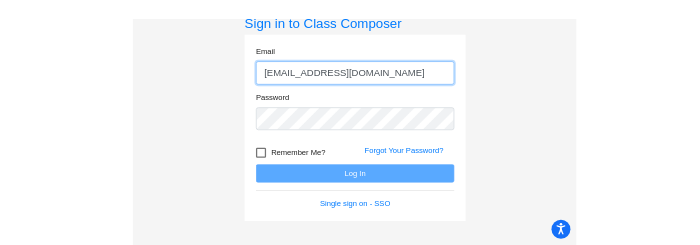 scroll, scrollTop: 0, scrollLeft: 0, axis: both 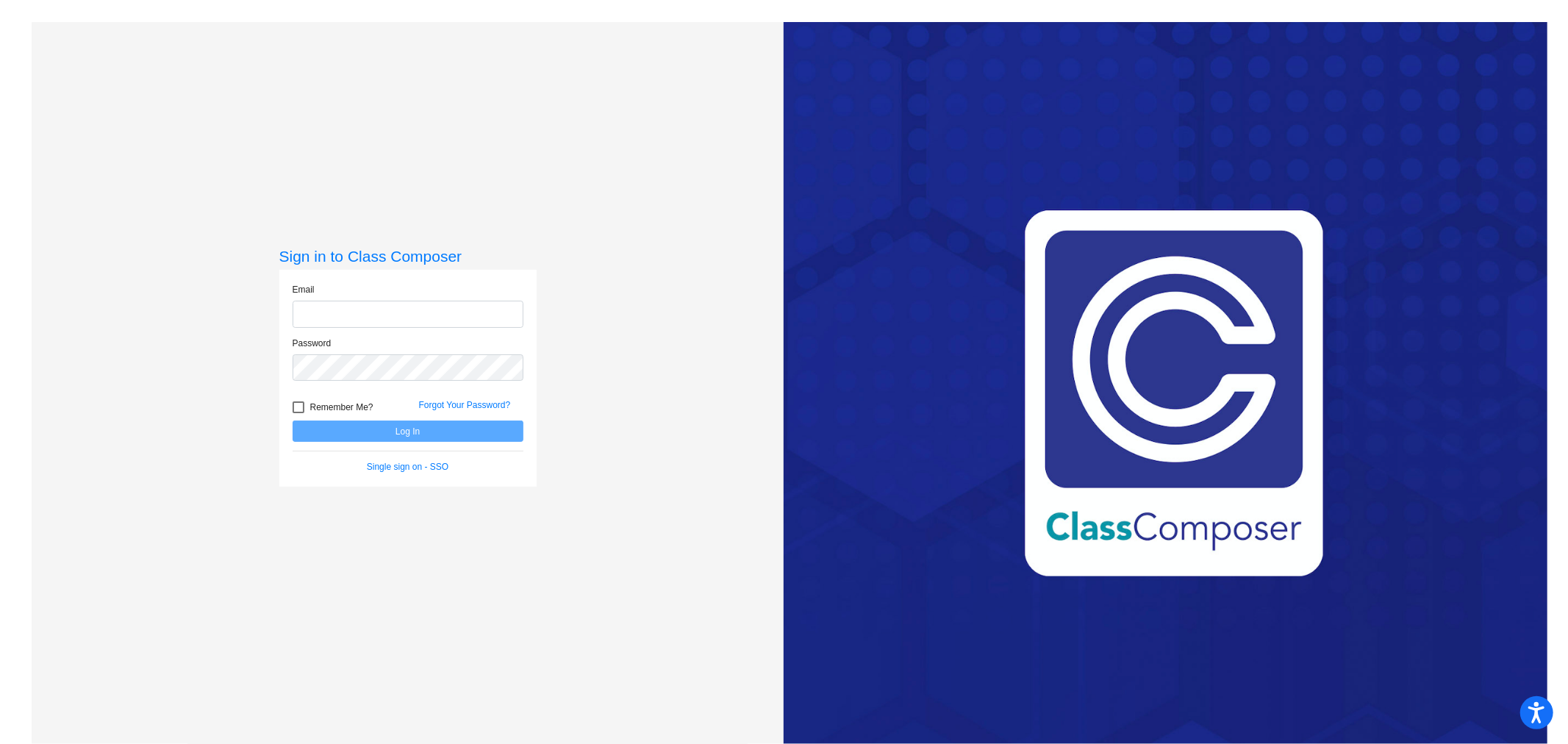 type on "[EMAIL_ADDRESS][DOMAIN_NAME]" 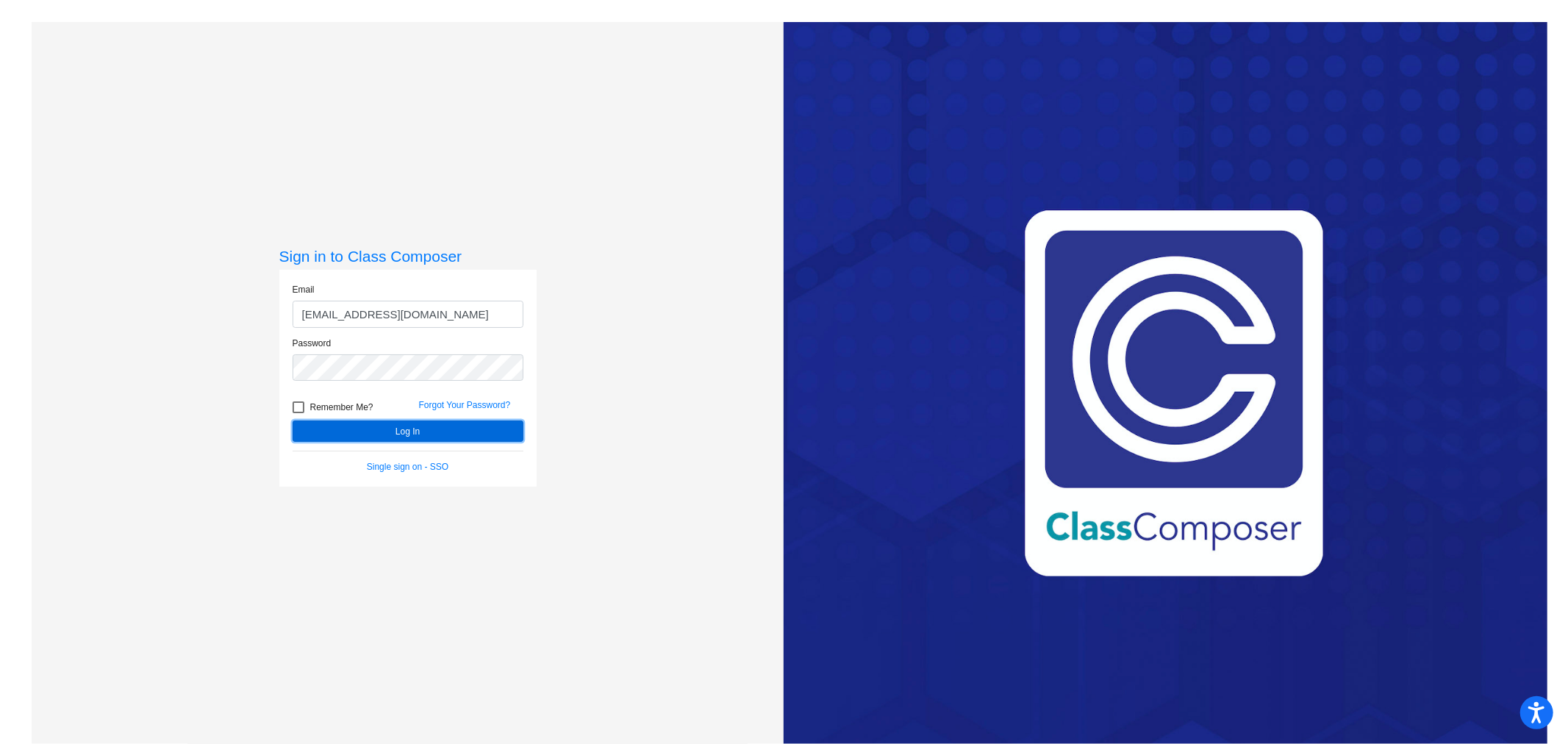 click on "Log In" 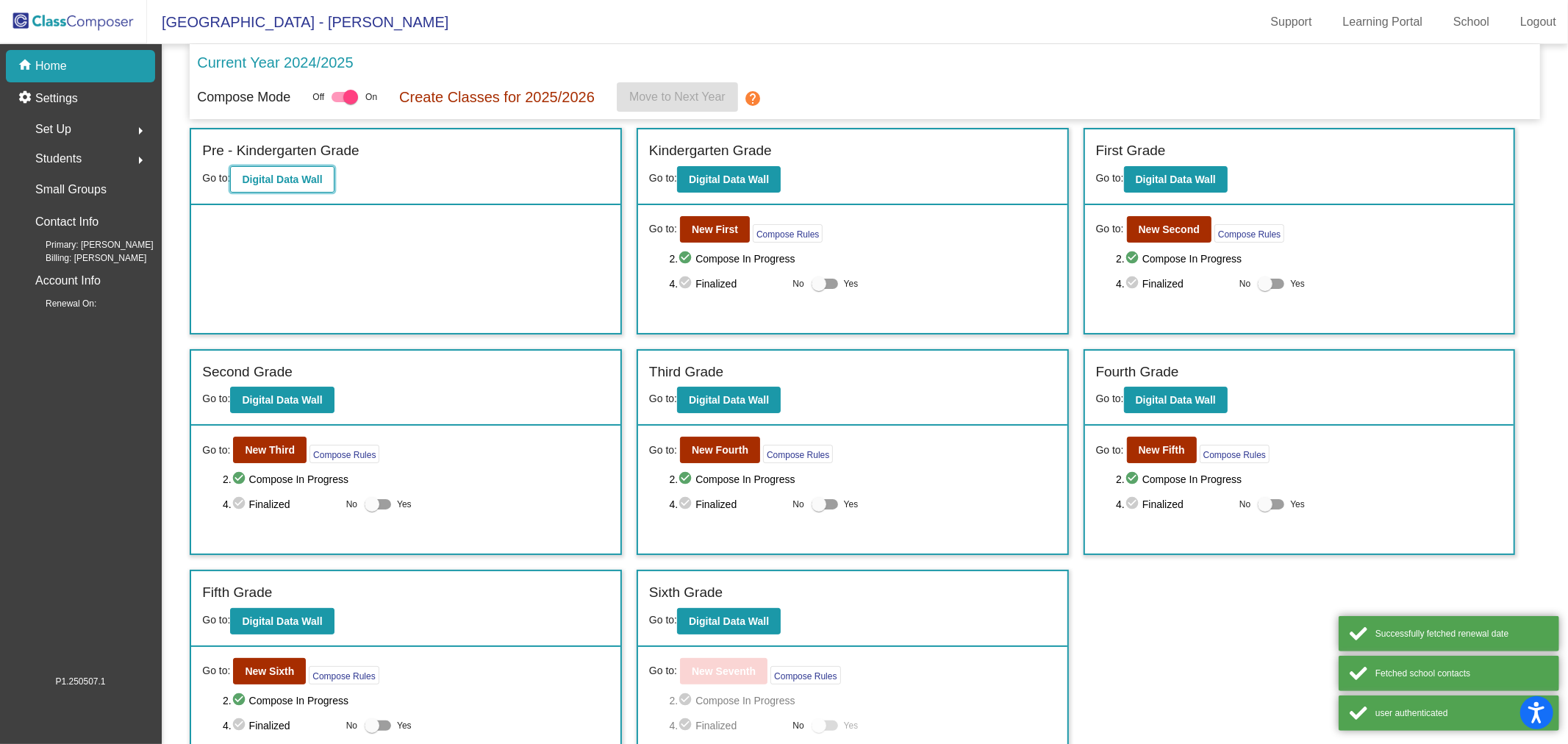 click on "Digital Data Wall" 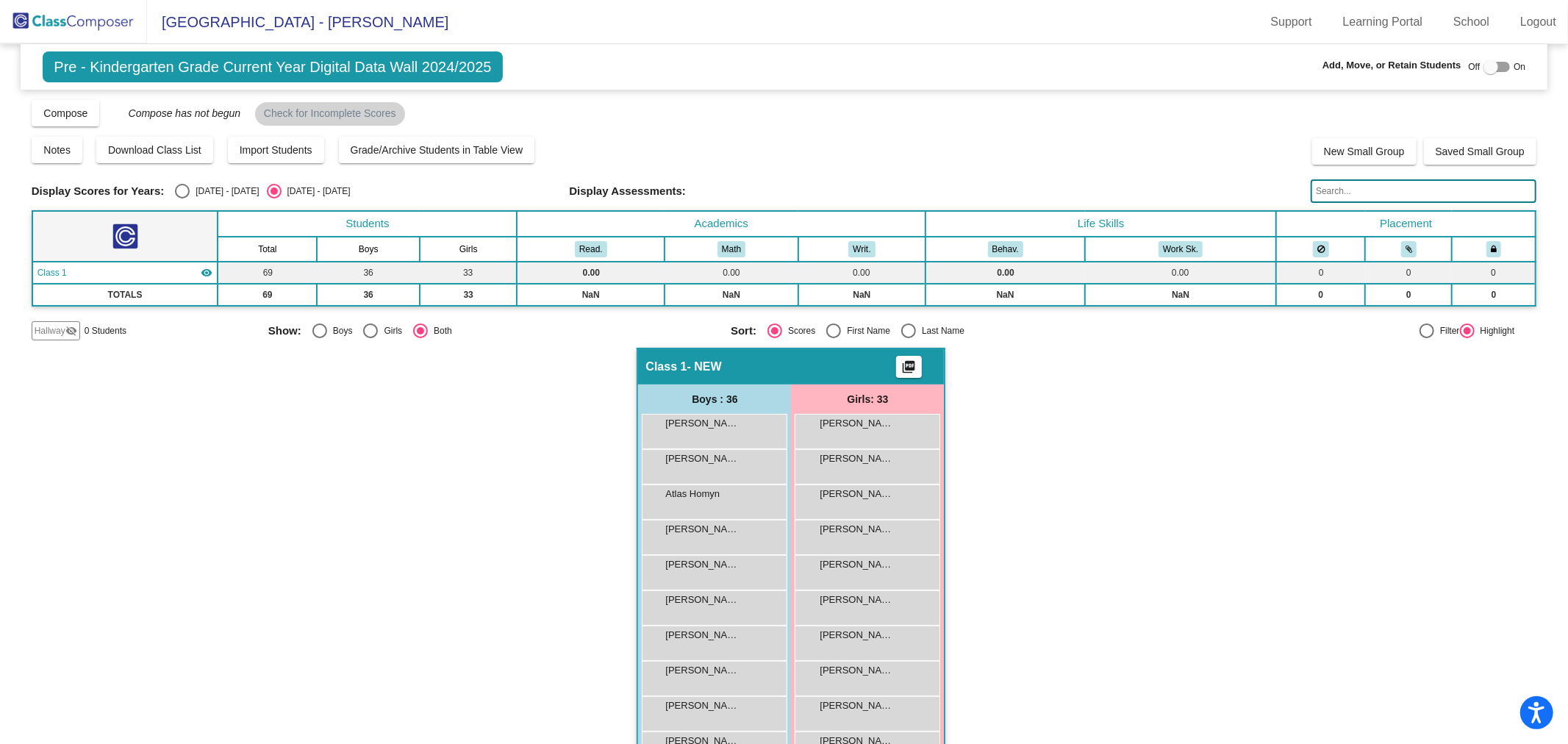 click on "Last Name" at bounding box center [940, 331] 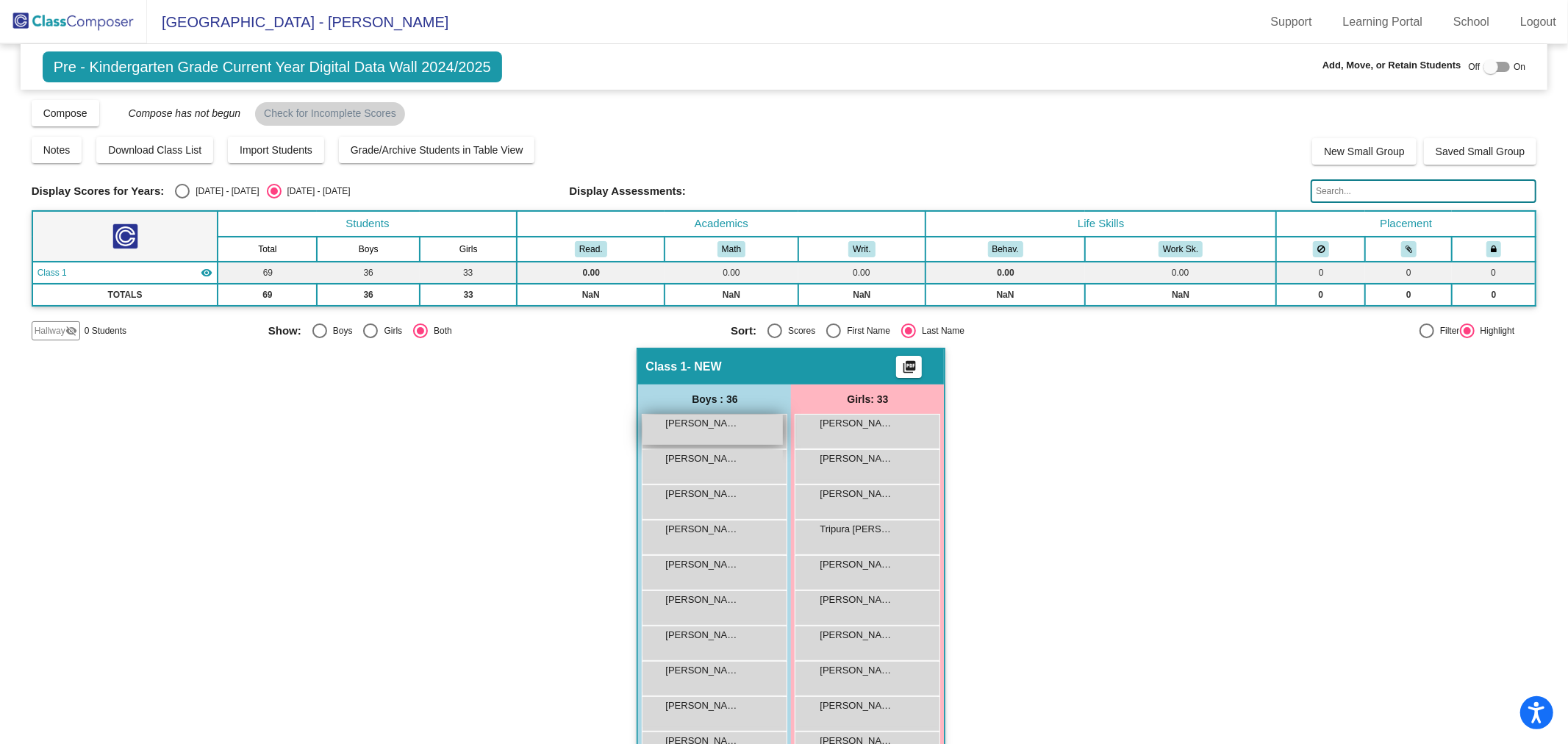 click on "[PERSON_NAME]" at bounding box center (702, 423) 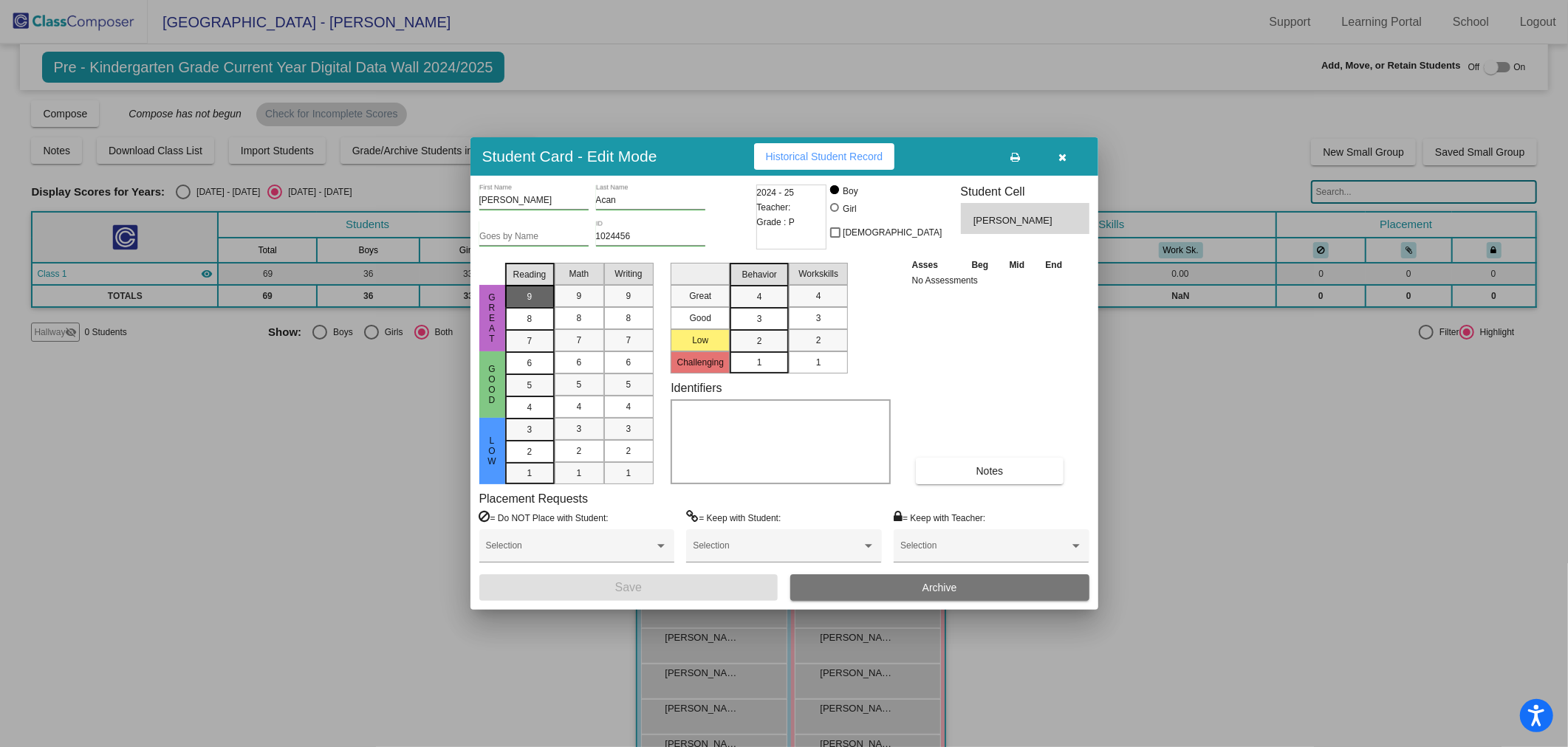 click on "9" at bounding box center [530, 297] 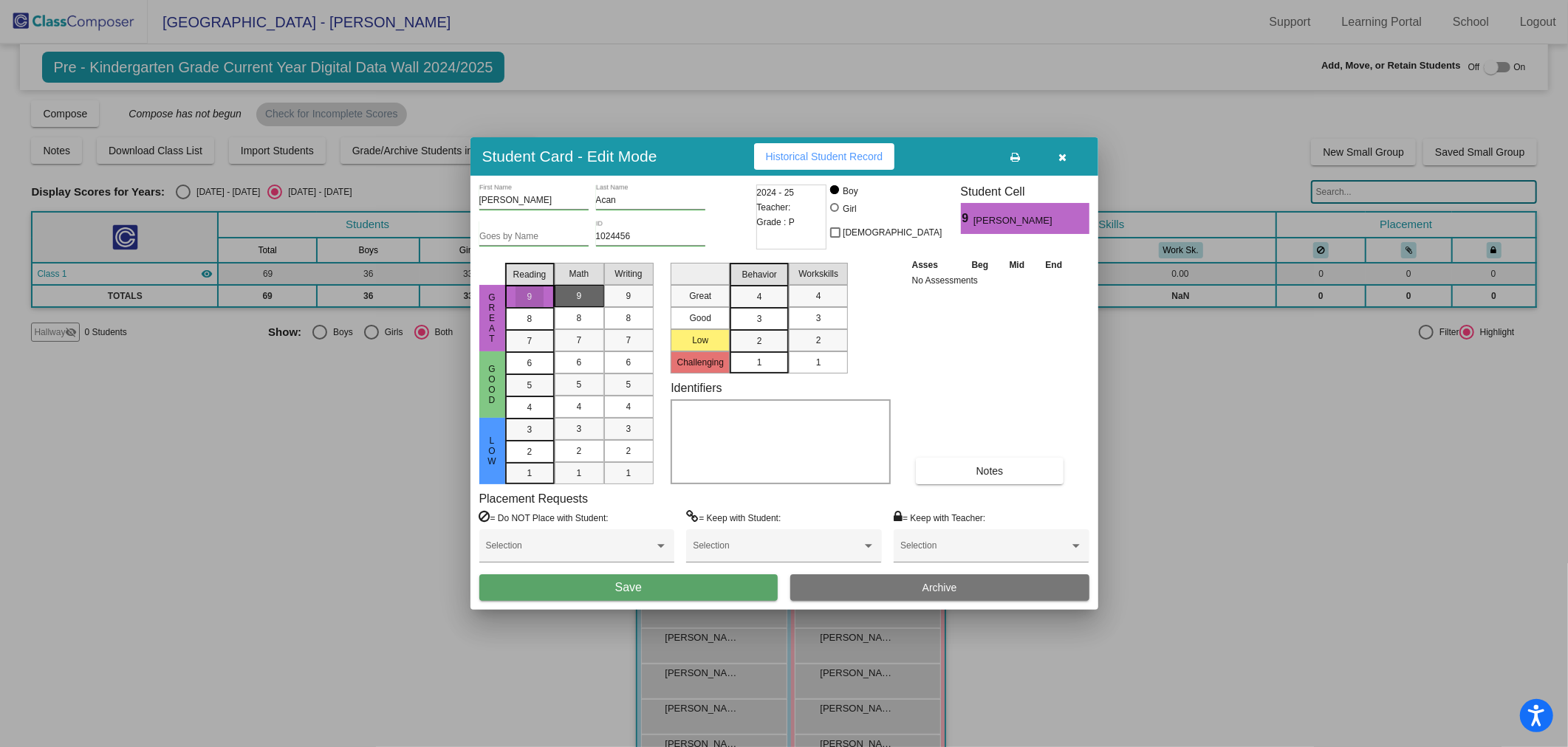 click on "9" at bounding box center [579, 296] 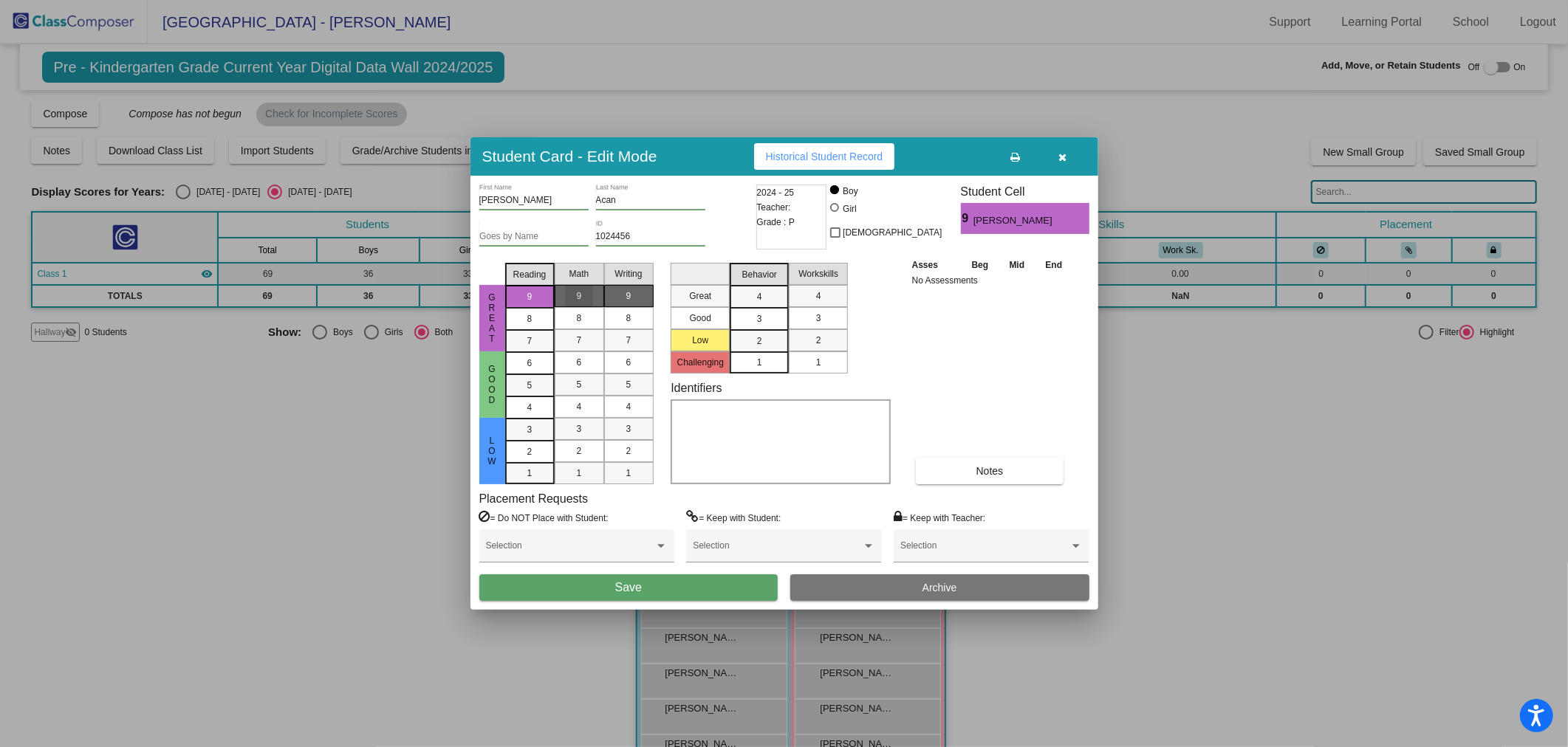 click on "9" at bounding box center (629, 296) 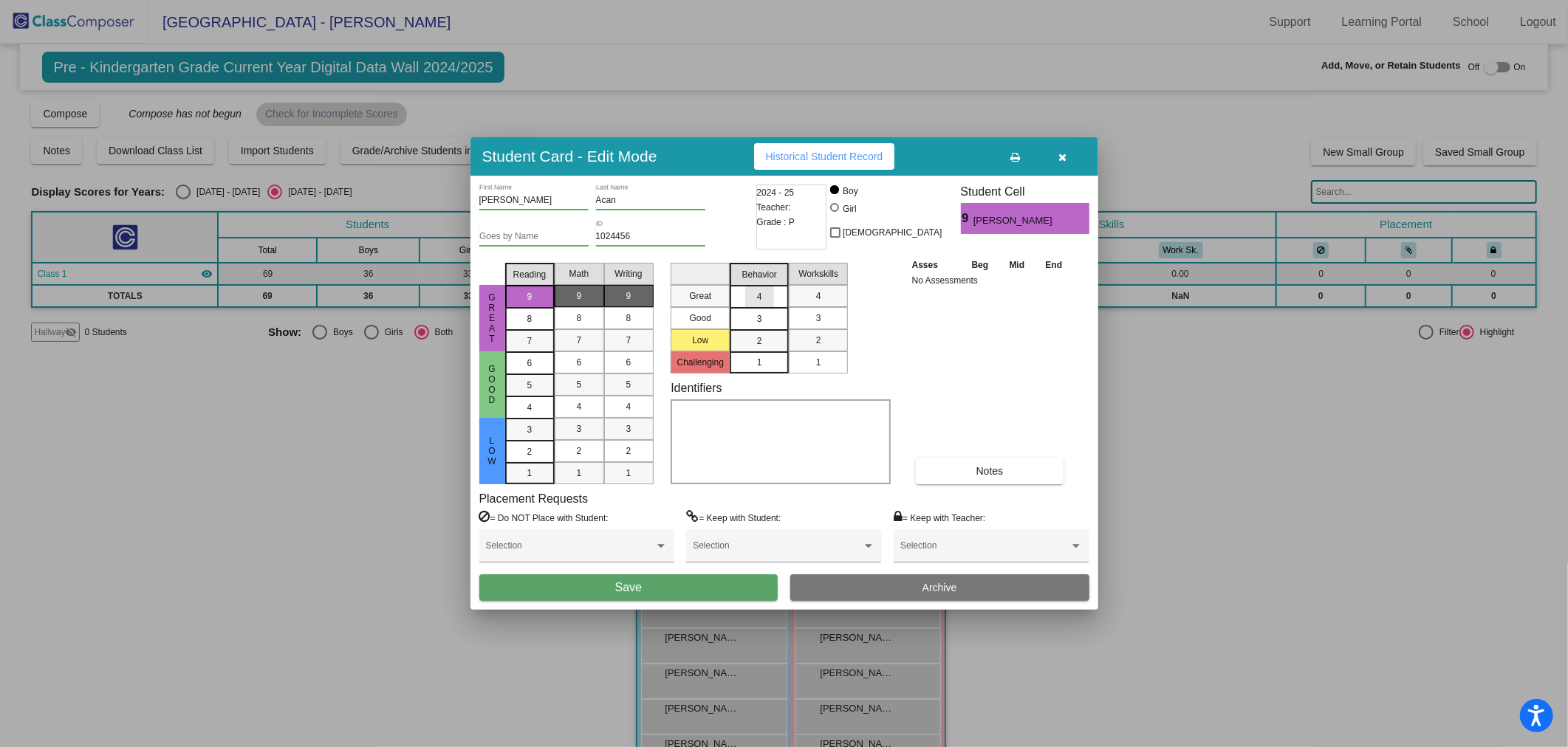 click on "4" at bounding box center [759, 297] 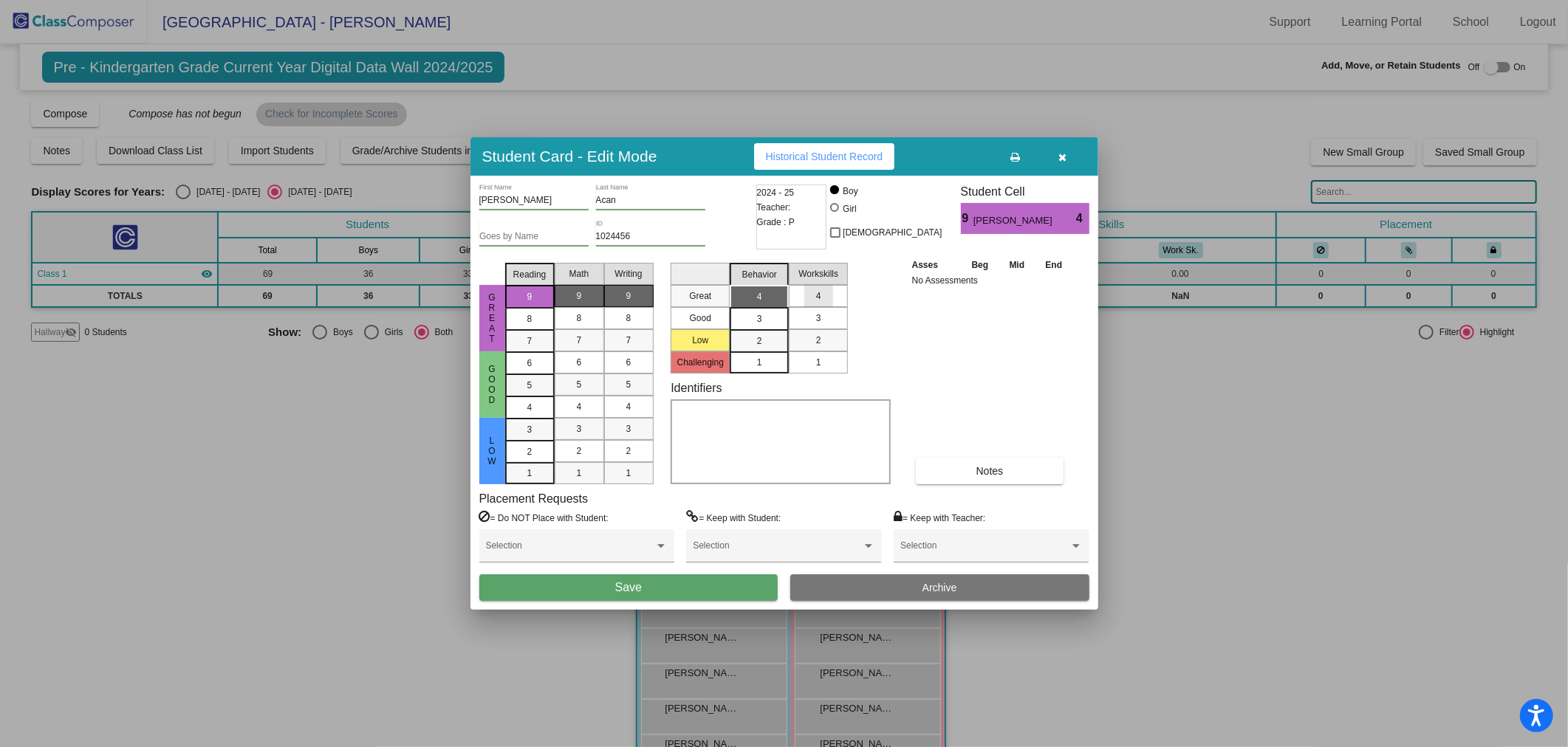 click on "4" at bounding box center [818, 296] 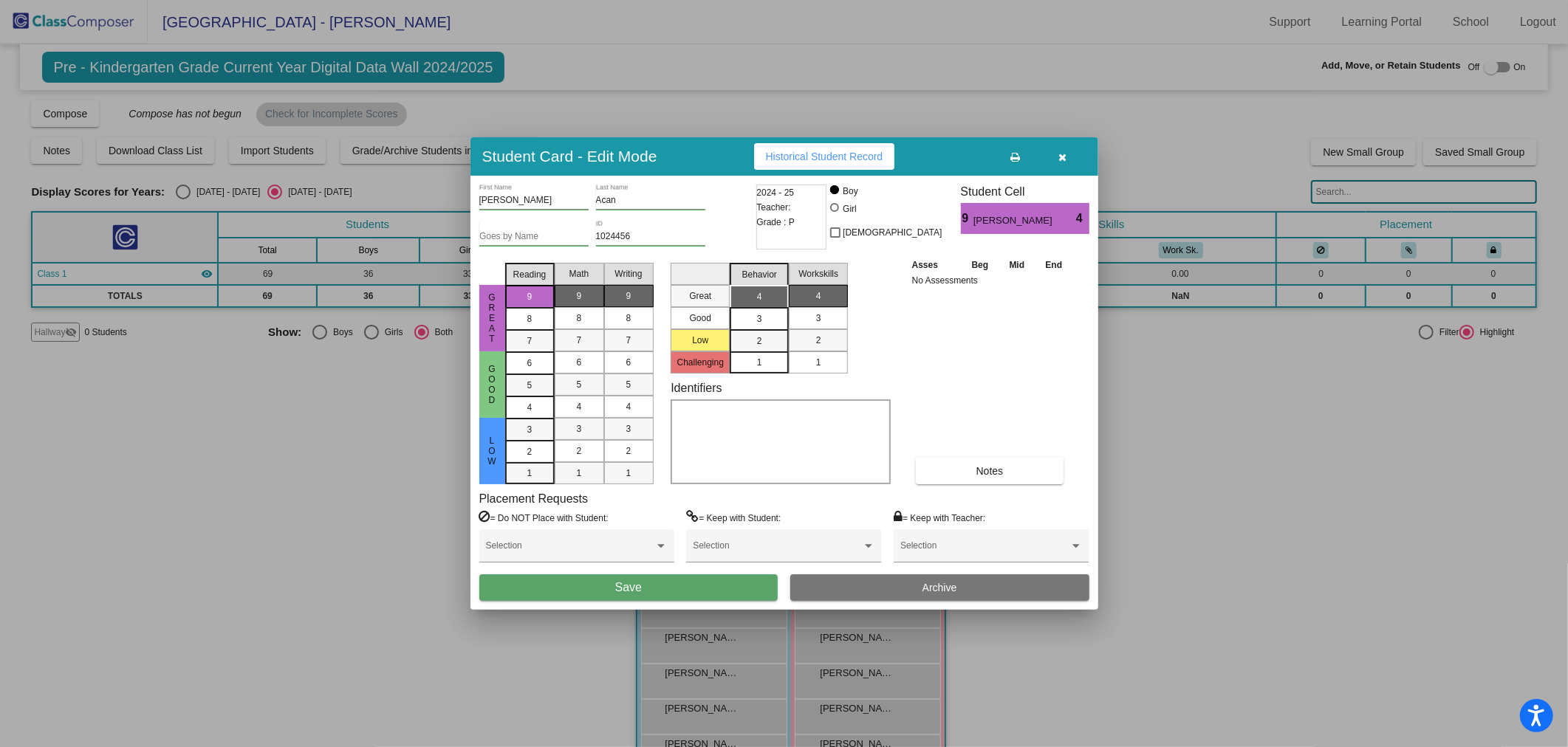 click on "Save" at bounding box center [629, 588] 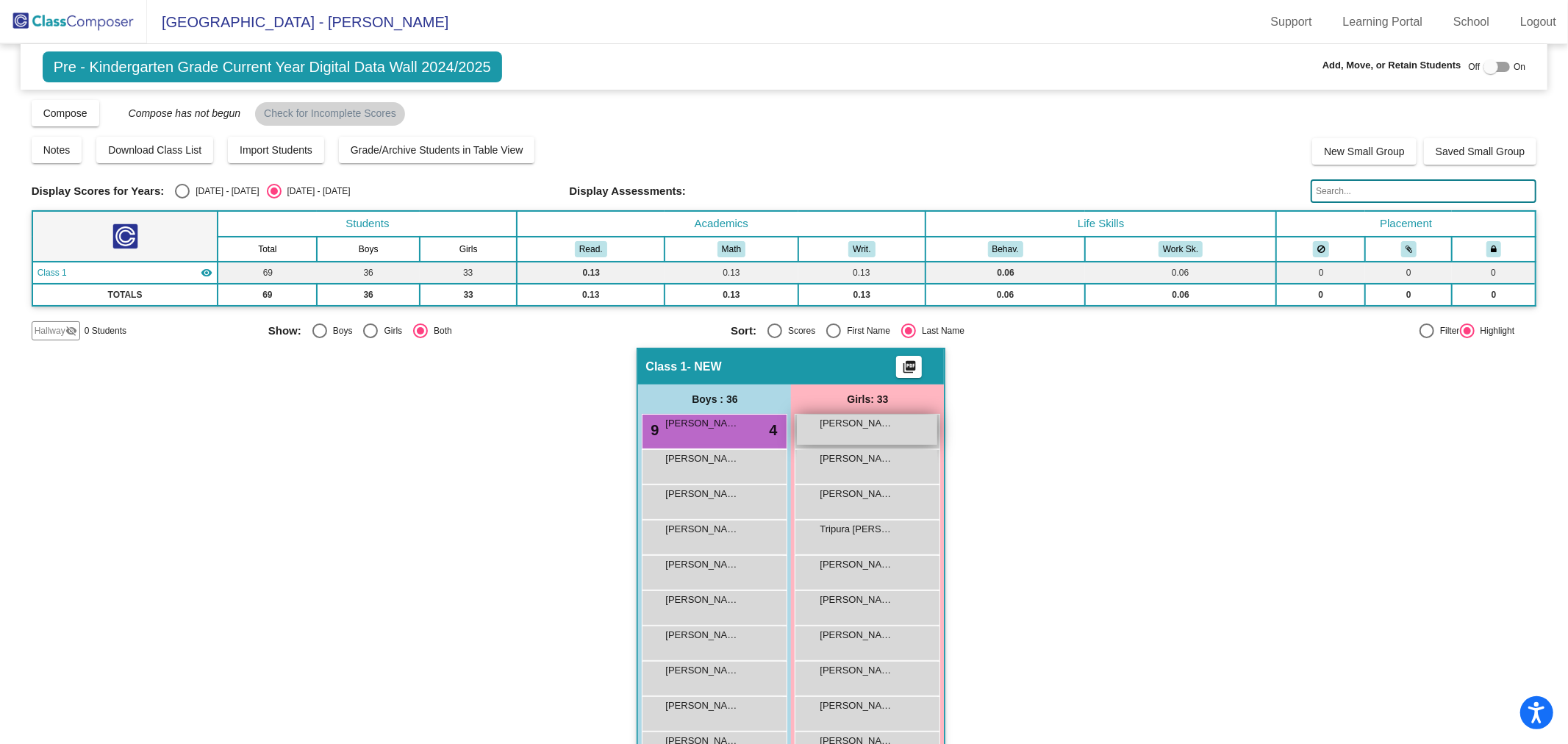 click on "[PERSON_NAME] lock do_not_disturb_alt" at bounding box center (867, 429) 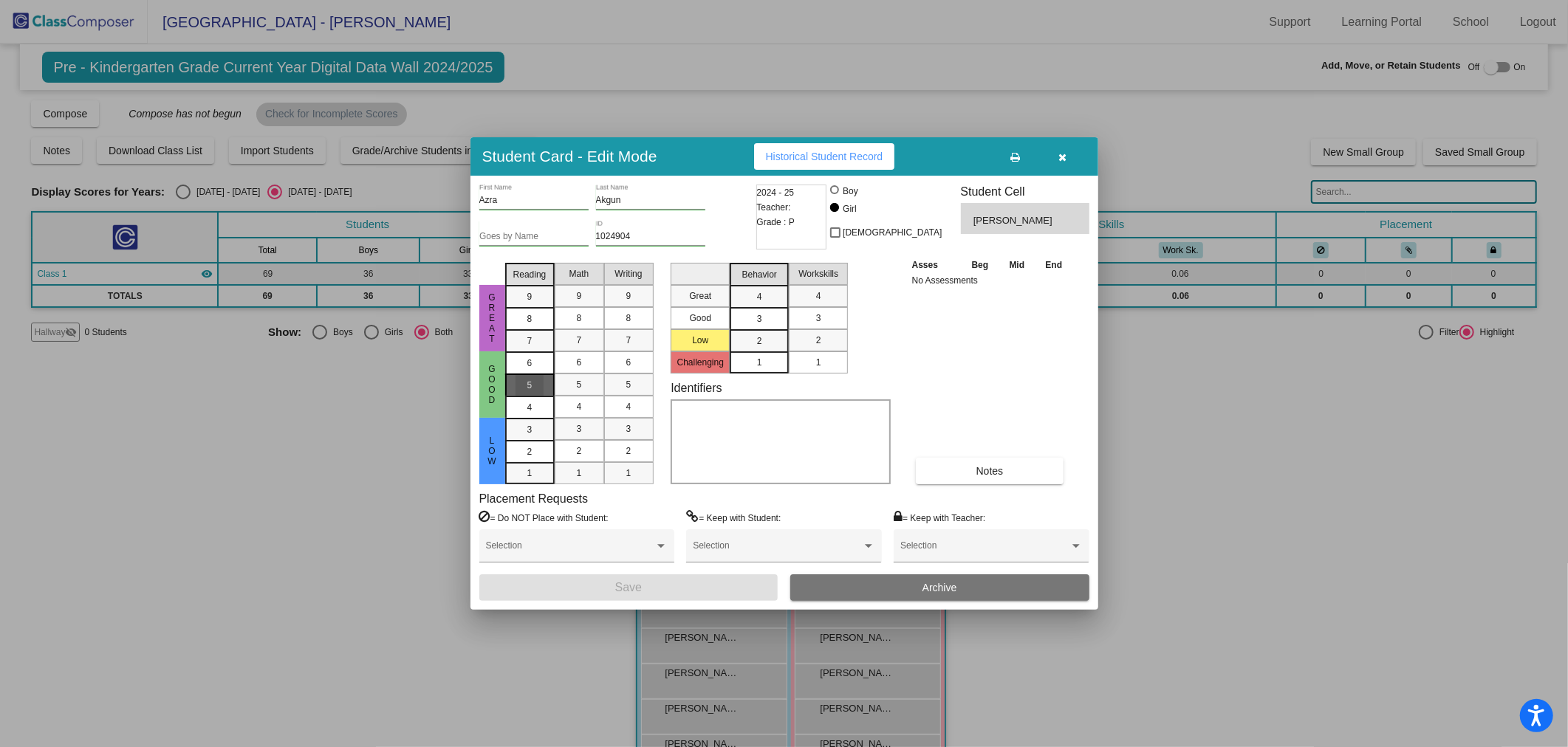 click on "5" at bounding box center [530, 363] 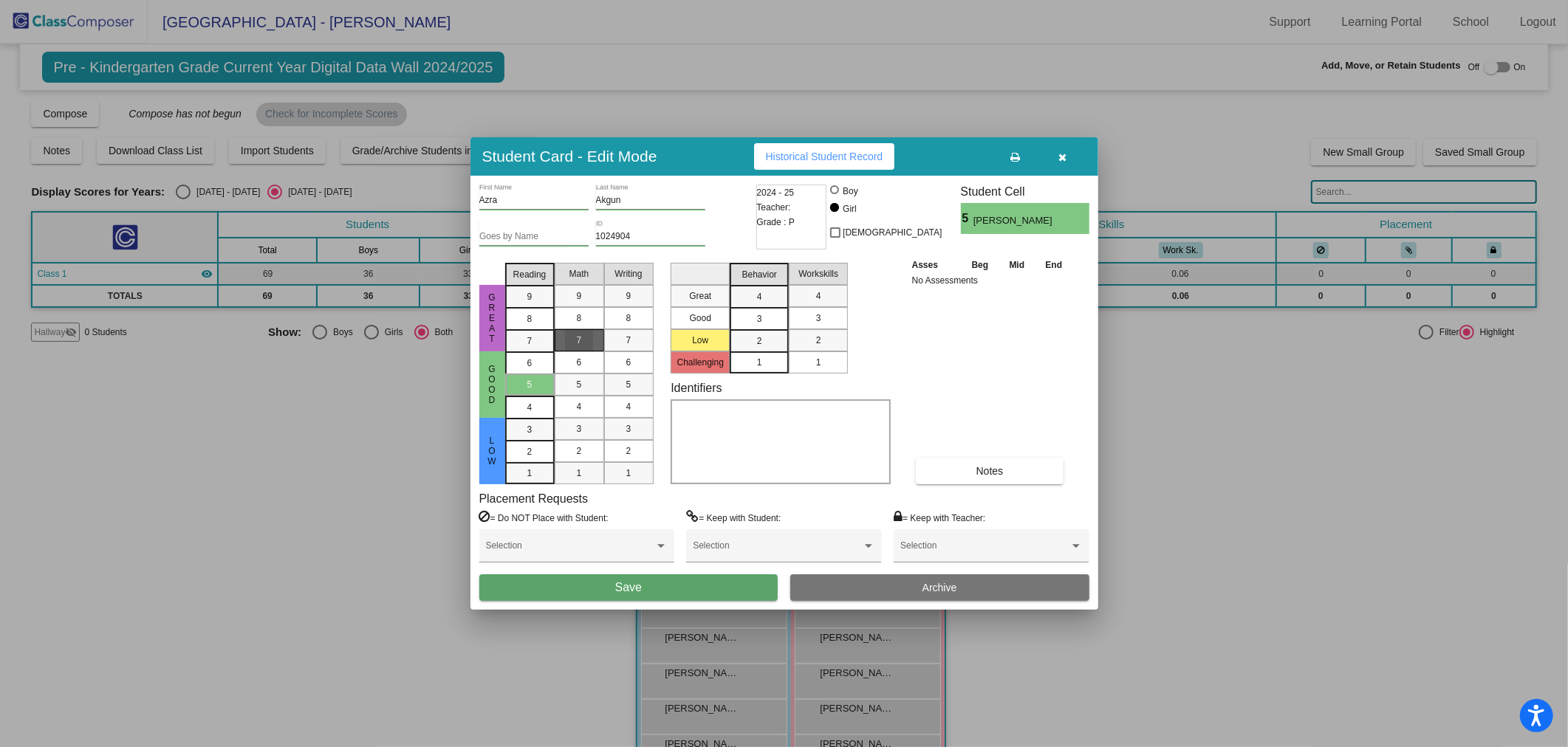 click on "7" at bounding box center [579, 340] 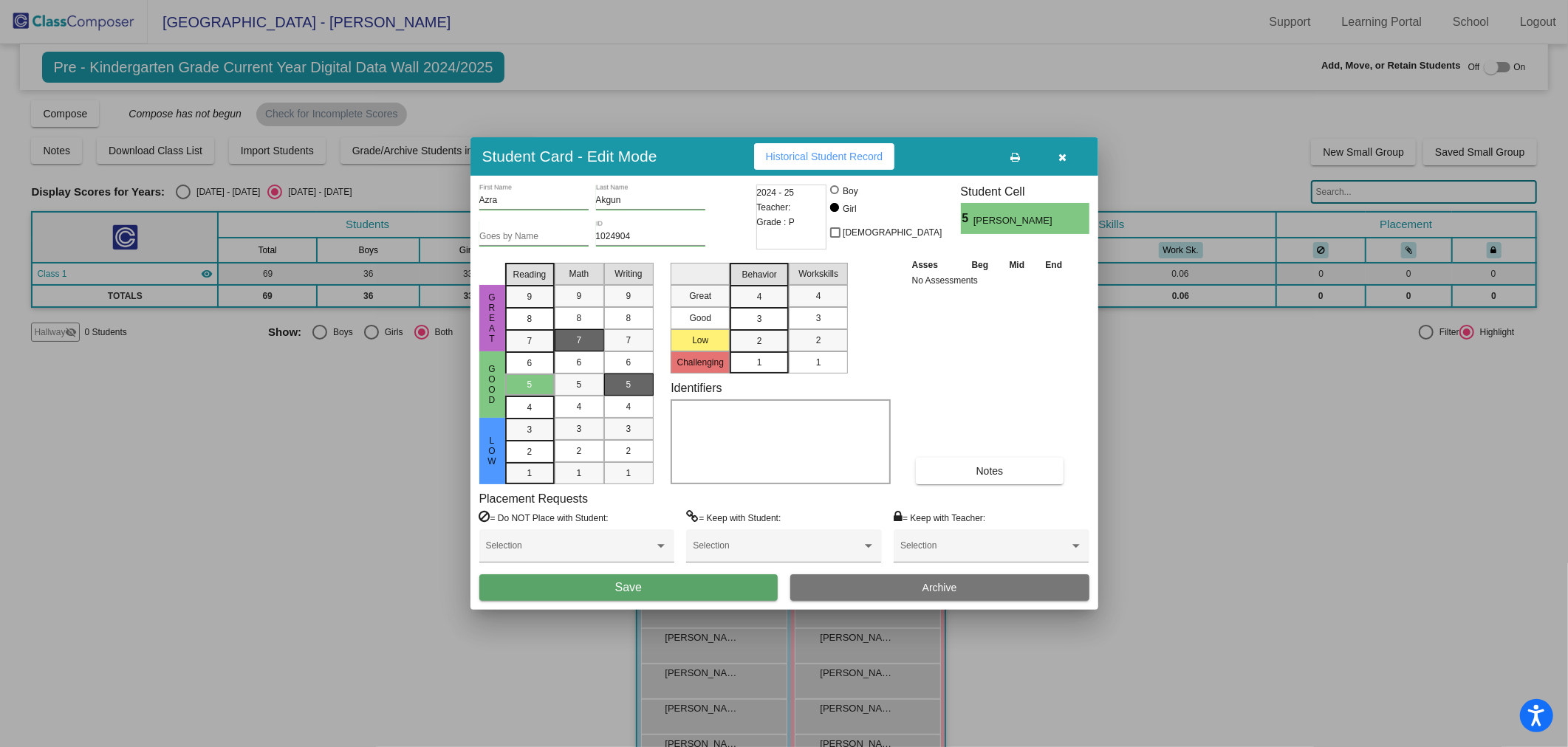 click on "5" at bounding box center (629, 385) 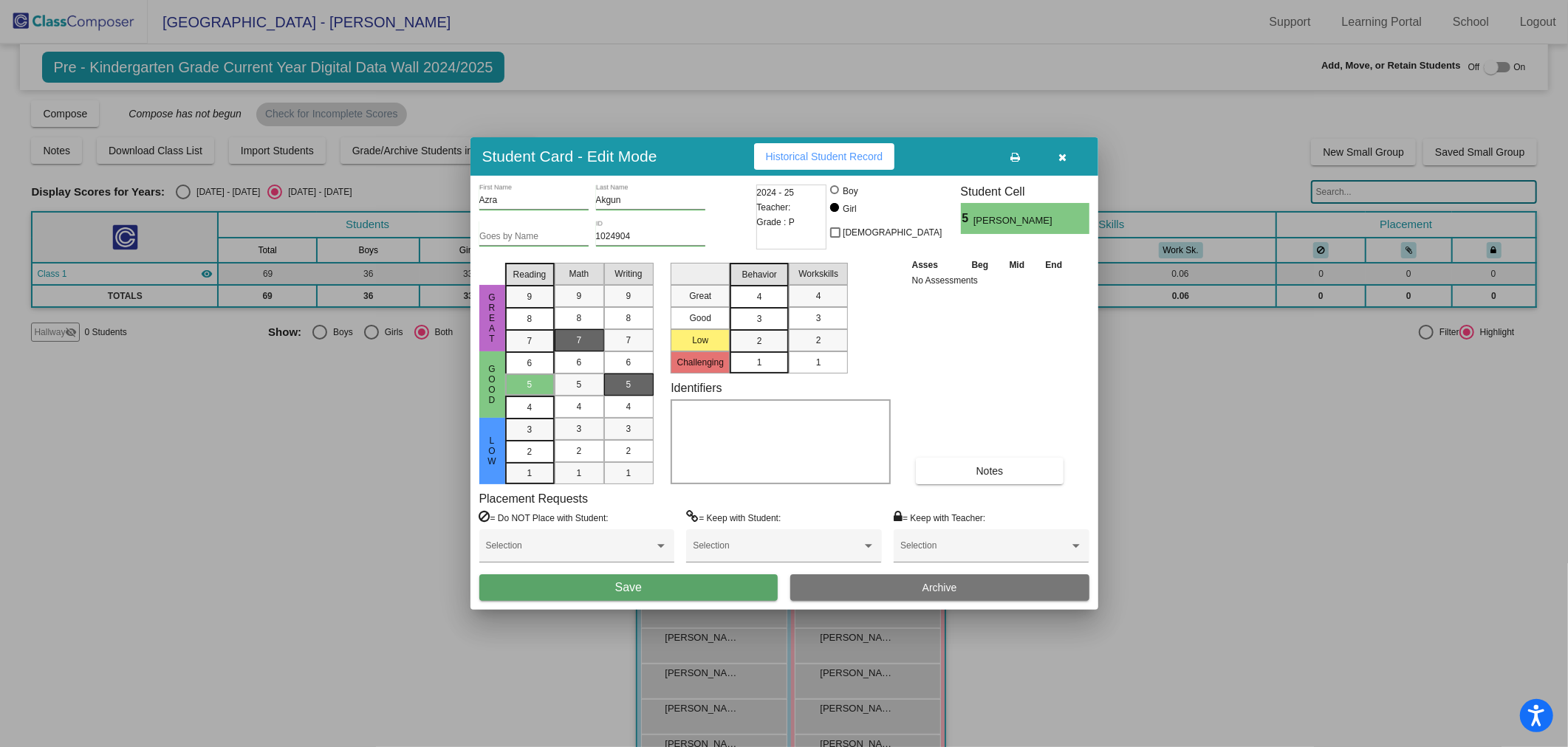 click on "4" at bounding box center [759, 297] 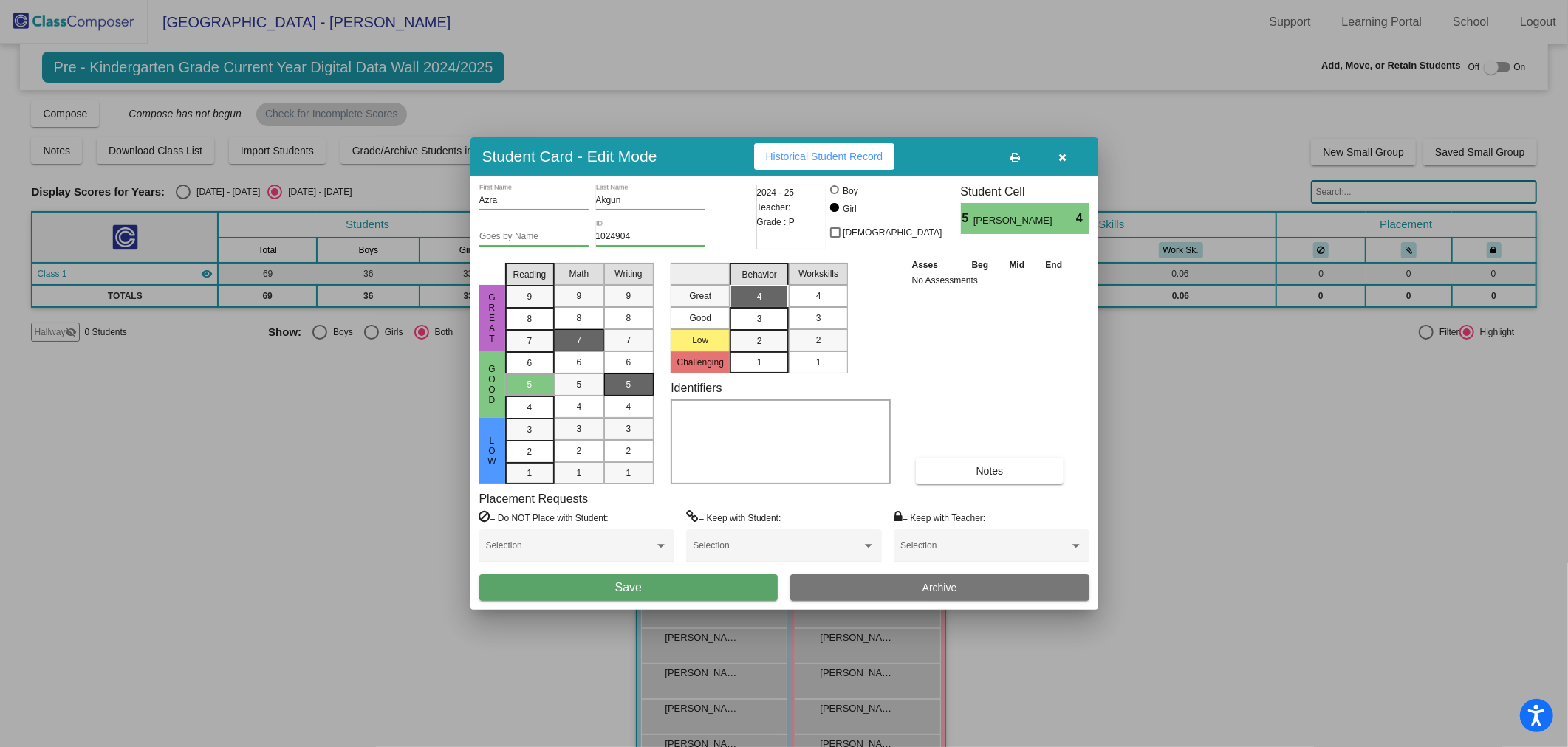 click on "4" at bounding box center (818, 296) 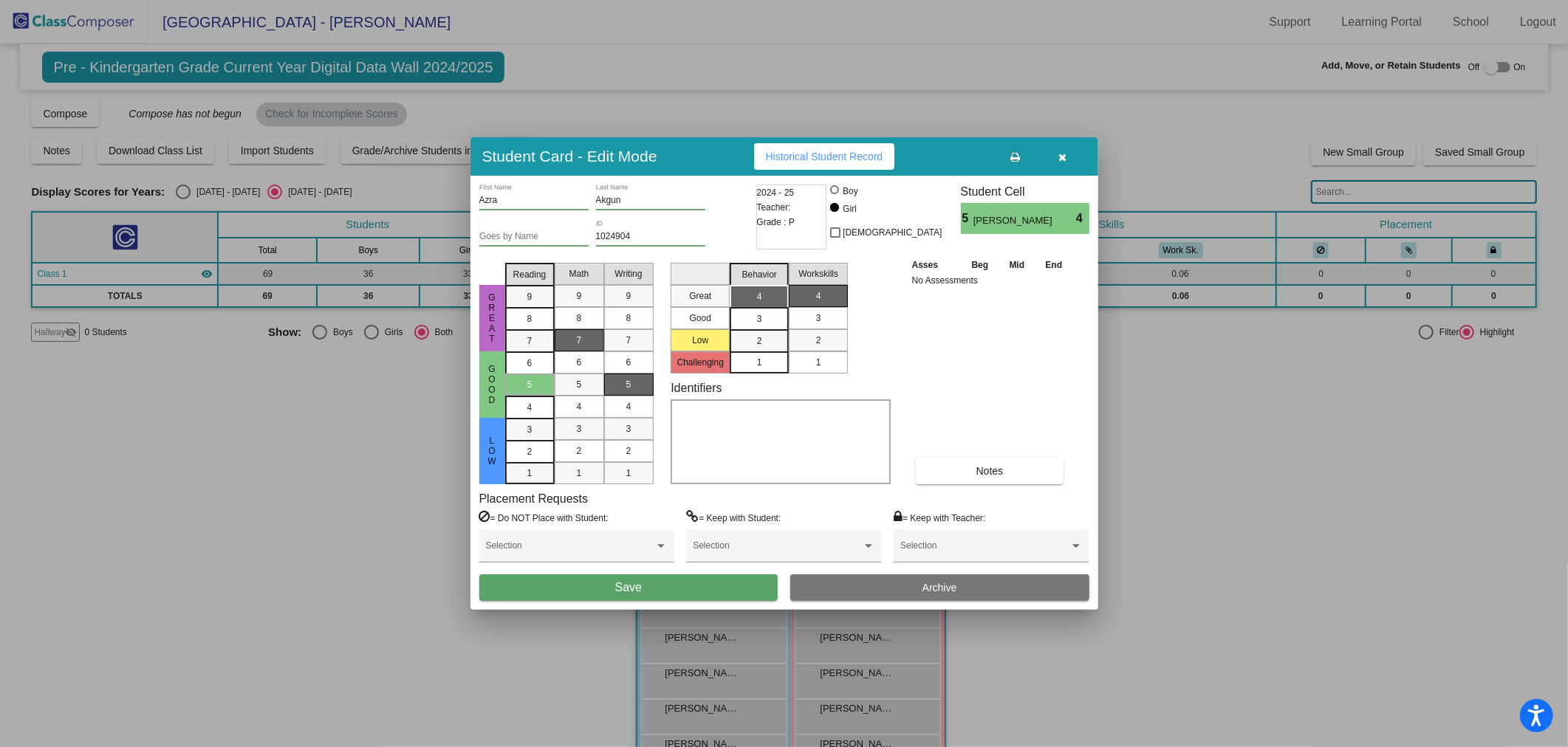click on "Save" at bounding box center [629, 587] 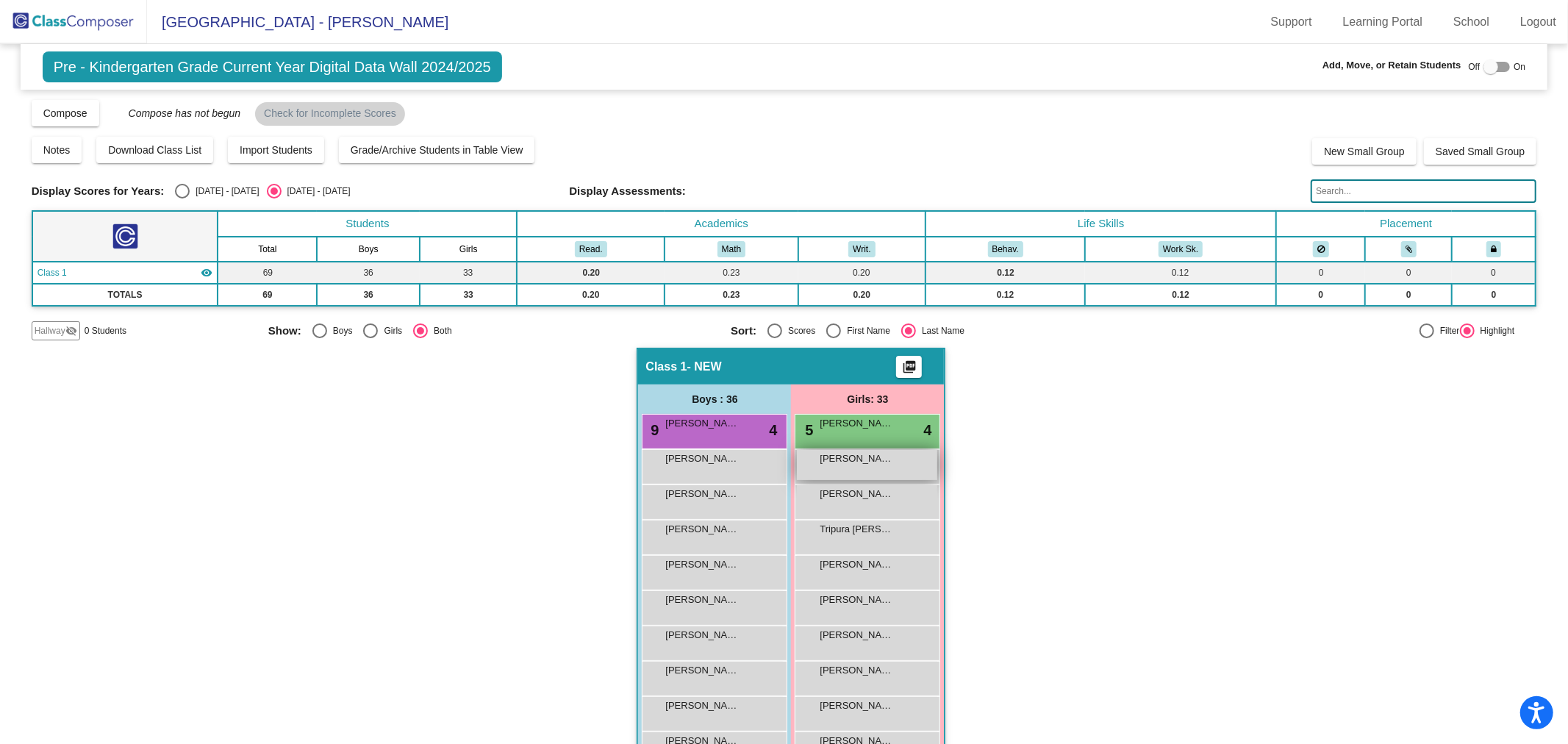 click on "[PERSON_NAME]" at bounding box center (856, 459) 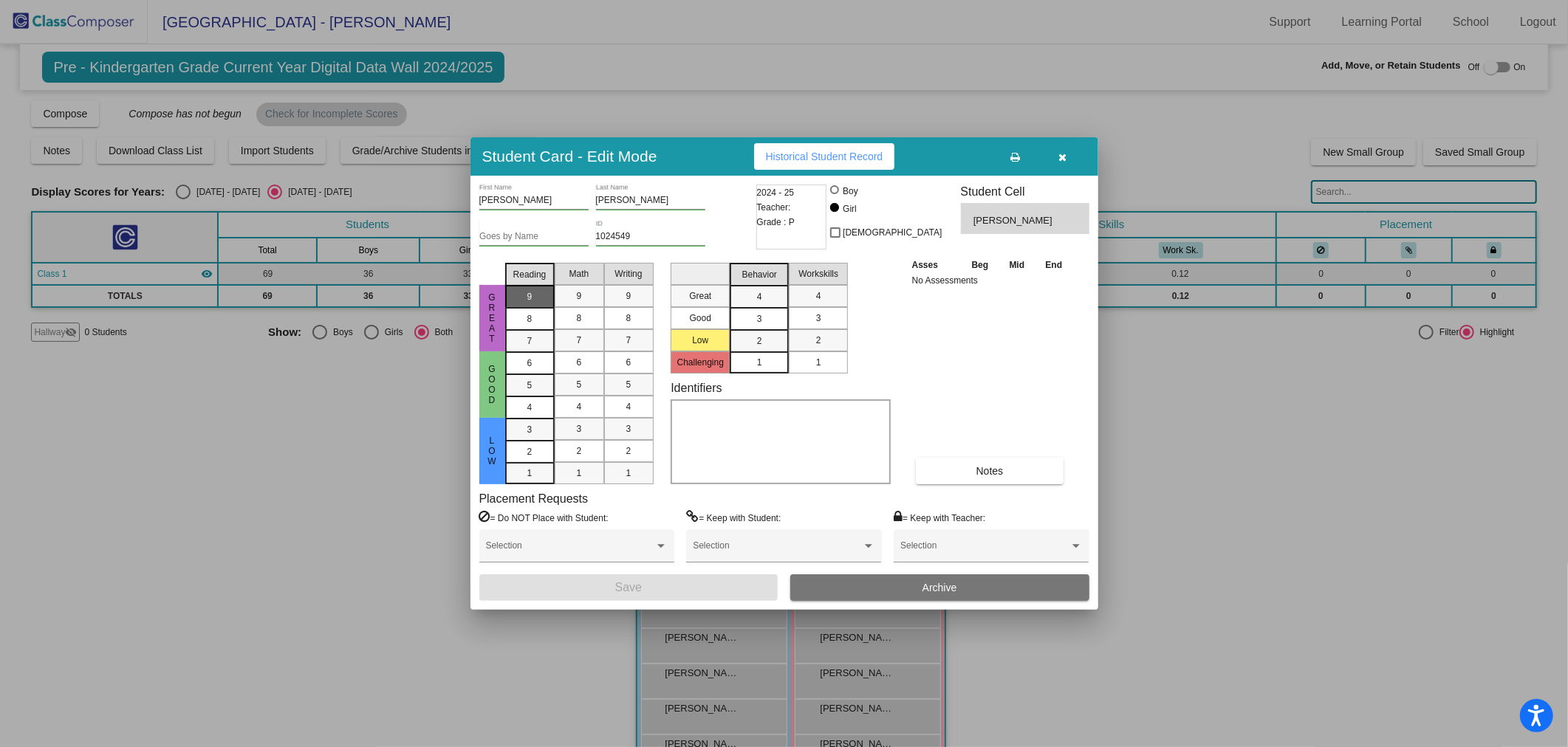 click on "9" at bounding box center (530, 297) 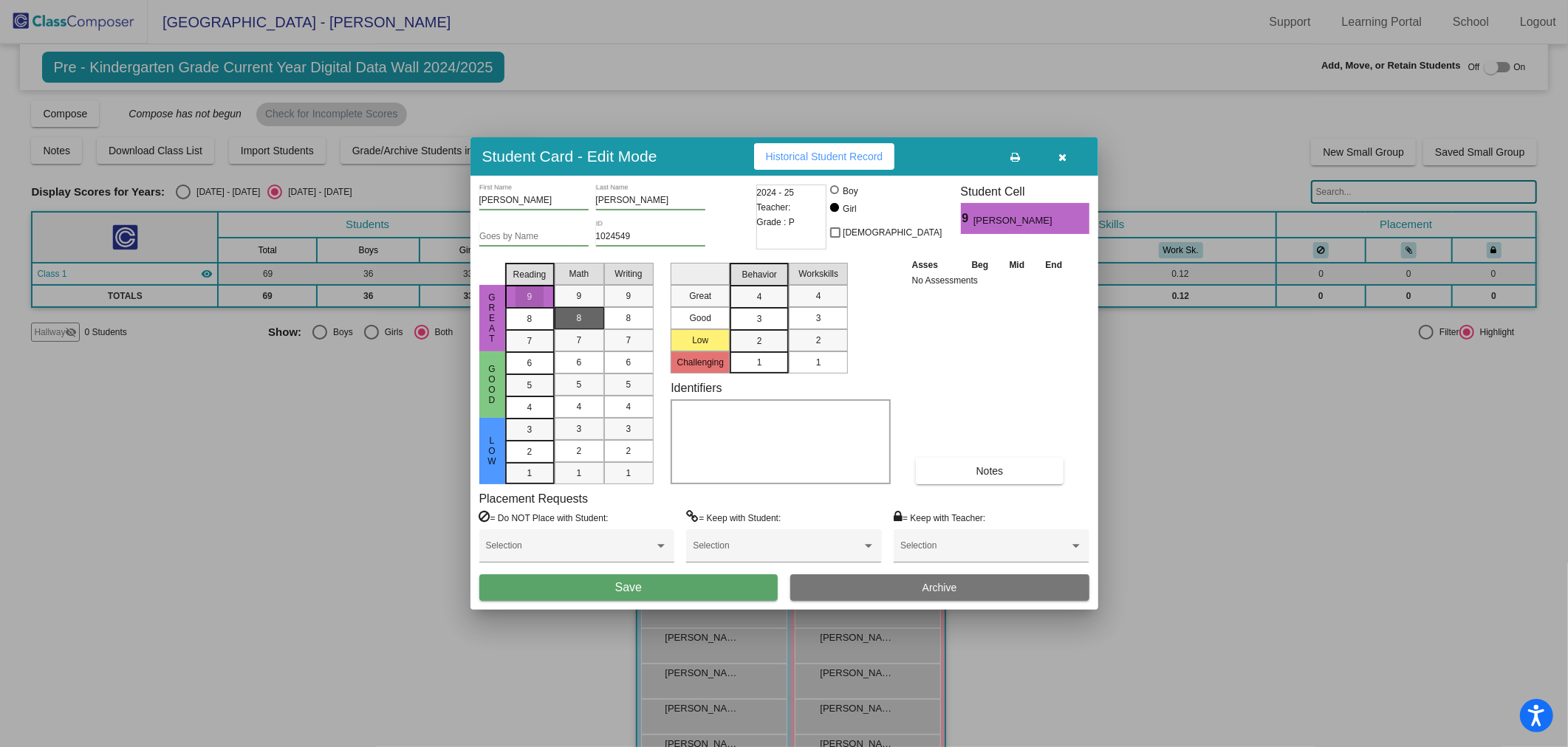 drag, startPoint x: 570, startPoint y: 314, endPoint x: 588, endPoint y: 310, distance: 18.4391 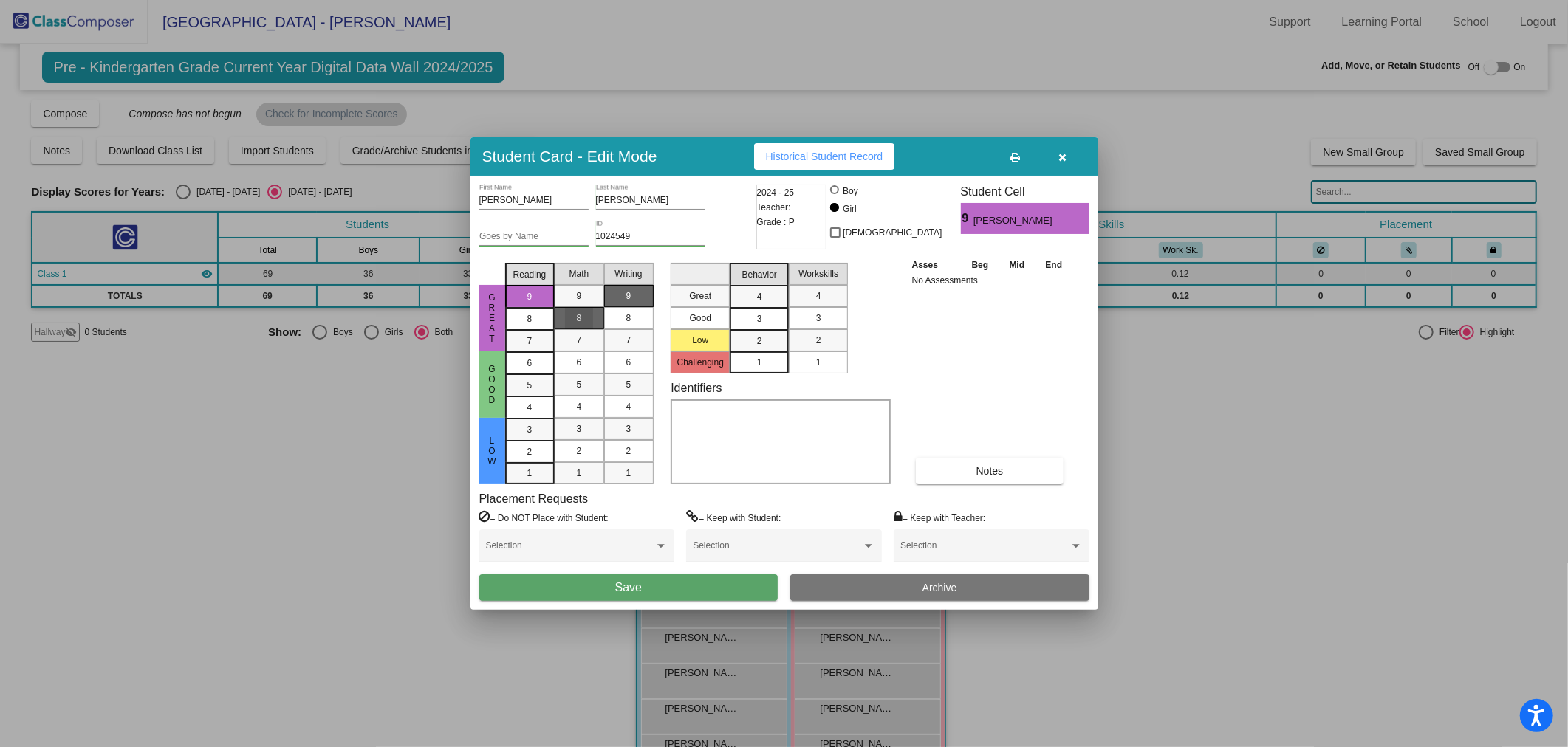 click on "9" at bounding box center (629, 296) 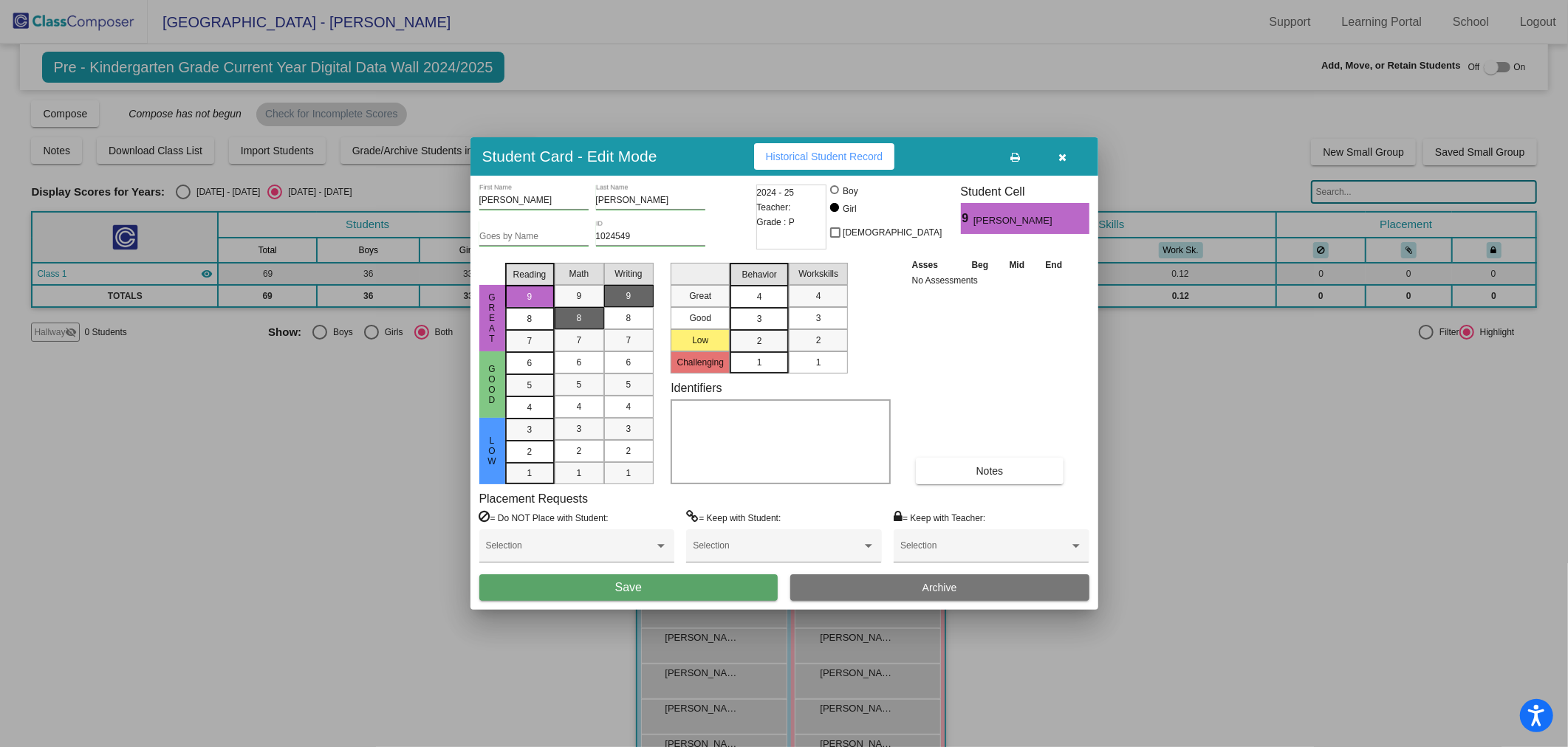 click on "4" at bounding box center [759, 297] 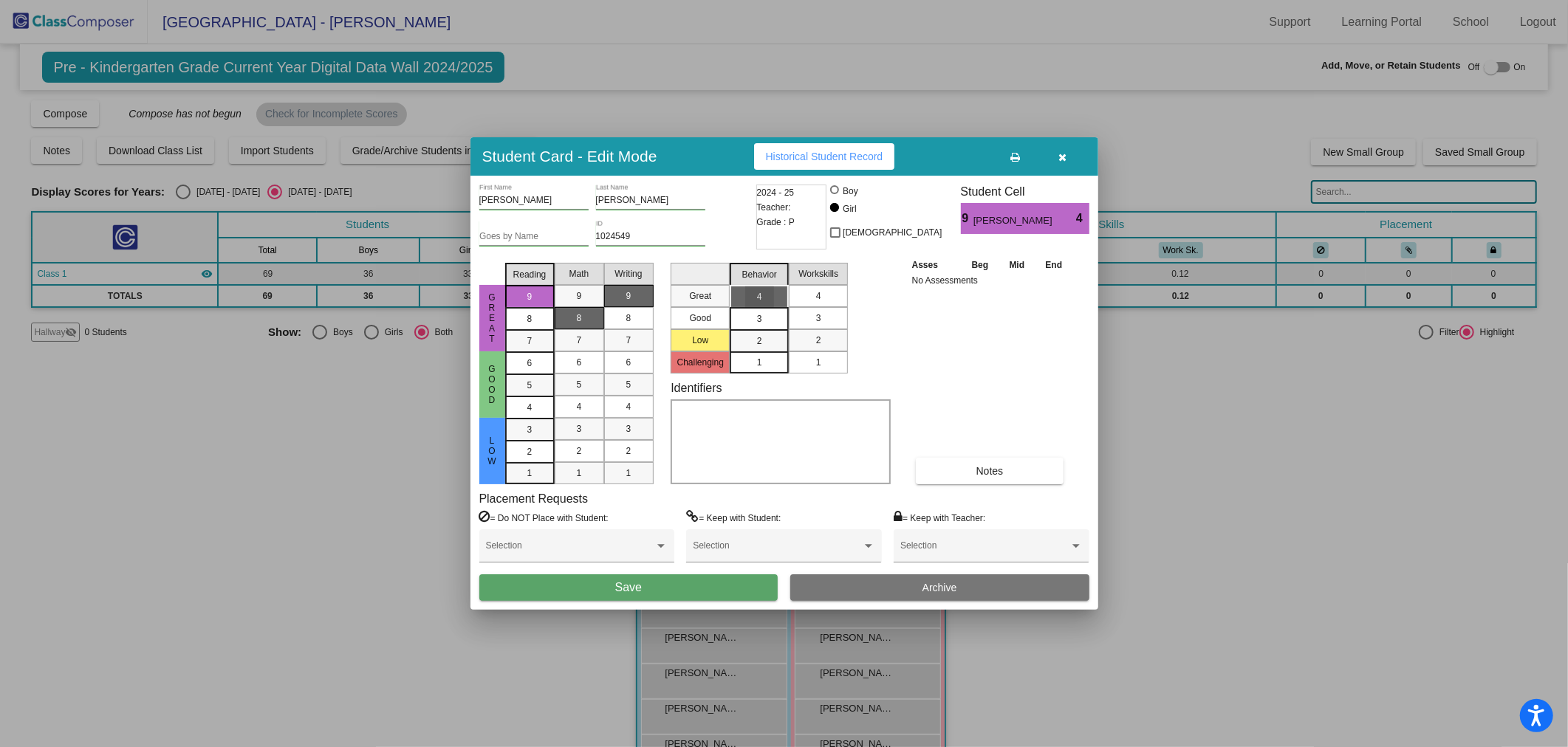click on "4" at bounding box center (818, 296) 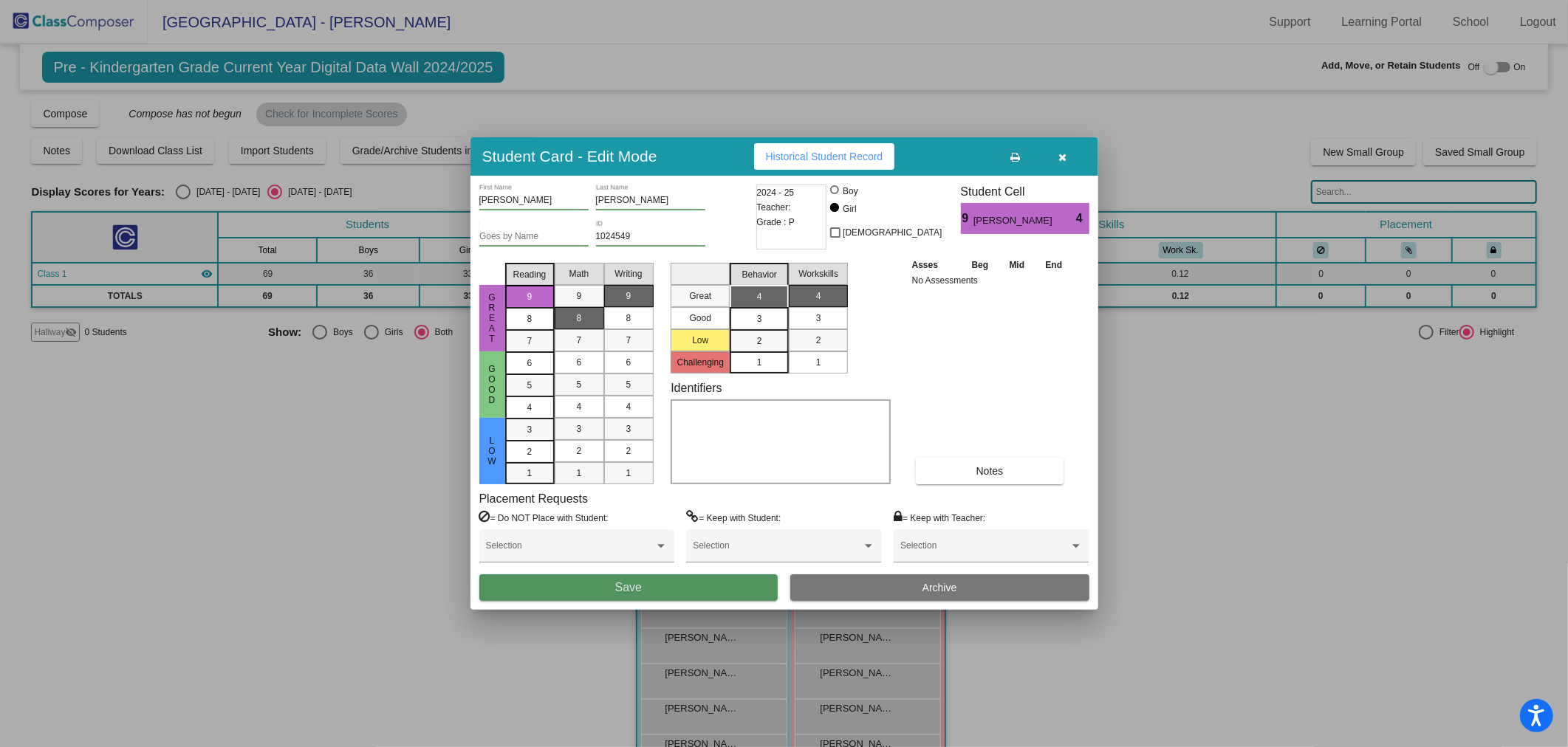 click on "Save" at bounding box center (629, 588) 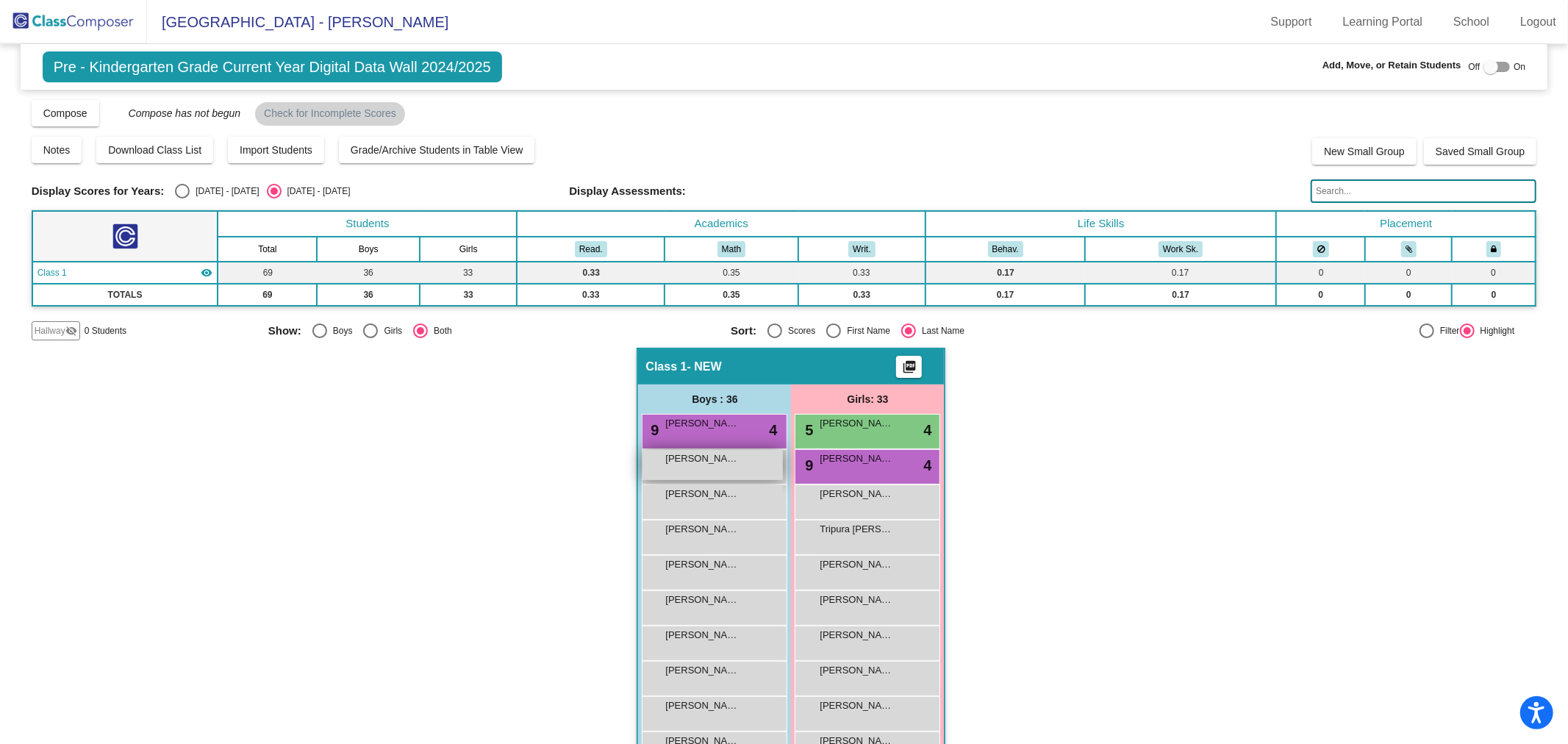 click on "[PERSON_NAME] lock do_not_disturb_alt" at bounding box center (712, 465) 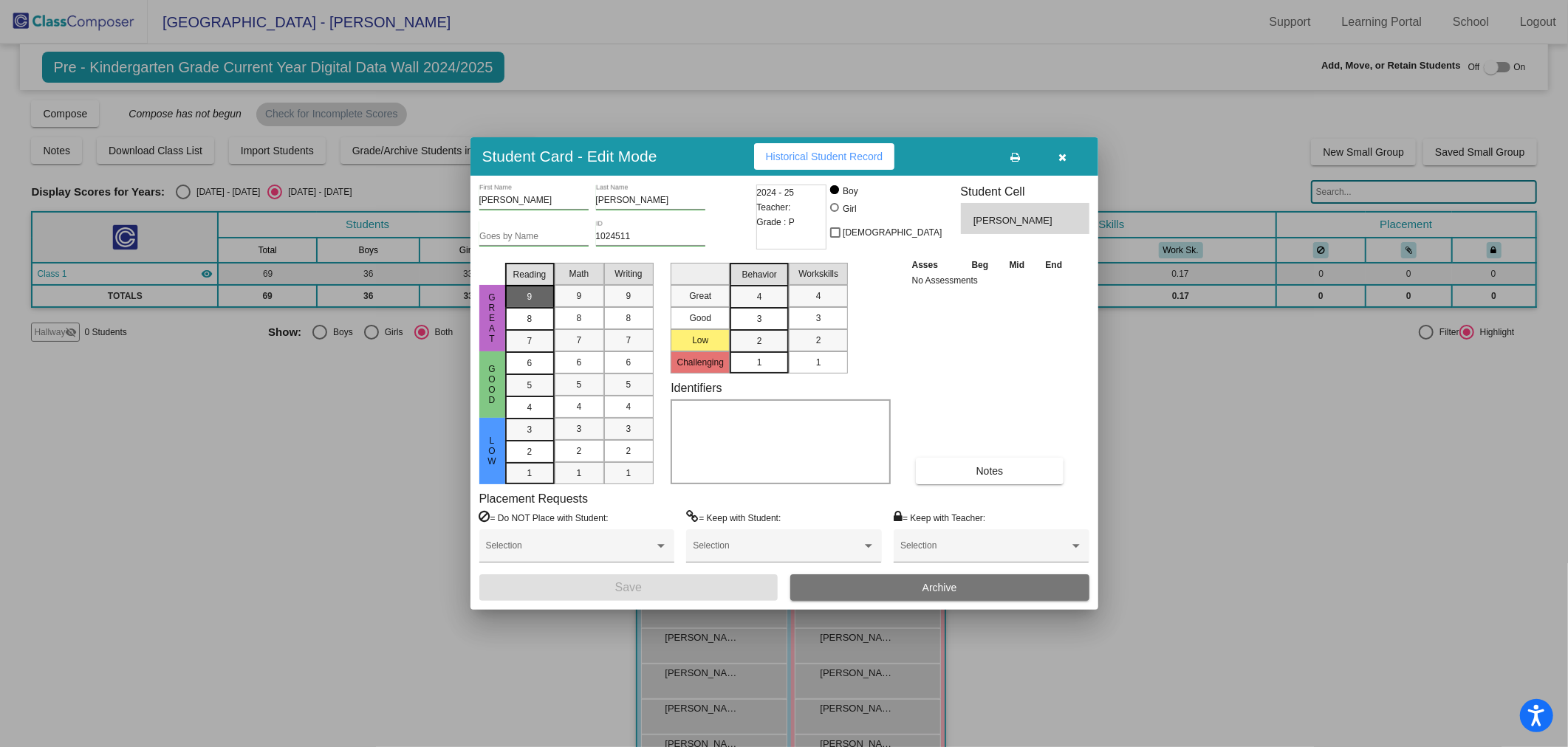 click on "9" at bounding box center [530, 297] 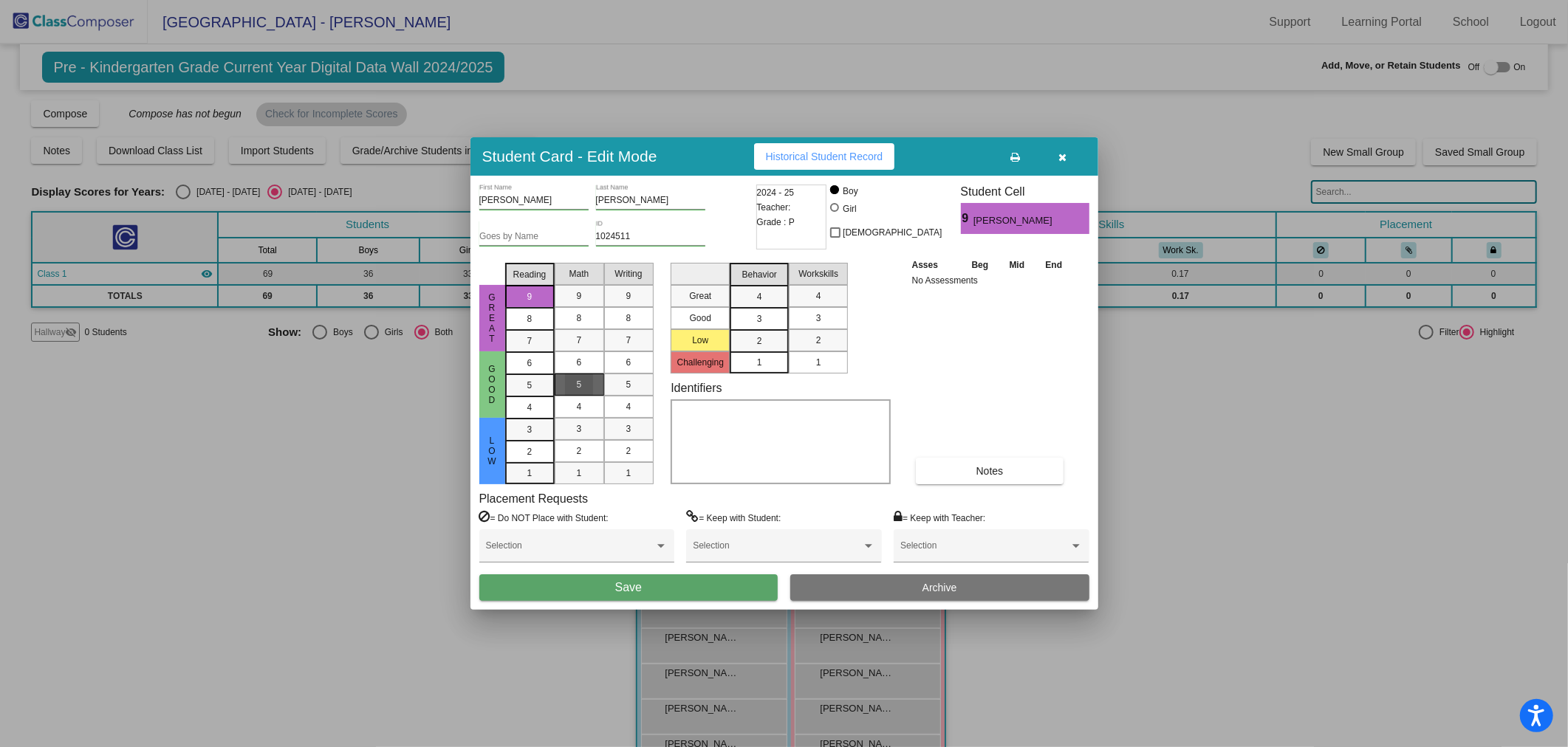 click on "5" at bounding box center (579, 385) 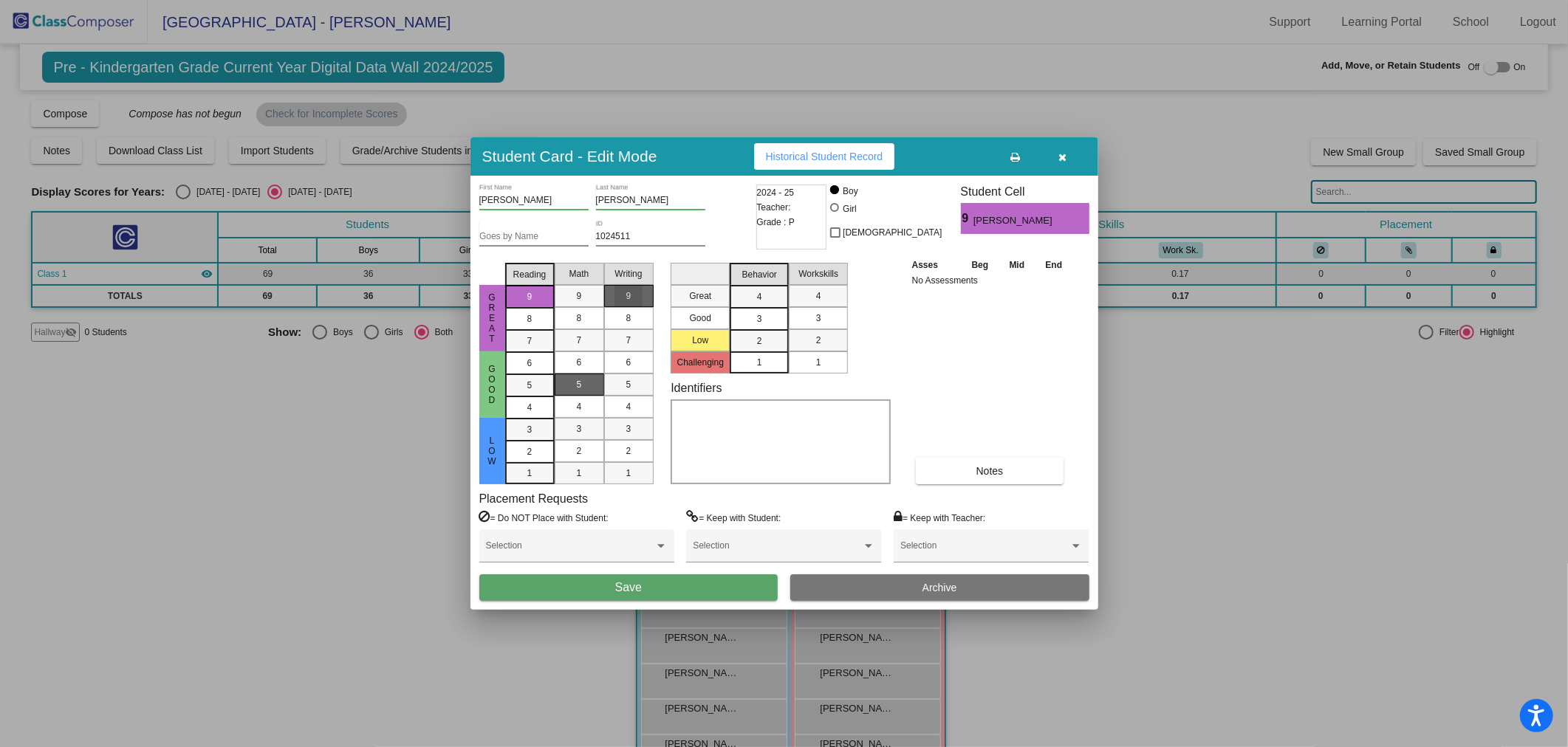 click on "9" at bounding box center [629, 296] 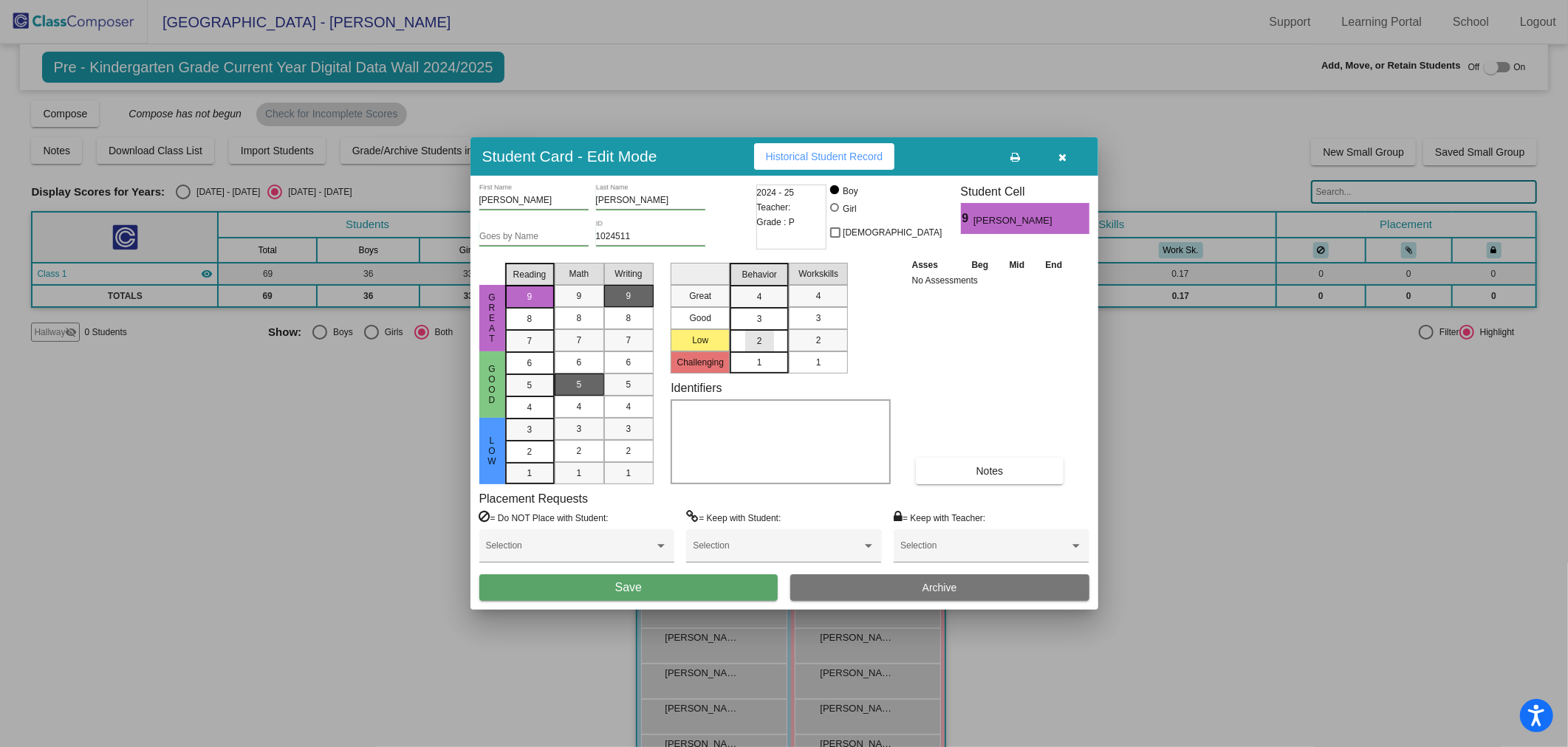 click on "2" at bounding box center [759, 341] 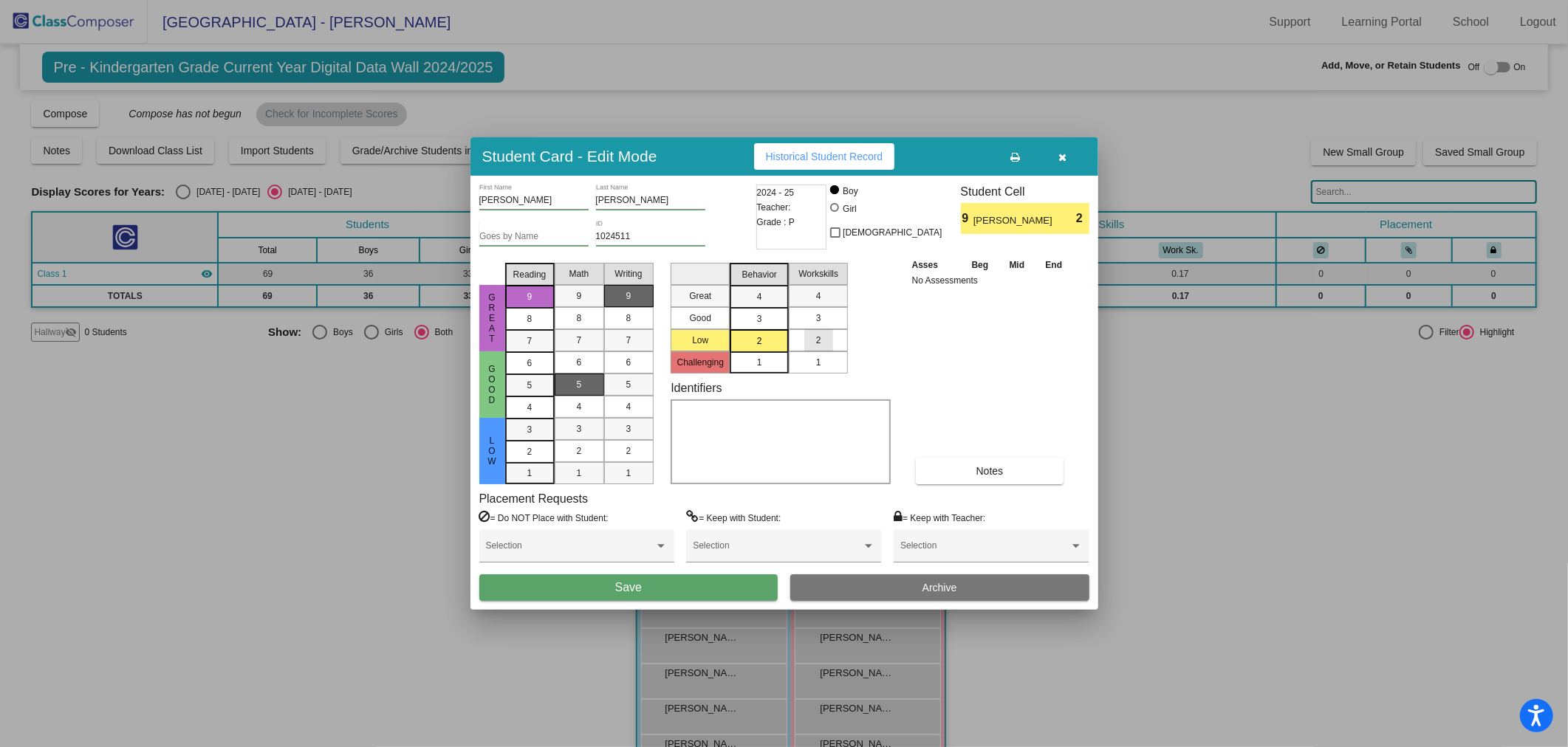 click on "2" at bounding box center (818, 340) 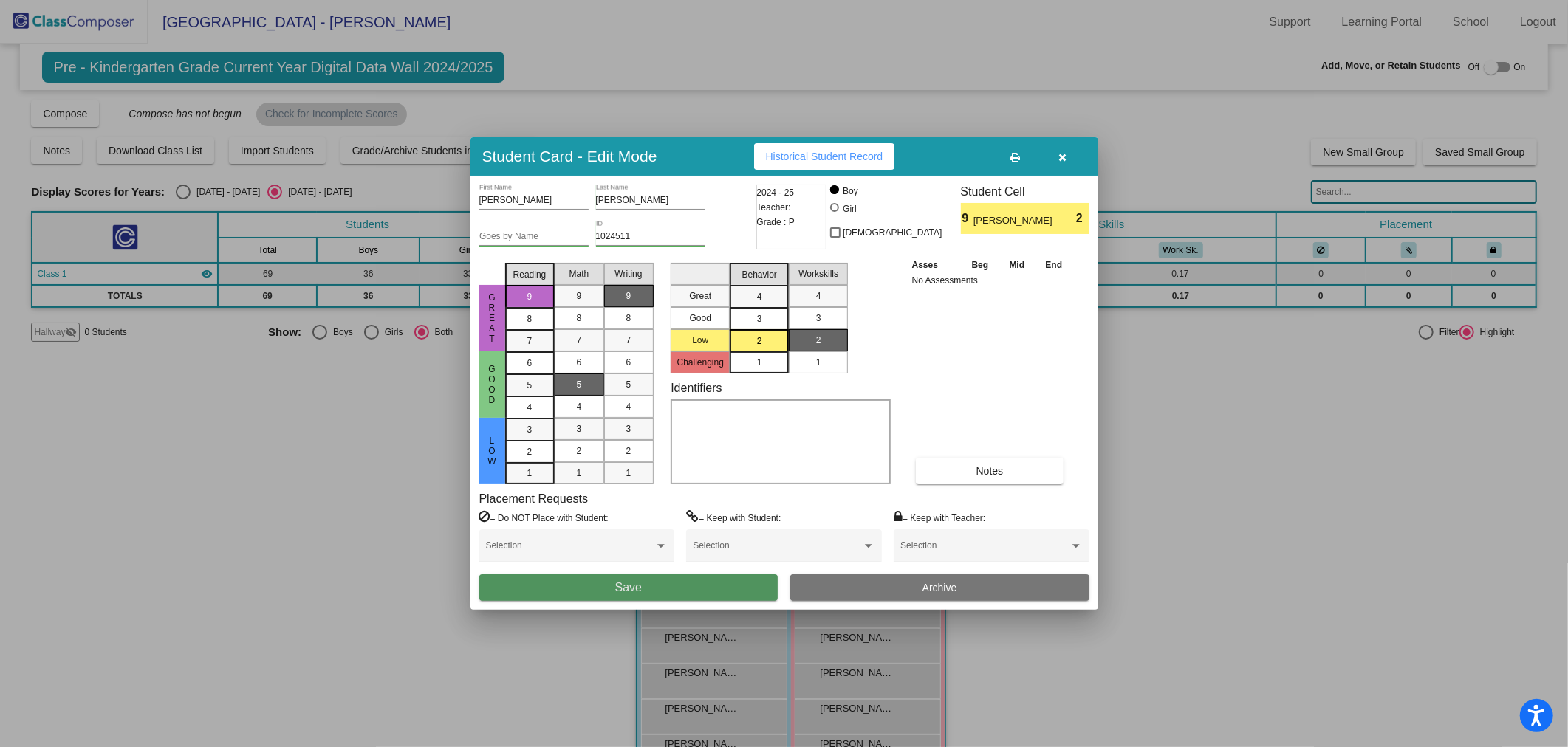 click on "Save" at bounding box center [629, 588] 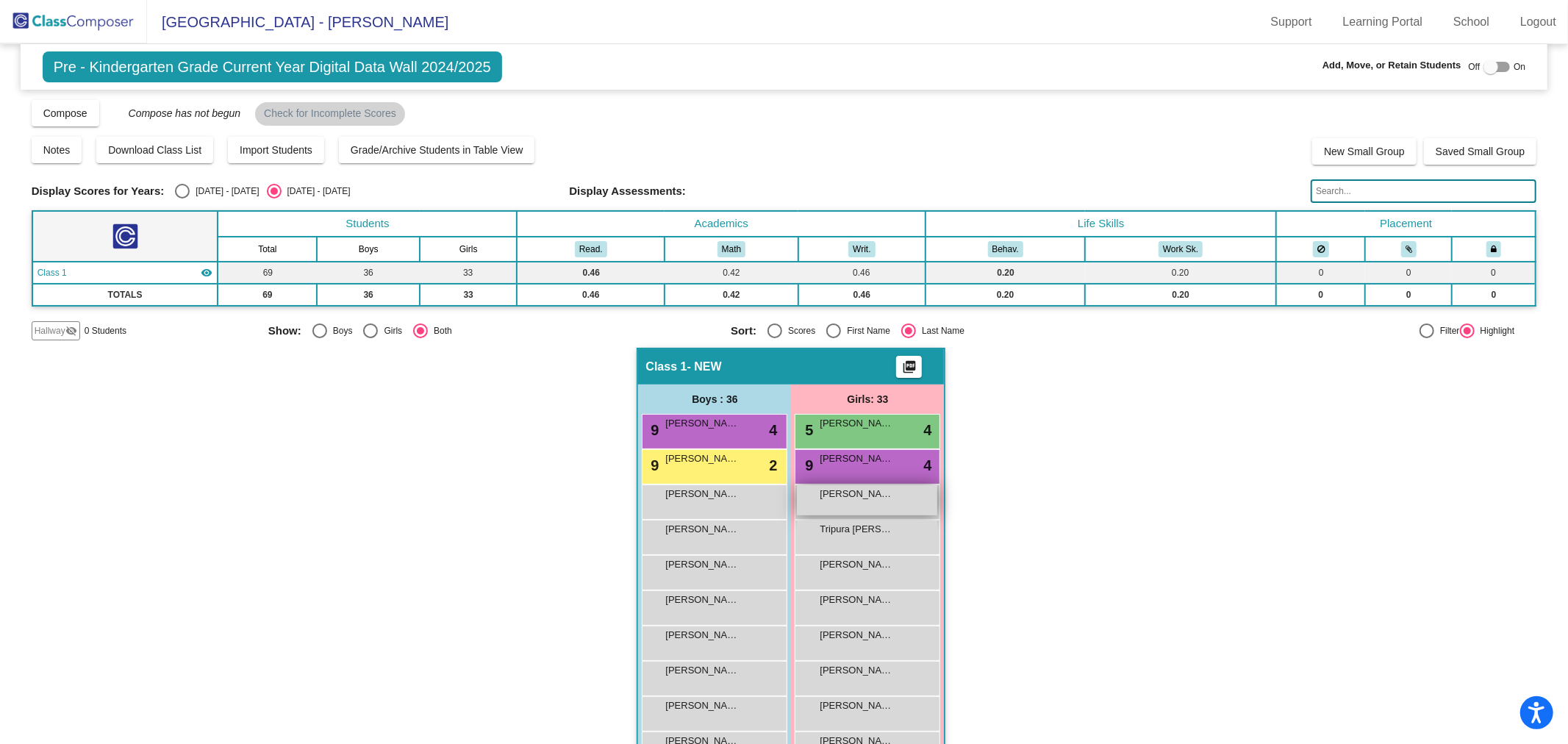 click on "[PERSON_NAME]" at bounding box center [856, 494] 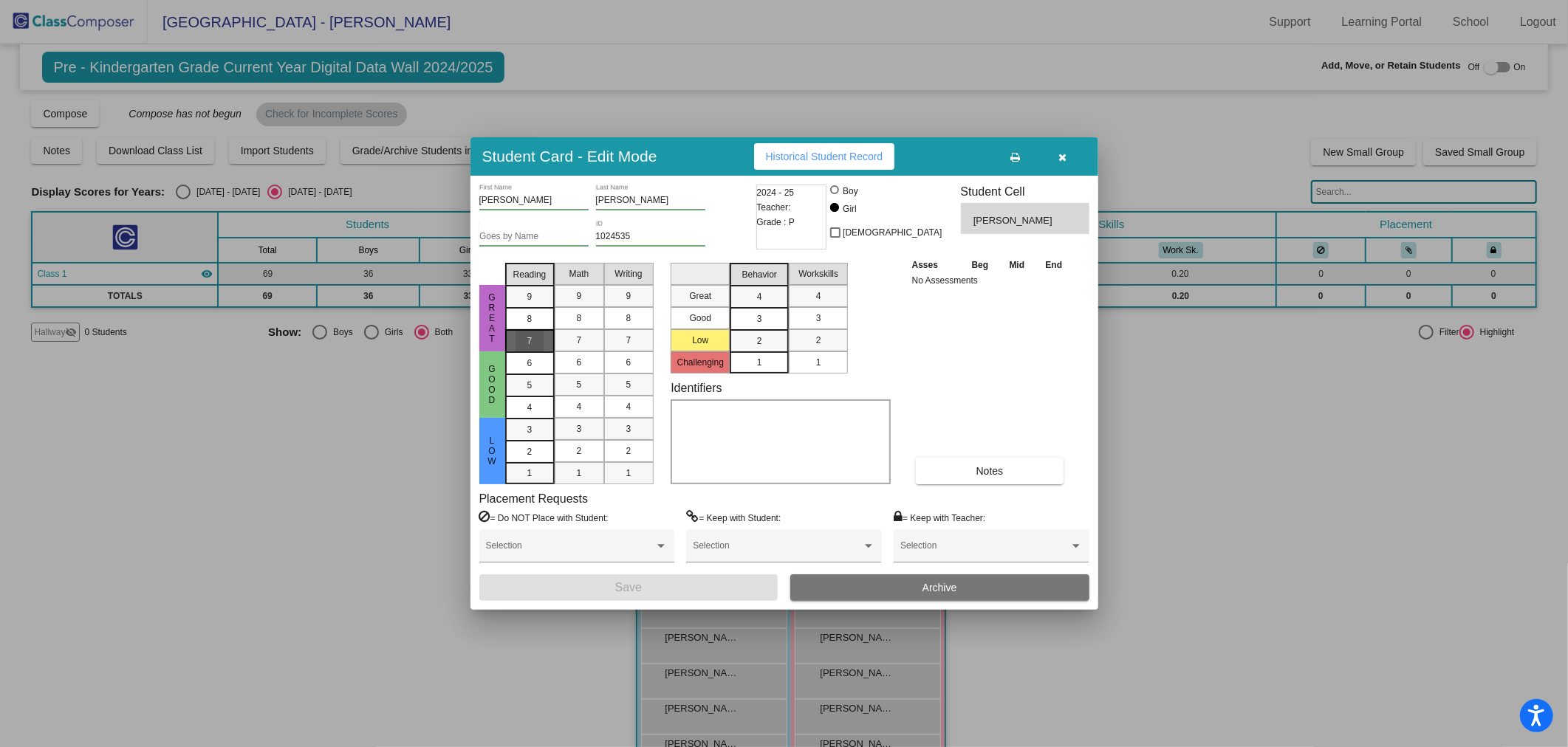 drag, startPoint x: 535, startPoint y: 341, endPoint x: 569, endPoint y: 307, distance: 48.08326 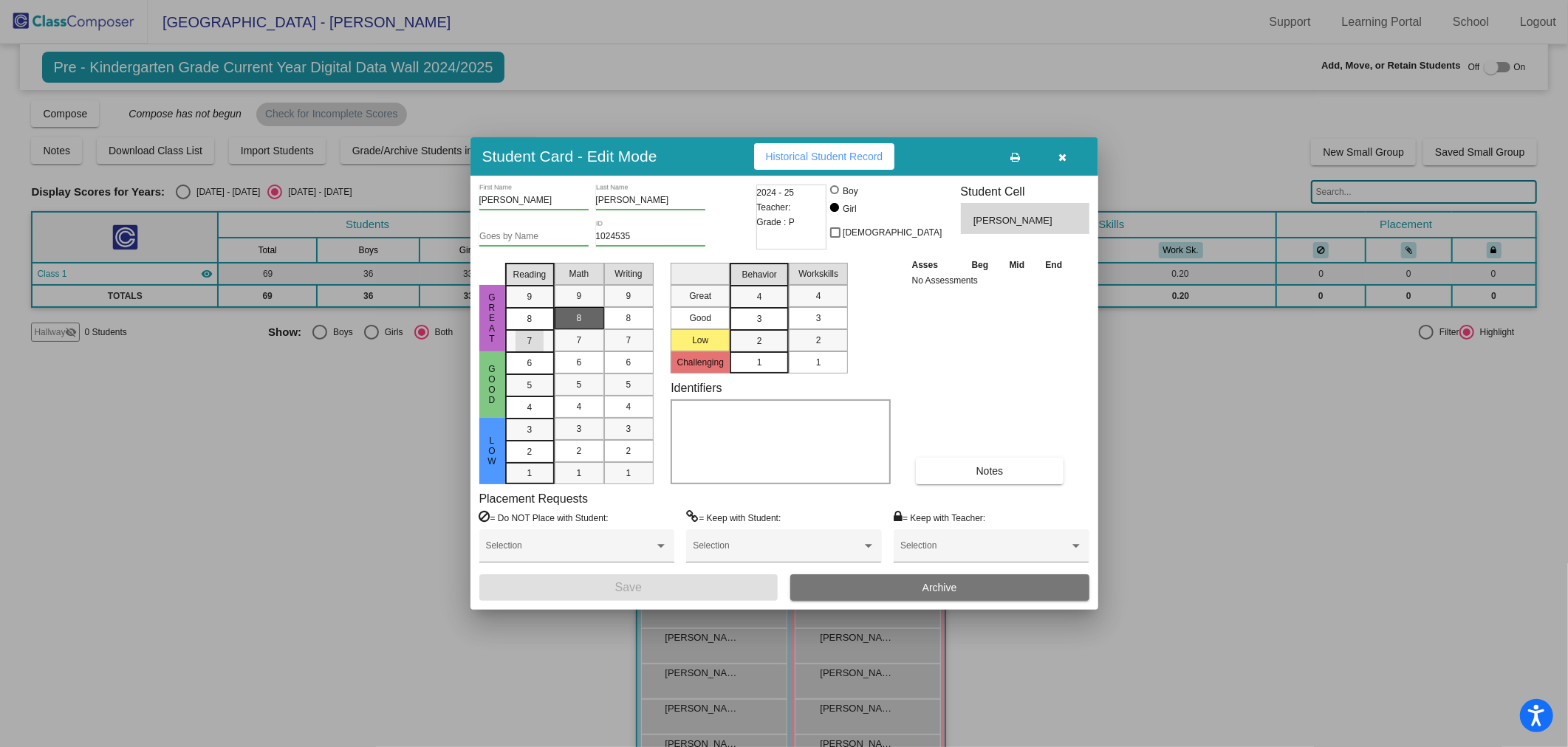 click on "7" at bounding box center [530, 297] 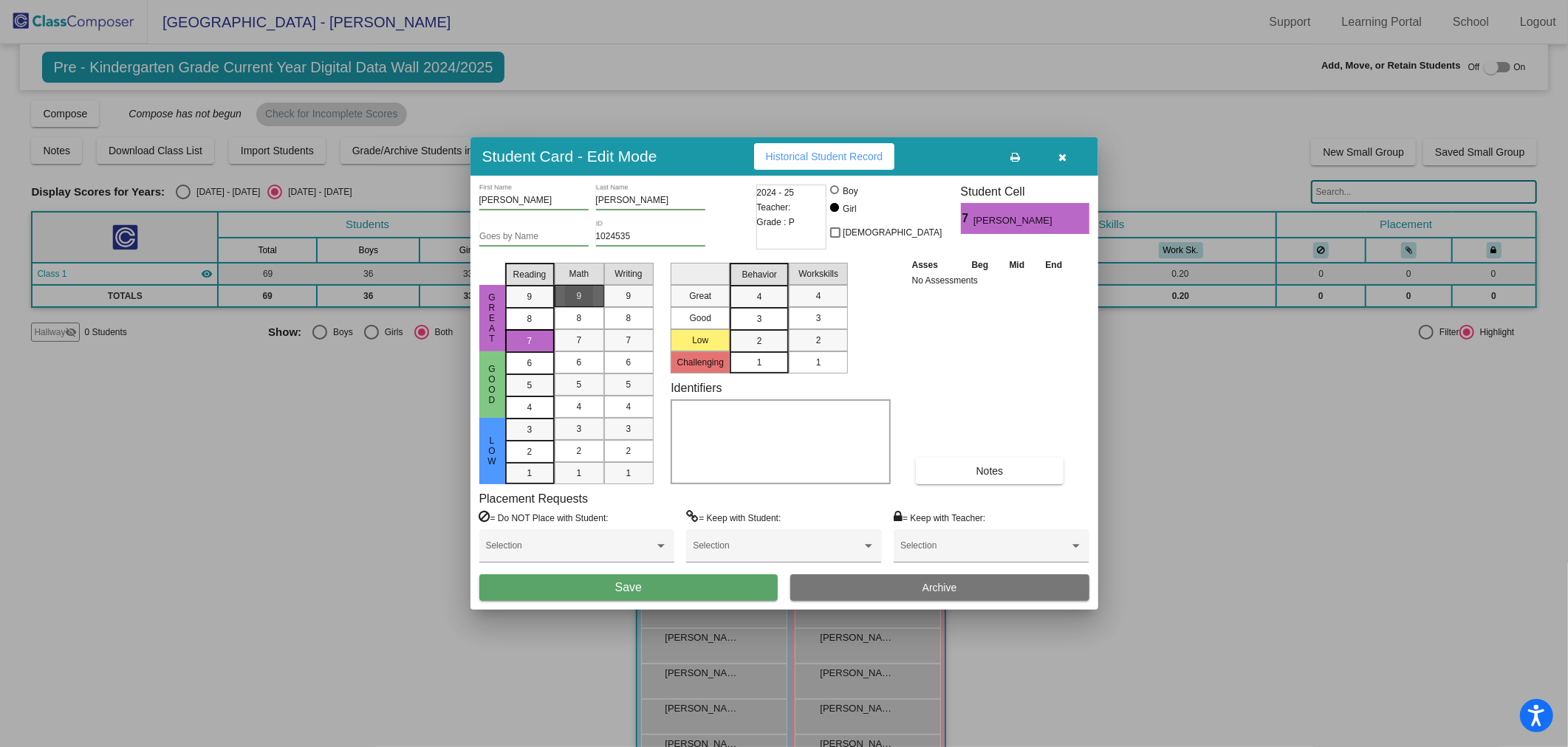 click on "9" at bounding box center (579, 296) 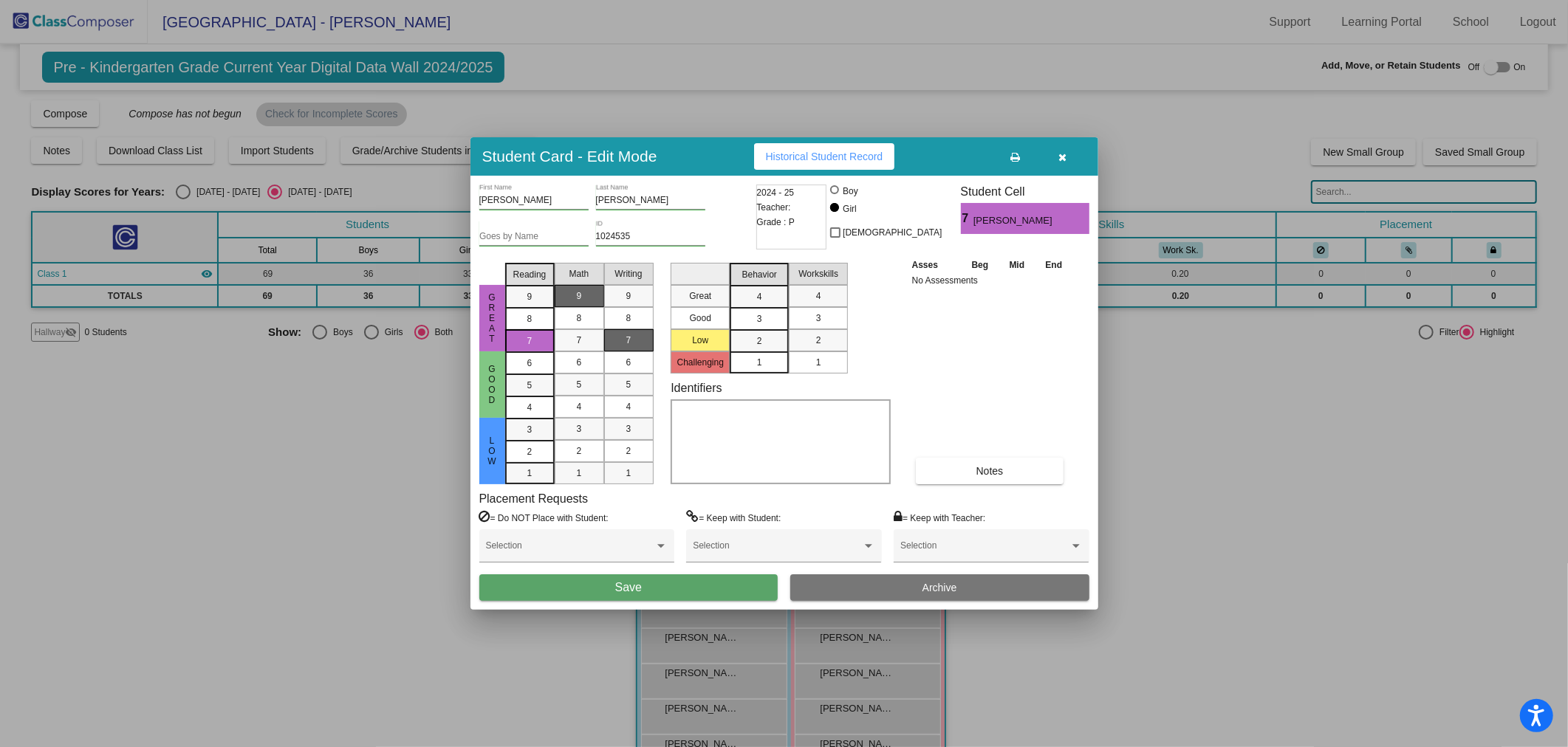 click on "7" at bounding box center (629, 340) 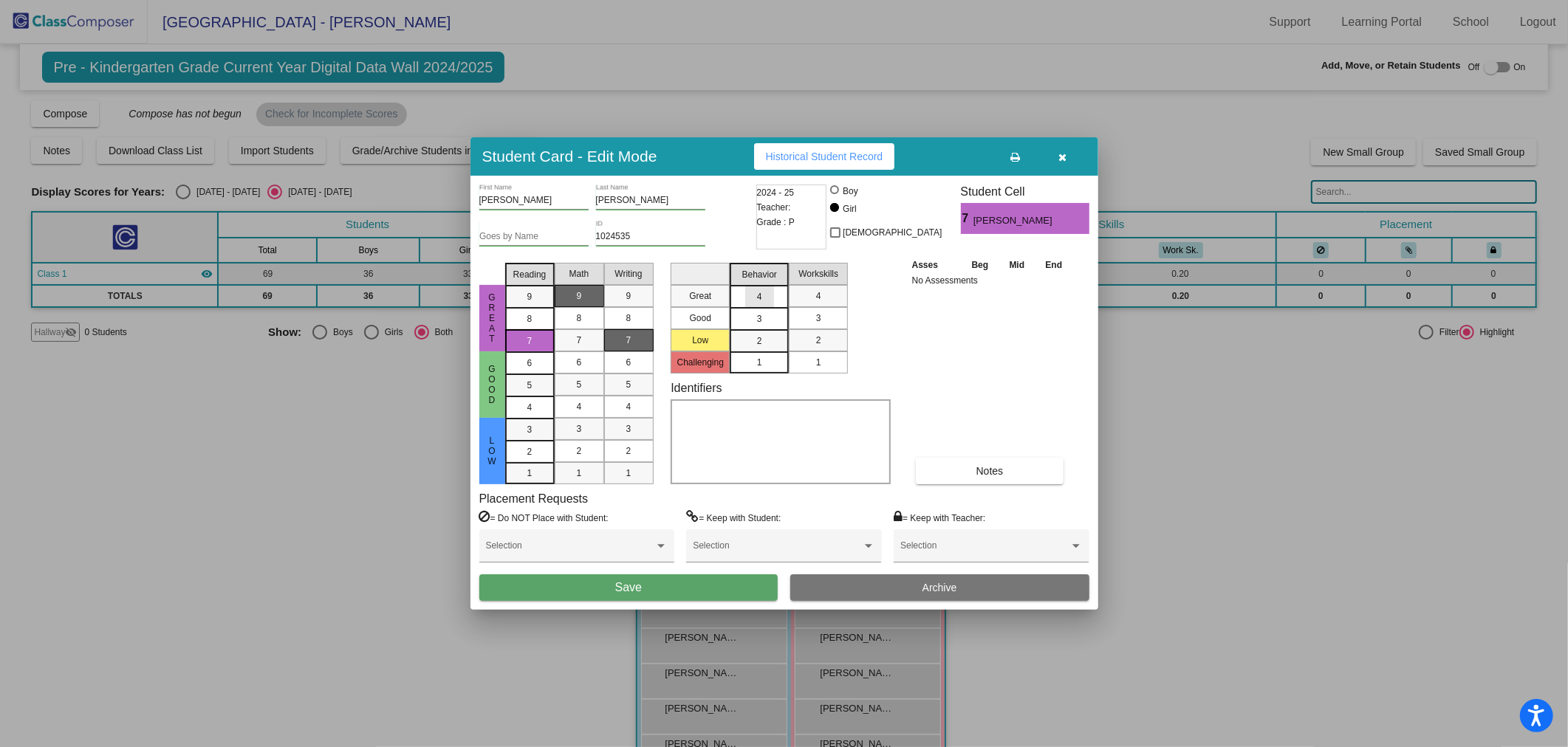 click on "4" at bounding box center (759, 297) 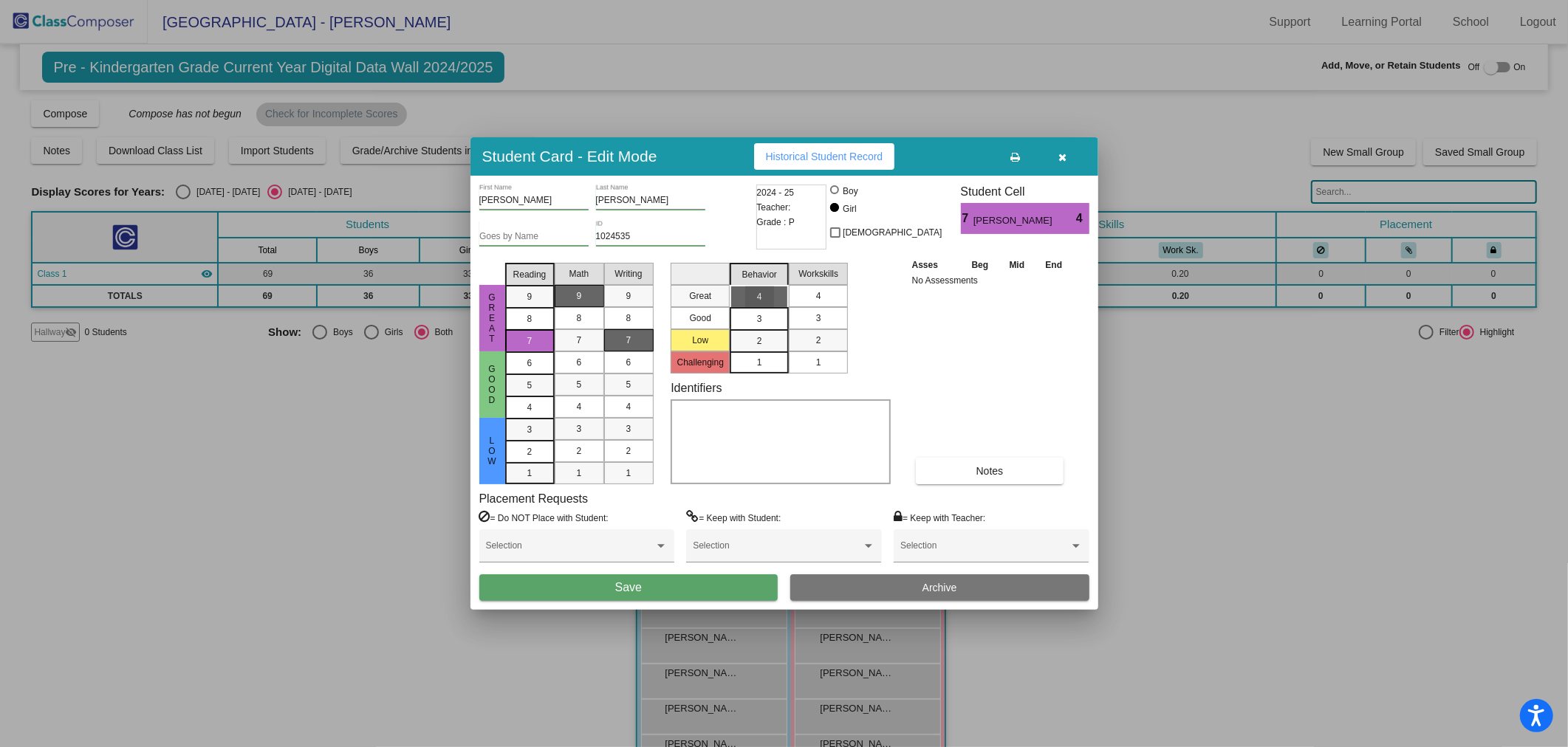 click on "4" at bounding box center (818, 296) 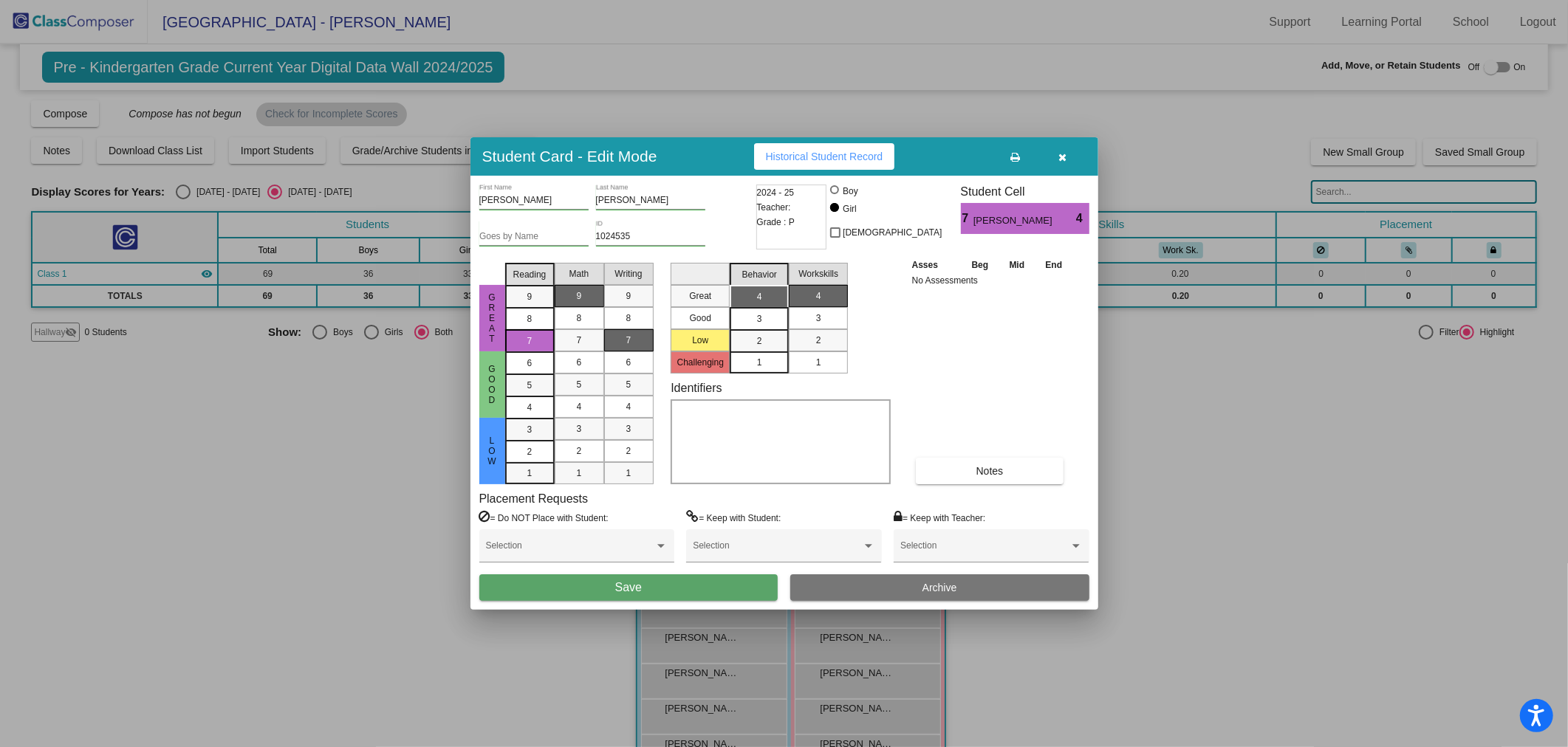 click on "Save" at bounding box center (629, 588) 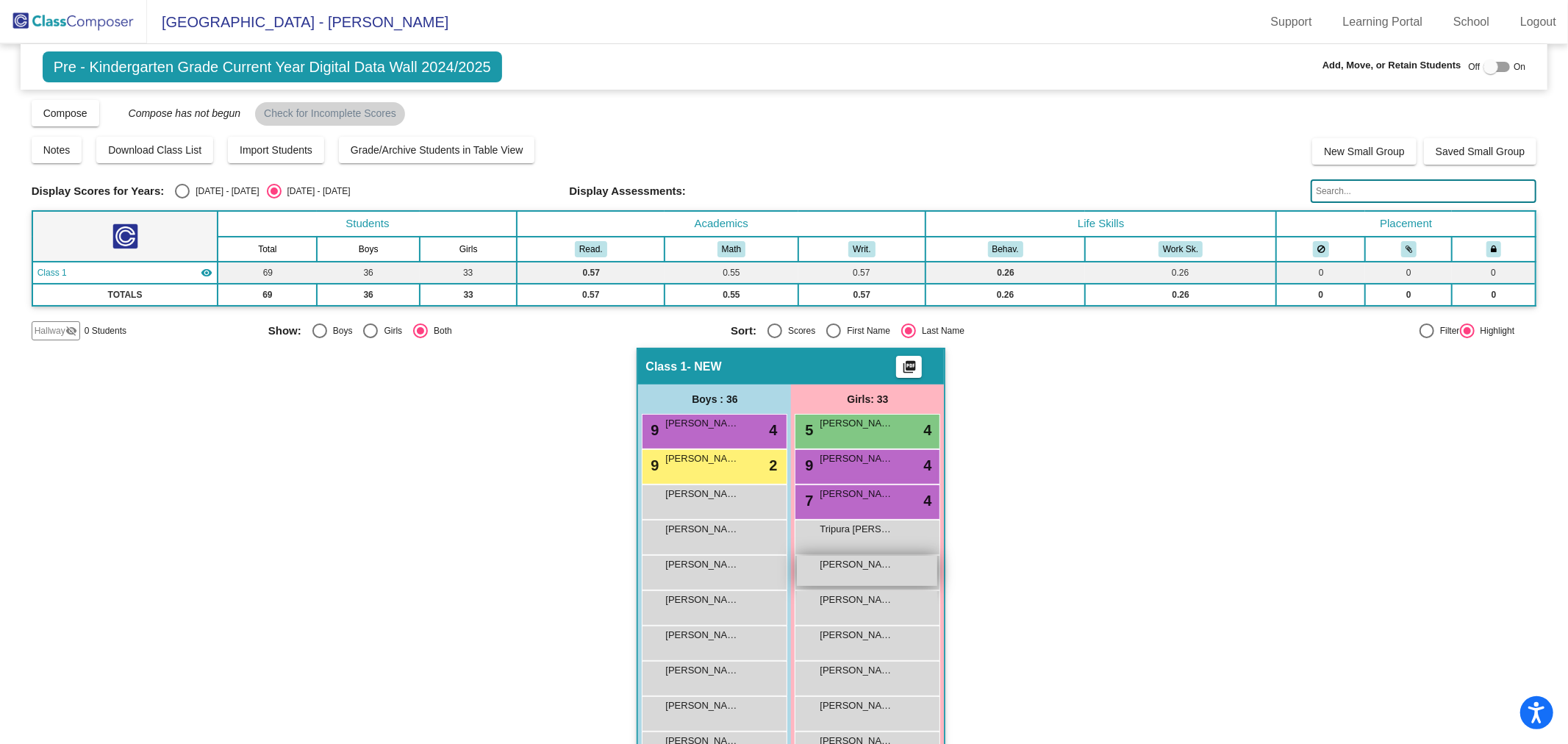 click on "[PERSON_NAME] lock do_not_disturb_alt" at bounding box center [867, 570] 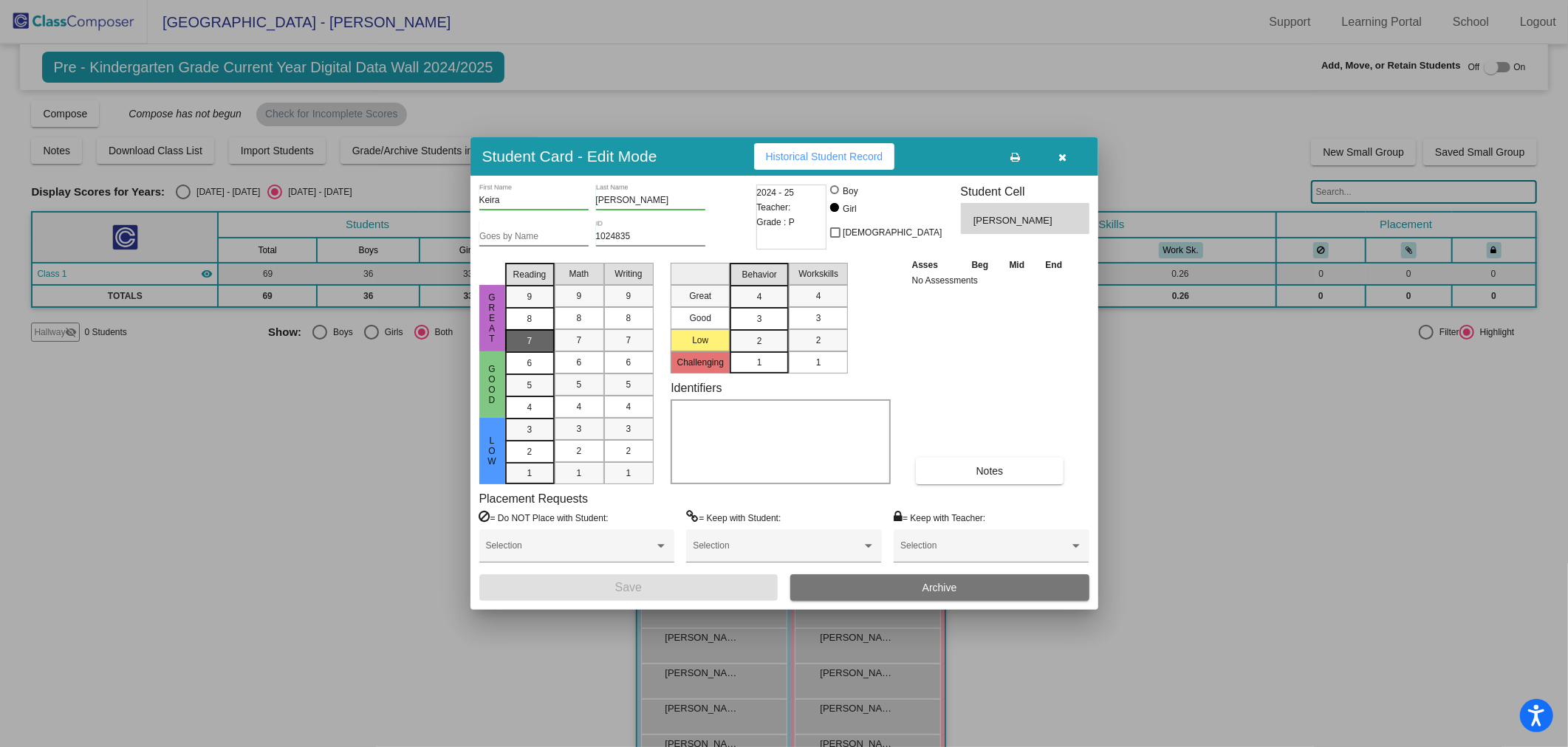 click on "7" at bounding box center (530, 297) 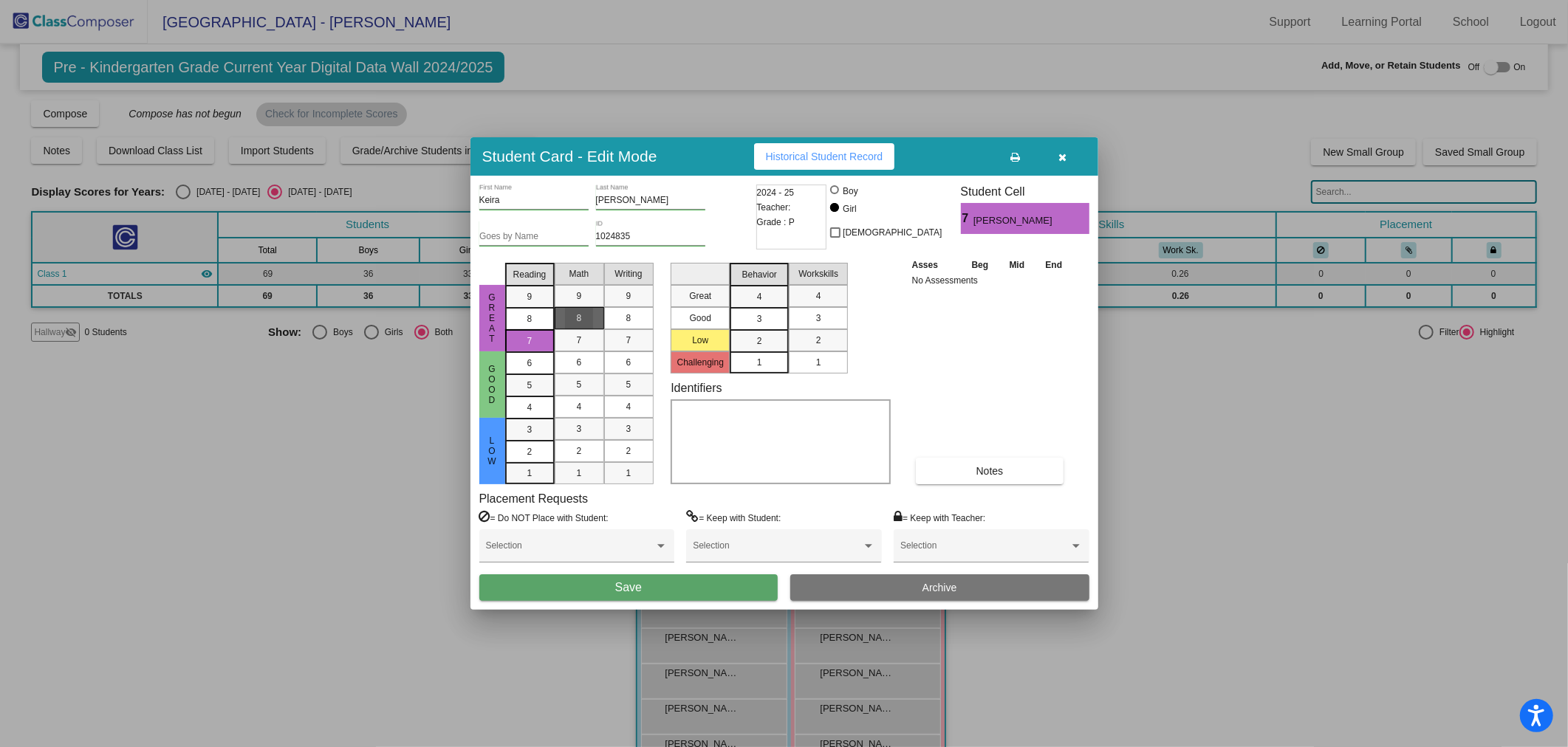 click on "8" at bounding box center (579, 318) 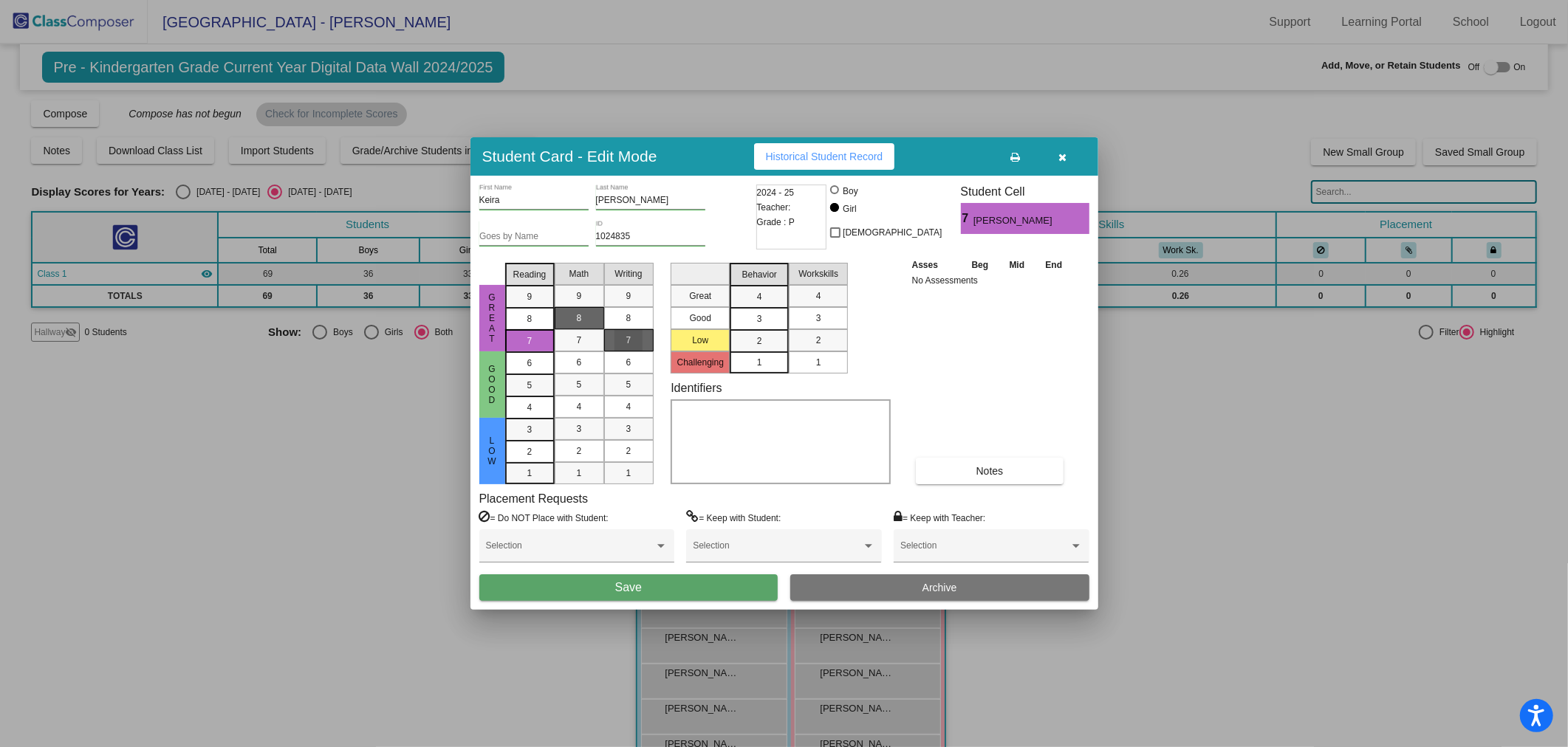 click on "7" at bounding box center [629, 340] 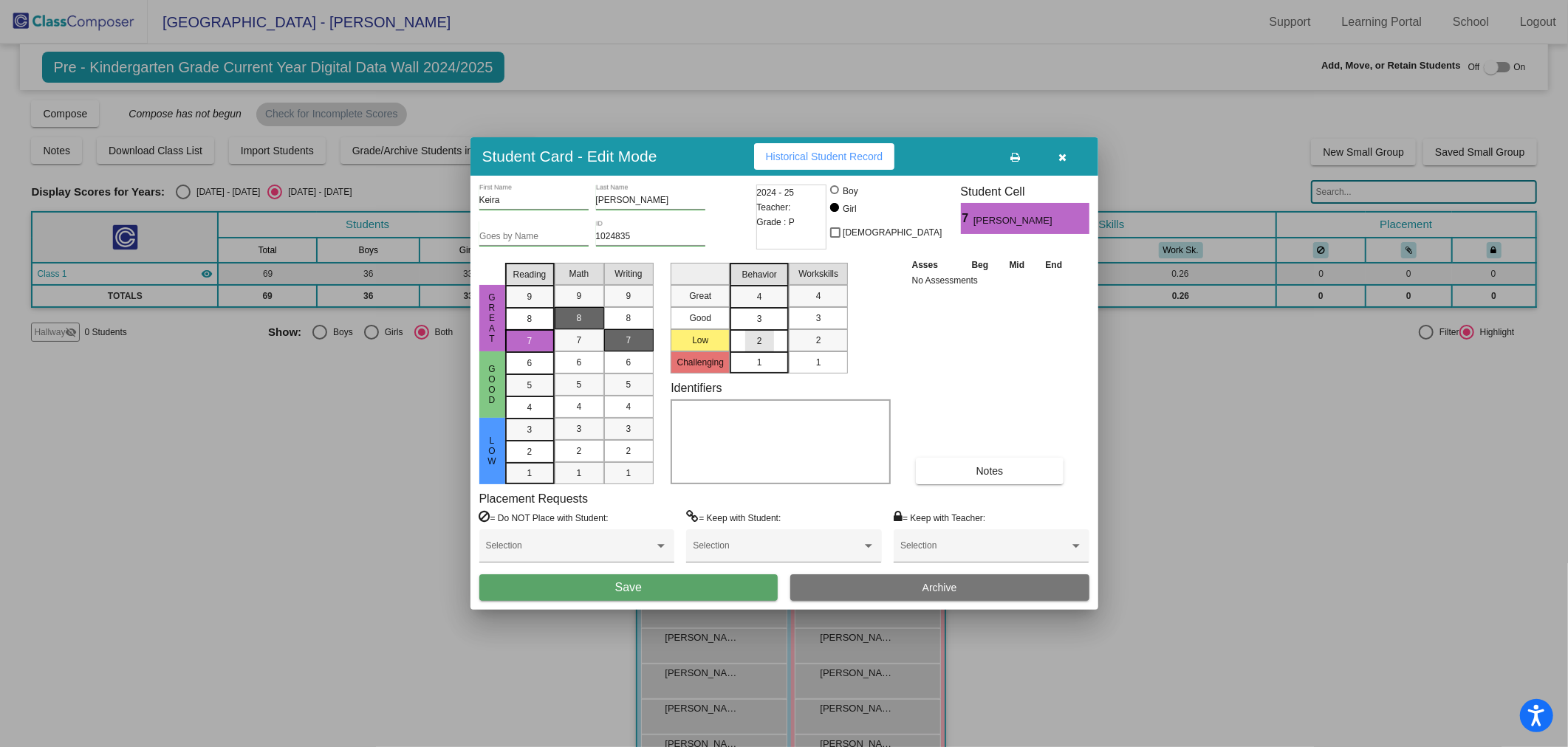 click on "2" at bounding box center [759, 341] 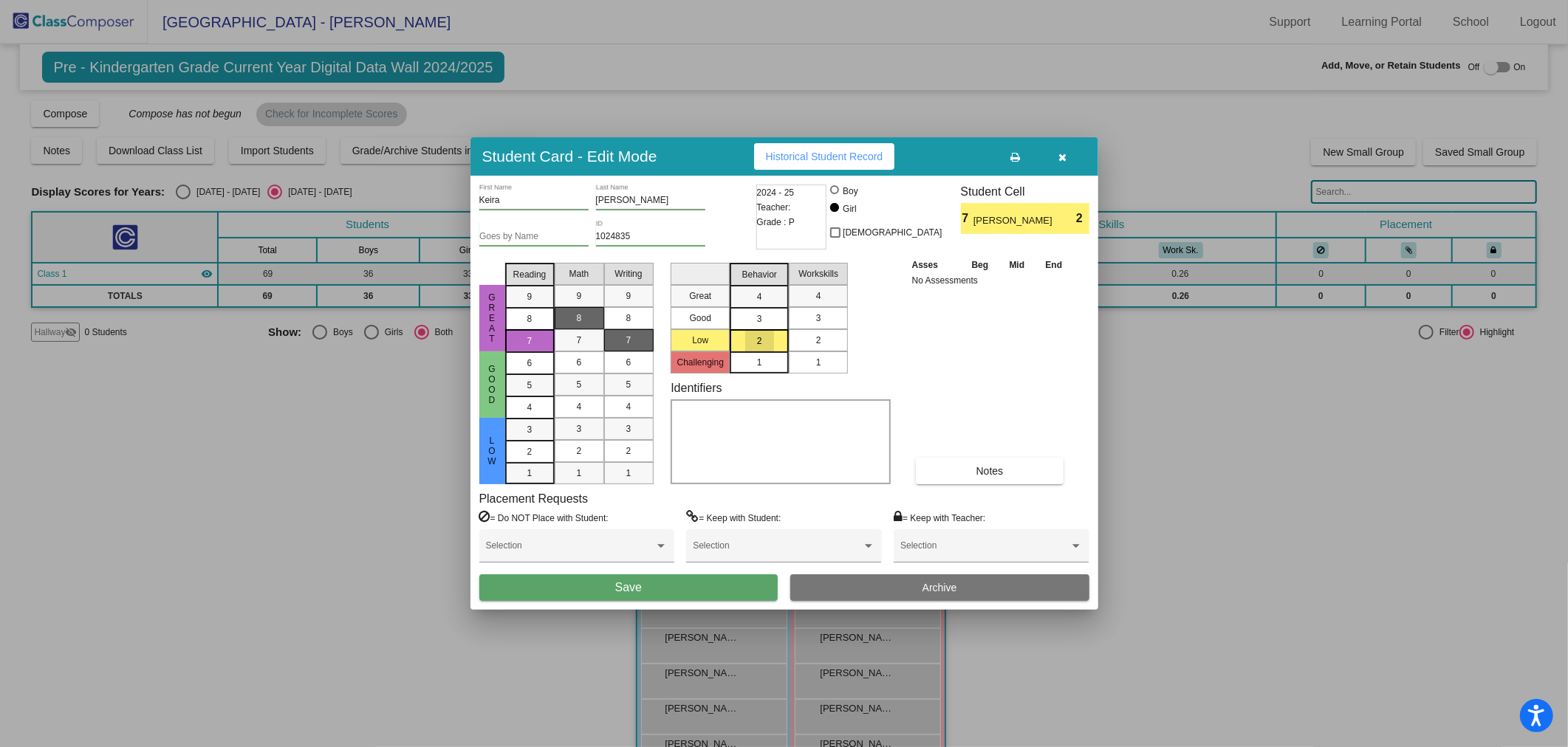 click on "2" at bounding box center [818, 340] 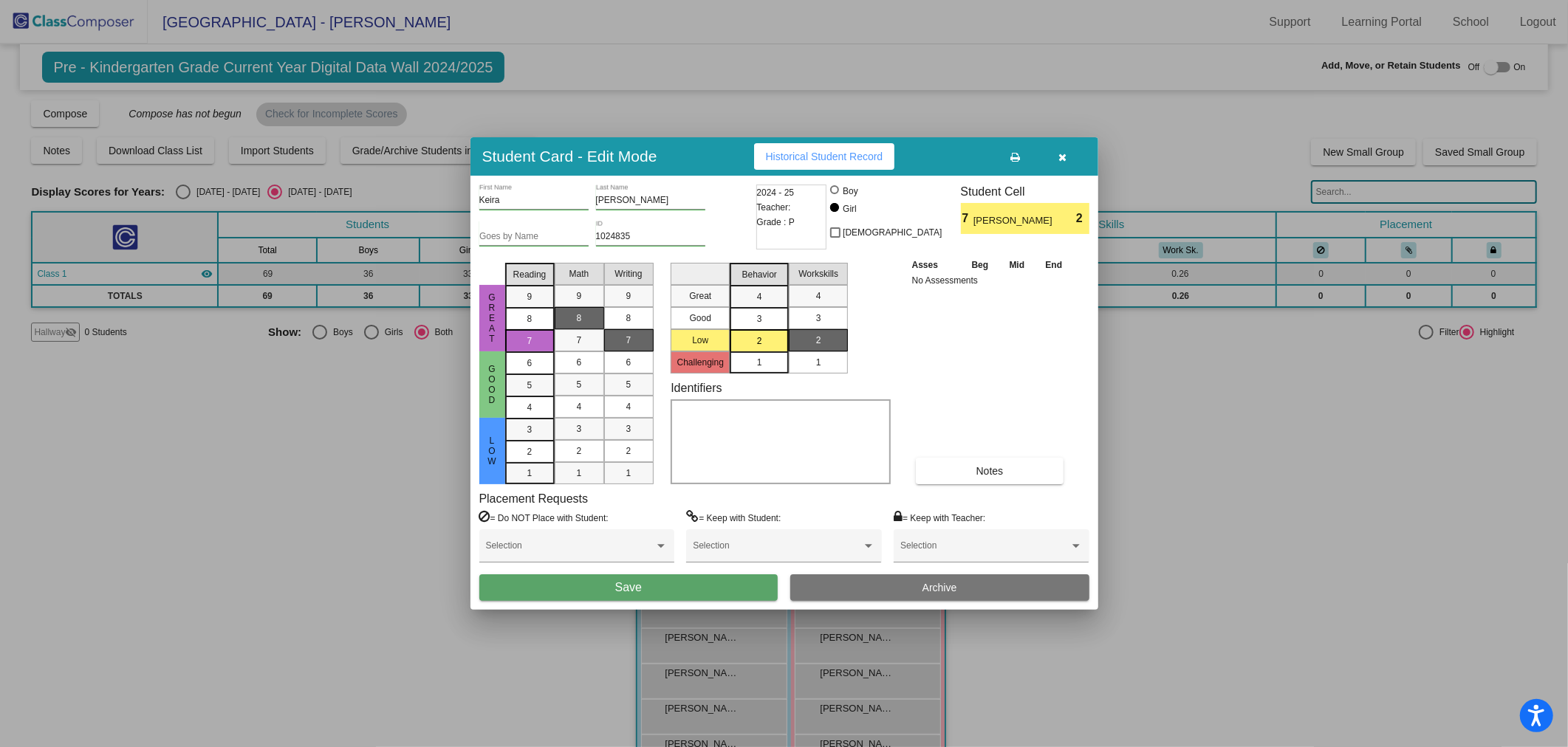 click on "Save" at bounding box center (629, 588) 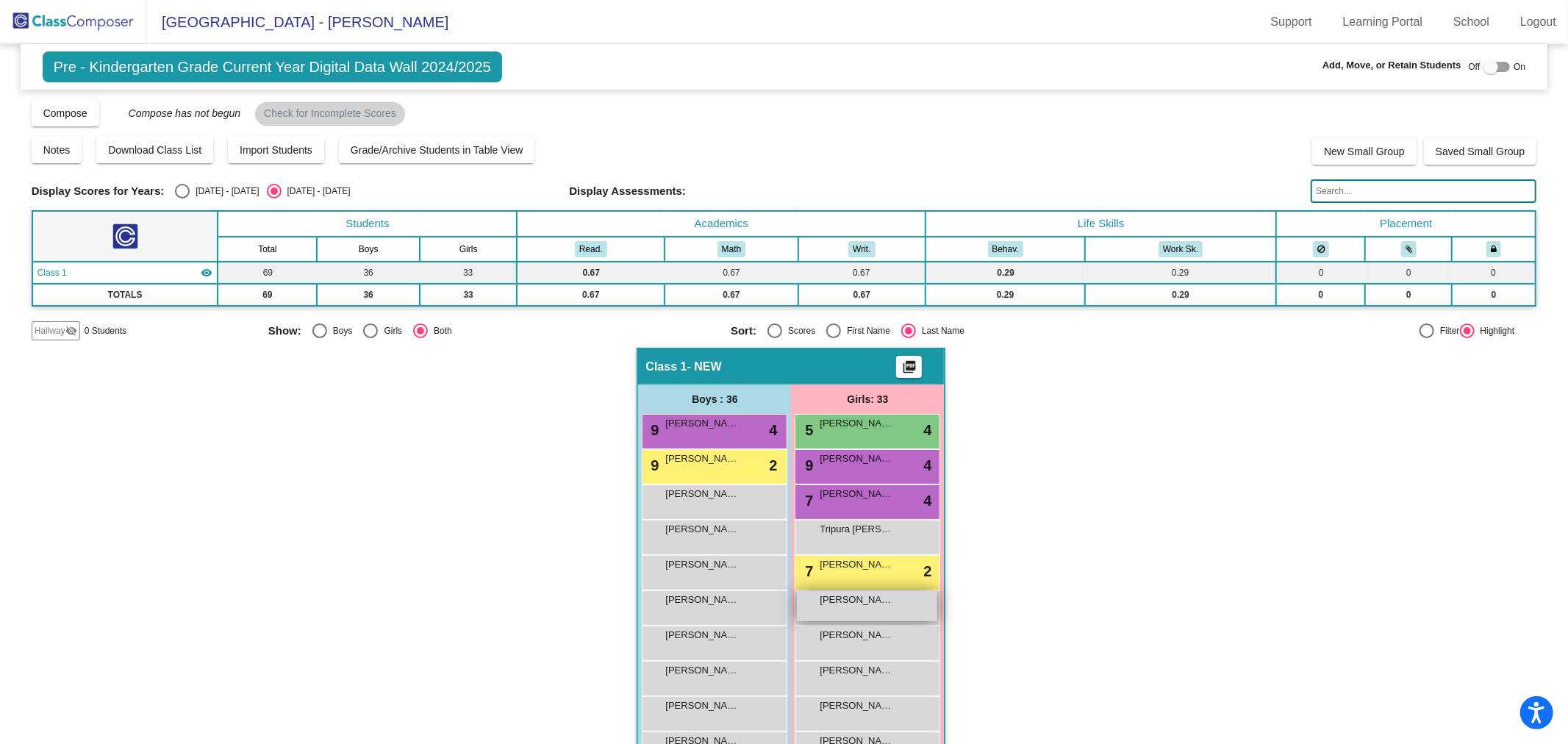 click on "[PERSON_NAME]" at bounding box center [856, 600] 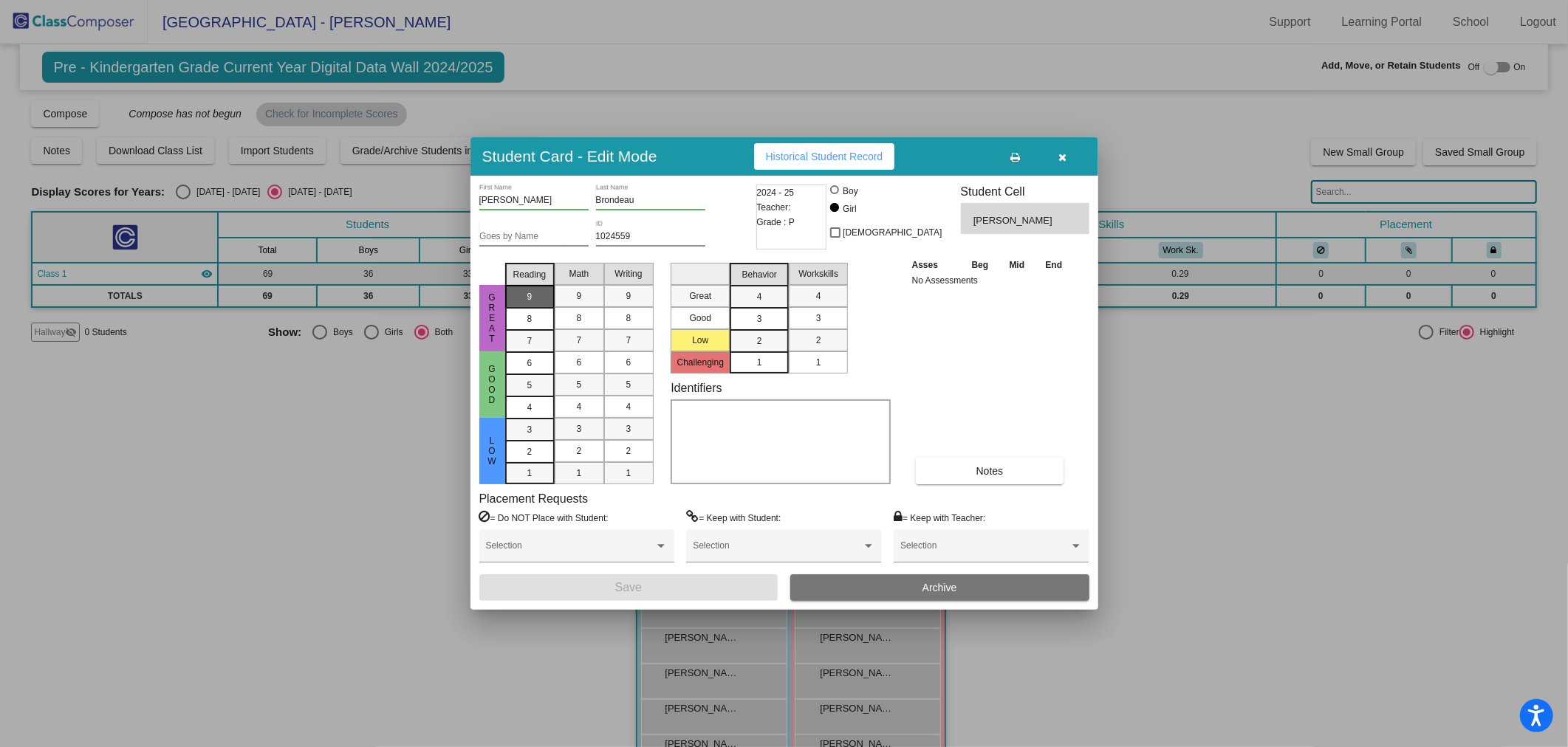 click on "9" at bounding box center (530, 297) 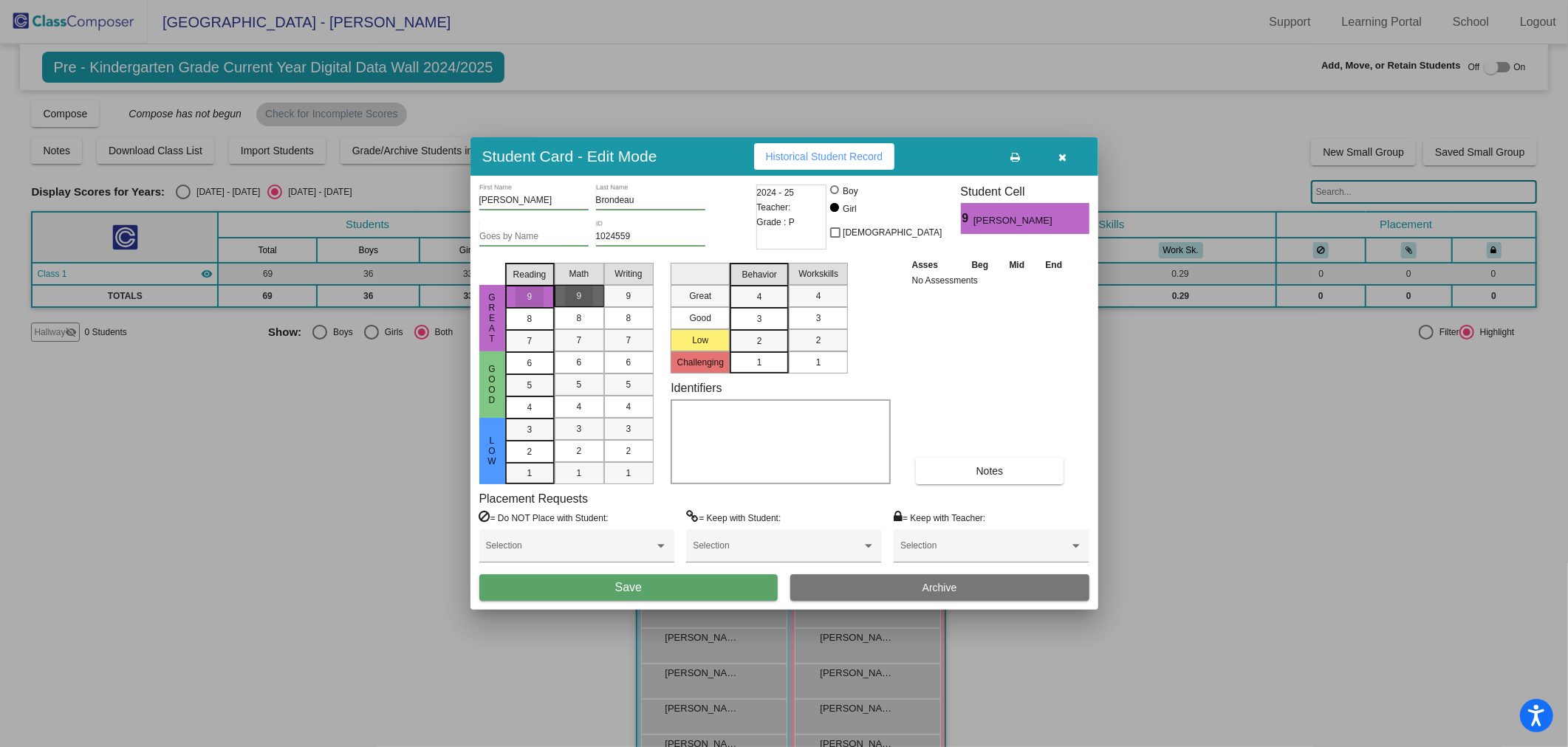 click on "9" at bounding box center [579, 296] 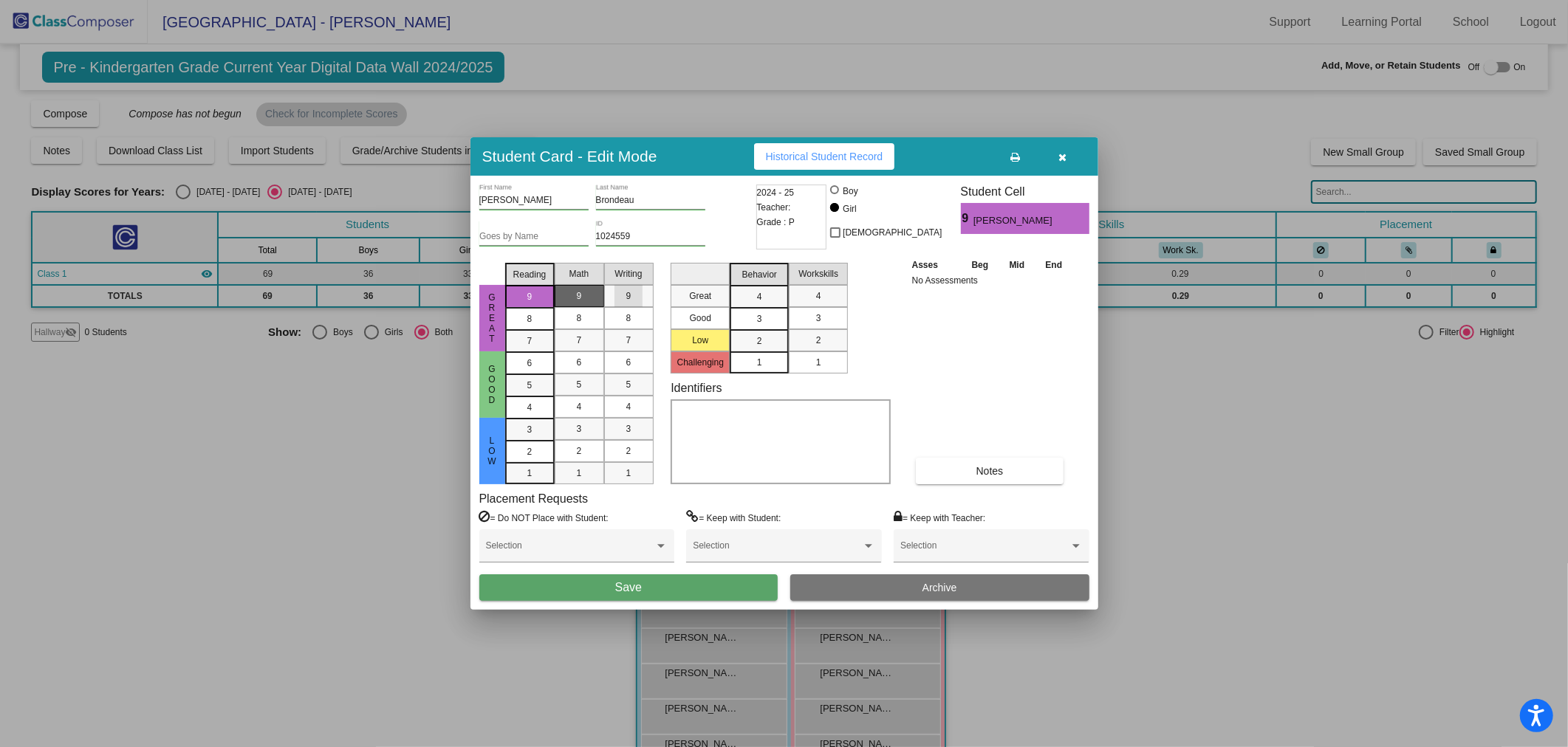 drag, startPoint x: 615, startPoint y: 291, endPoint x: 654, endPoint y: 291, distance: 39 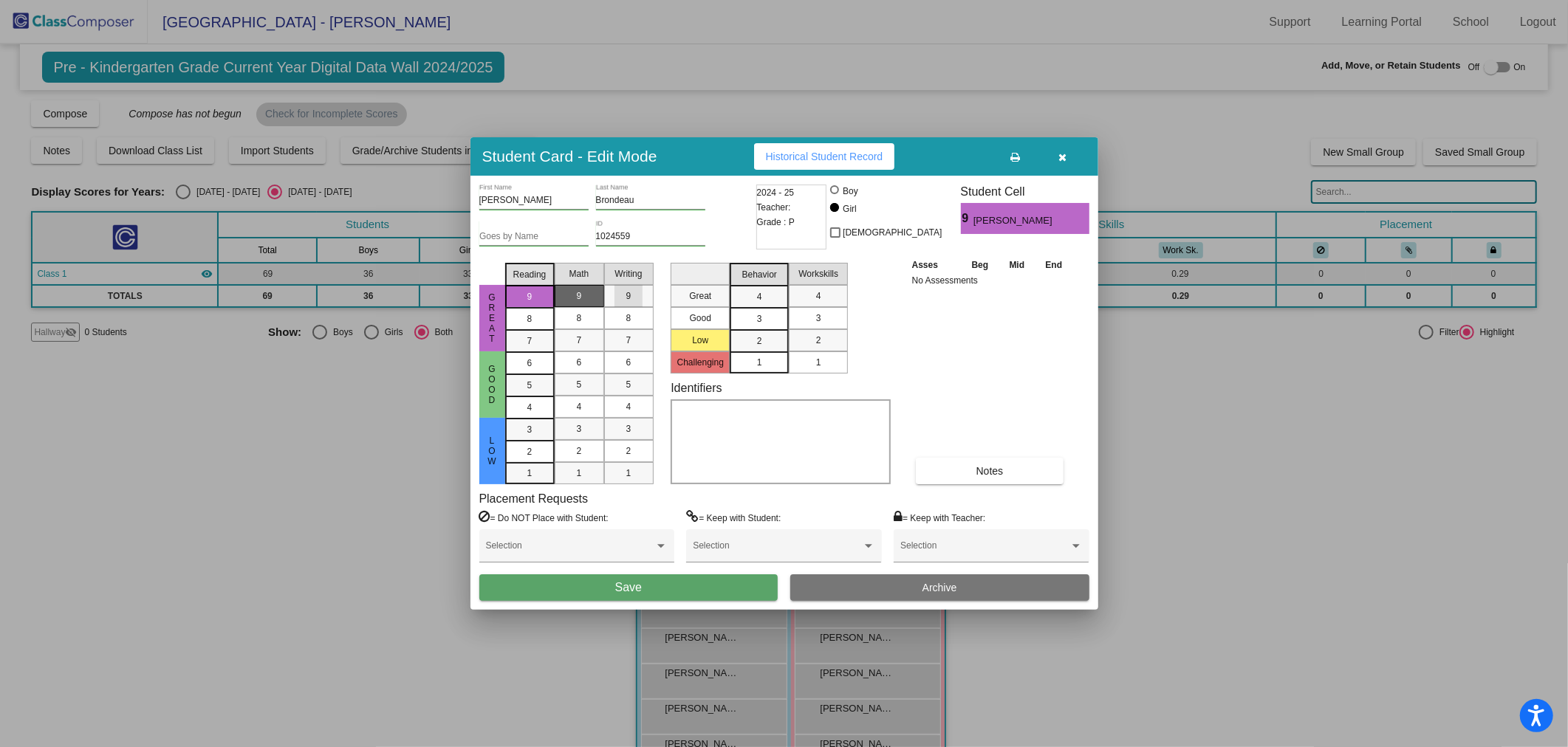 click on "9" at bounding box center (629, 296) 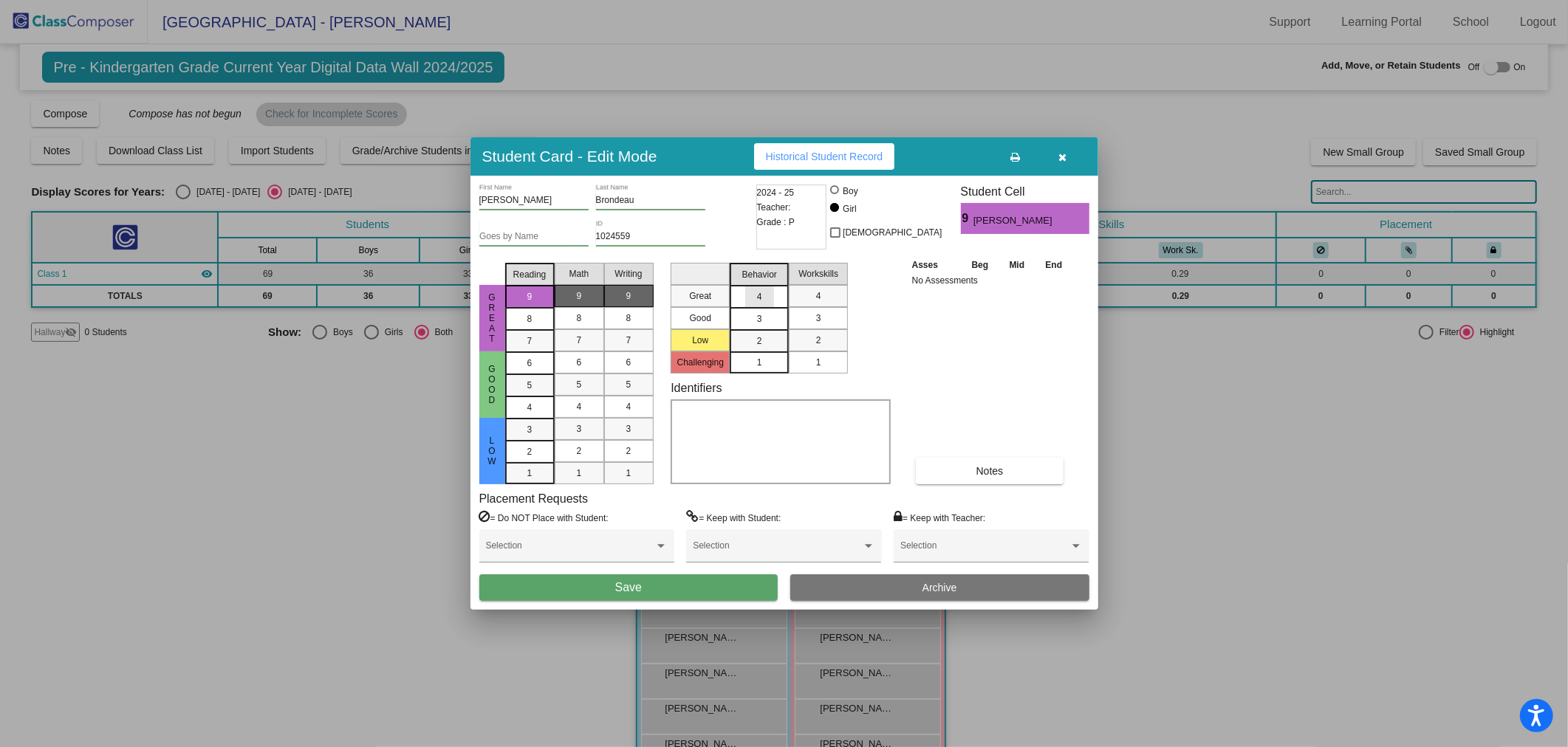 click on "4" at bounding box center [759, 297] 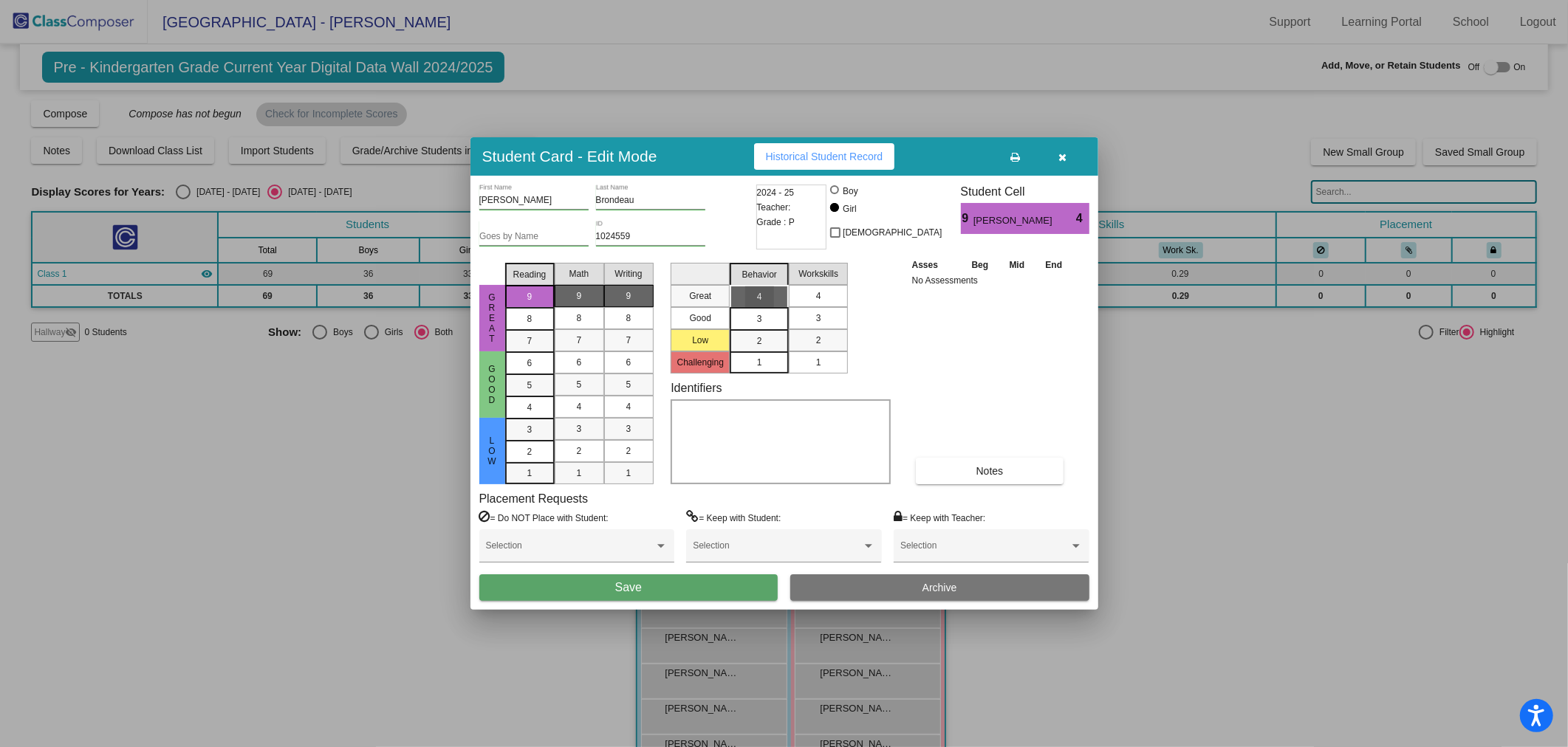 click on "4" at bounding box center (818, 296) 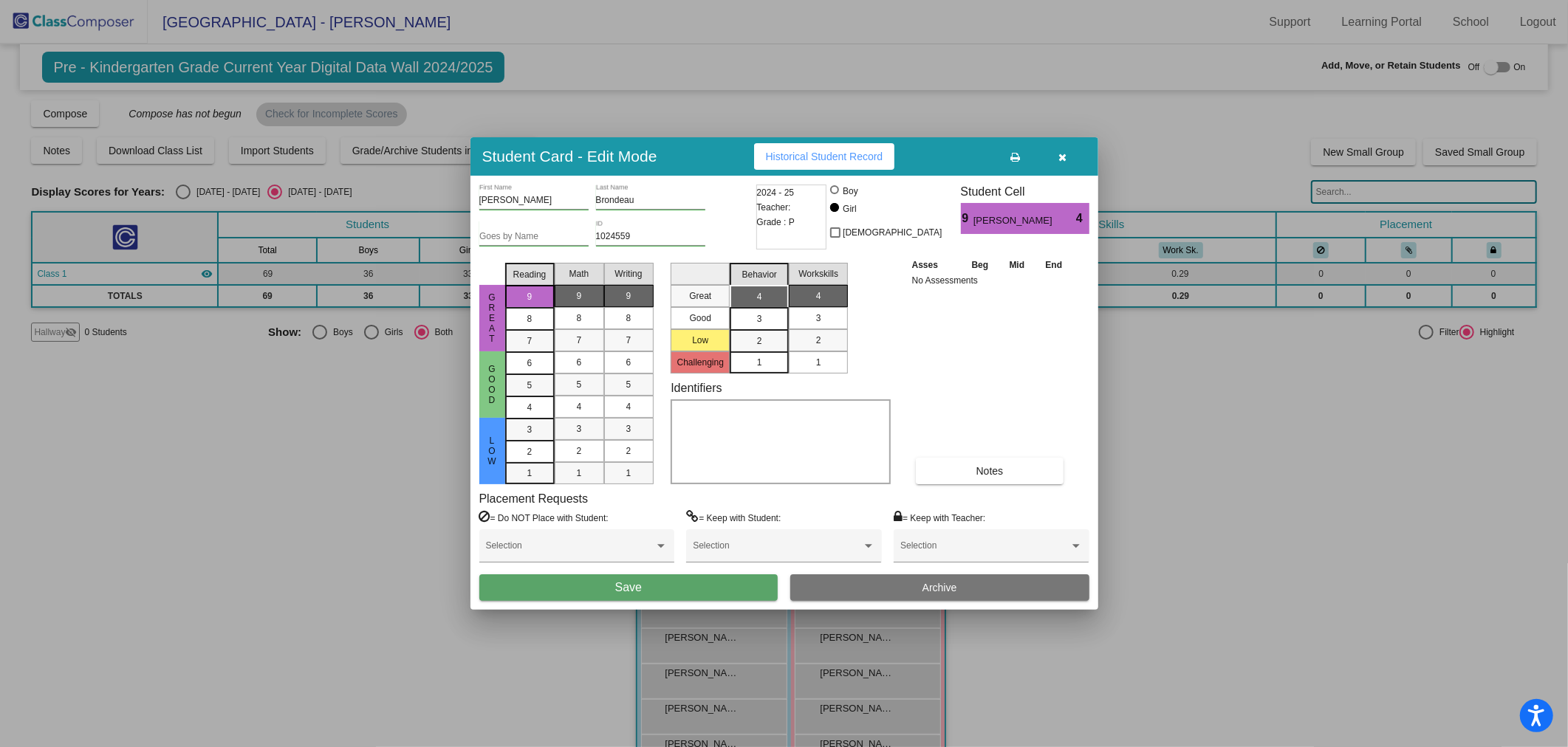 click on "Save" at bounding box center (629, 588) 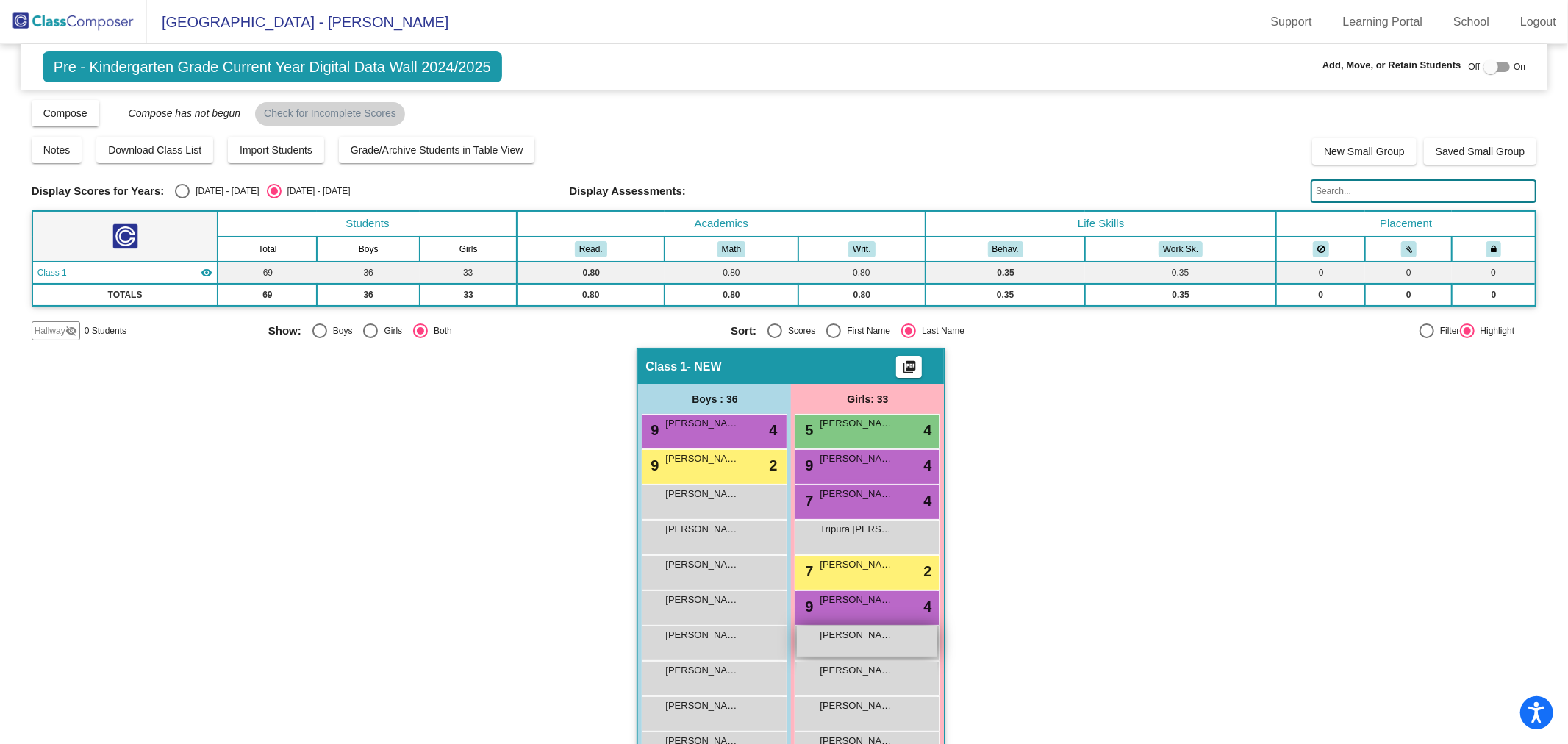 click on "[PERSON_NAME]" at bounding box center [856, 635] 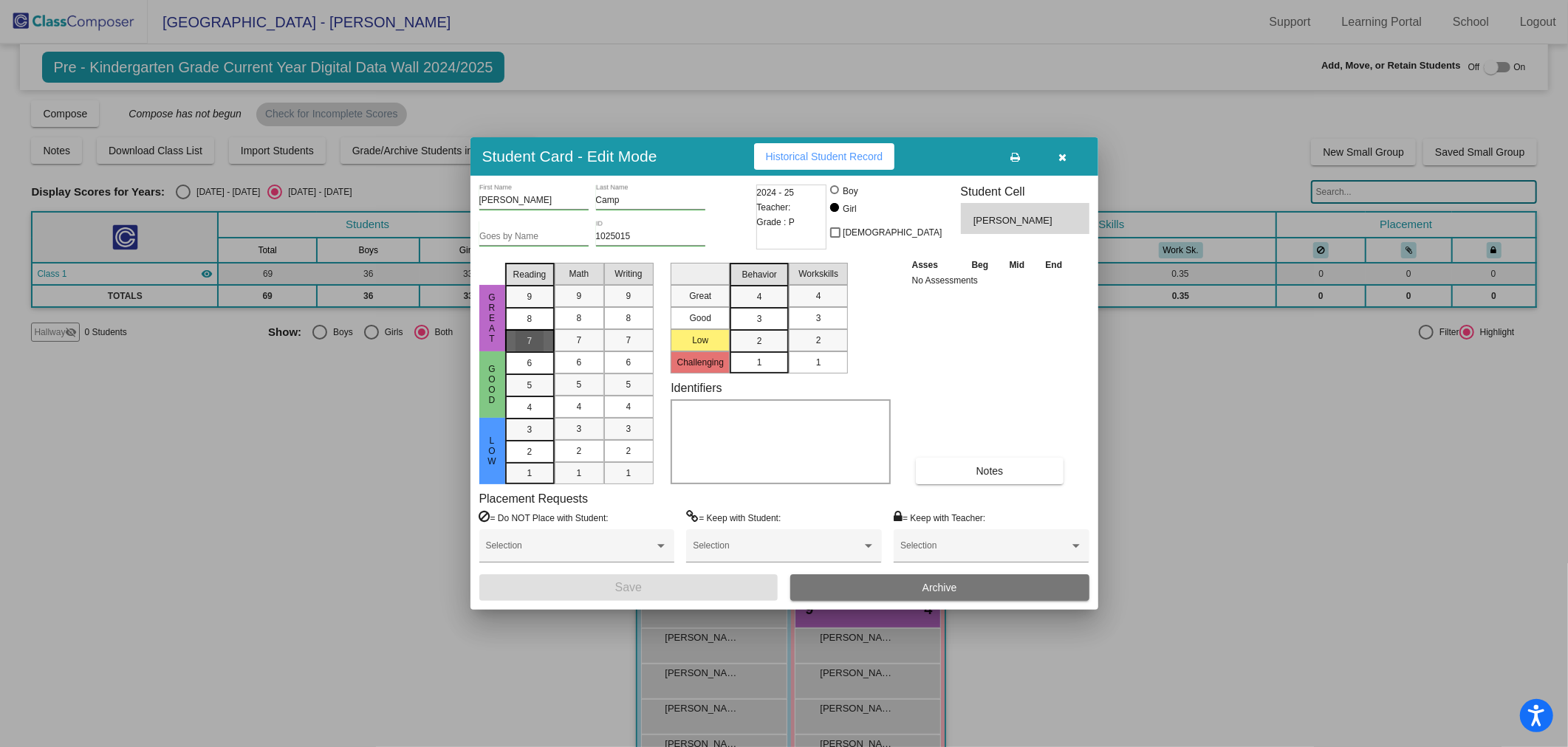 click on "7" at bounding box center [530, 297] 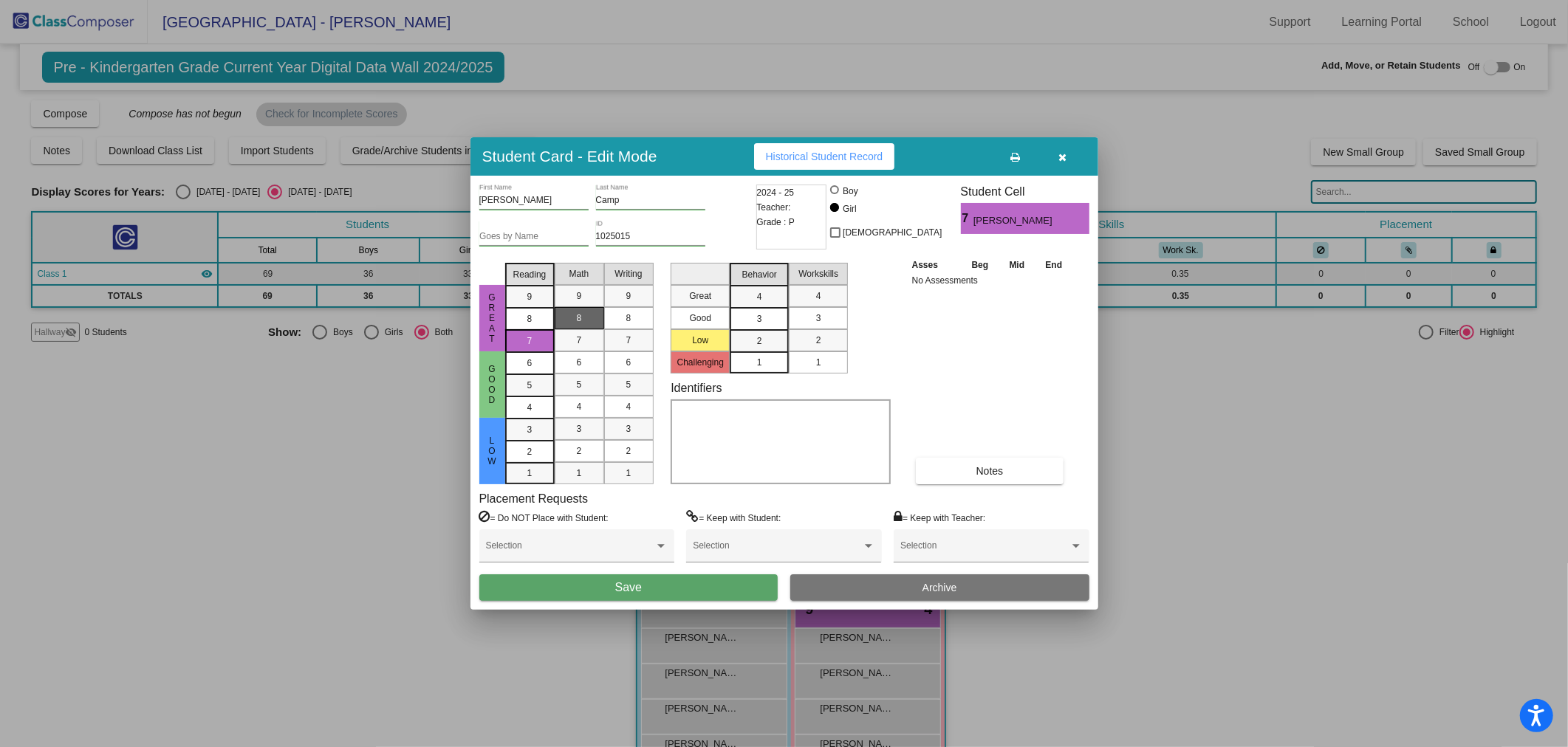 drag, startPoint x: 567, startPoint y: 314, endPoint x: 592, endPoint y: 318, distance: 25.317978 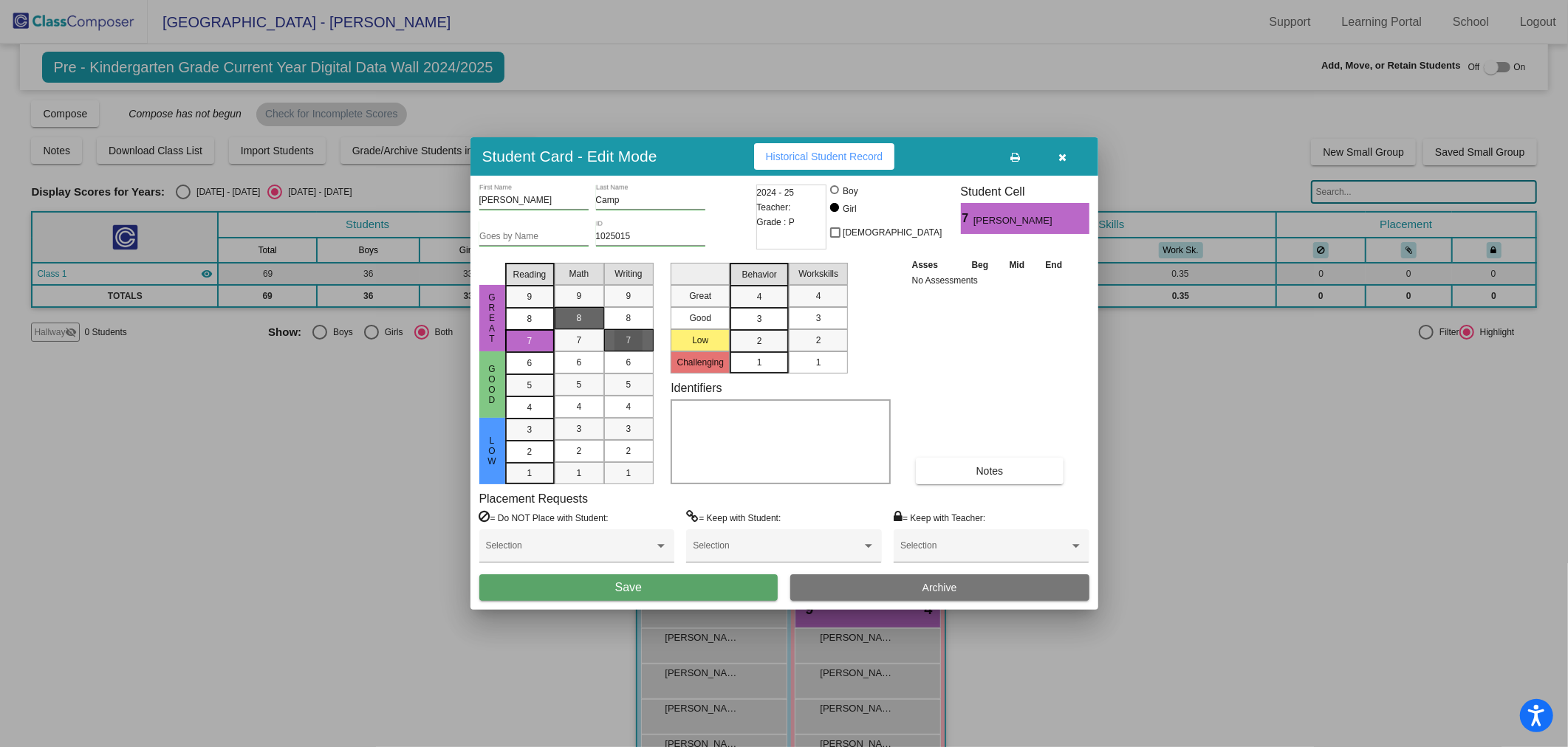 click on "7" at bounding box center [629, 340] 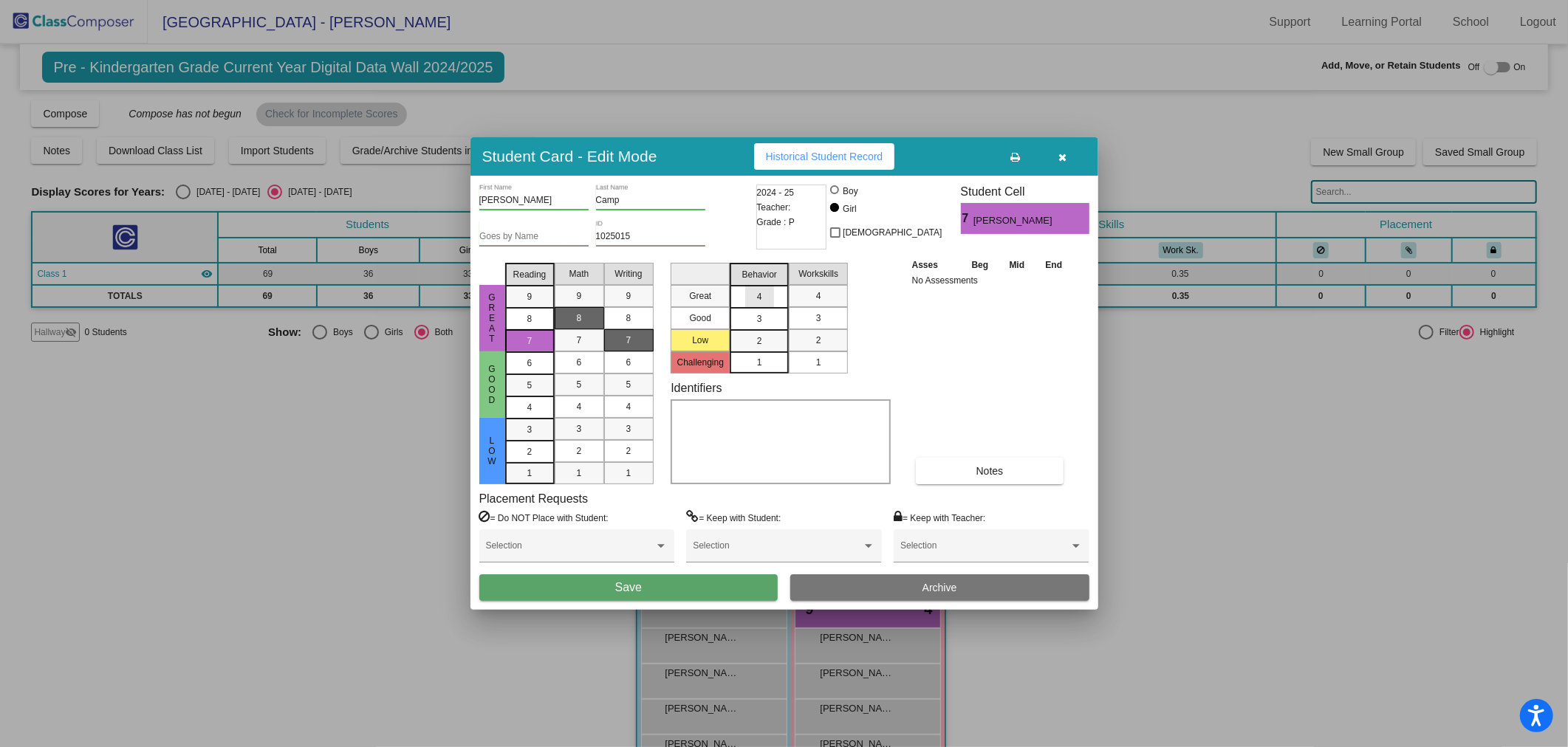 click on "4" at bounding box center [759, 297] 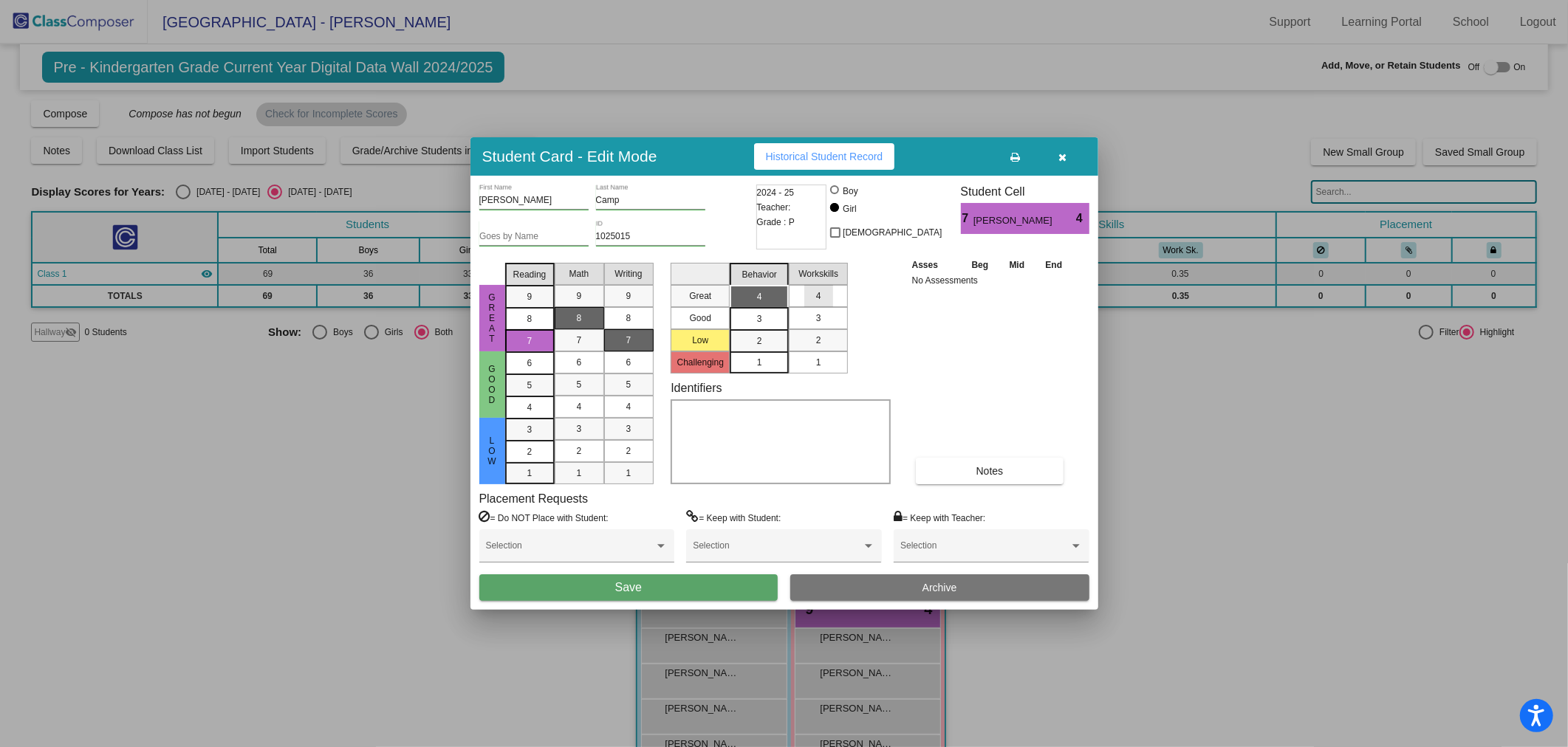 click on "4" at bounding box center (818, 296) 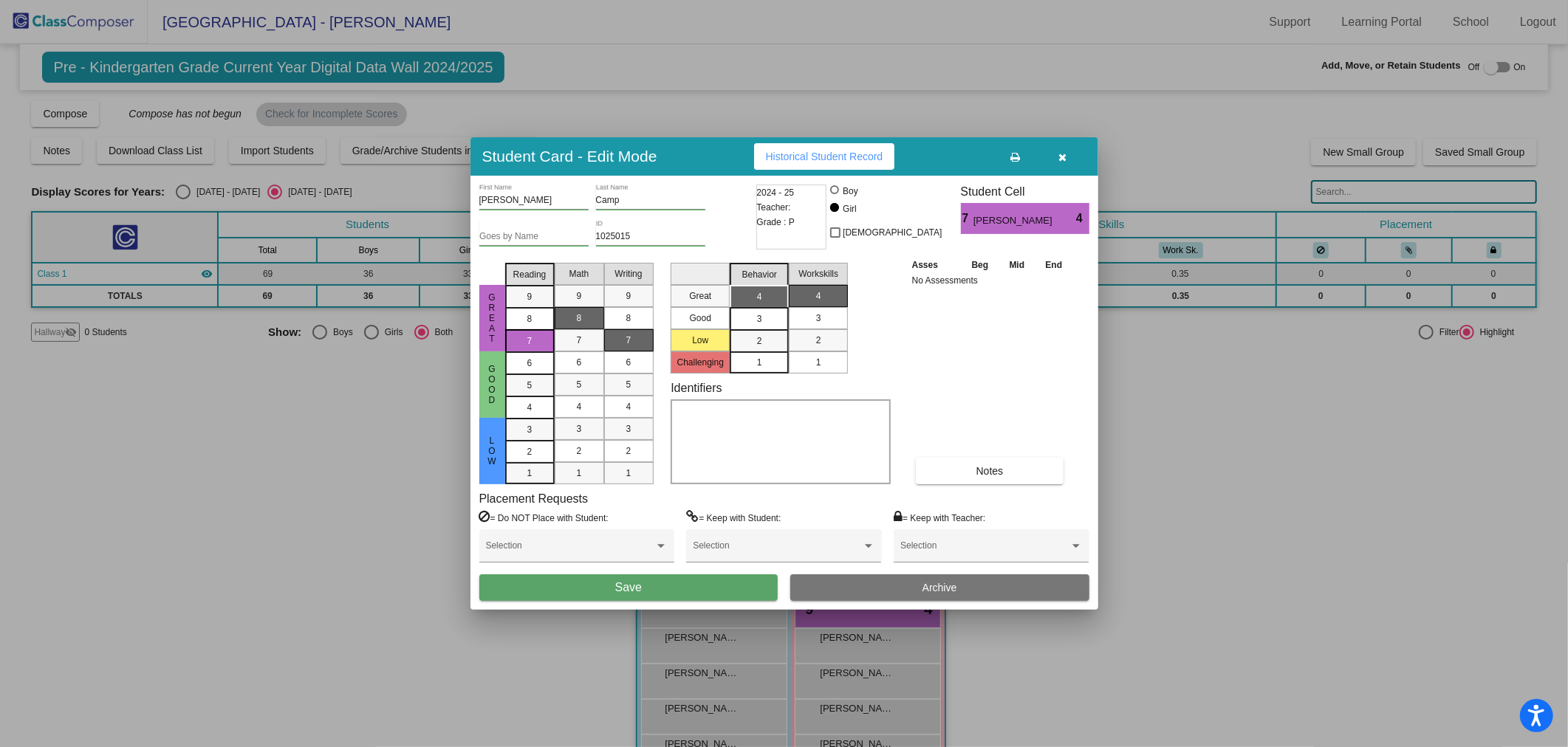 click on "Save" at bounding box center (629, 588) 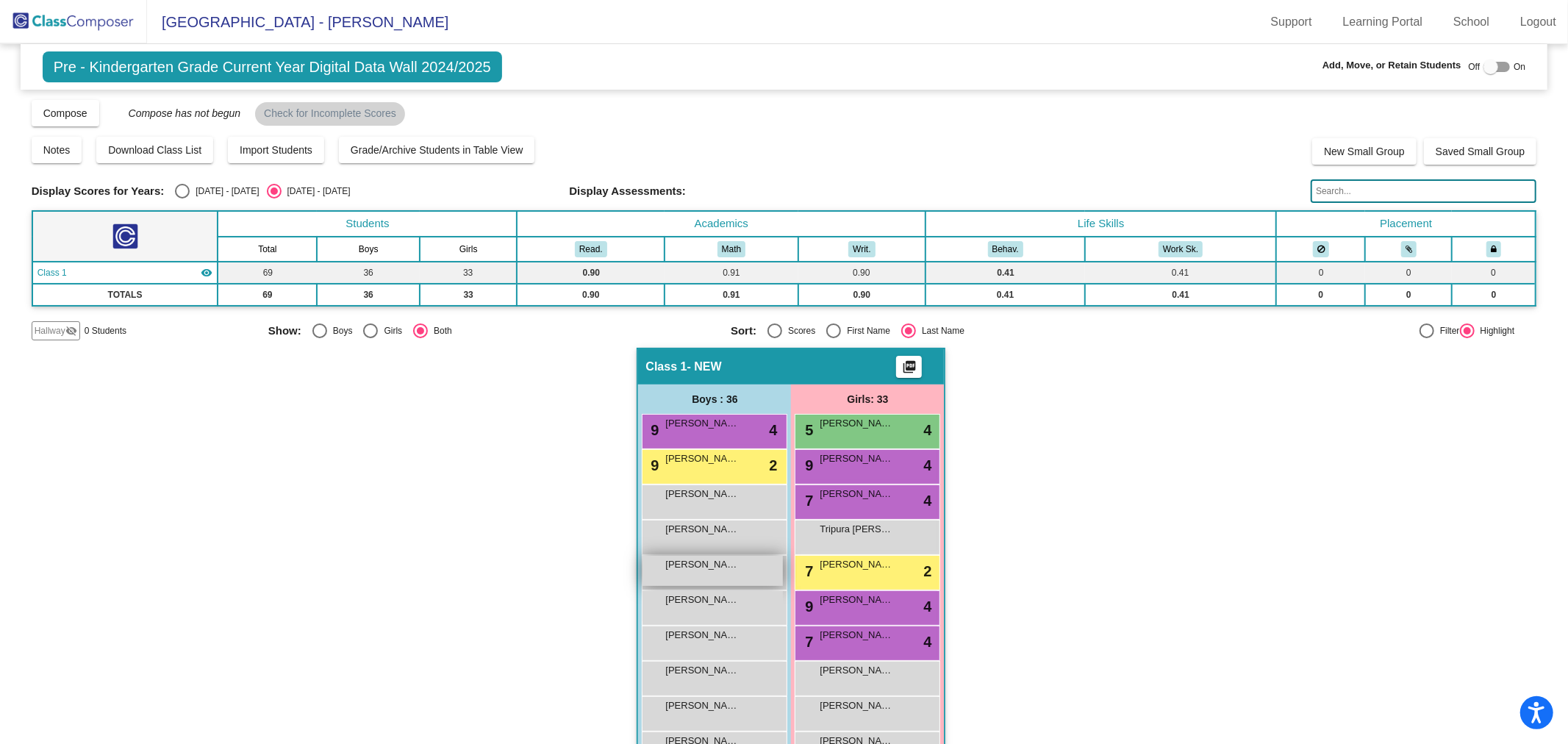 click on "[PERSON_NAME]" at bounding box center (702, 565) 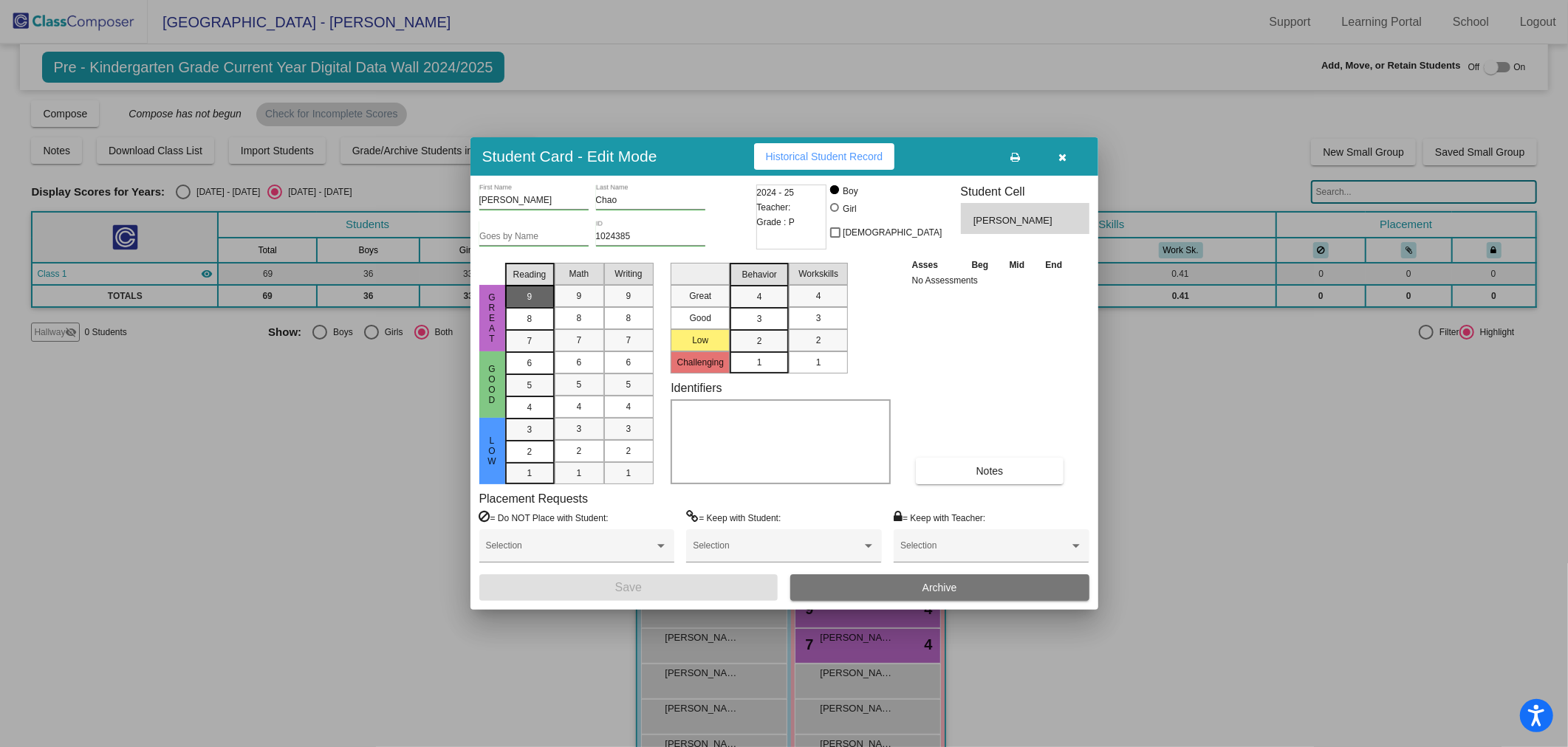 click on "9" at bounding box center [530, 297] 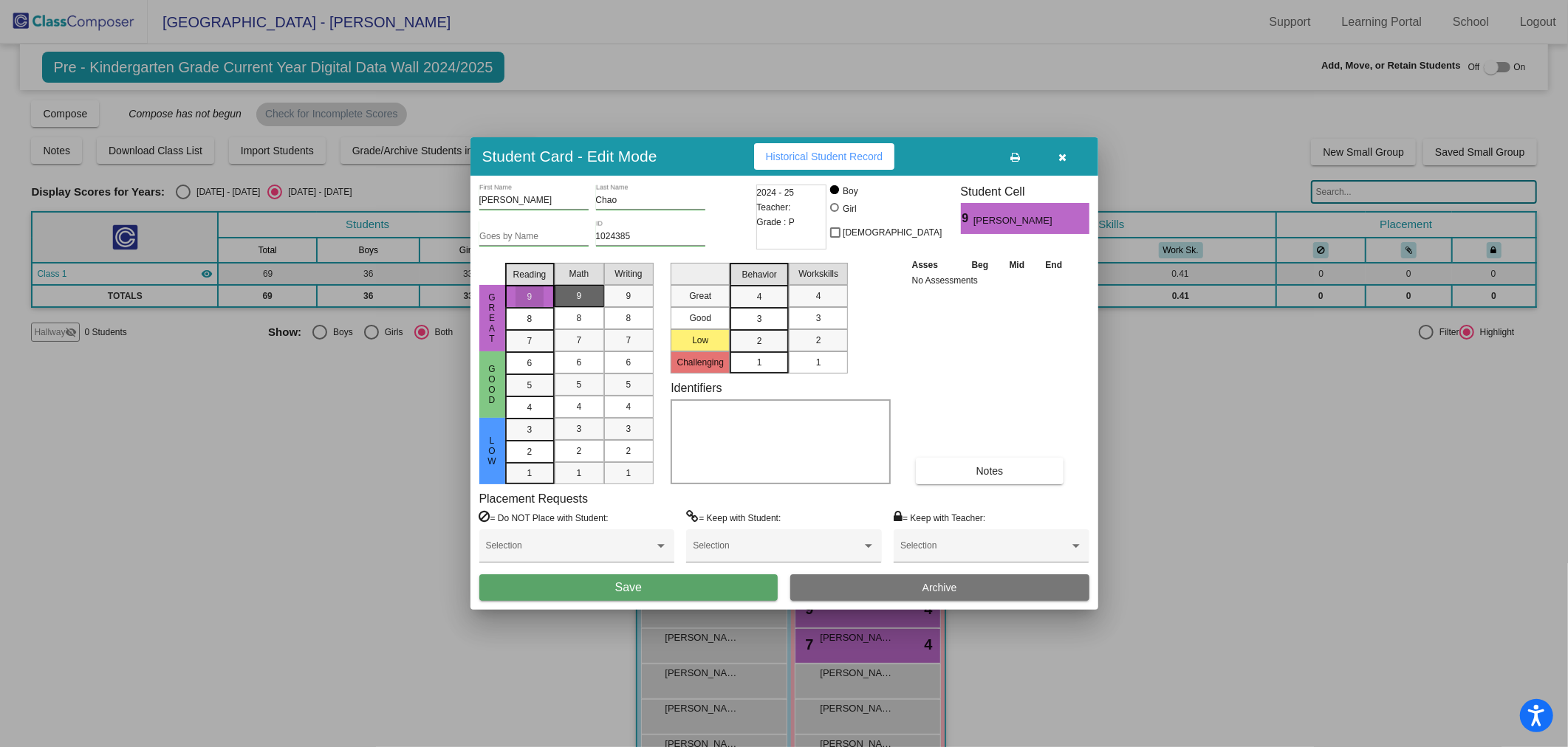 click on "9" at bounding box center (579, 296) 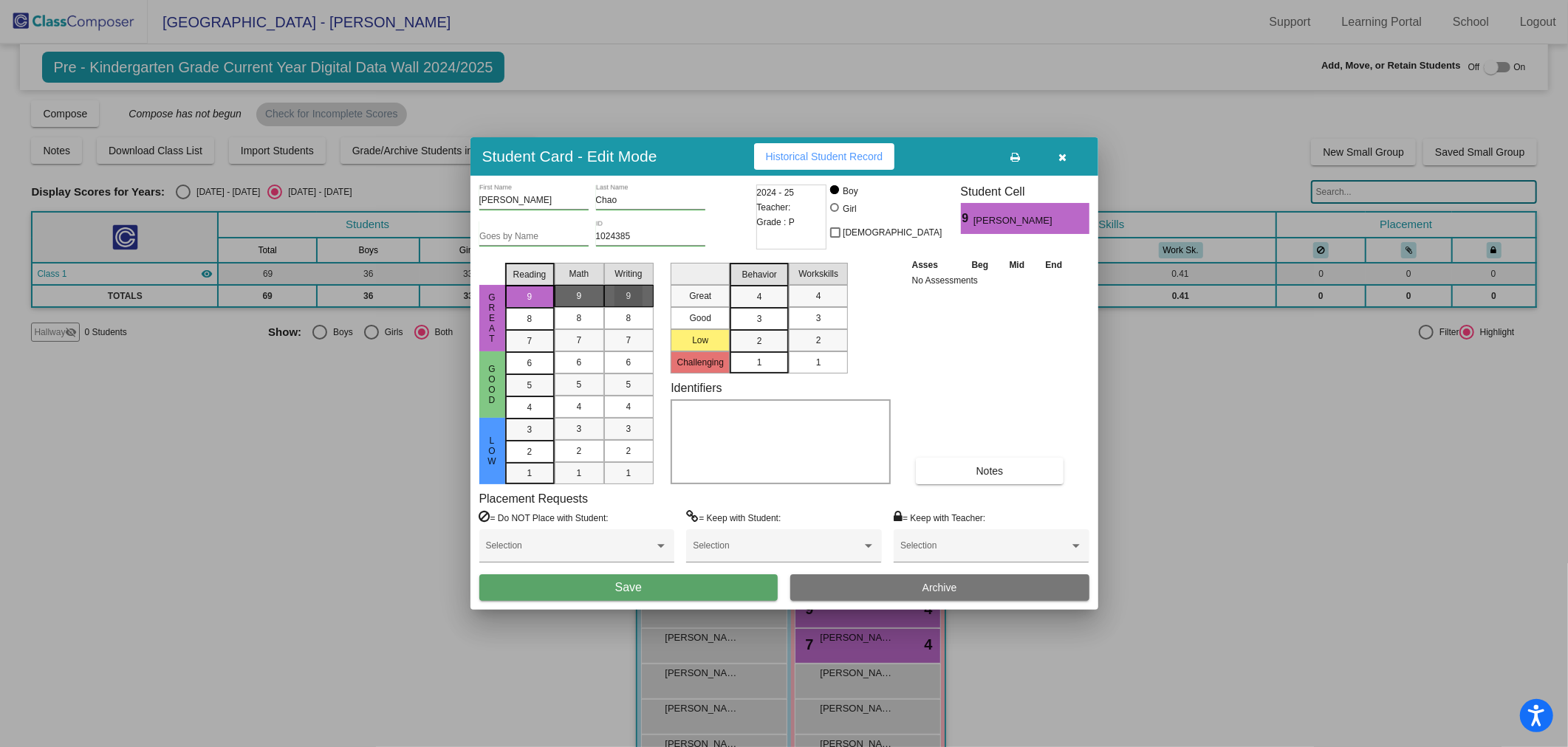 click on "9" at bounding box center (629, 296) 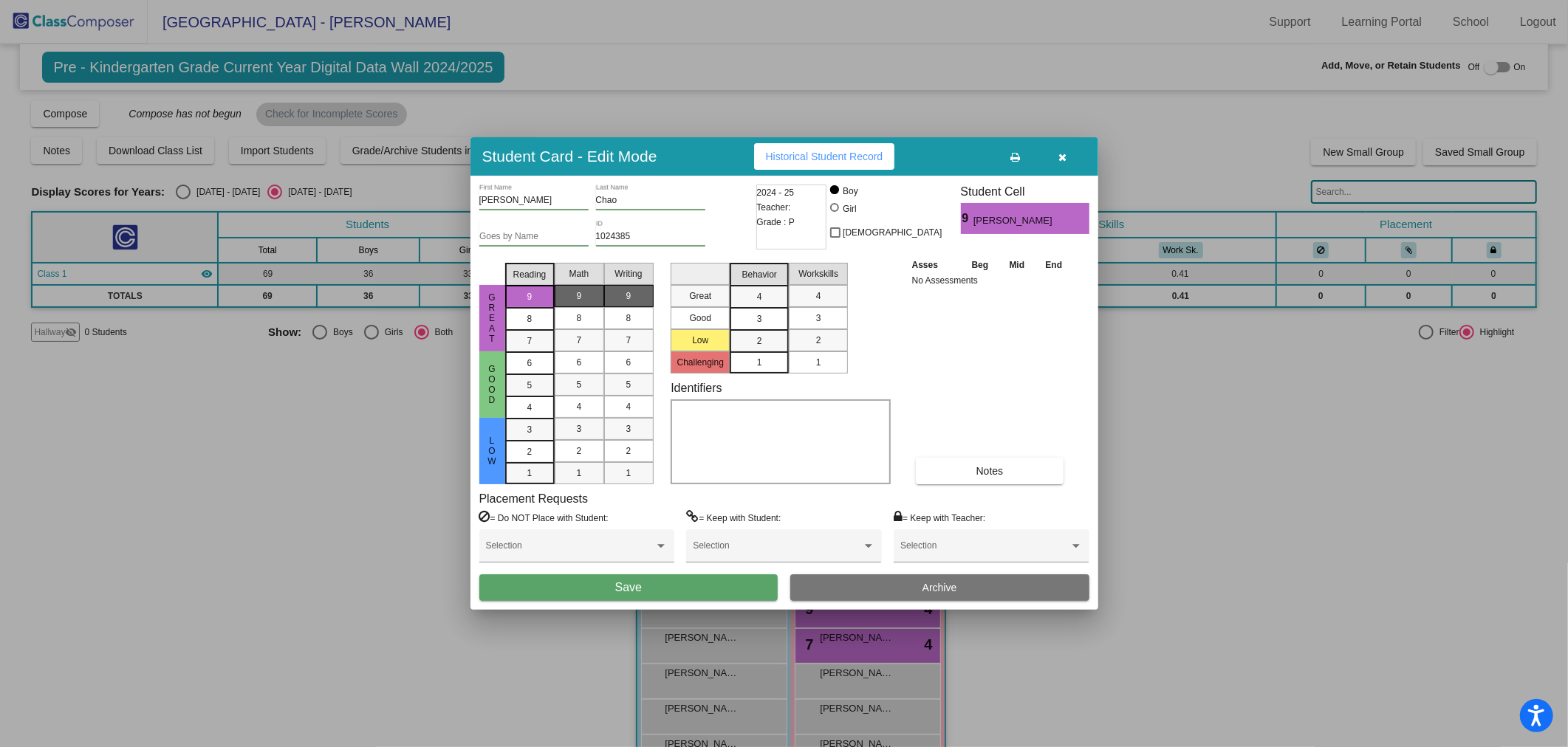 click on "3" at bounding box center [759, 318] 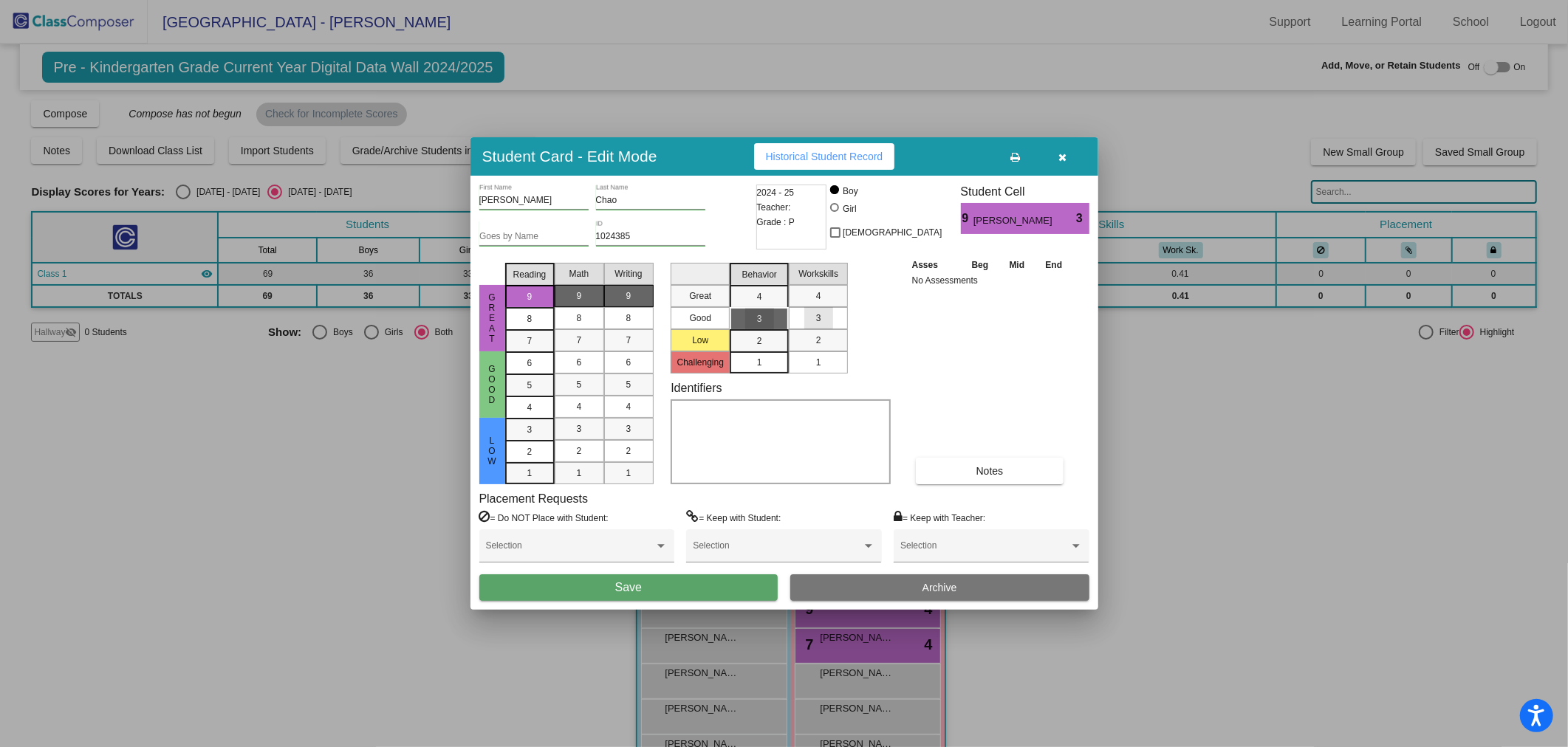 click on "3" at bounding box center [818, 318] 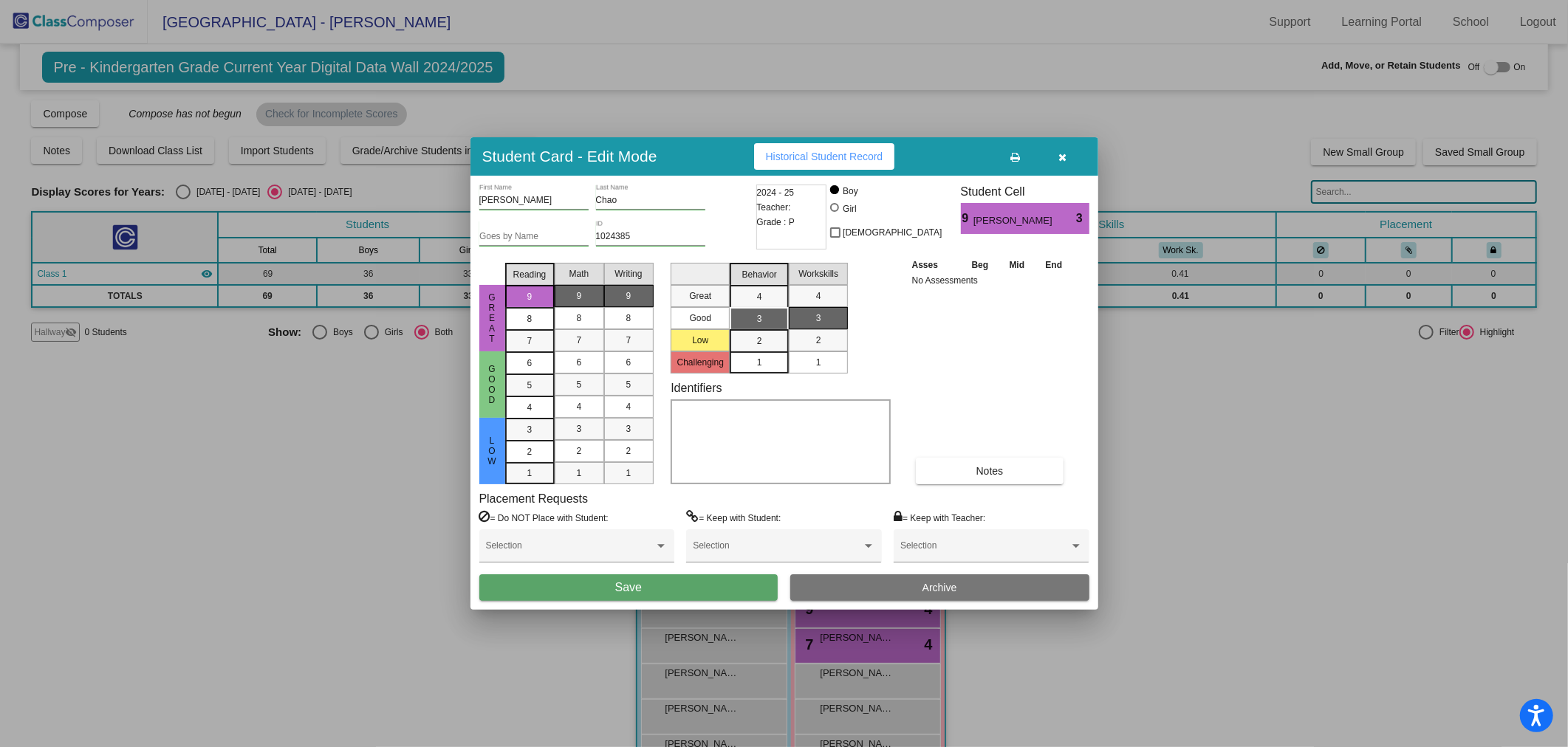click on "Save" at bounding box center [629, 588] 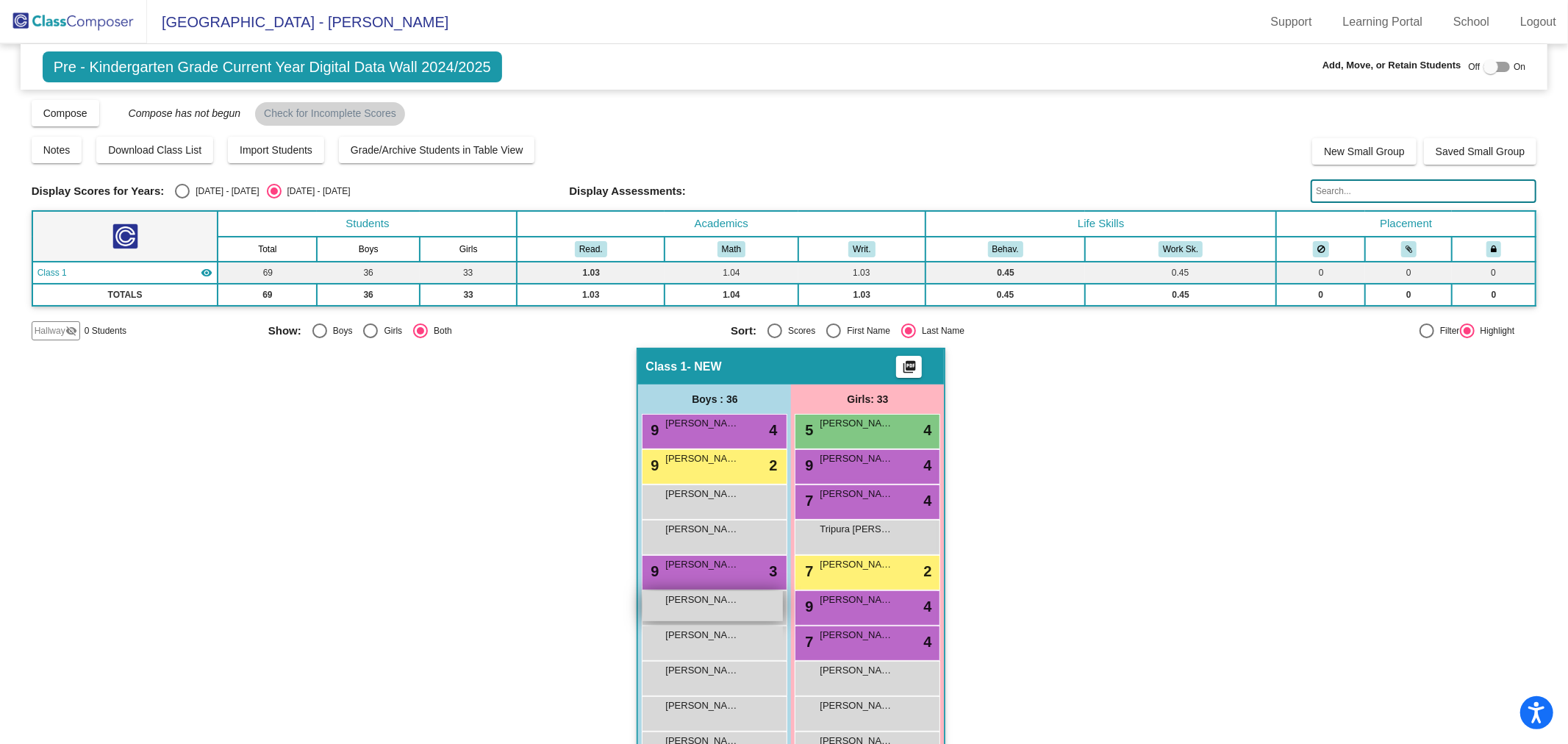 click on "[PERSON_NAME] lock do_not_disturb_alt" at bounding box center (712, 606) 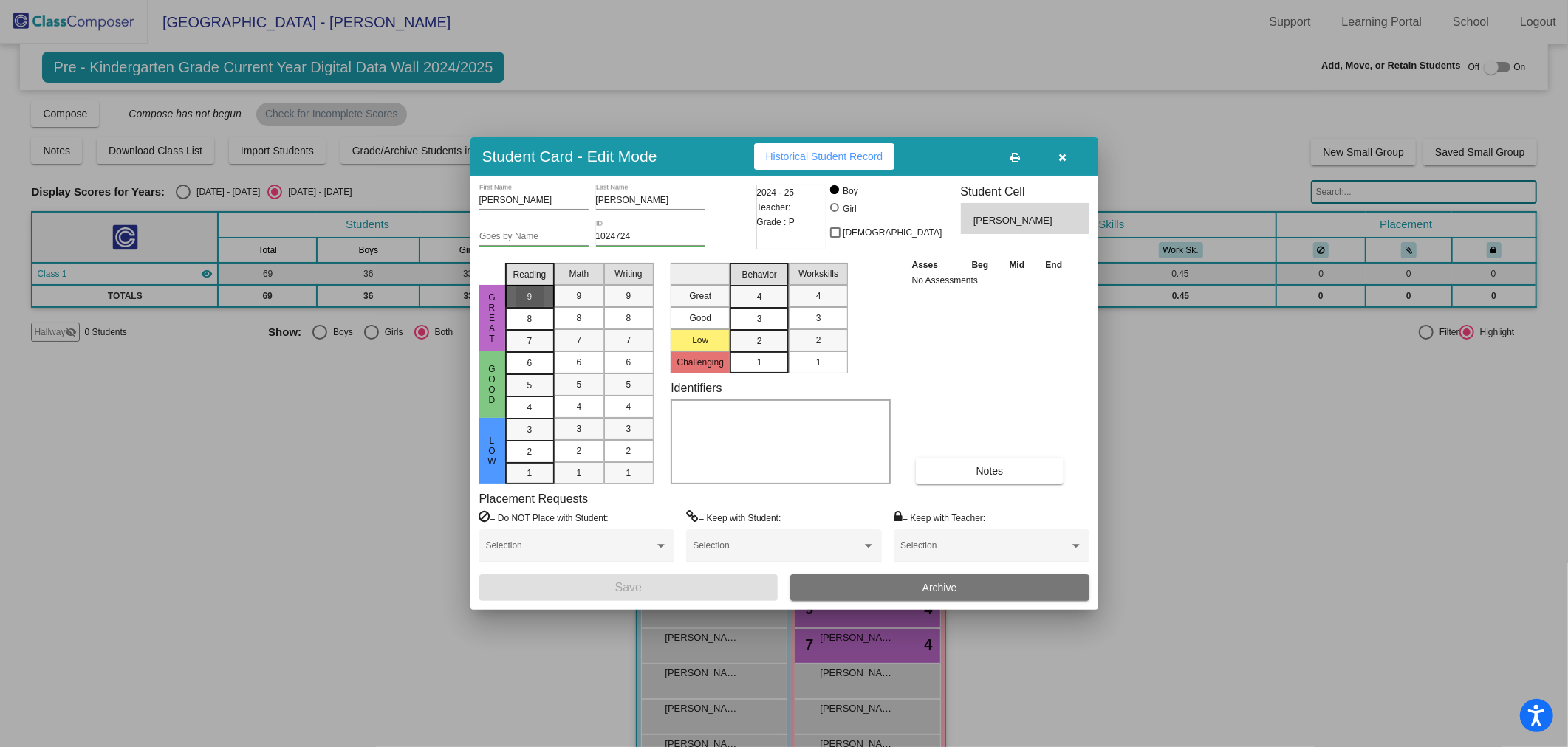 click on "9" at bounding box center (530, 297) 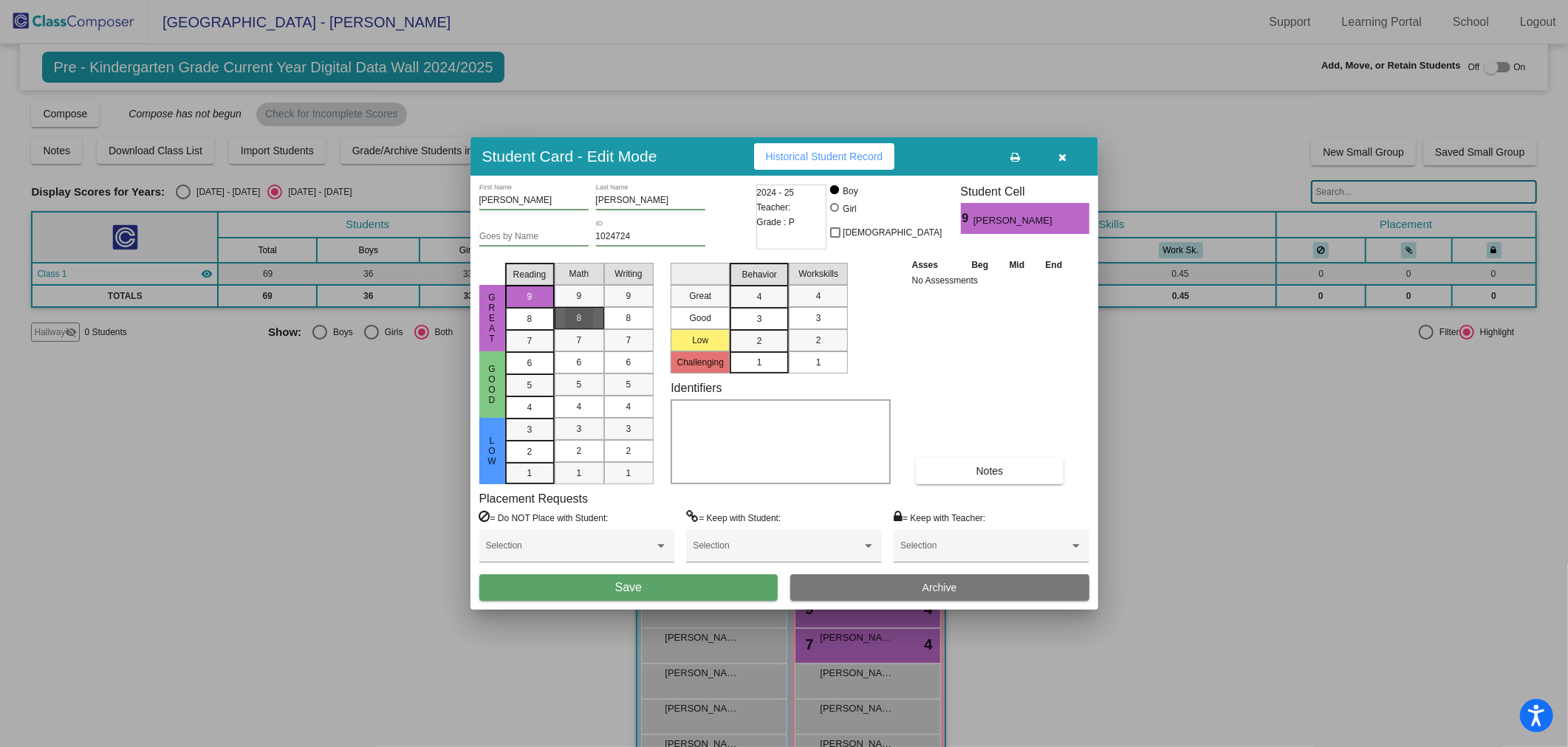 click on "8" at bounding box center [579, 318] 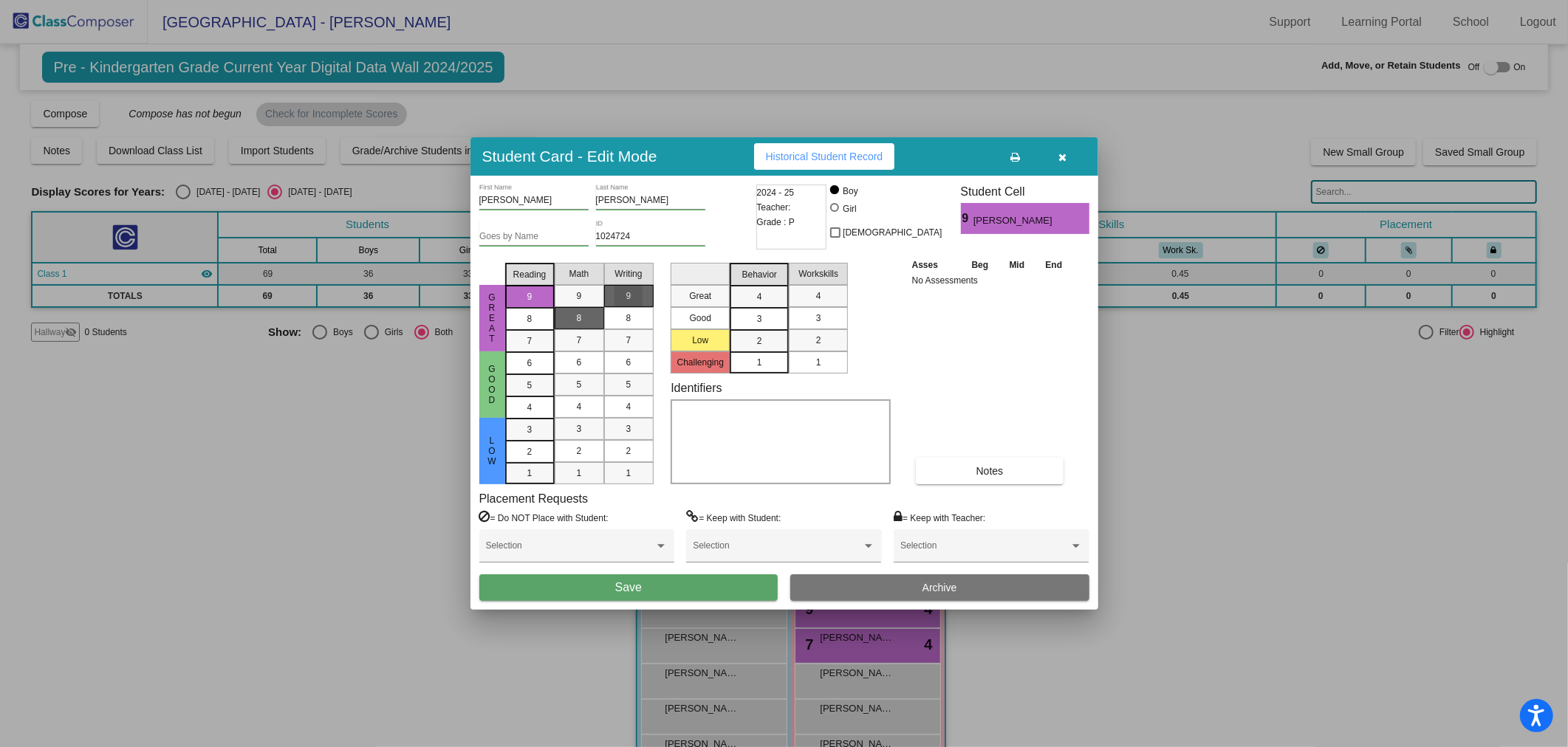 click on "9" at bounding box center [629, 296] 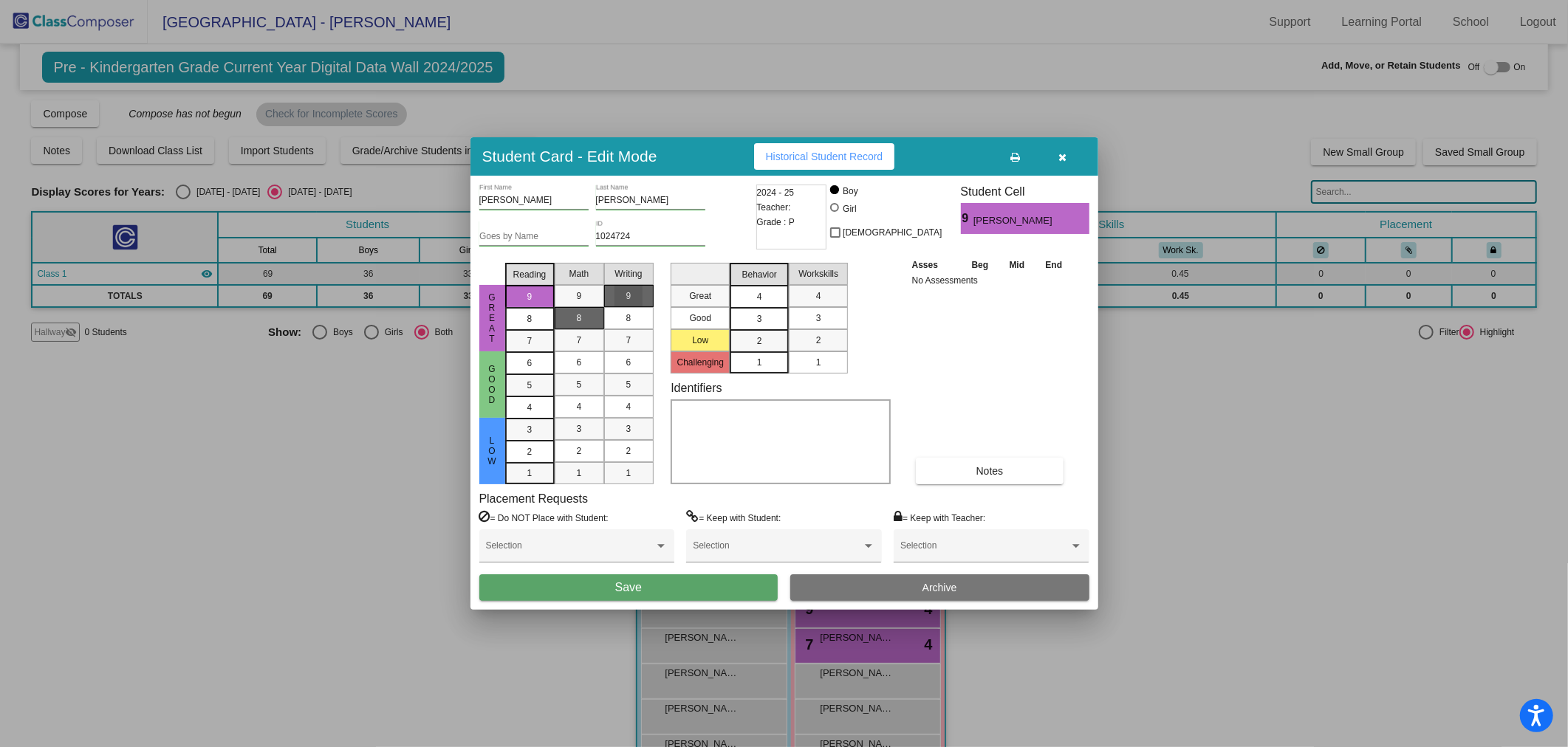 click on "4" at bounding box center [759, 297] 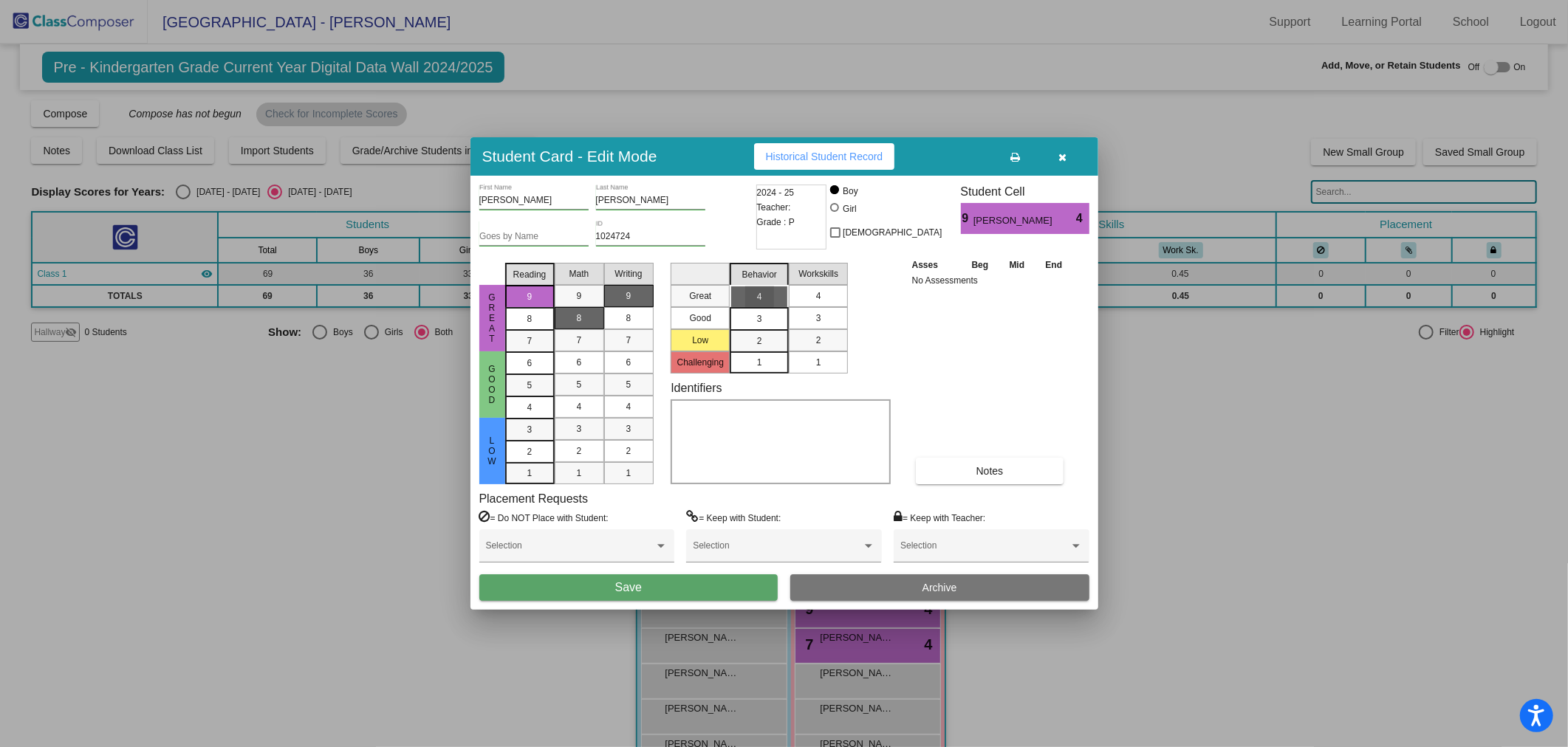click on "4" at bounding box center (818, 296) 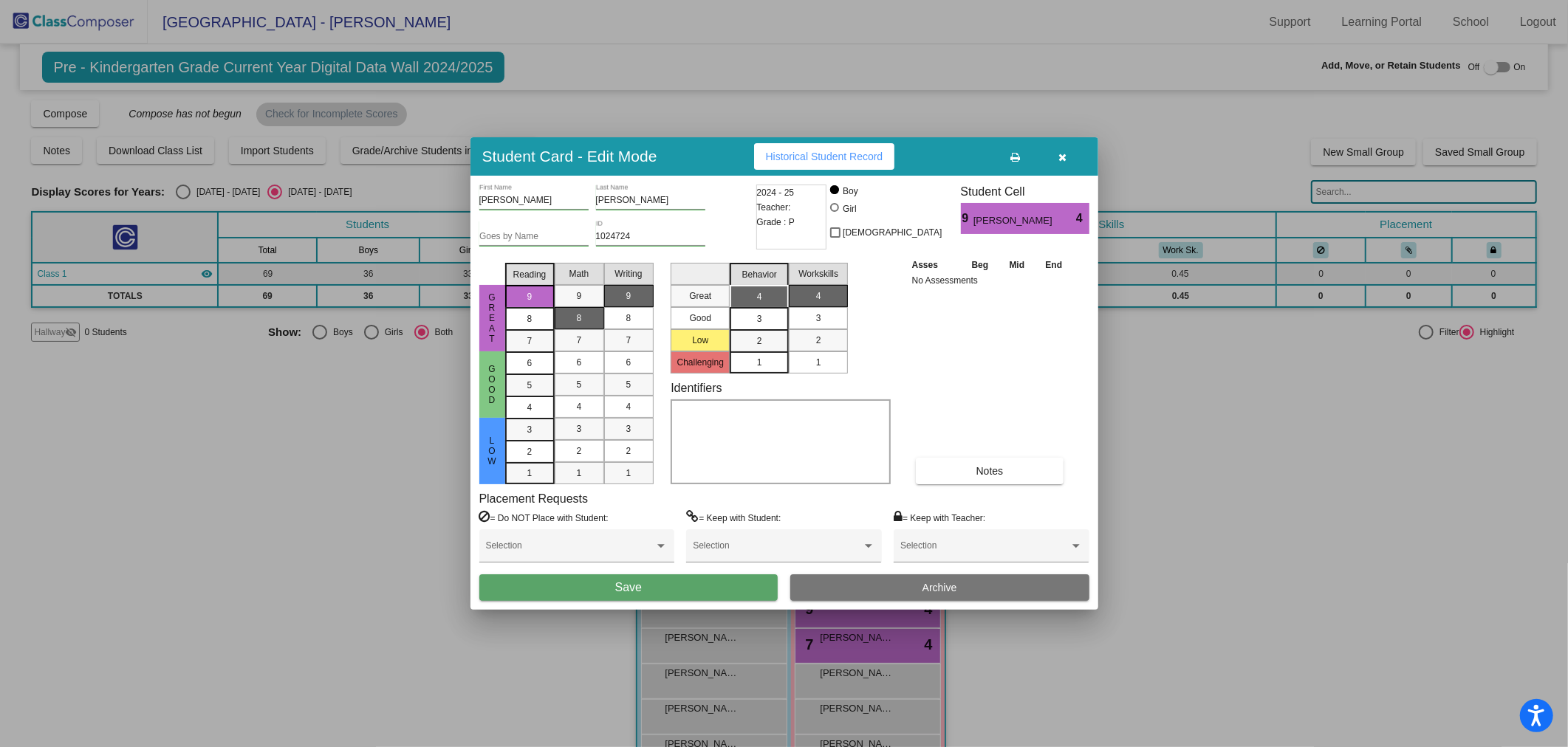 click on "Save" at bounding box center (629, 588) 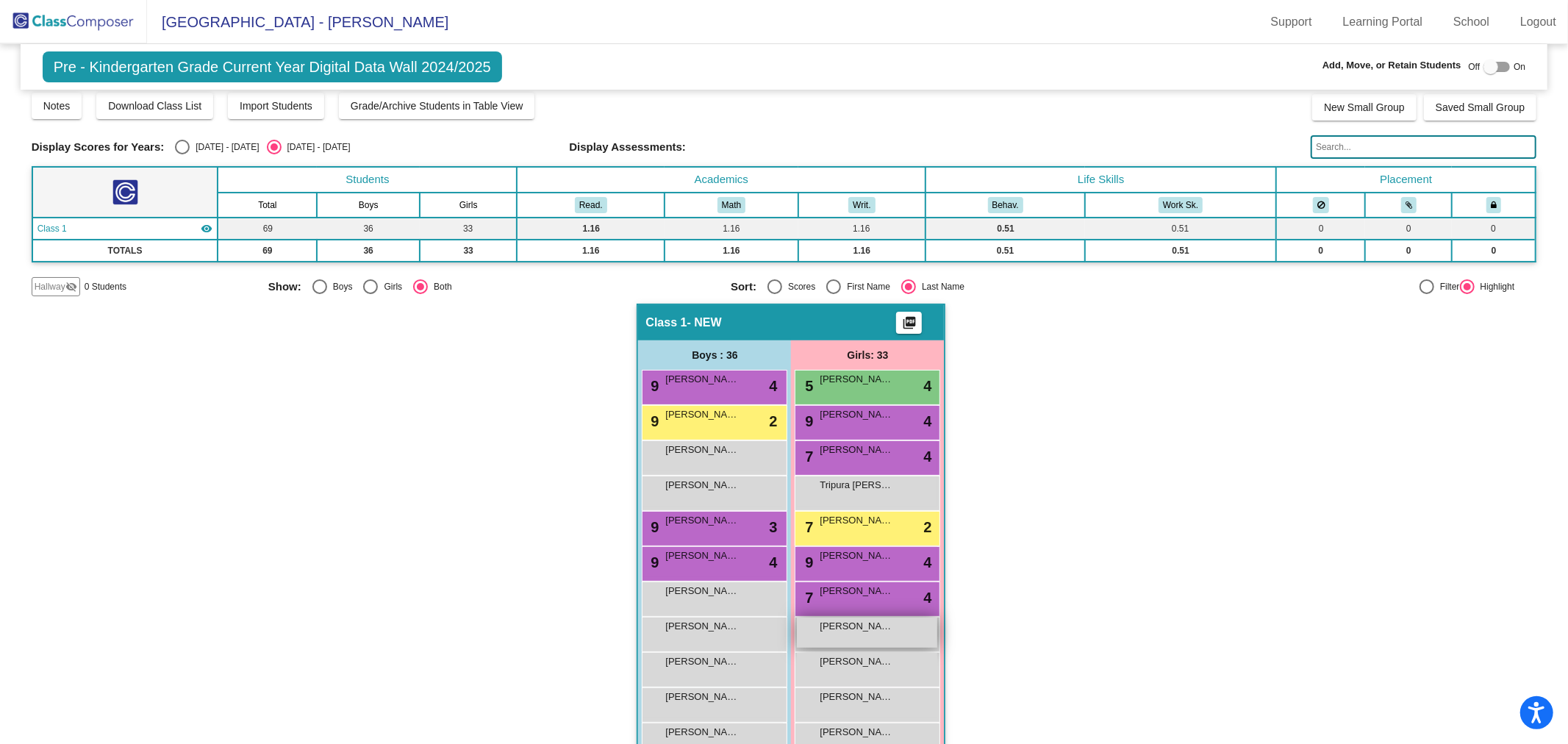 scroll, scrollTop: 82, scrollLeft: 0, axis: vertical 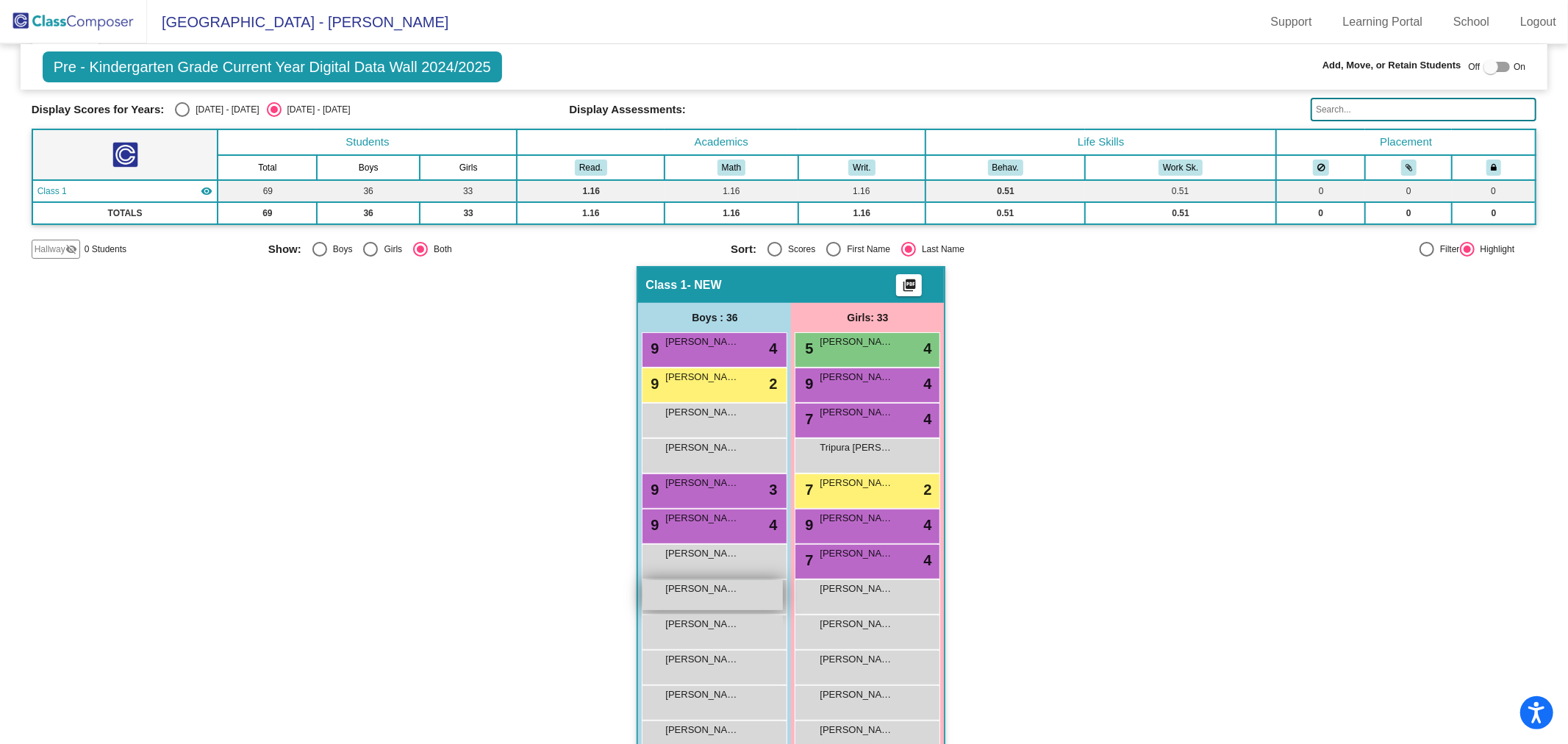 click on "[PERSON_NAME] lock do_not_disturb_alt" at bounding box center [712, 595] 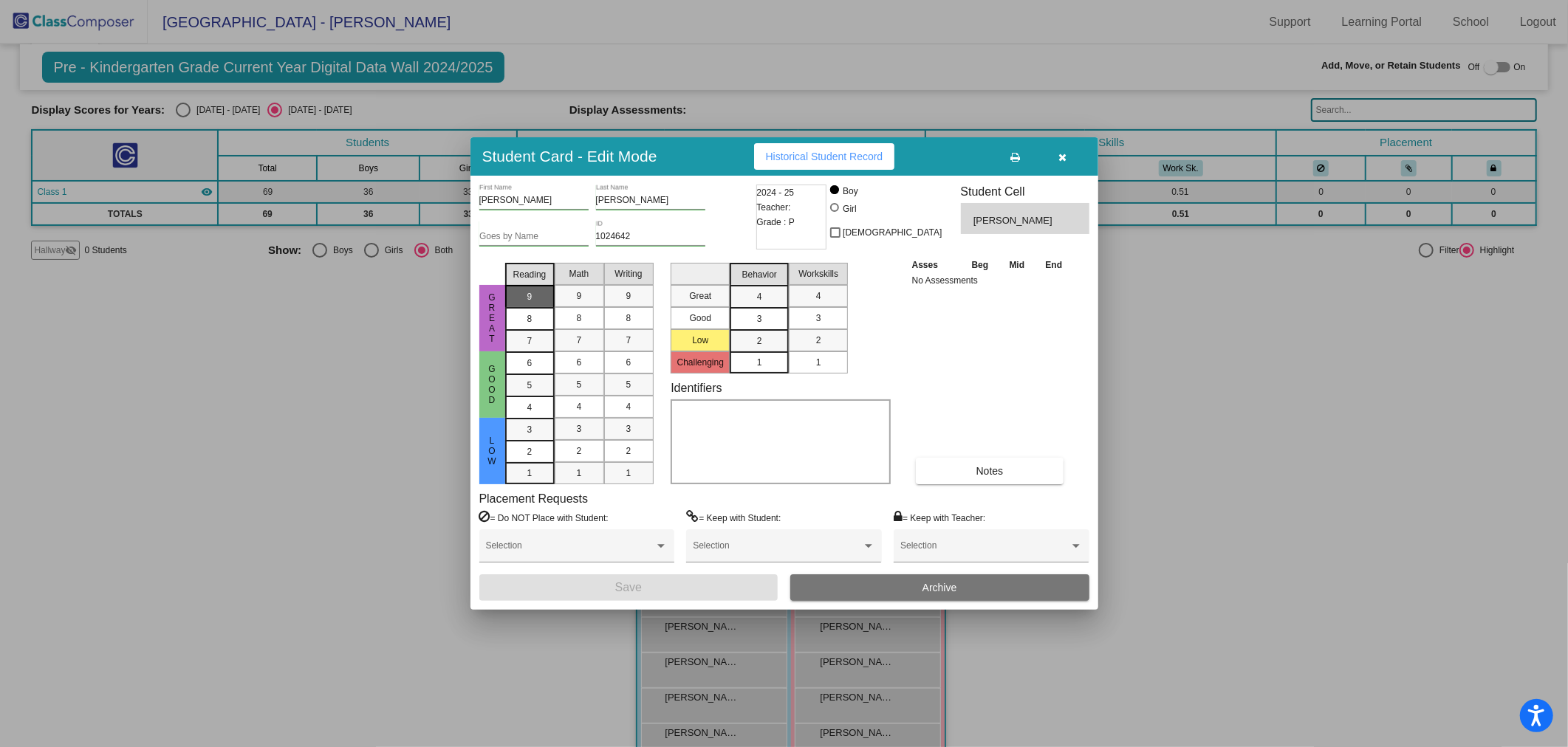 click on "9" at bounding box center [530, 296] 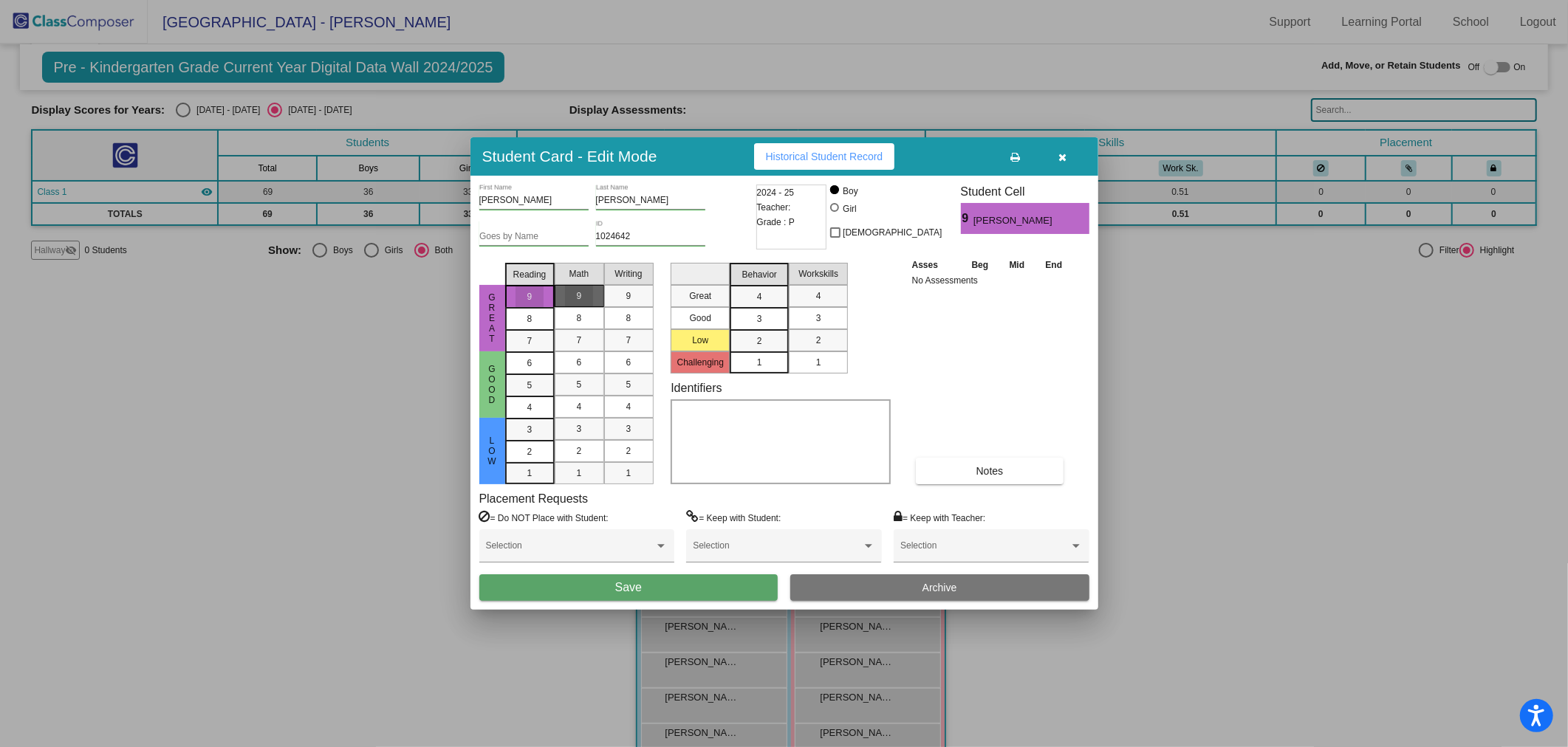click on "9" at bounding box center (579, 296) 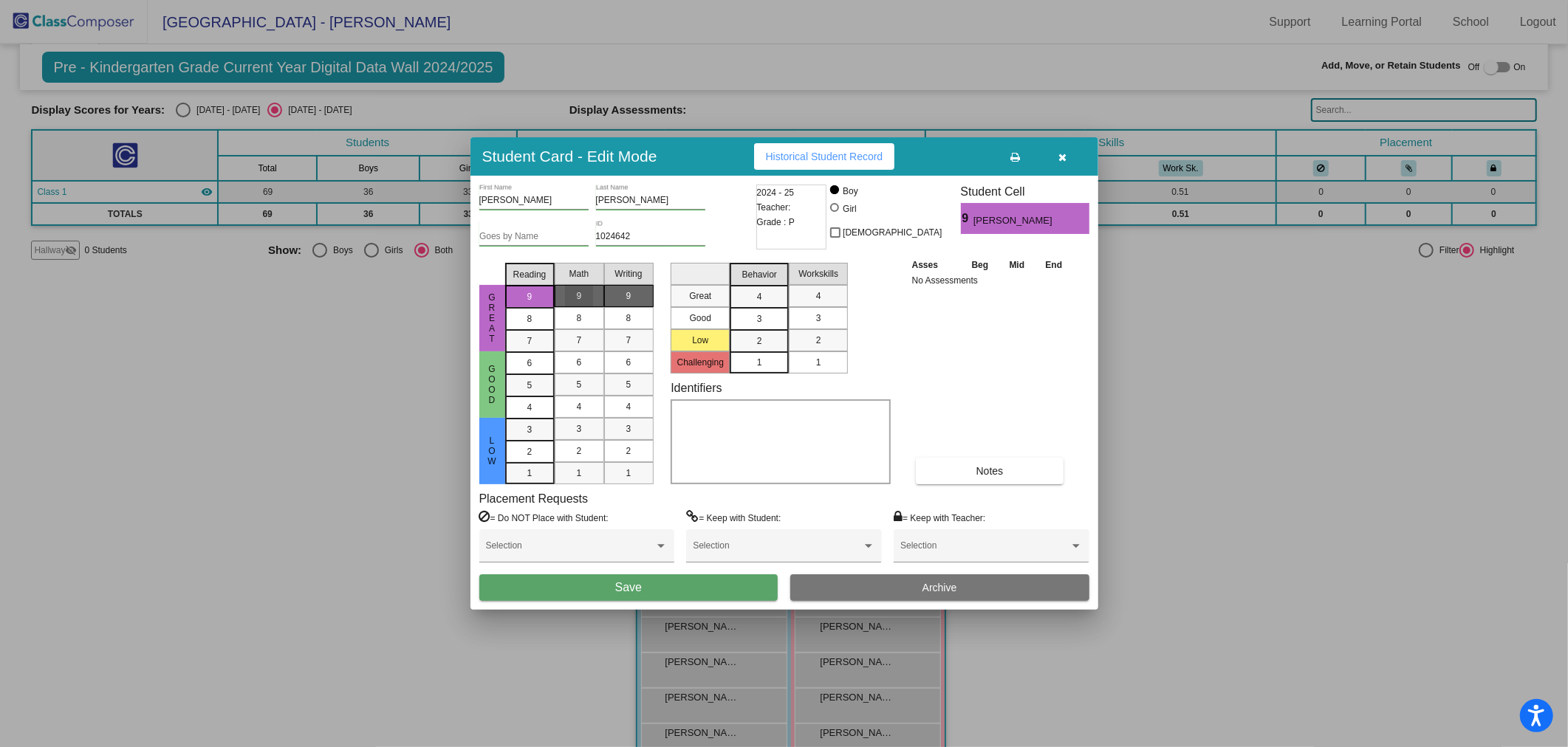 click on "9" at bounding box center [629, 296] 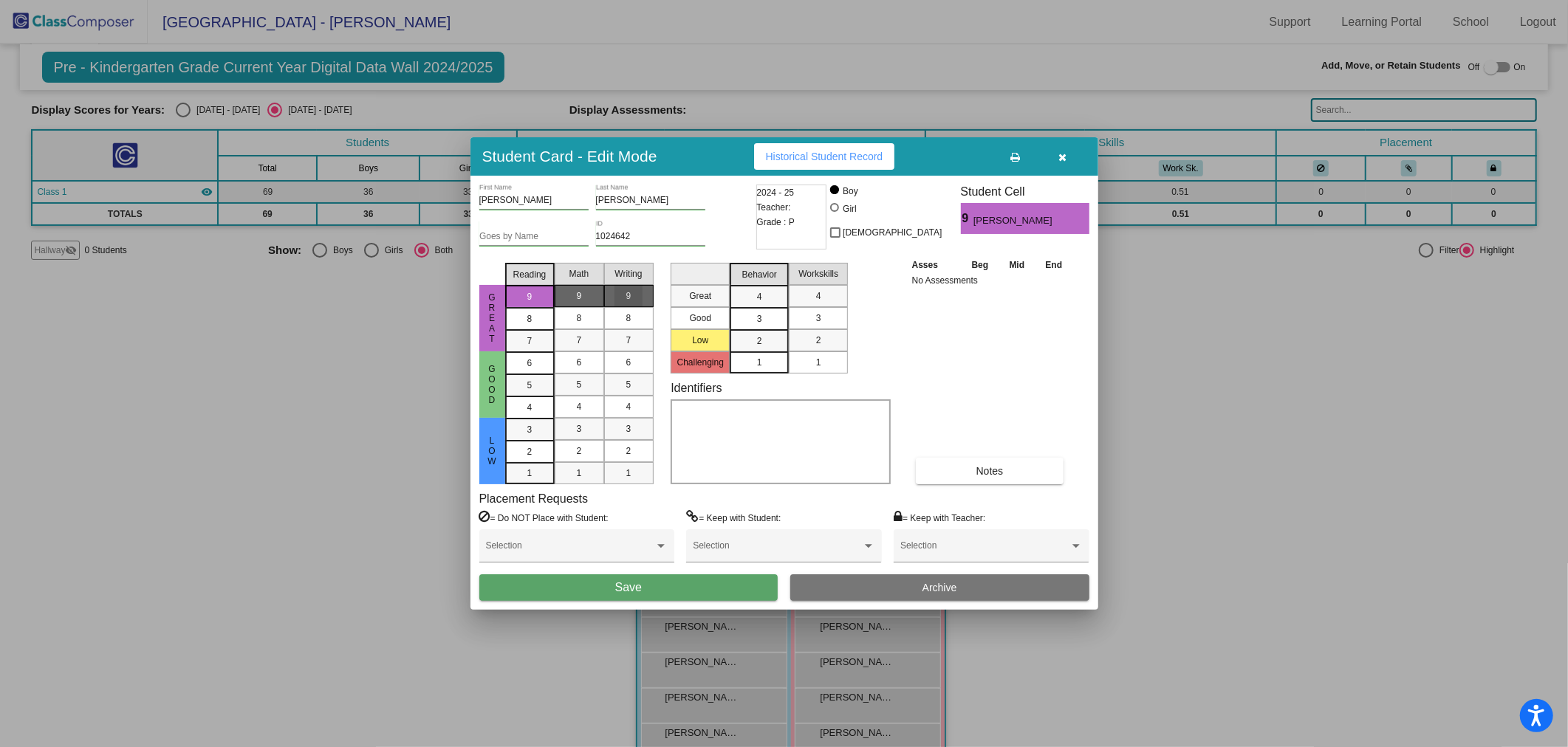 click on "3" at bounding box center [759, 297] 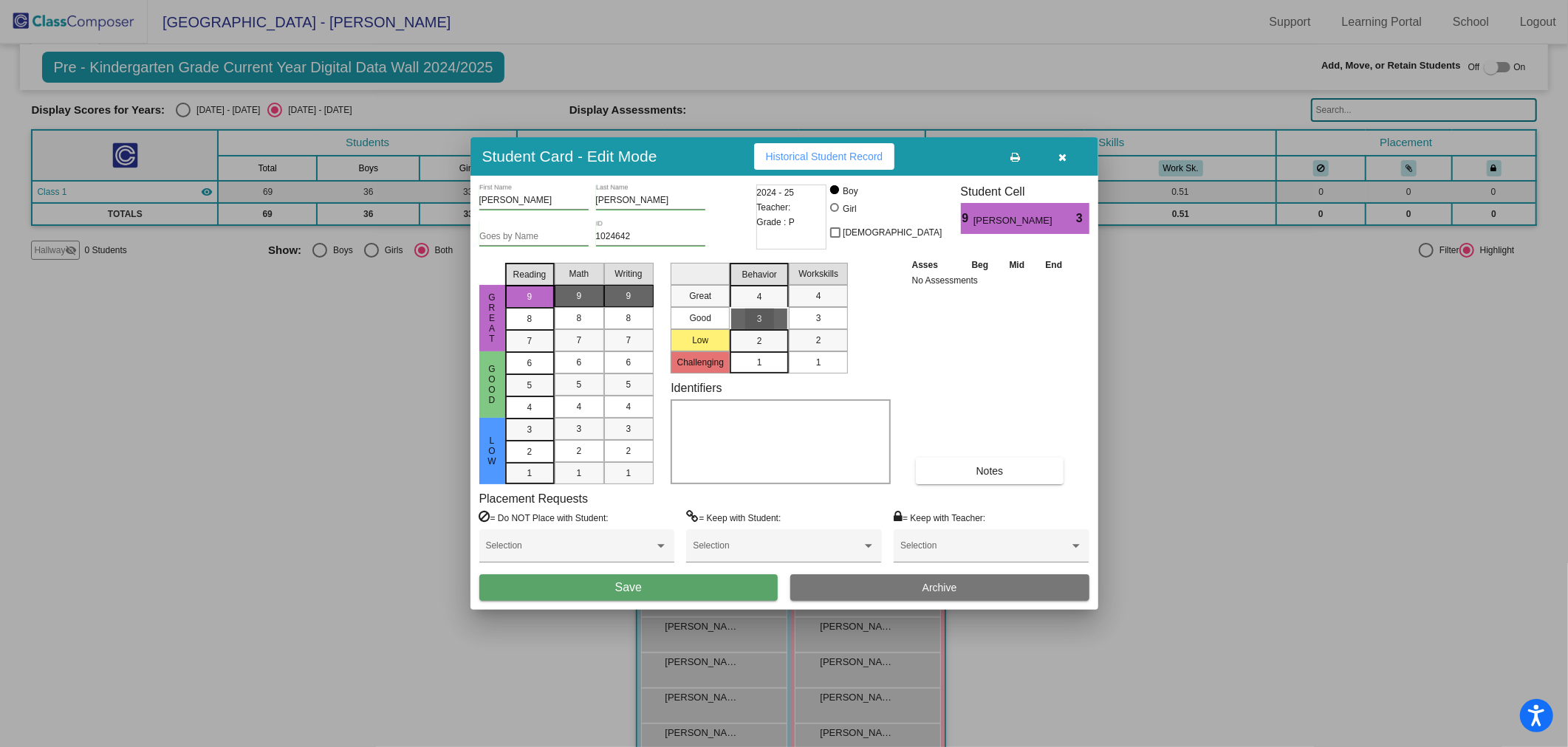 click on "3" at bounding box center [818, 318] 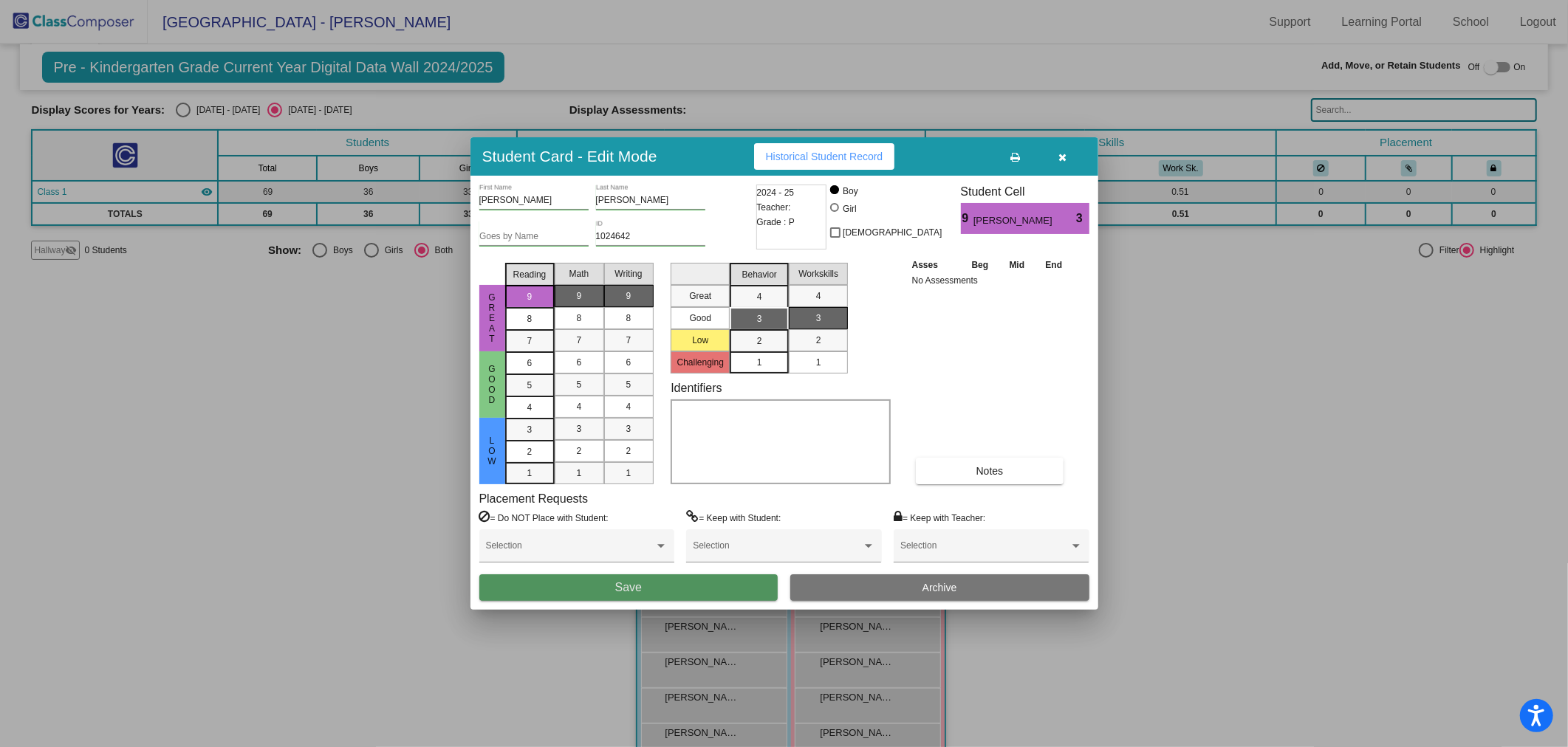click on "Save" at bounding box center (629, 588) 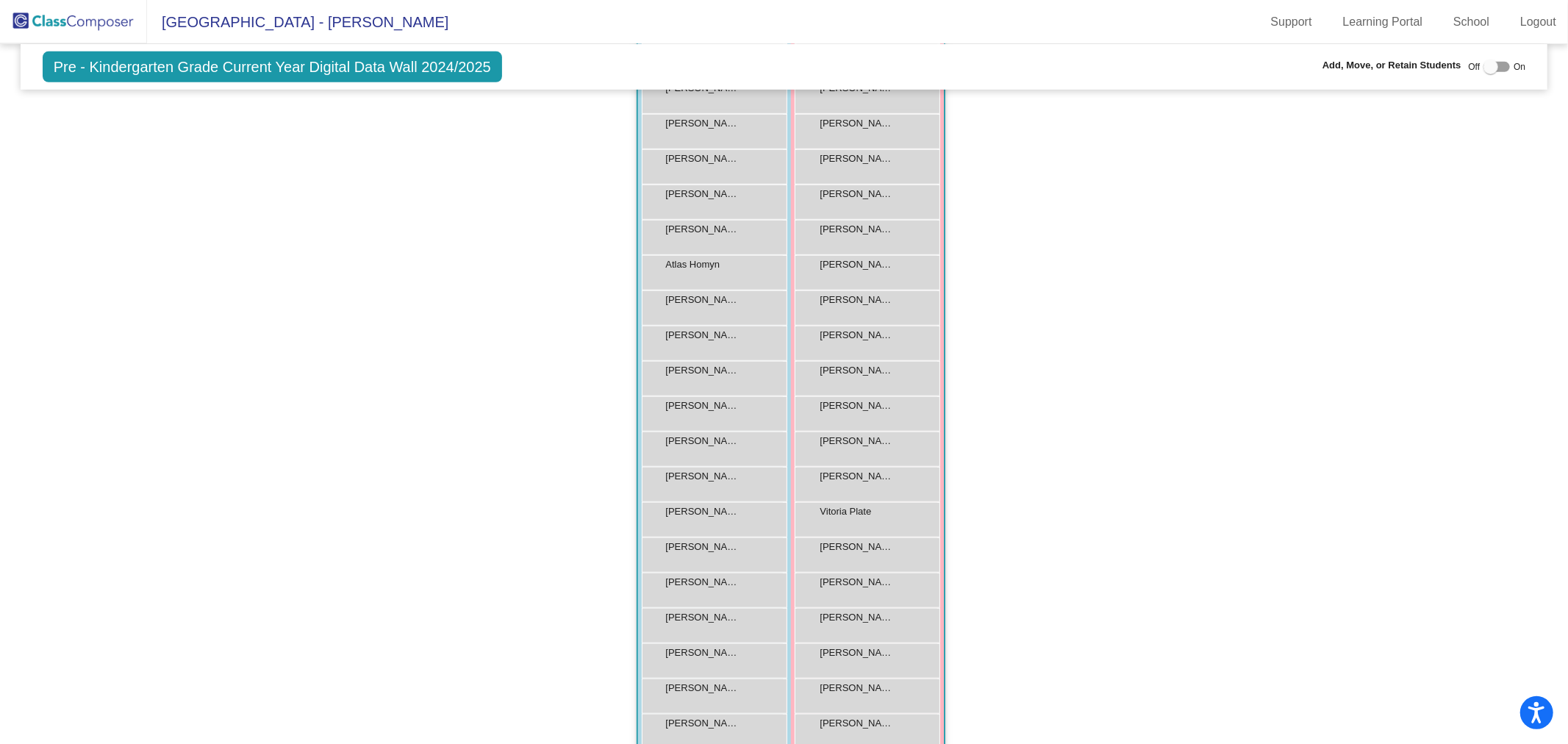 scroll, scrollTop: 735, scrollLeft: 0, axis: vertical 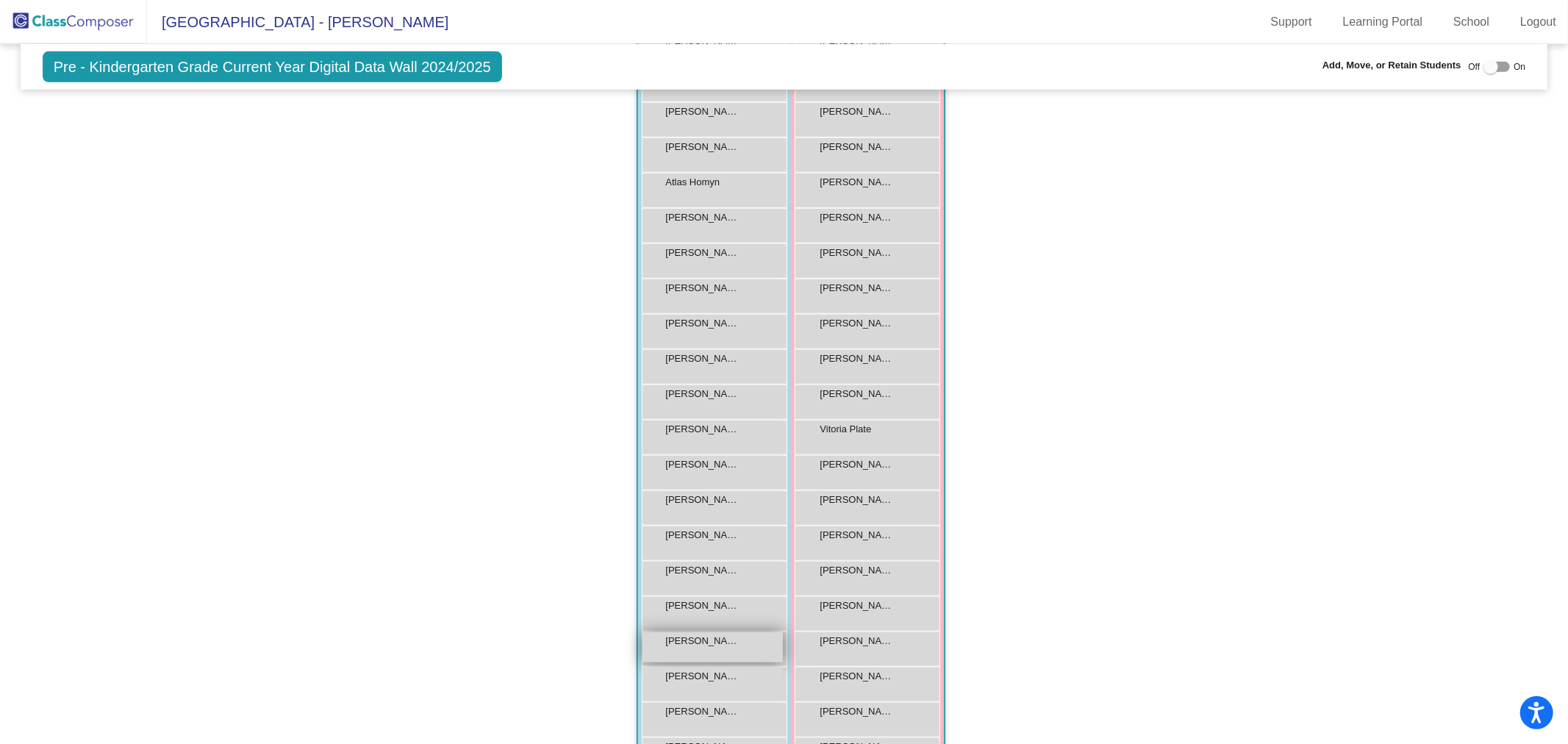 click on "[PERSON_NAME] lock do_not_disturb_alt" at bounding box center [712, 647] 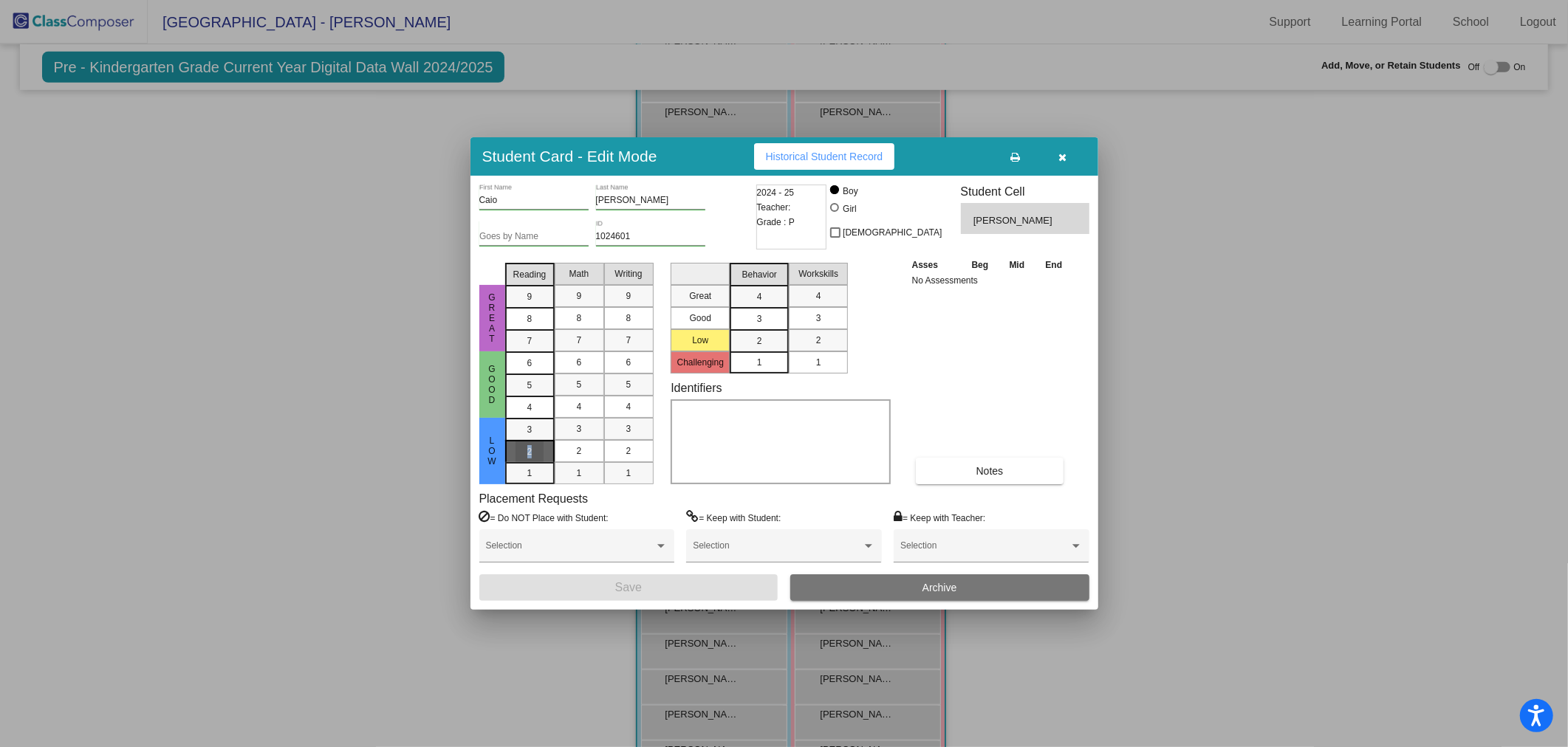 click on "2" at bounding box center [530, 430] 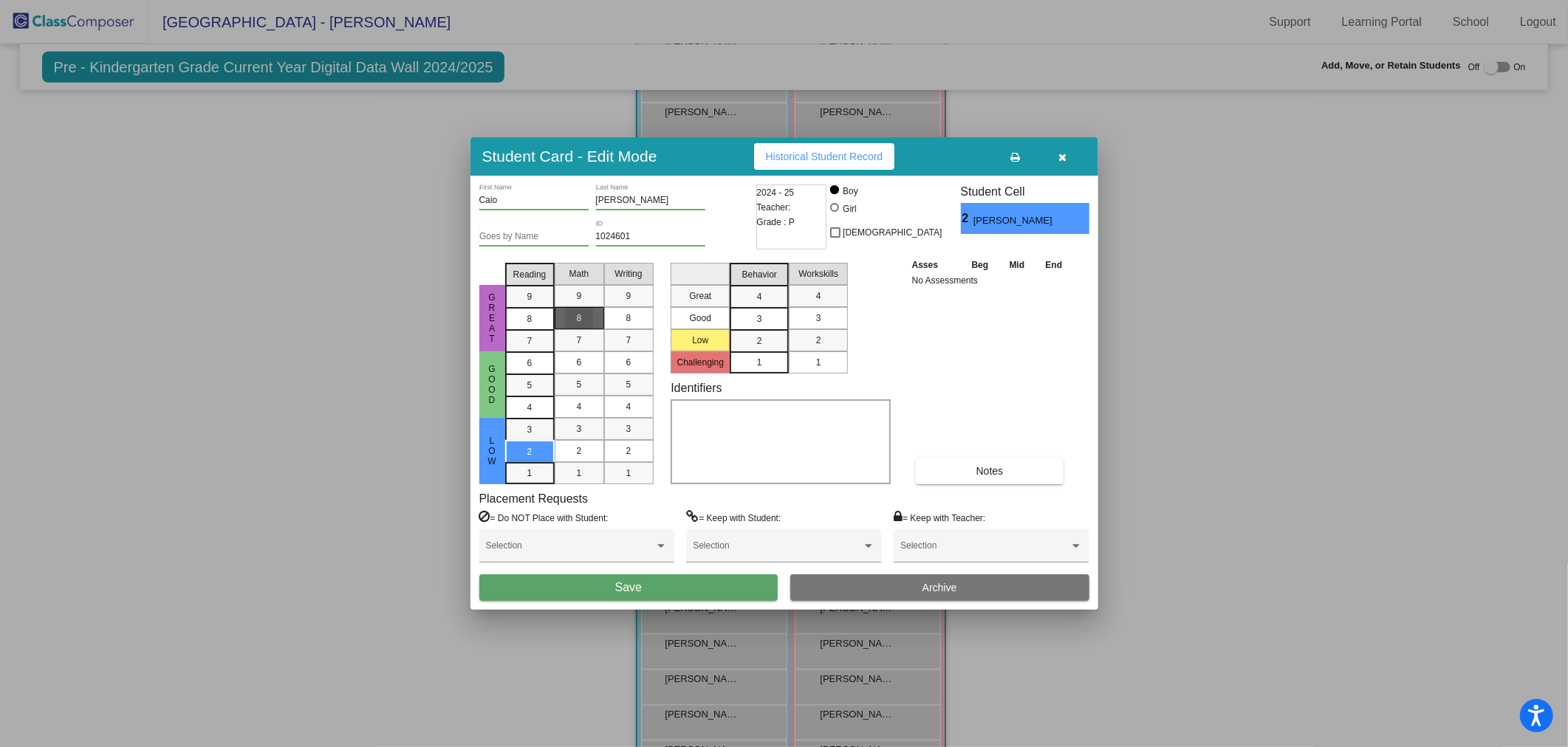 click on "8" at bounding box center (579, 318) 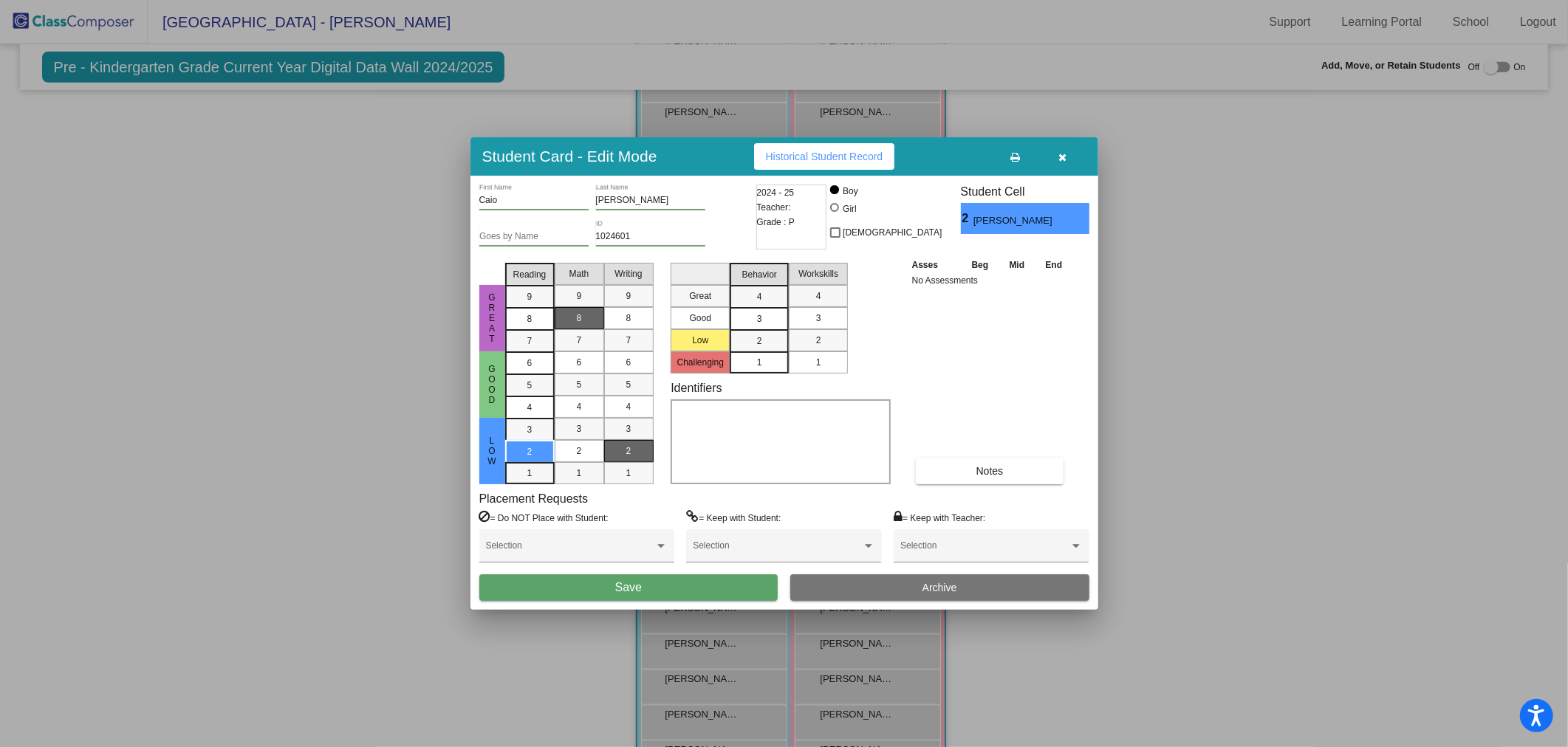 click on "2" at bounding box center [629, 451] 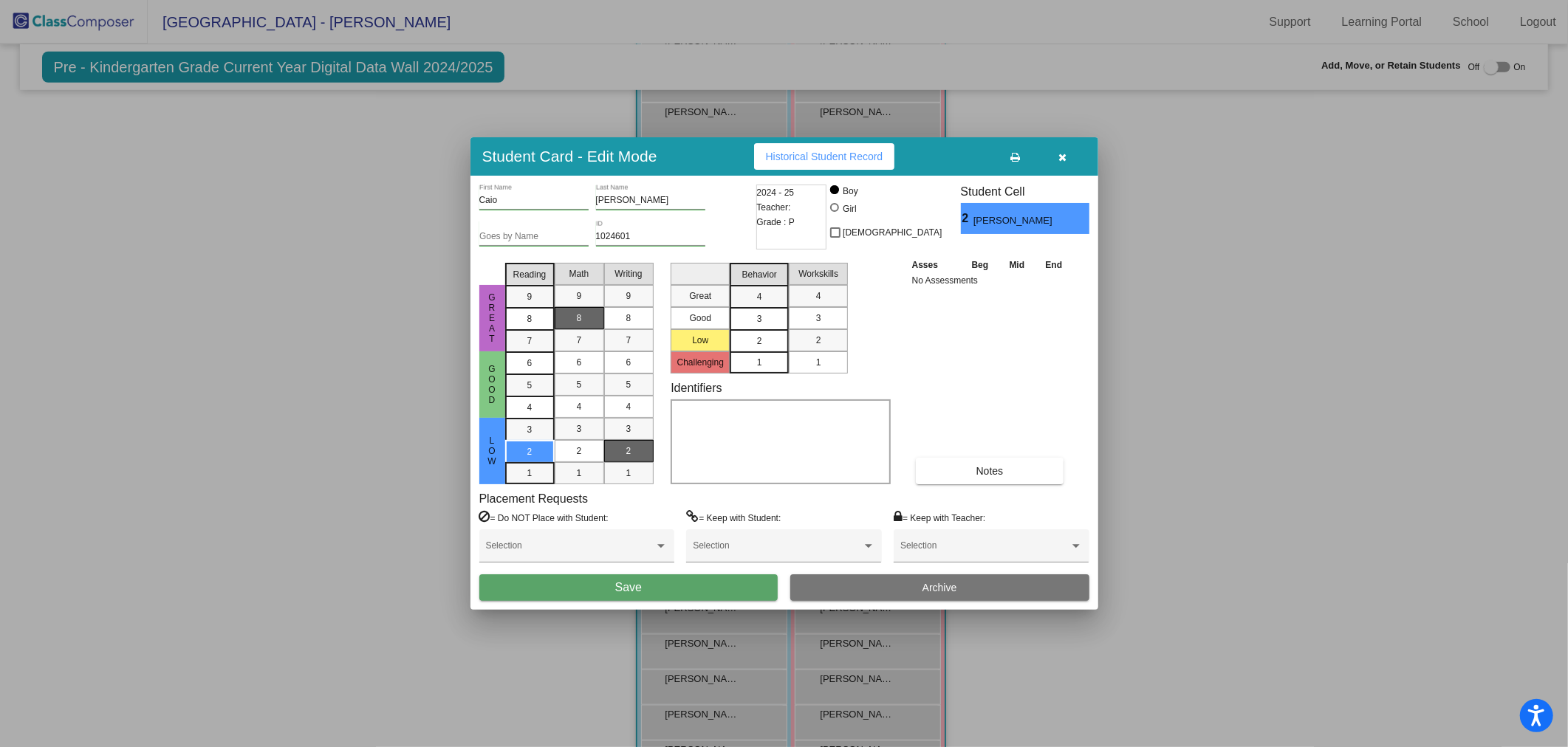 click on "2" at bounding box center [759, 341] 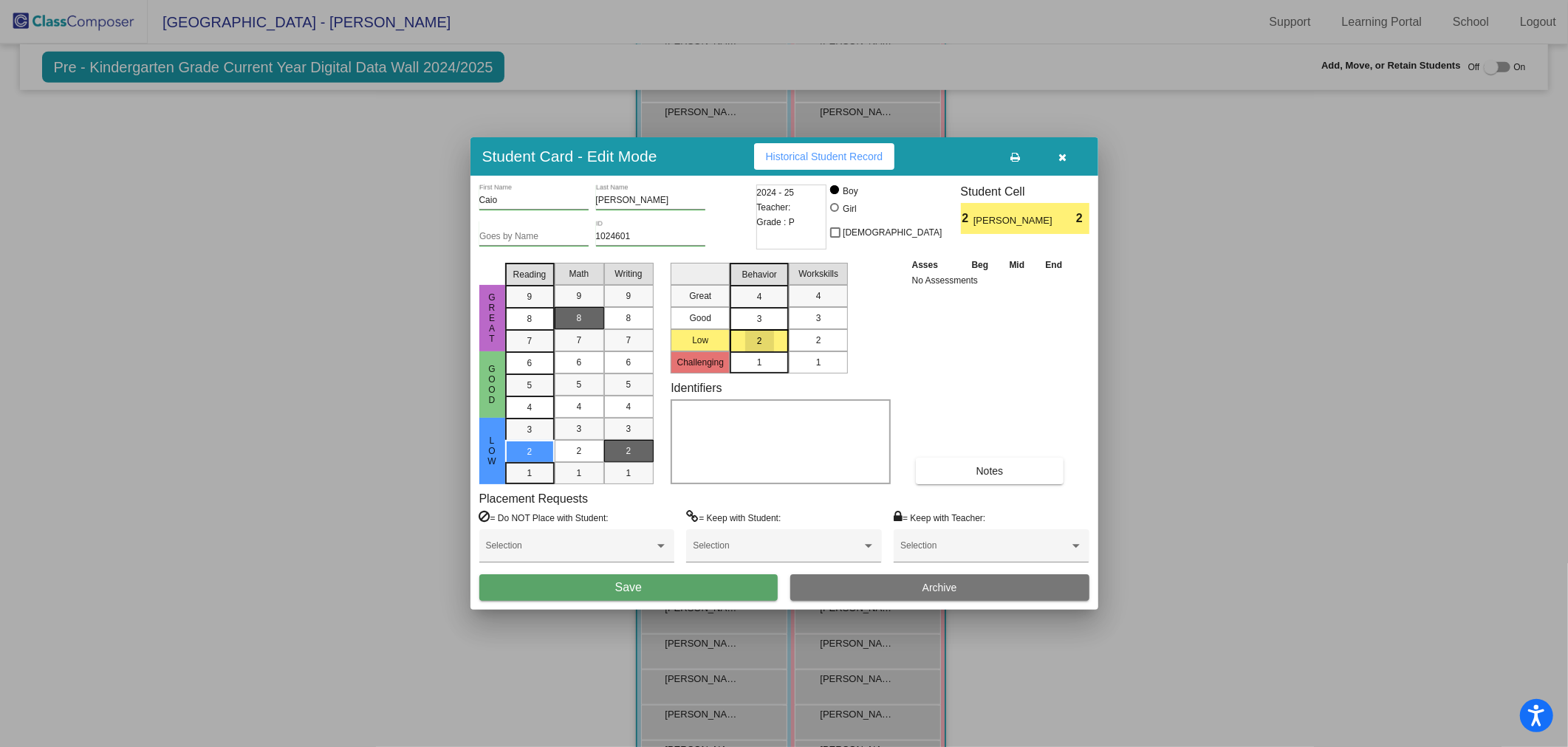 click on "2" at bounding box center [818, 340] 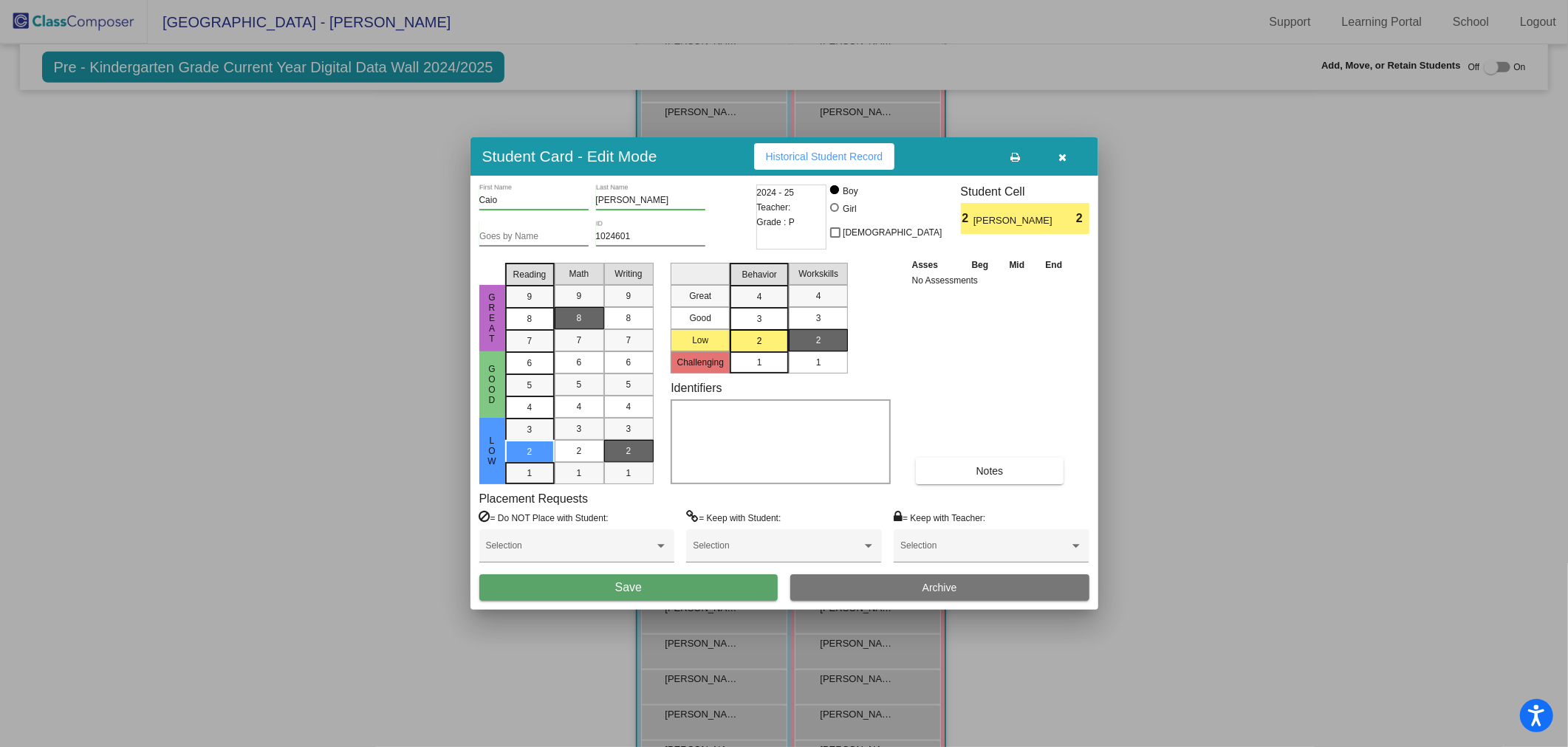click on "Save" at bounding box center [629, 588] 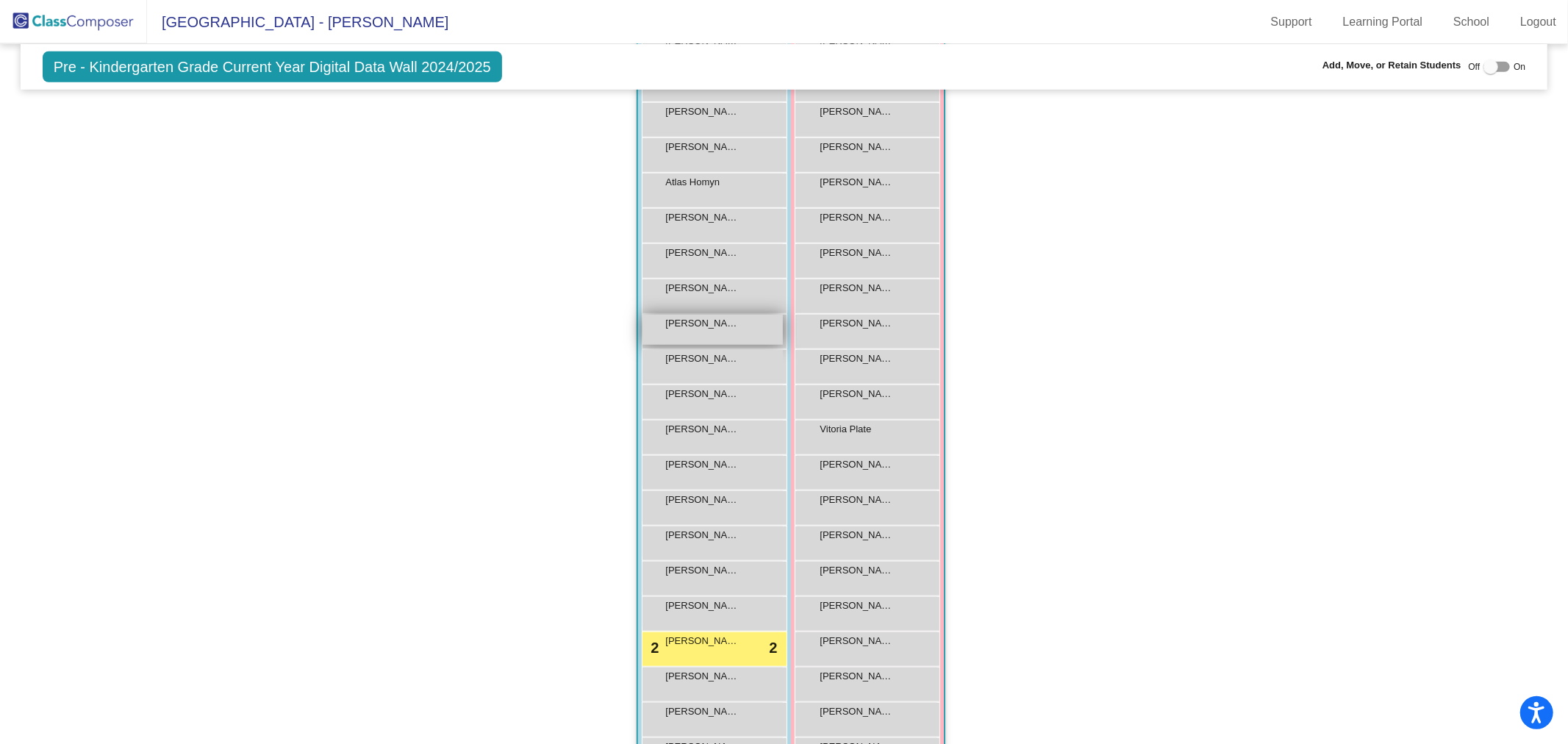 scroll, scrollTop: 245, scrollLeft: 0, axis: vertical 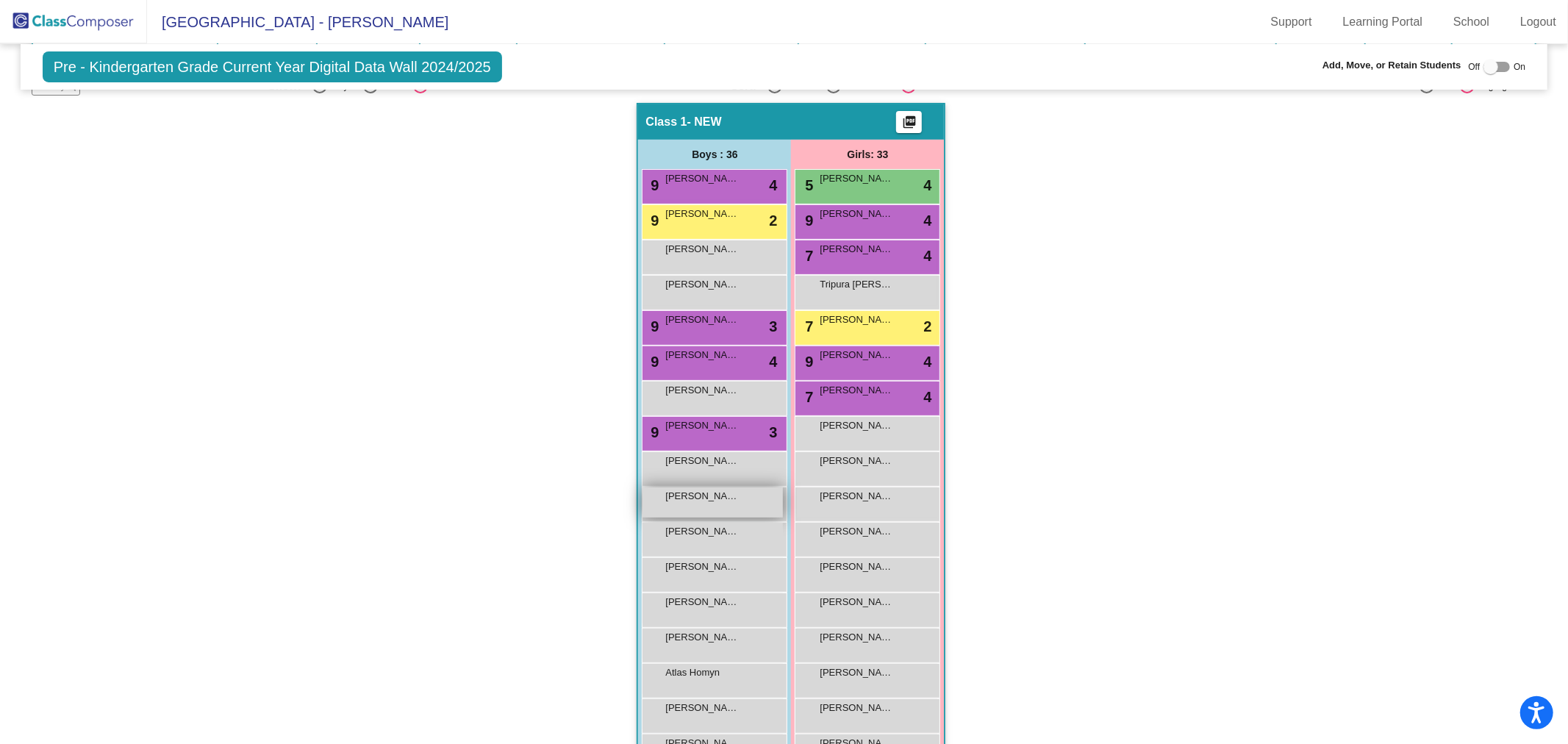 click on "[PERSON_NAME] [PERSON_NAME] lock do_not_disturb_alt" at bounding box center (712, 502) 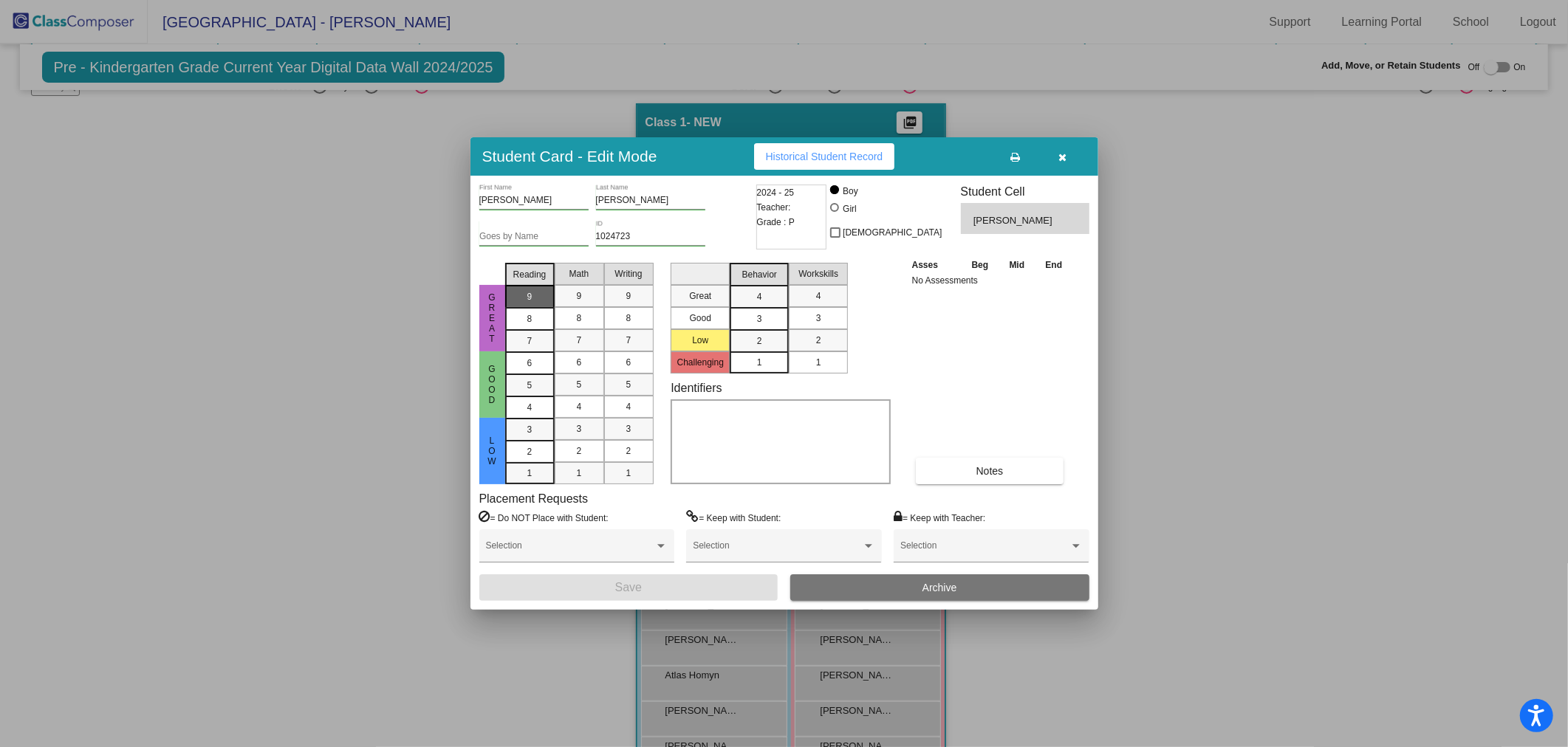 click on "9" at bounding box center (530, 297) 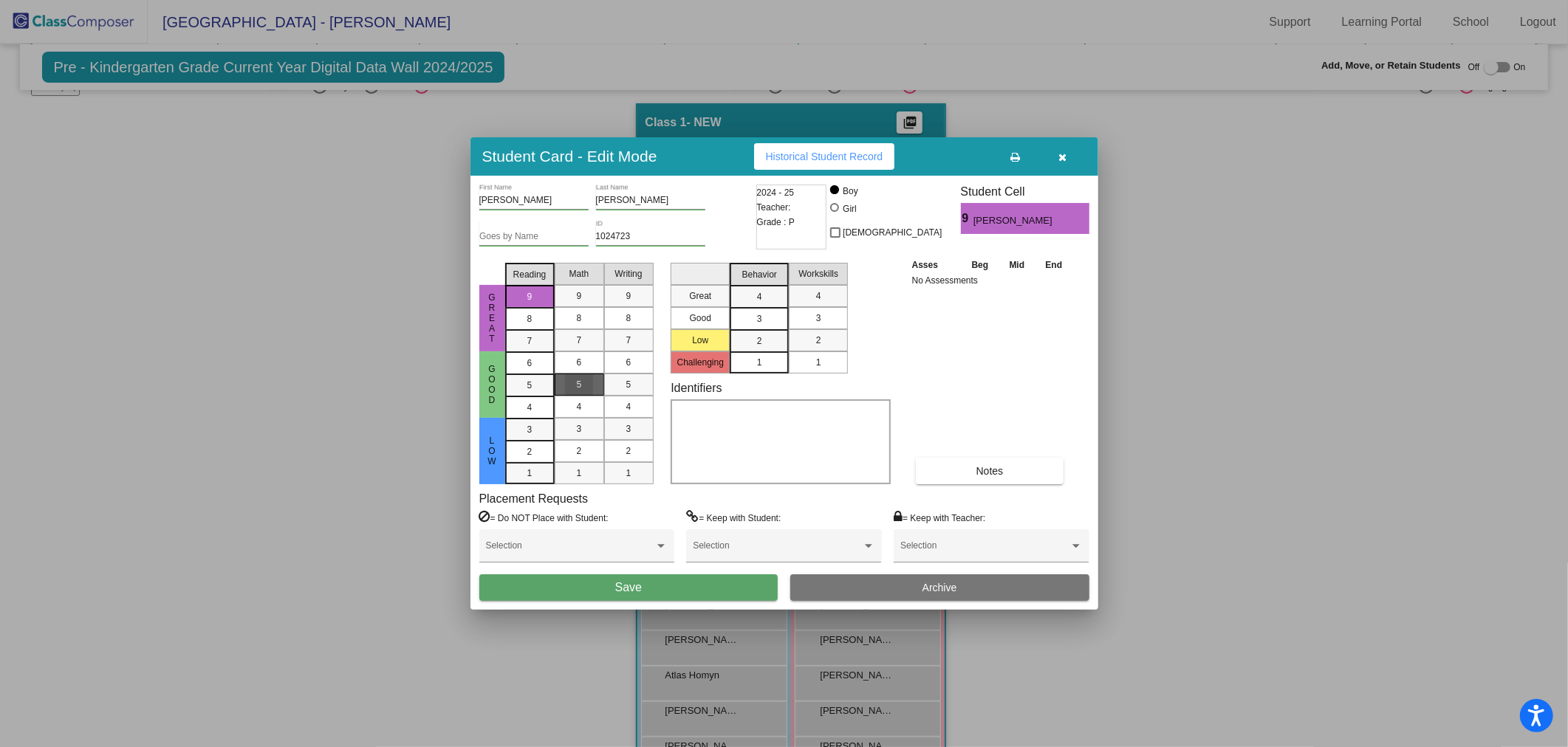 click on "5" at bounding box center (579, 385) 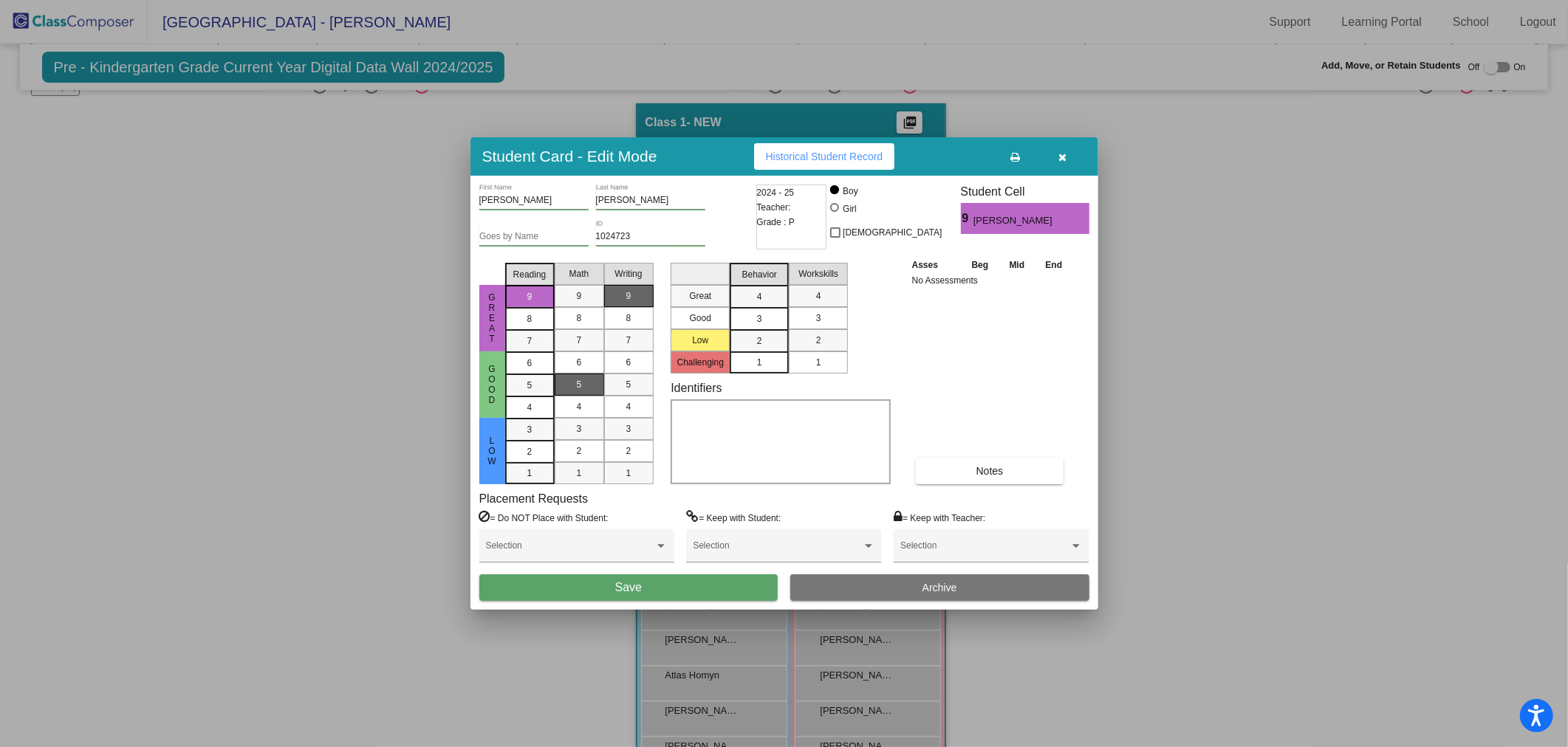 click on "9" at bounding box center [629, 296] 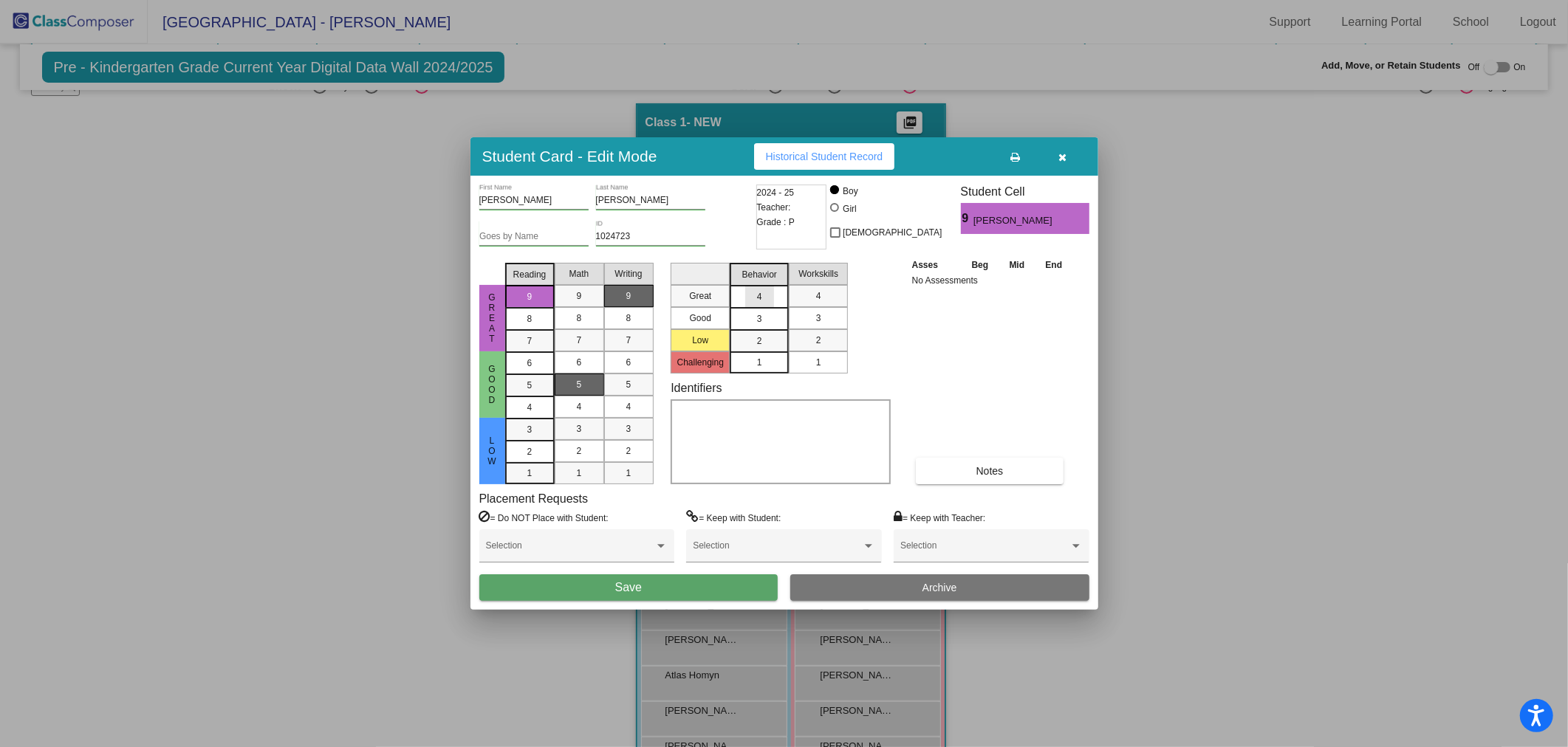 click on "4" at bounding box center [759, 297] 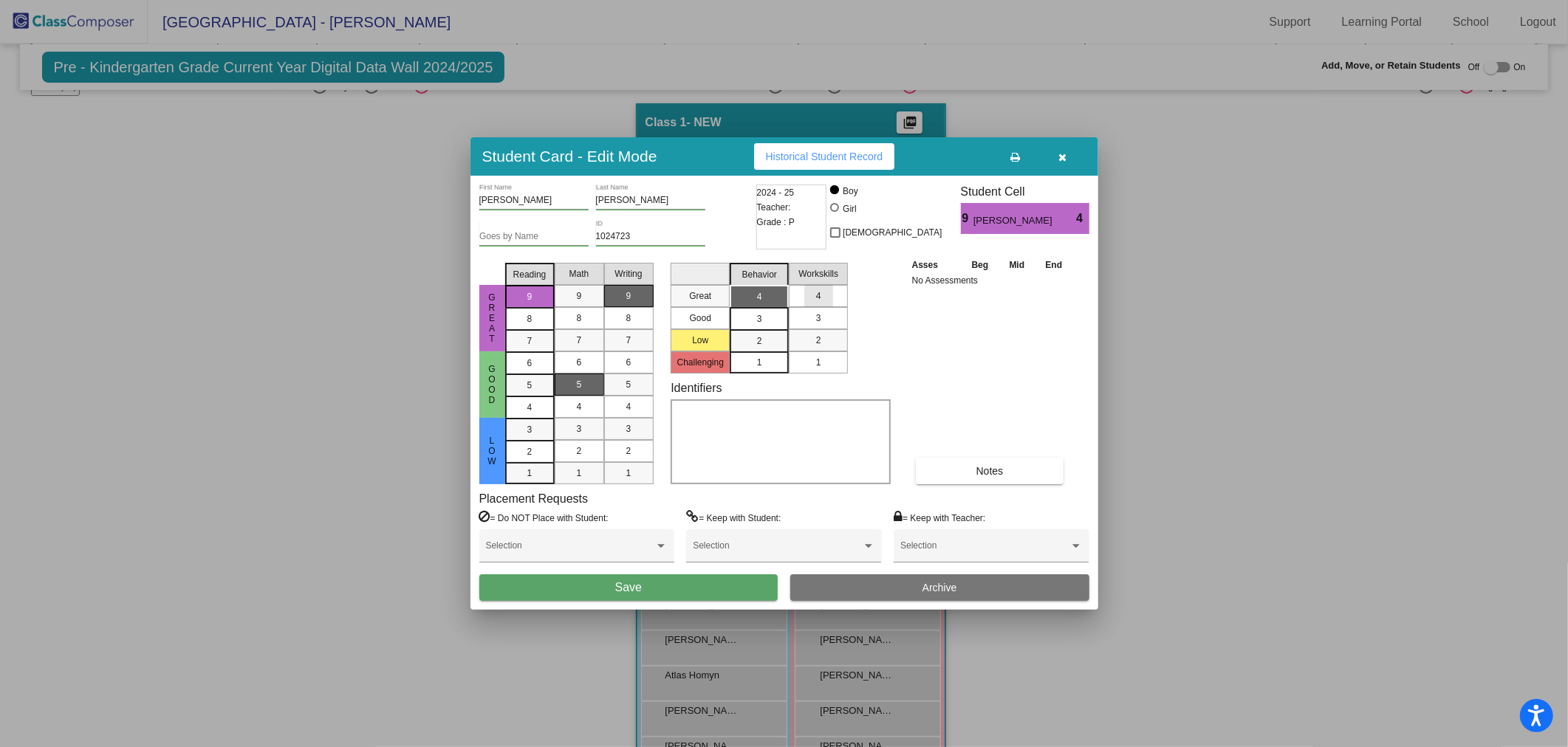 click on "4" at bounding box center (818, 296) 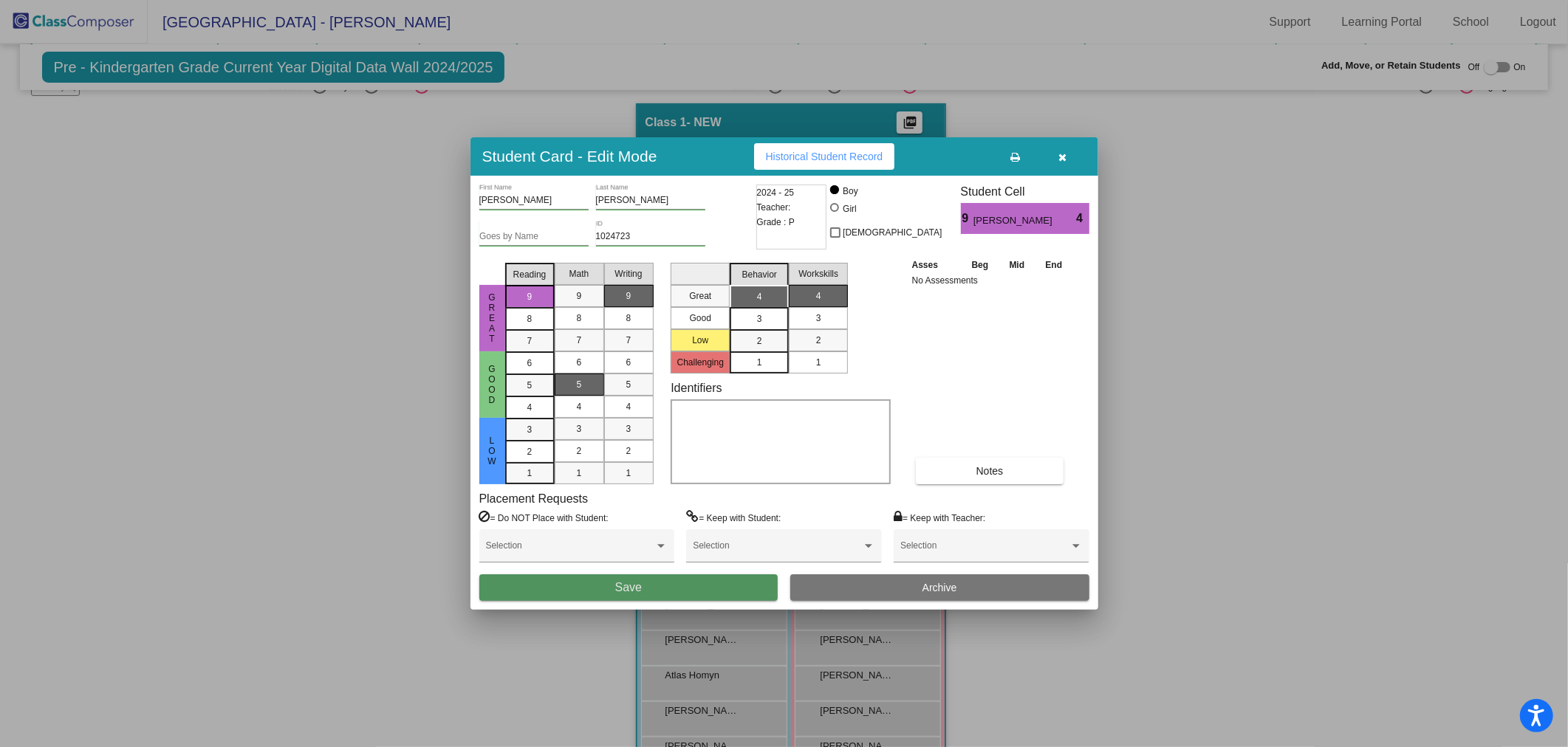 click on "Save" at bounding box center [629, 588] 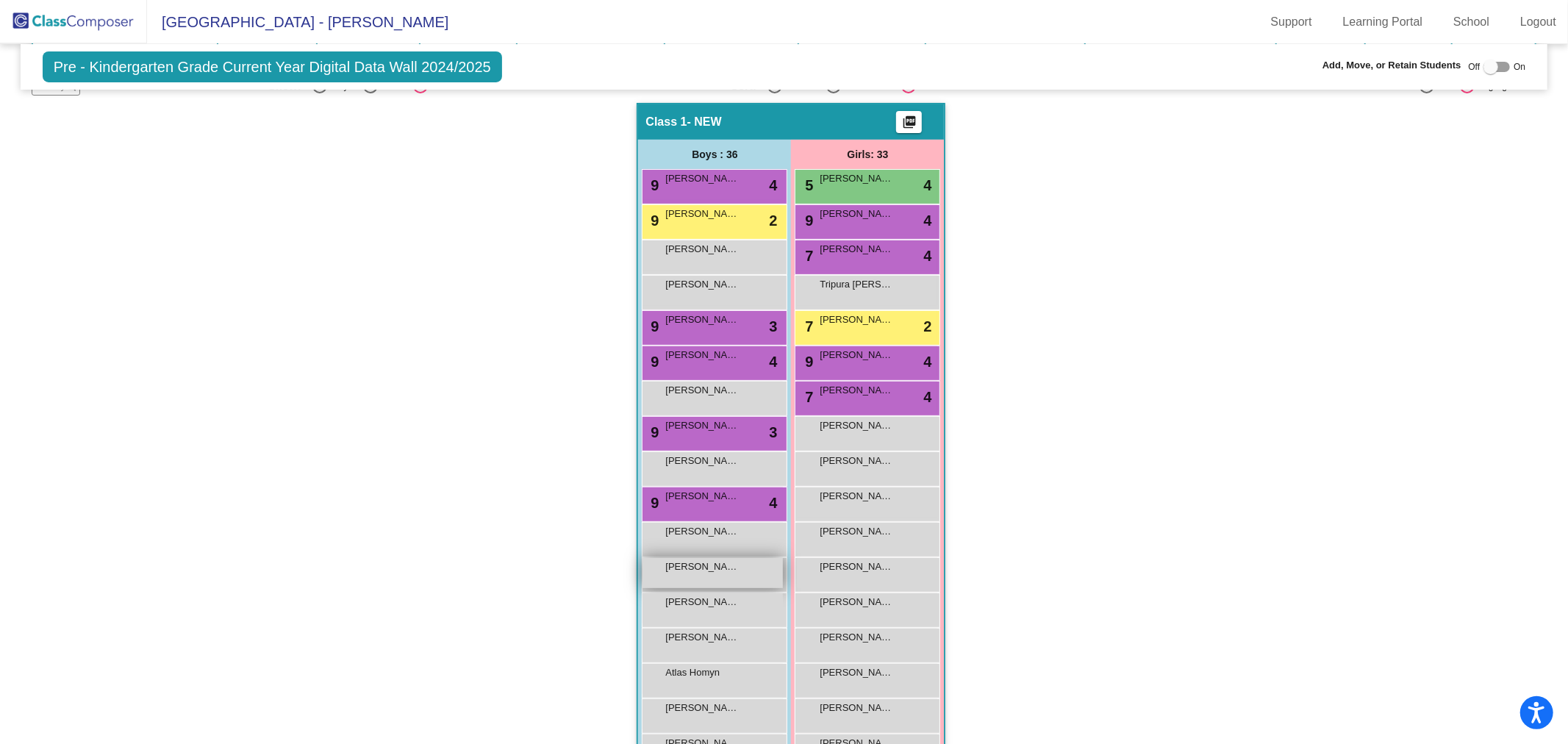 click on "[PERSON_NAME]" at bounding box center [702, 567] 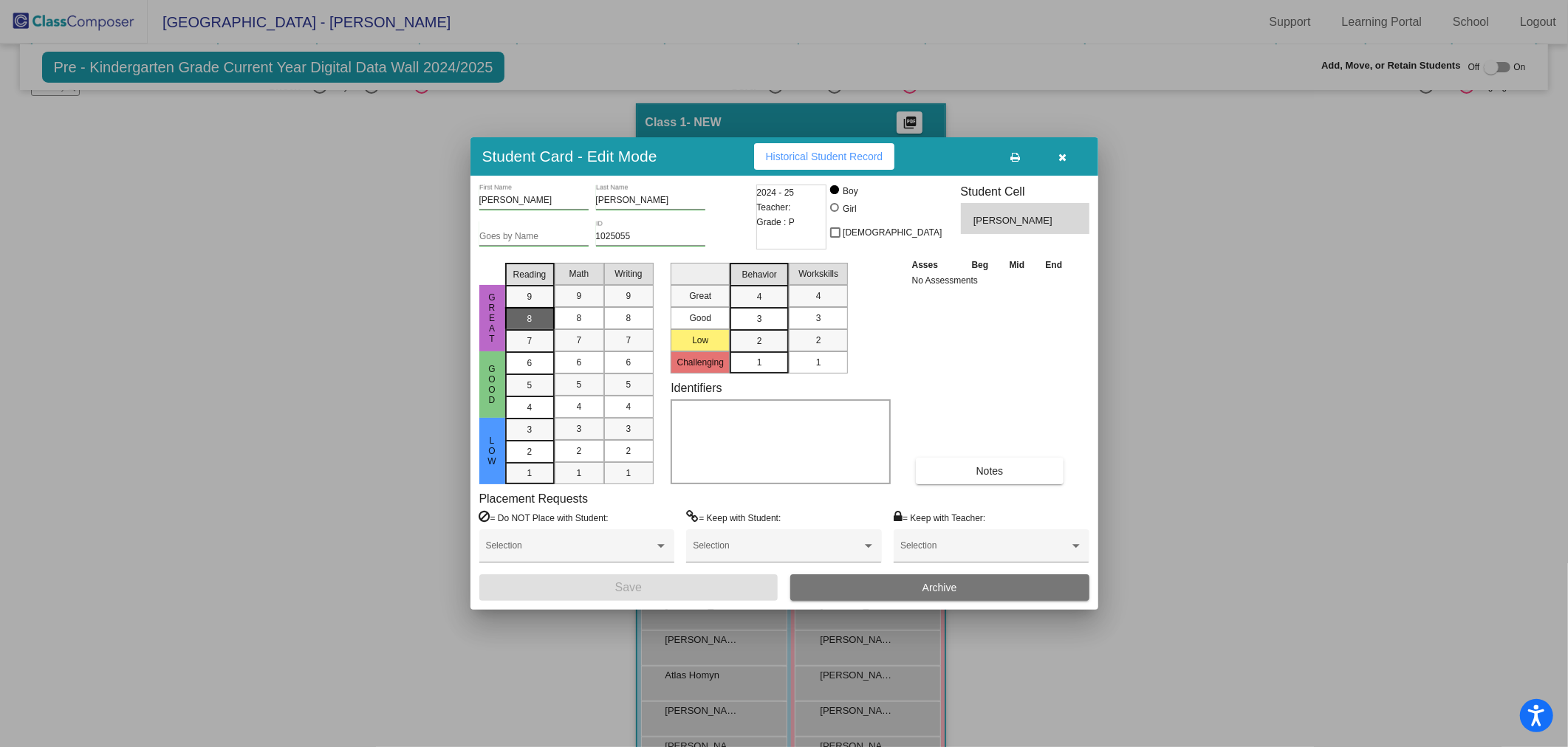 click on "8" at bounding box center (530, 297) 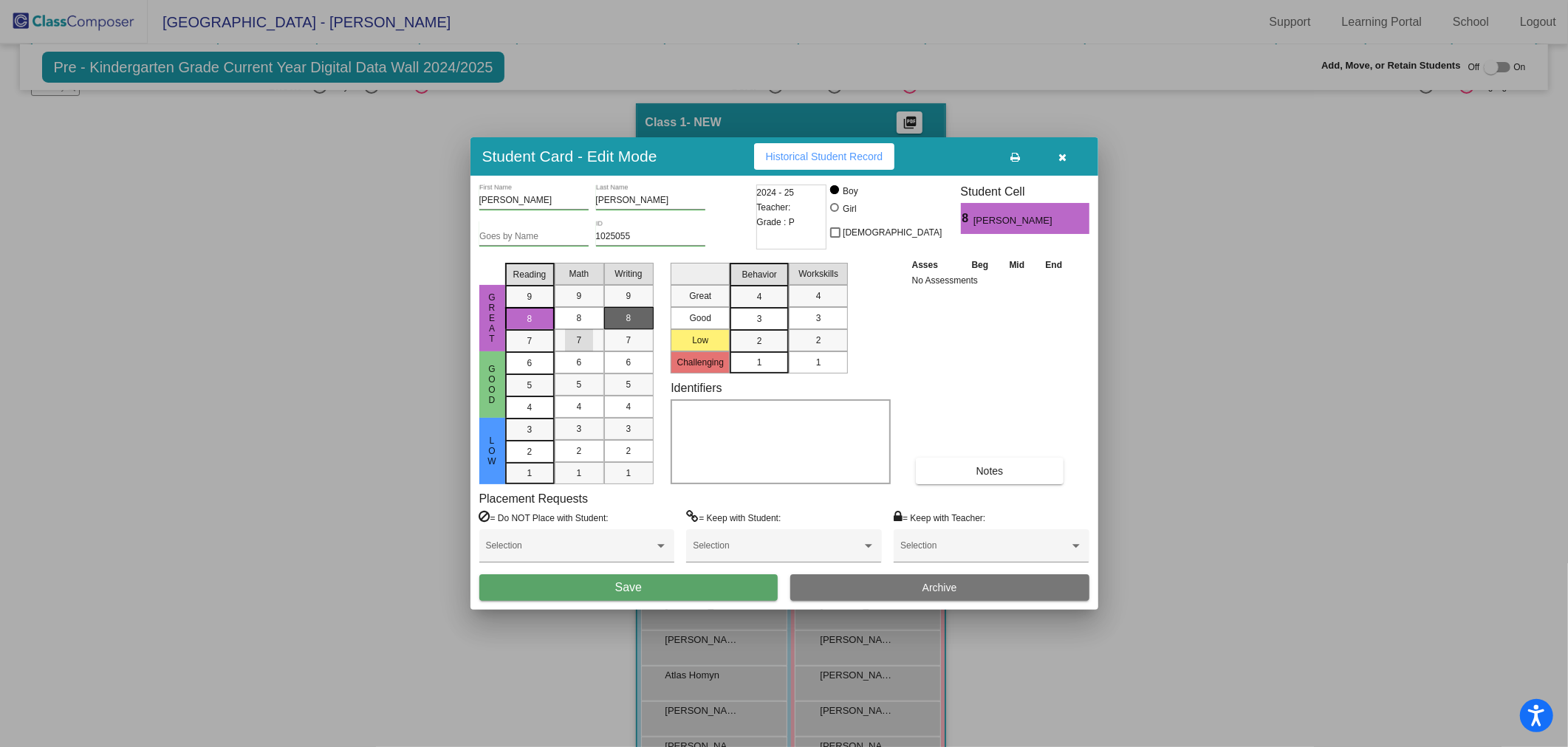 drag, startPoint x: 573, startPoint y: 341, endPoint x: 635, endPoint y: 317, distance: 66.48308 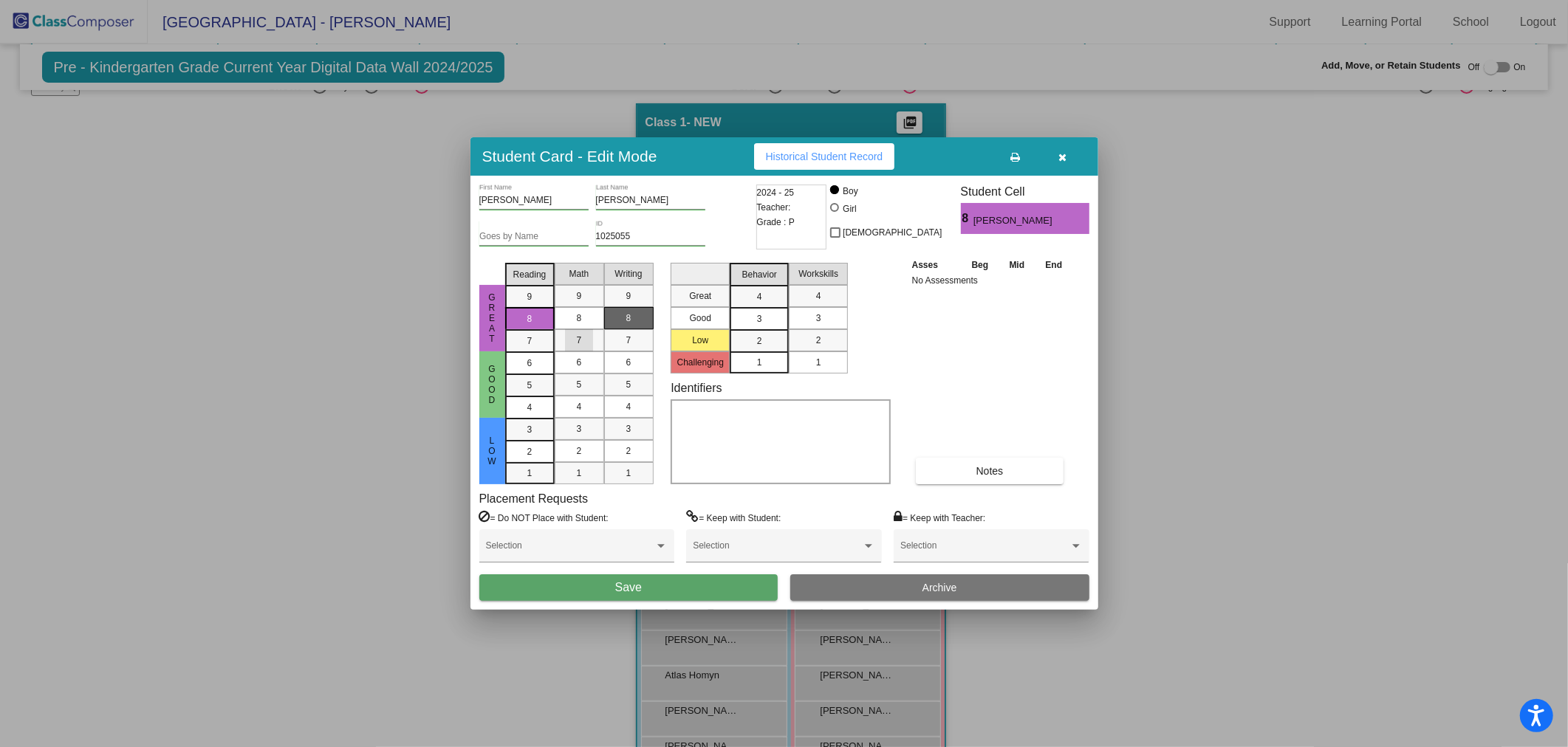 click on "7" at bounding box center [579, 340] 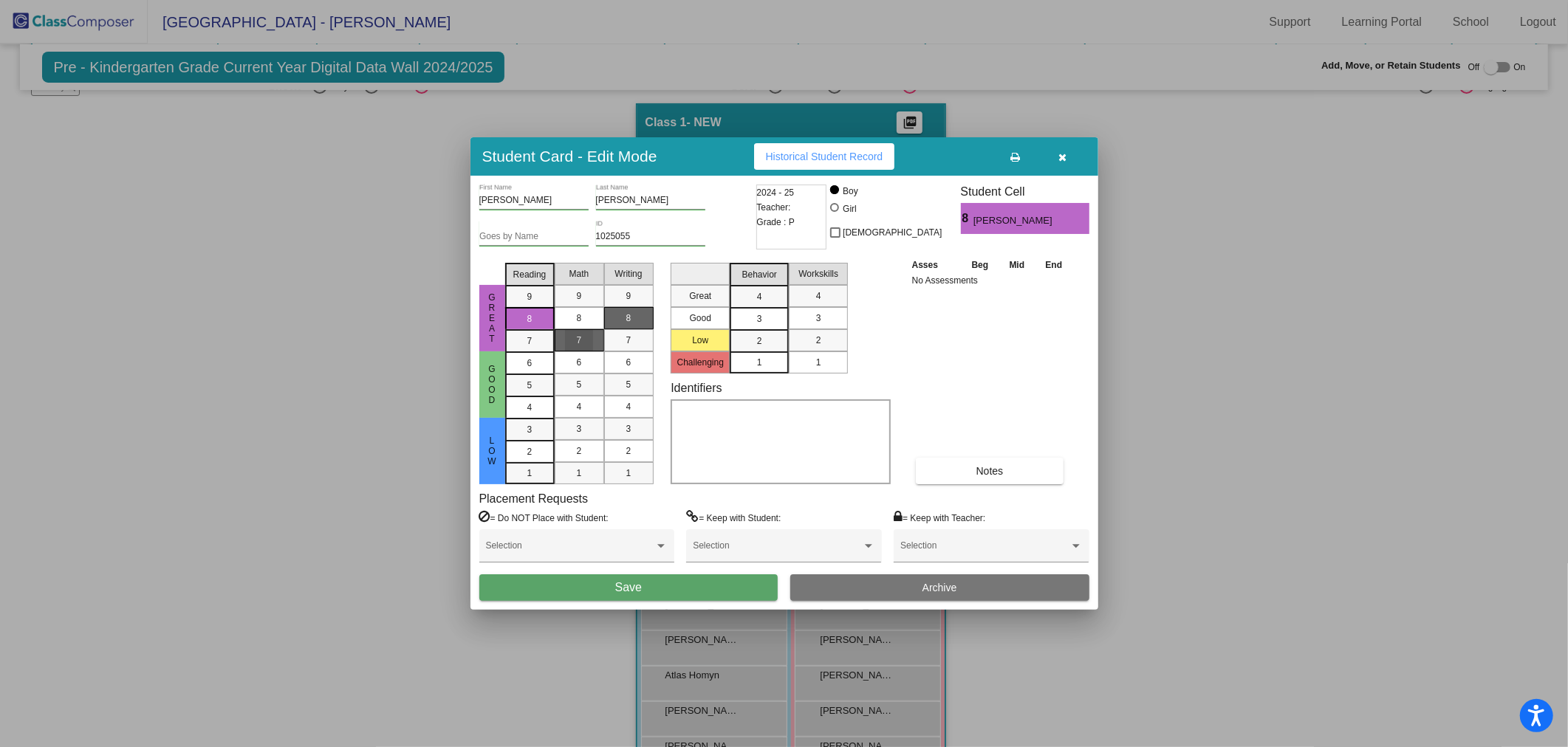 click on "8" at bounding box center [629, 318] 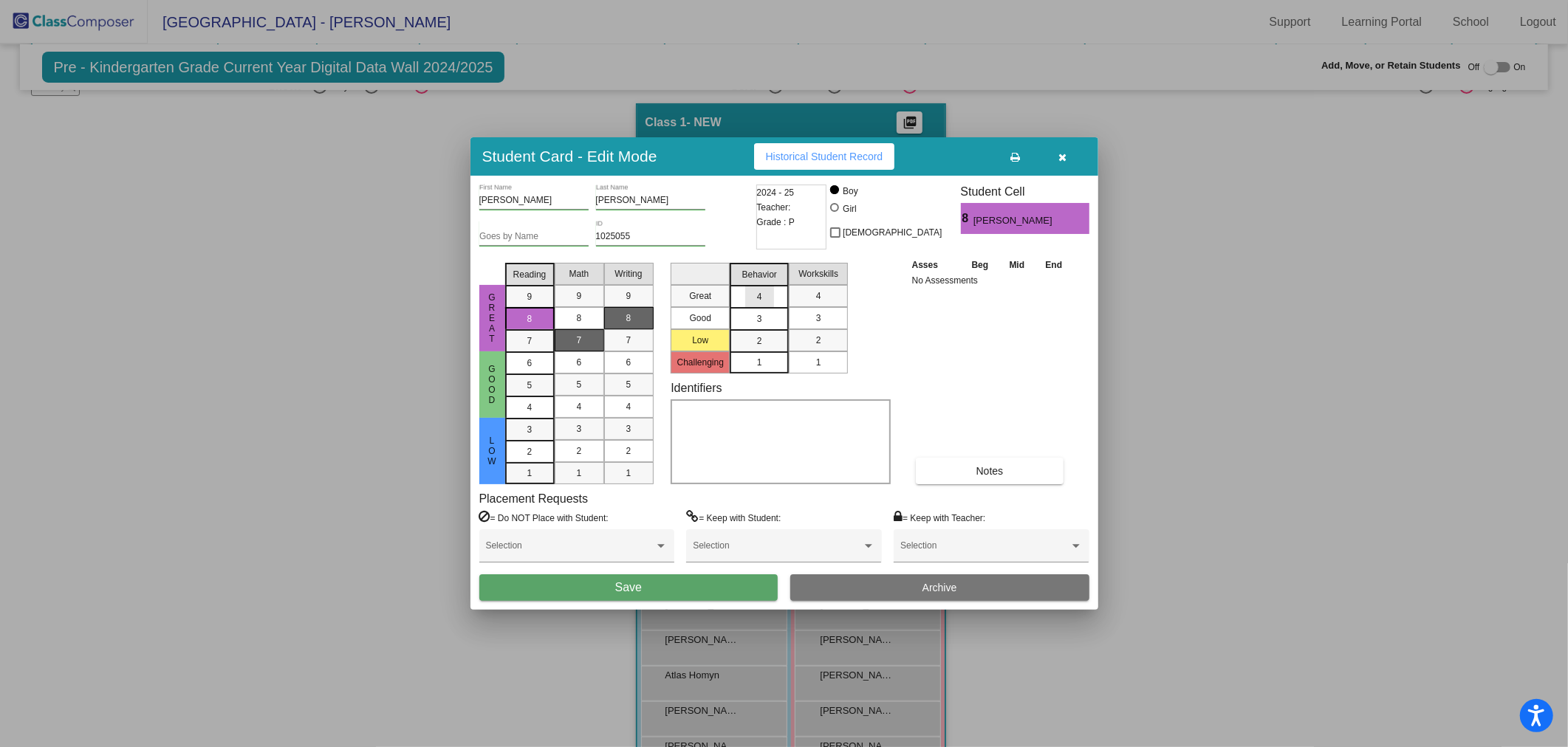 click on "4" at bounding box center (759, 297) 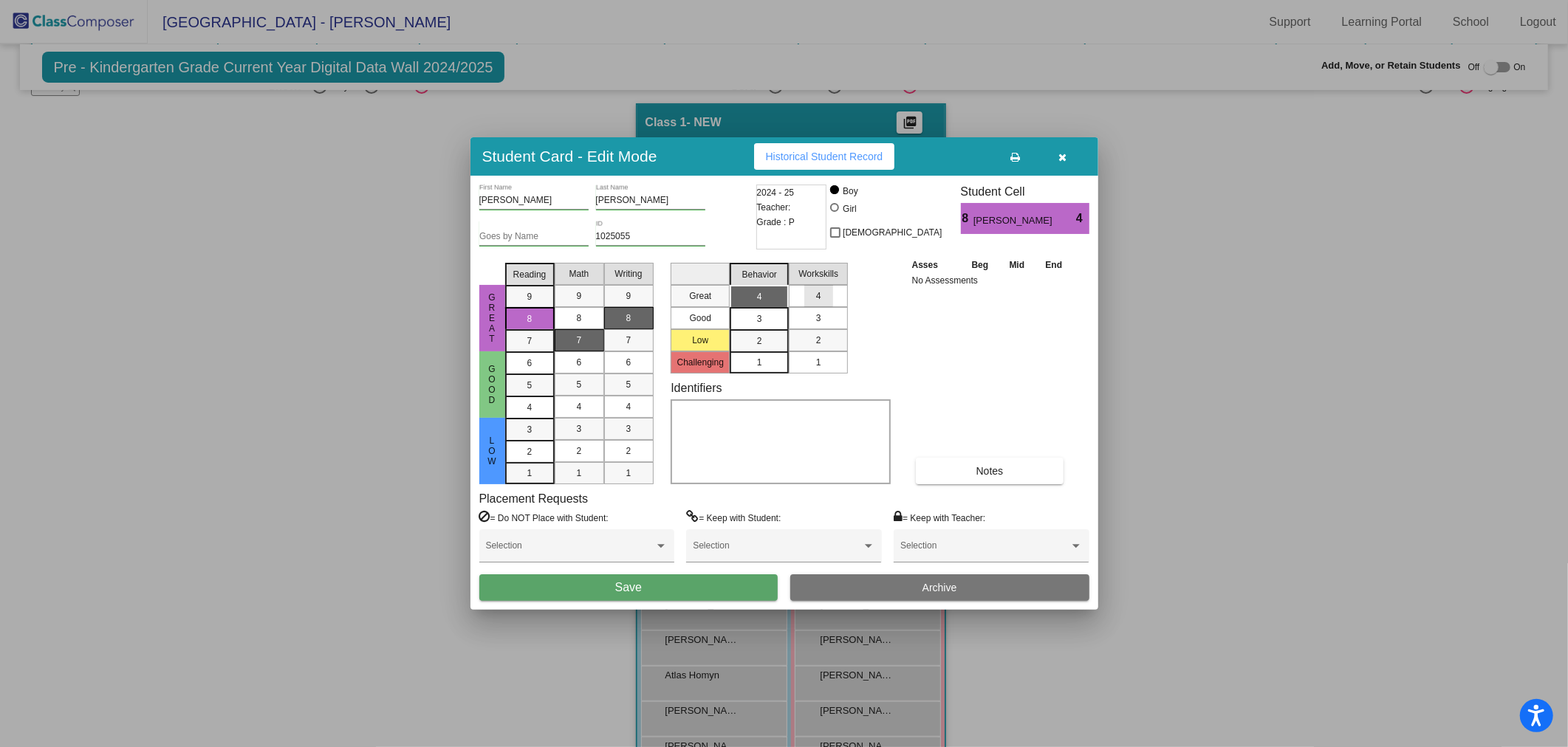 click on "4" at bounding box center [818, 296] 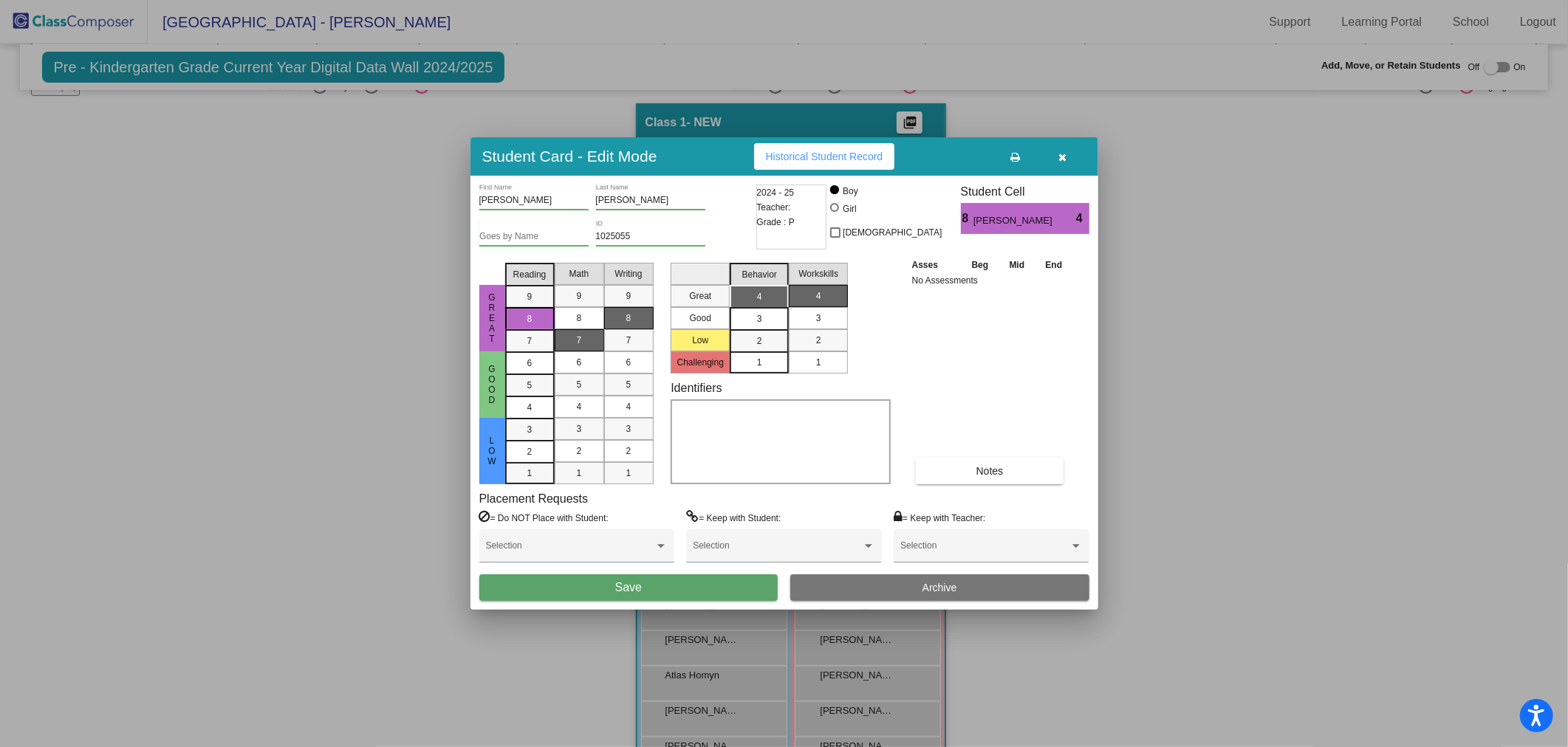 click on "Save" at bounding box center (629, 588) 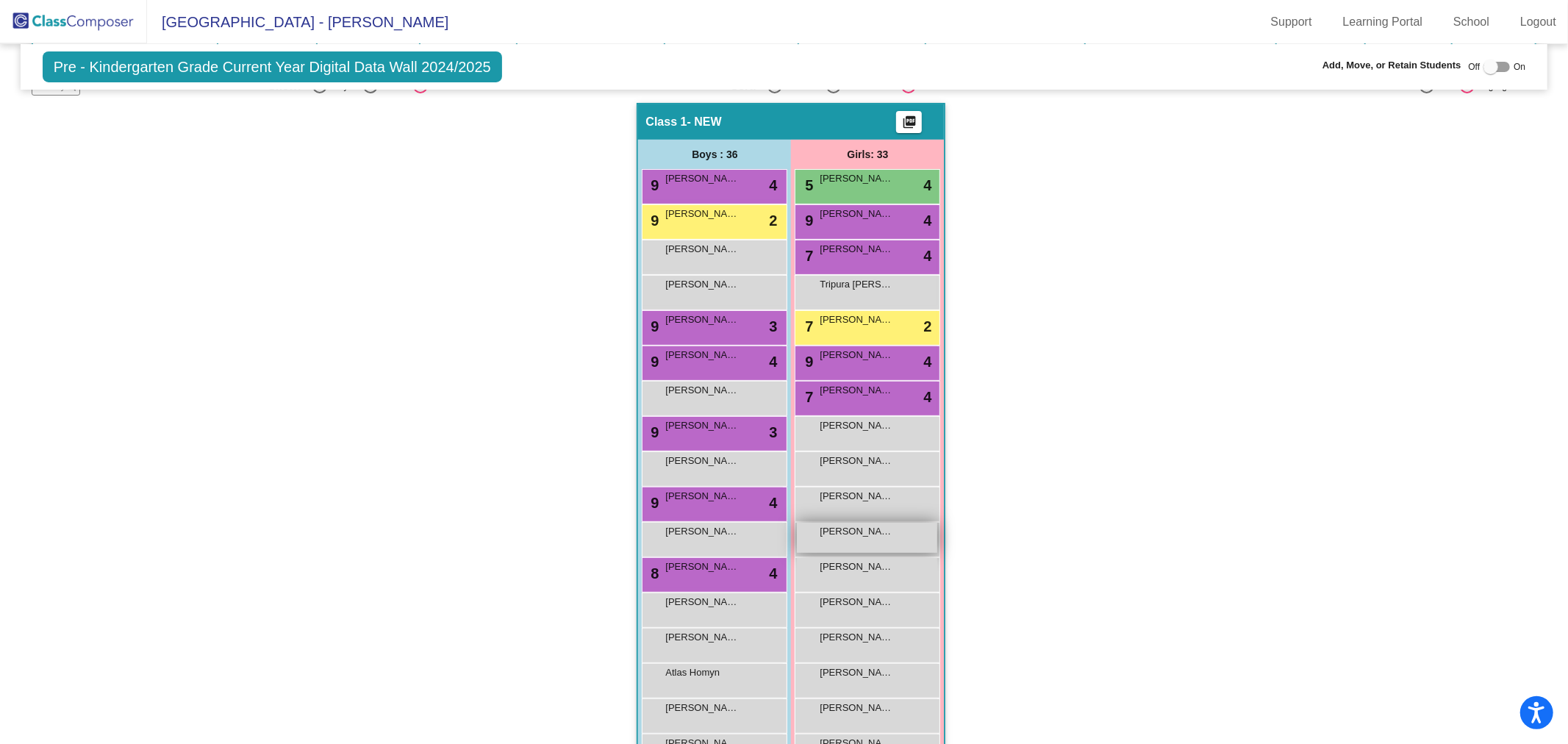click on "[PERSON_NAME]" at bounding box center (856, 532) 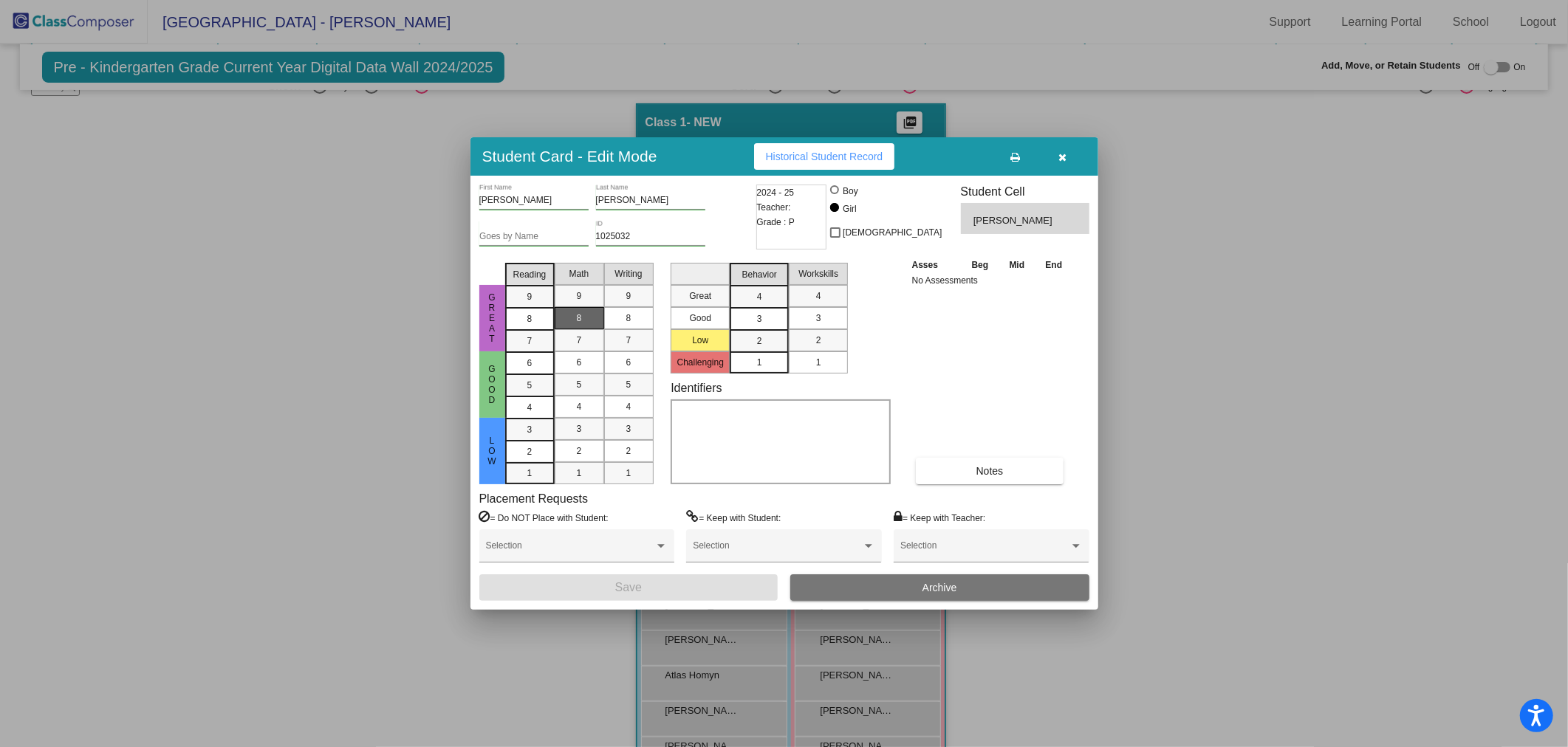 drag, startPoint x: 535, startPoint y: 292, endPoint x: 572, endPoint y: 316, distance: 44.1022 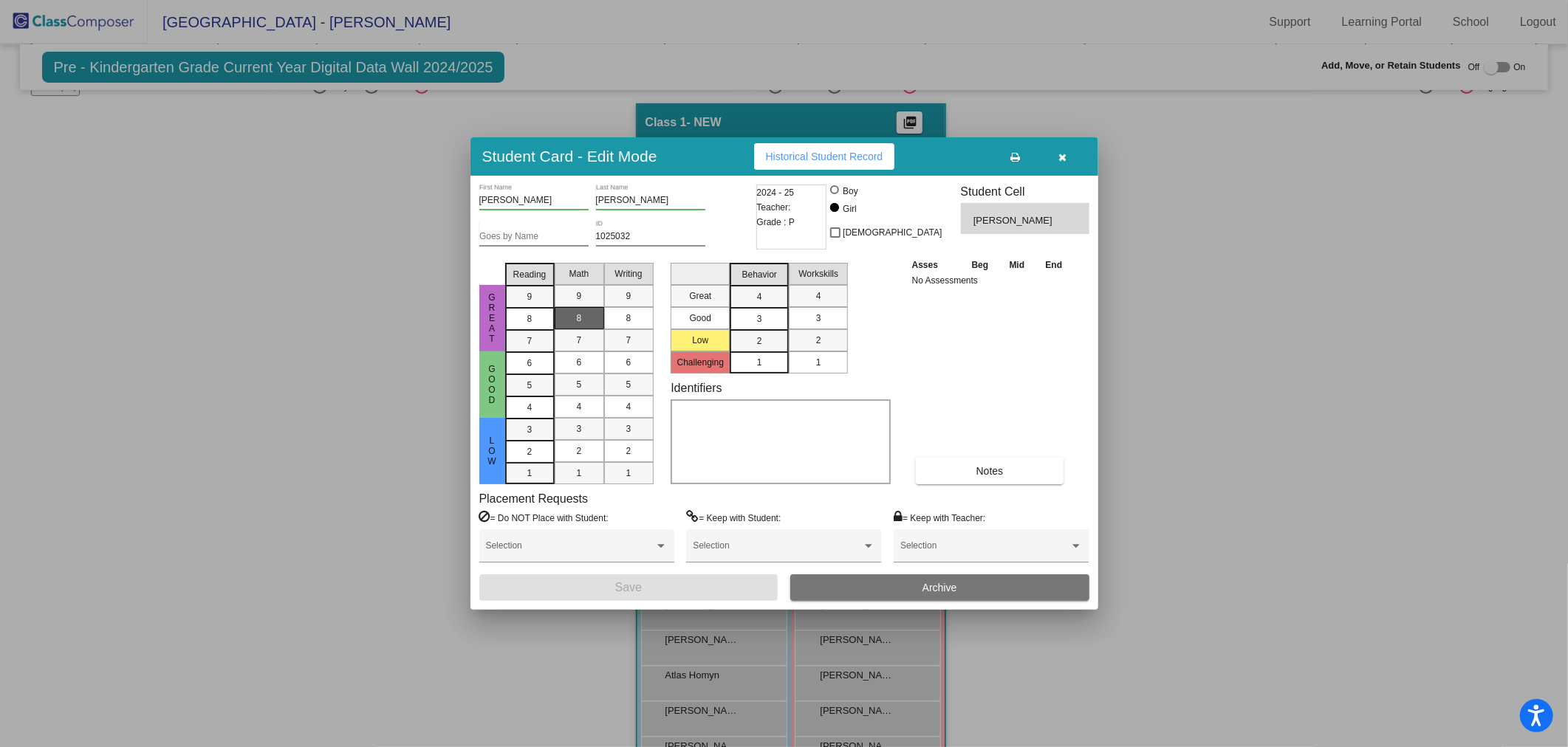 click on "9" at bounding box center [530, 297] 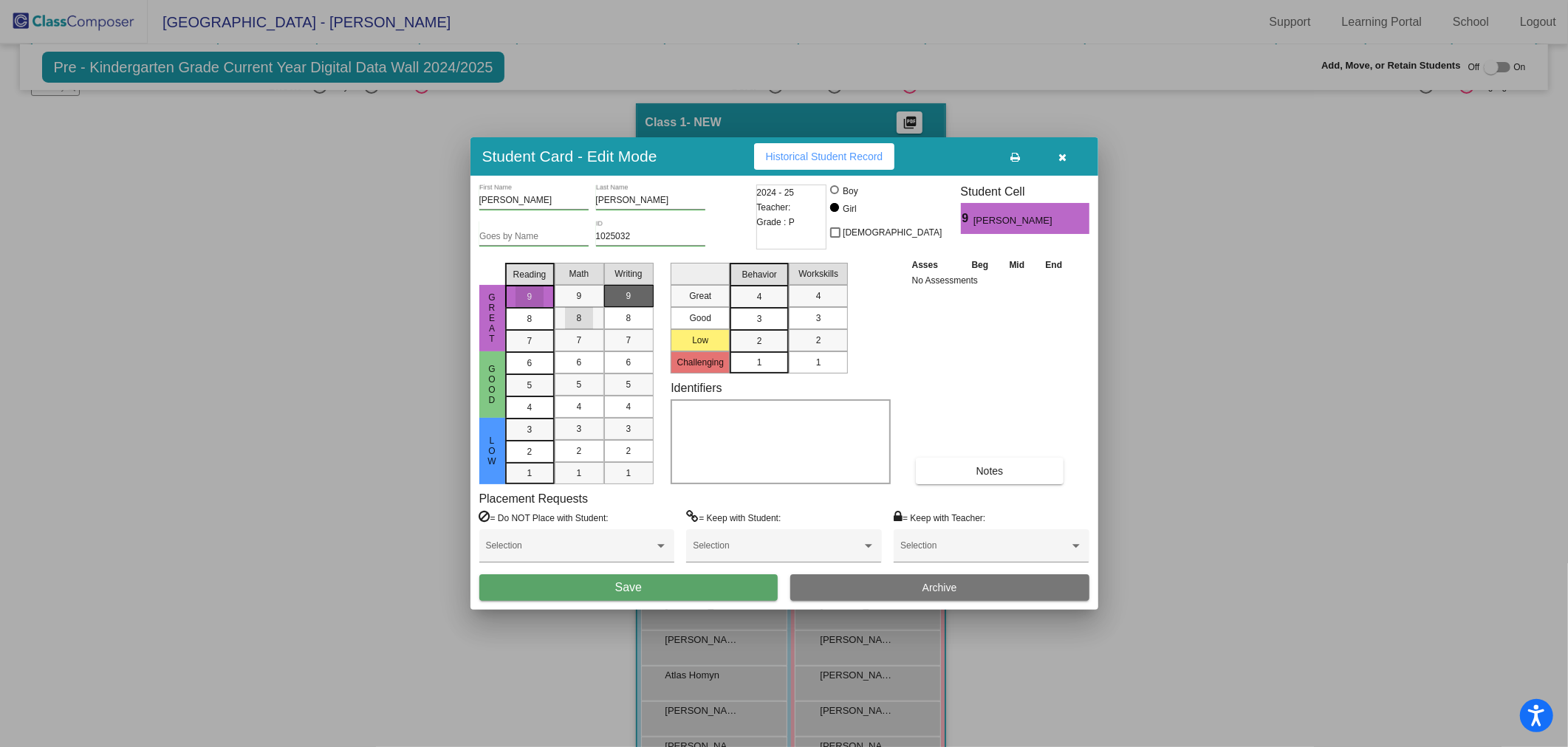 drag, startPoint x: 582, startPoint y: 320, endPoint x: 634, endPoint y: 298, distance: 56.46238 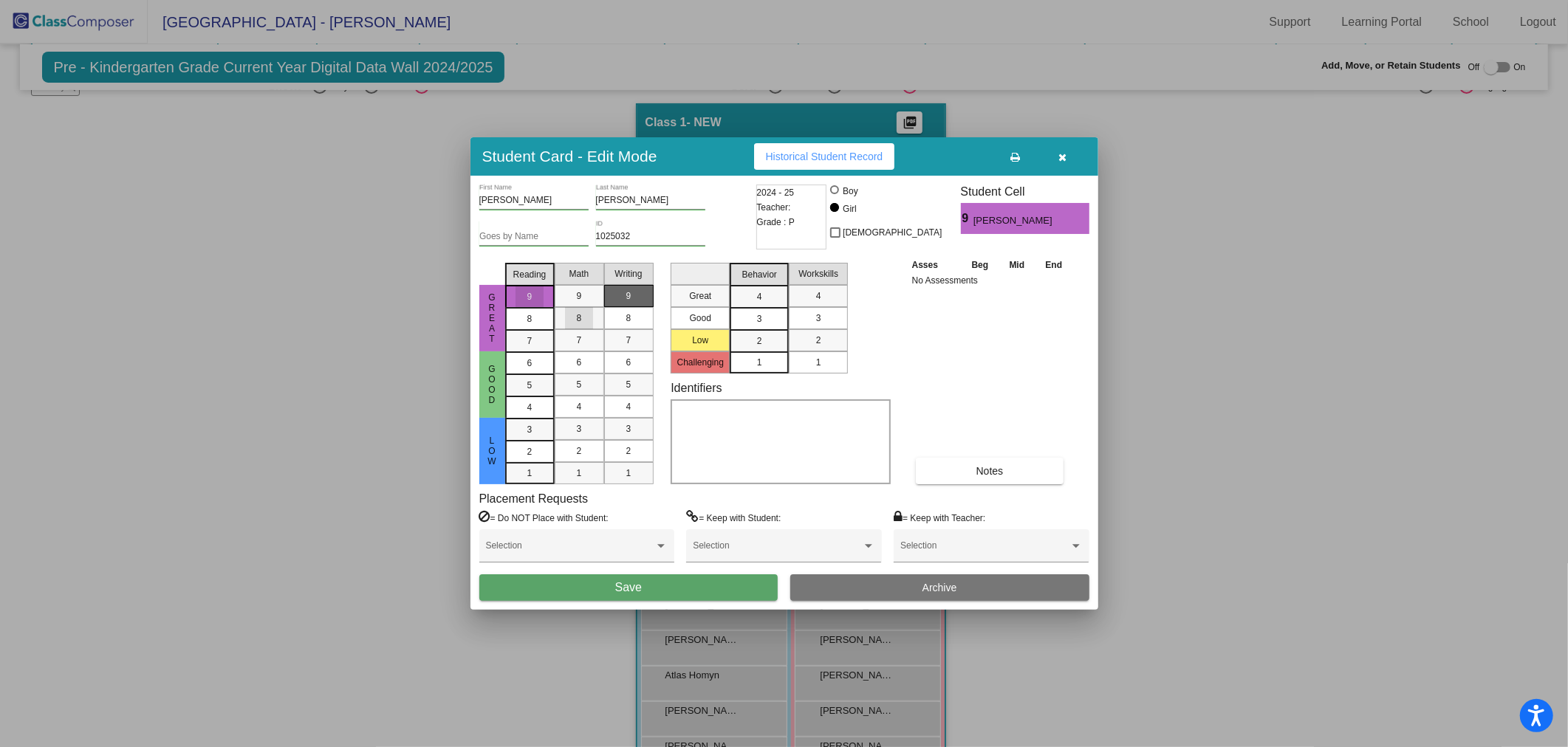 click on "8" at bounding box center [579, 318] 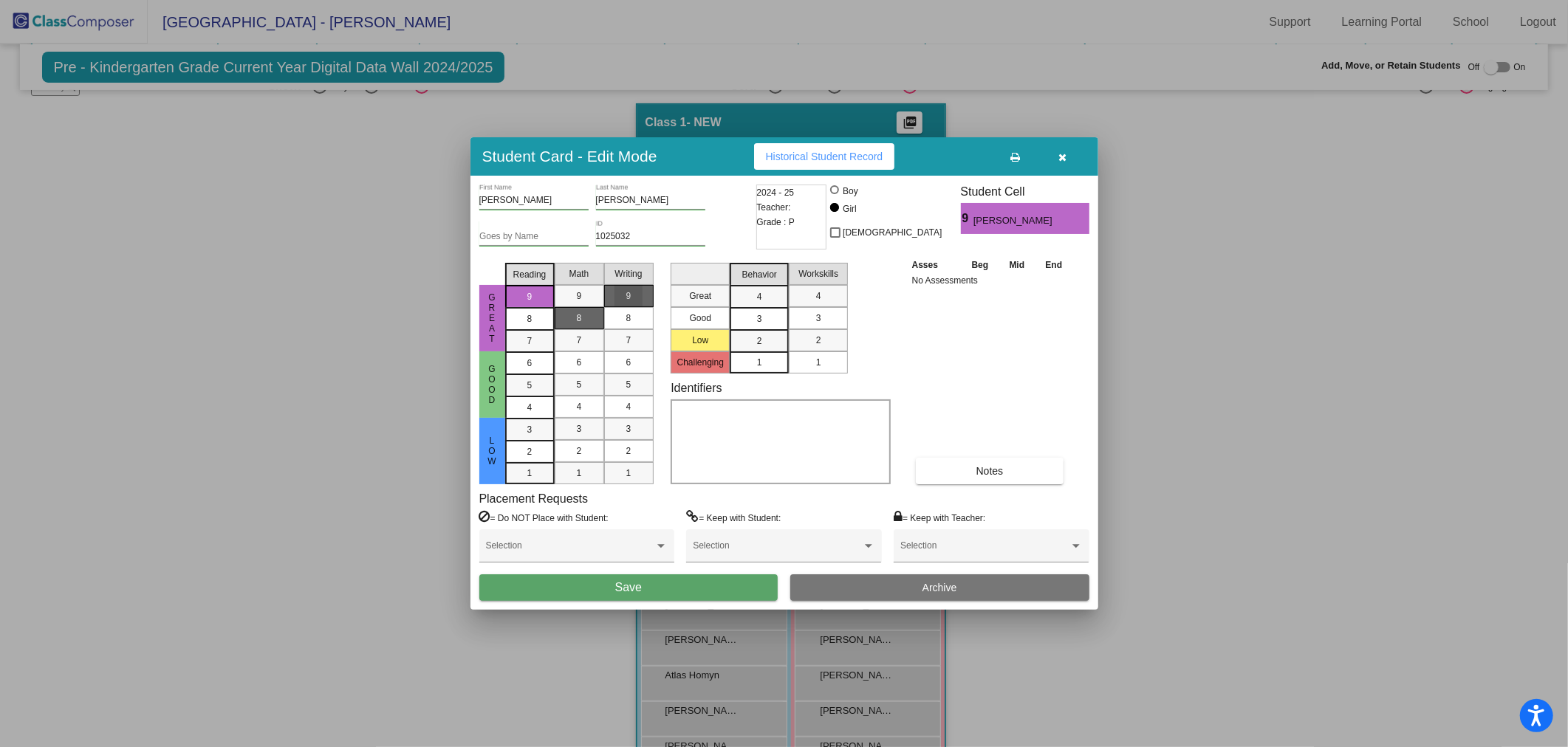 click on "9" at bounding box center (629, 296) 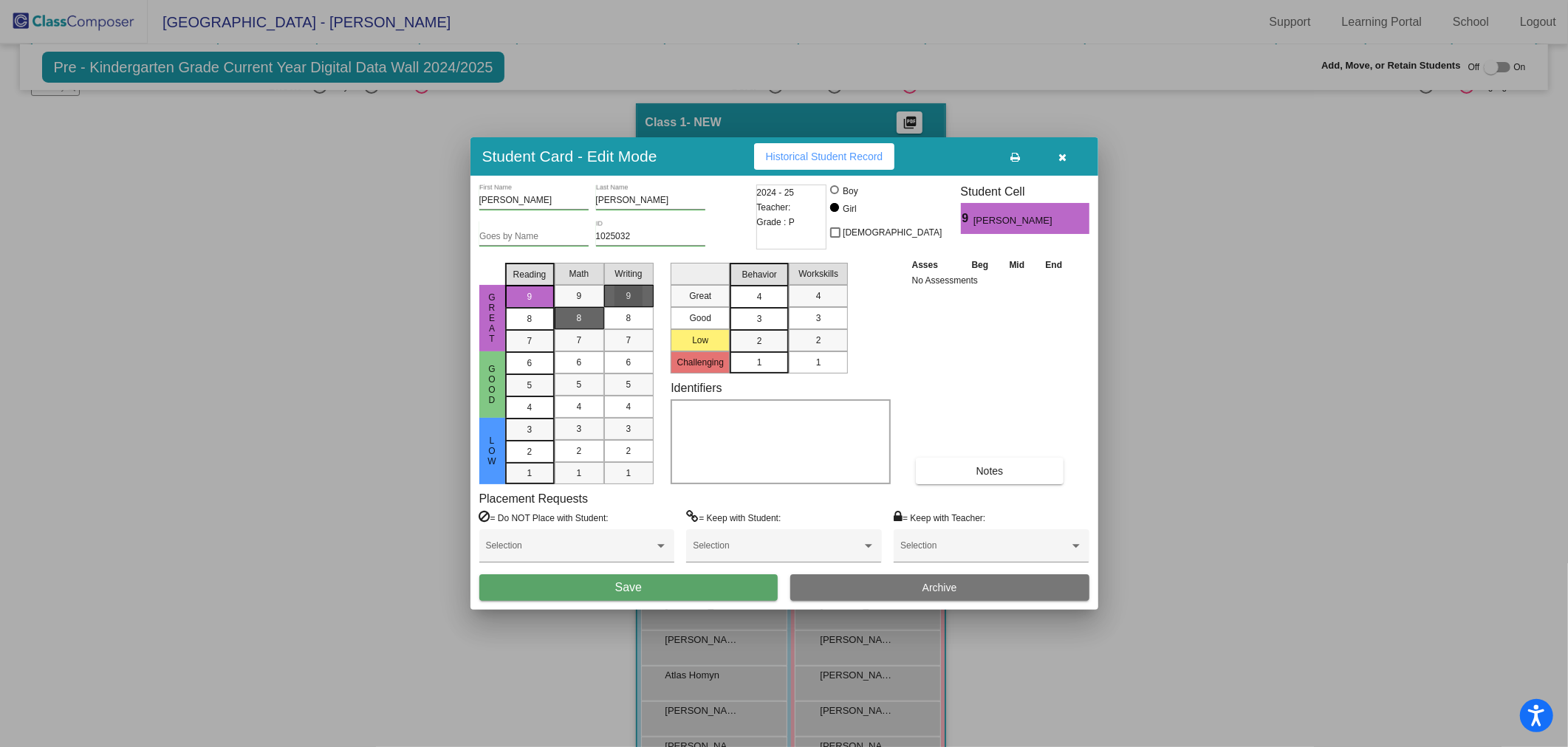 click on "4" at bounding box center (759, 296) 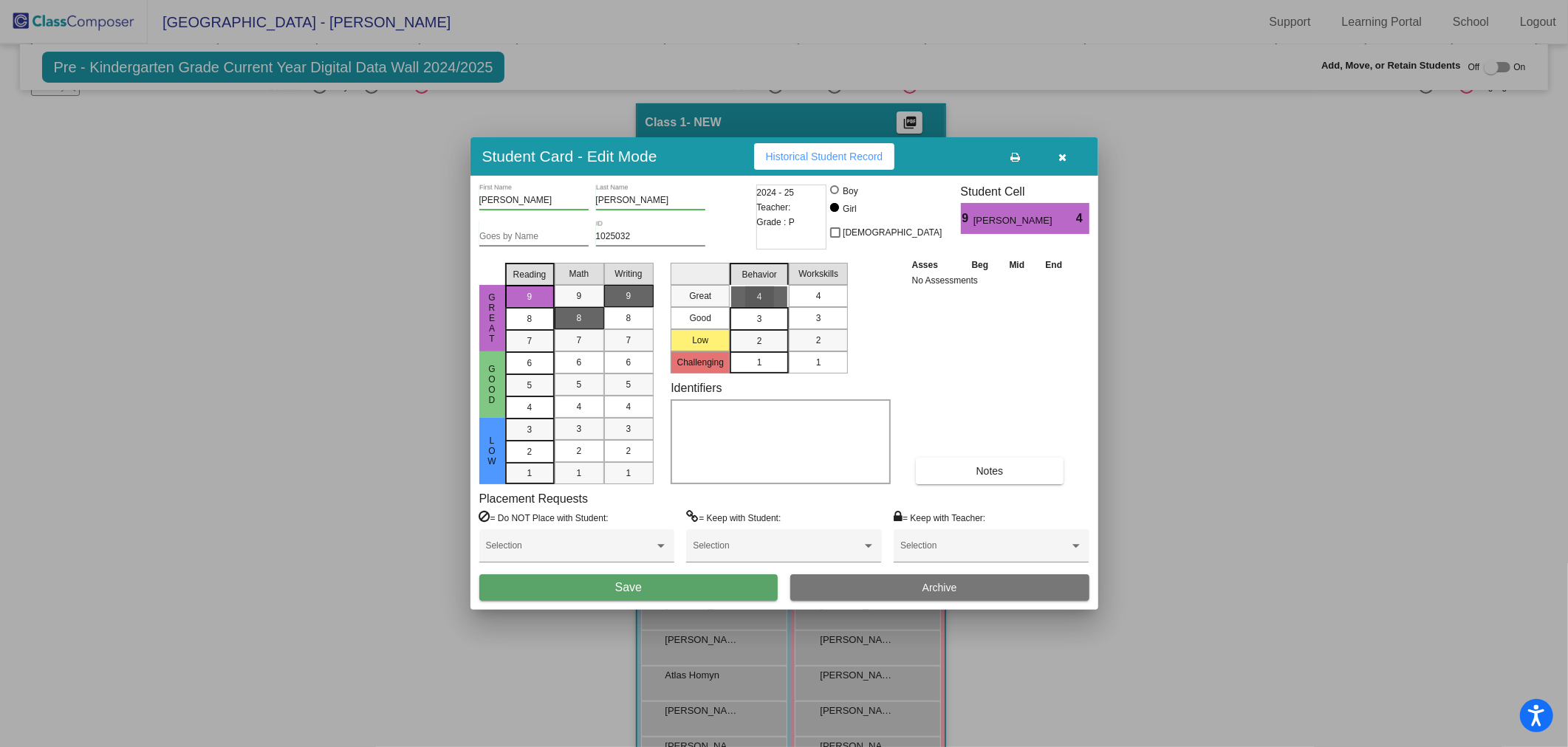 click on "4" at bounding box center [818, 296] 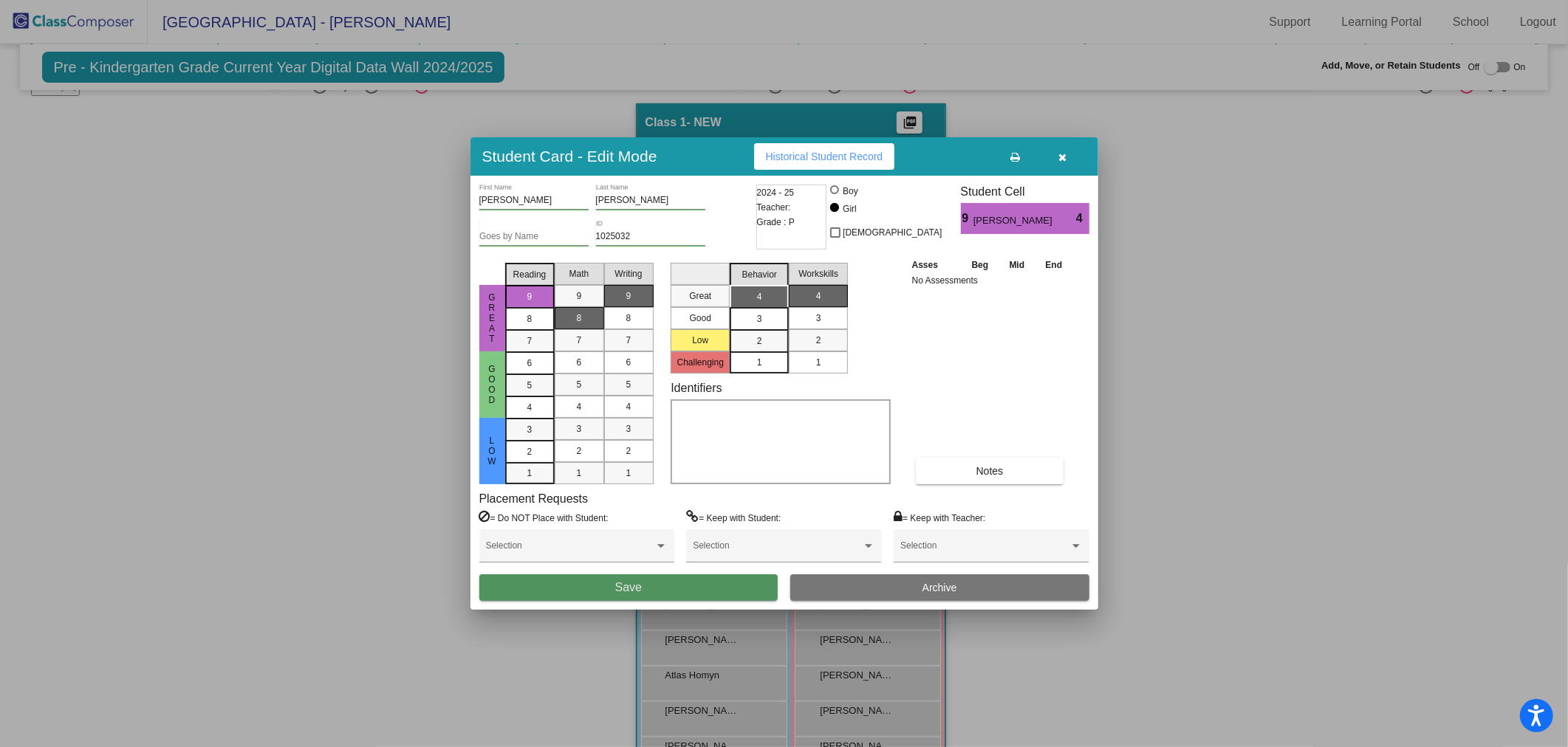 click on "Save" at bounding box center [629, 588] 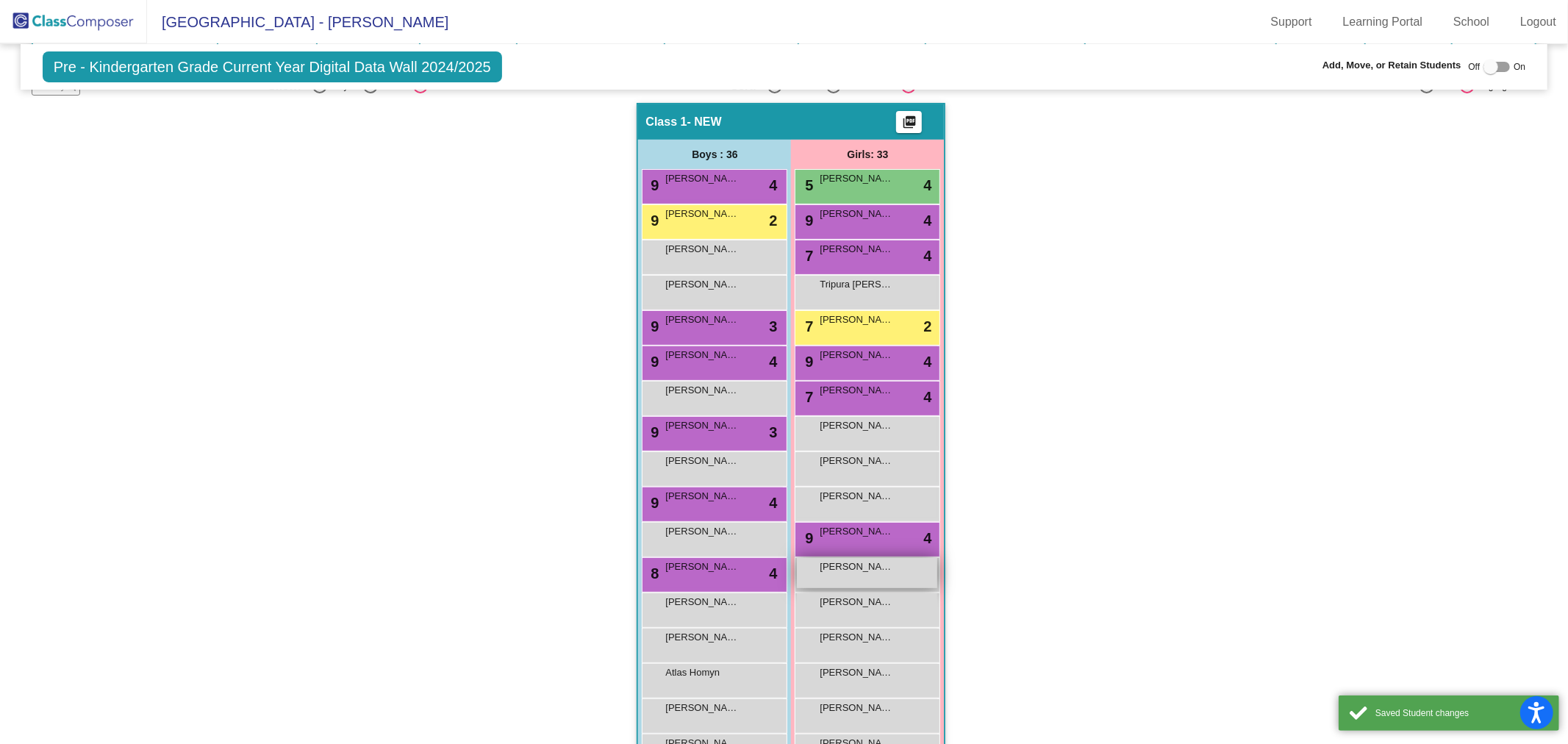 click on "[PERSON_NAME] lock do_not_disturb_alt" at bounding box center (867, 573) 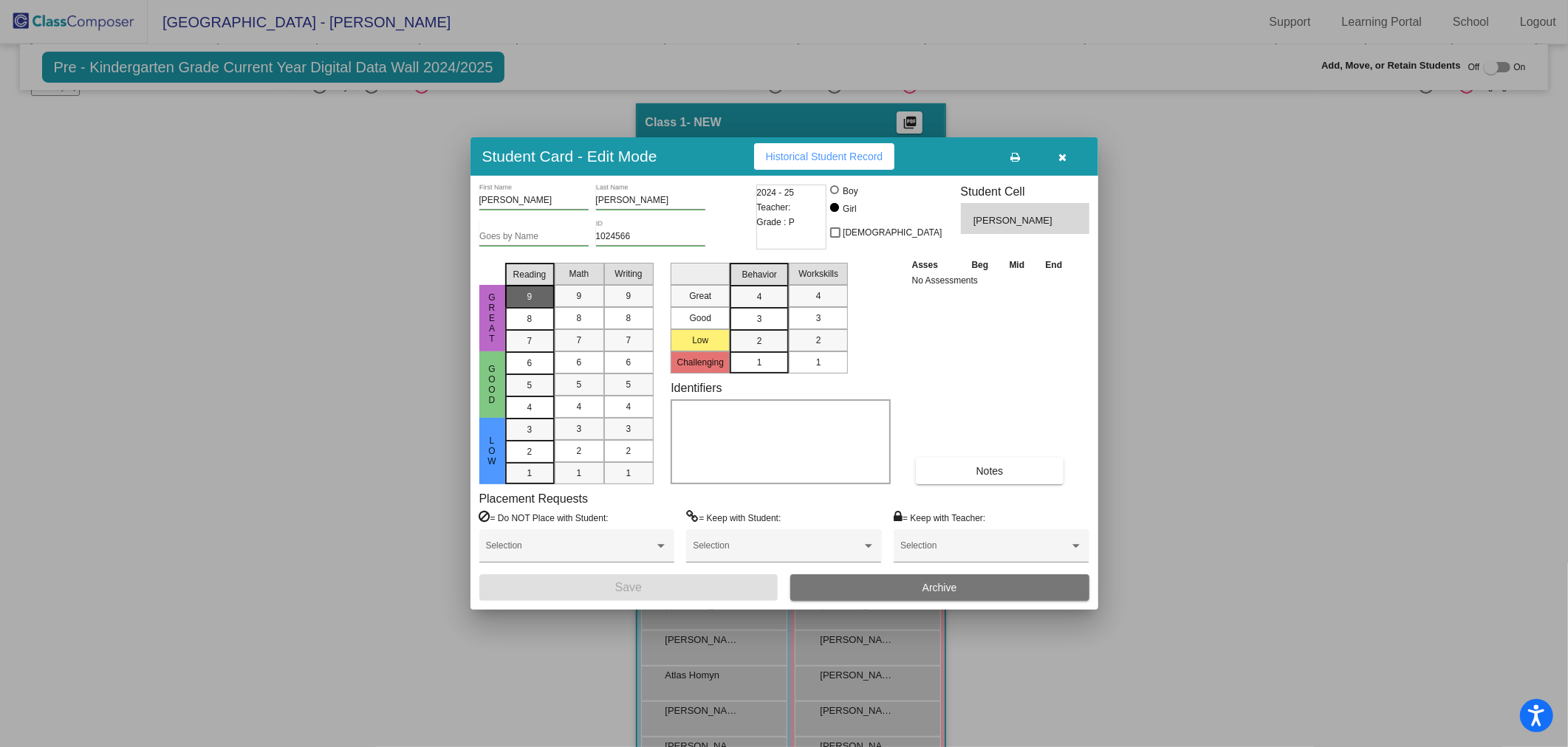 click on "9" at bounding box center (530, 297) 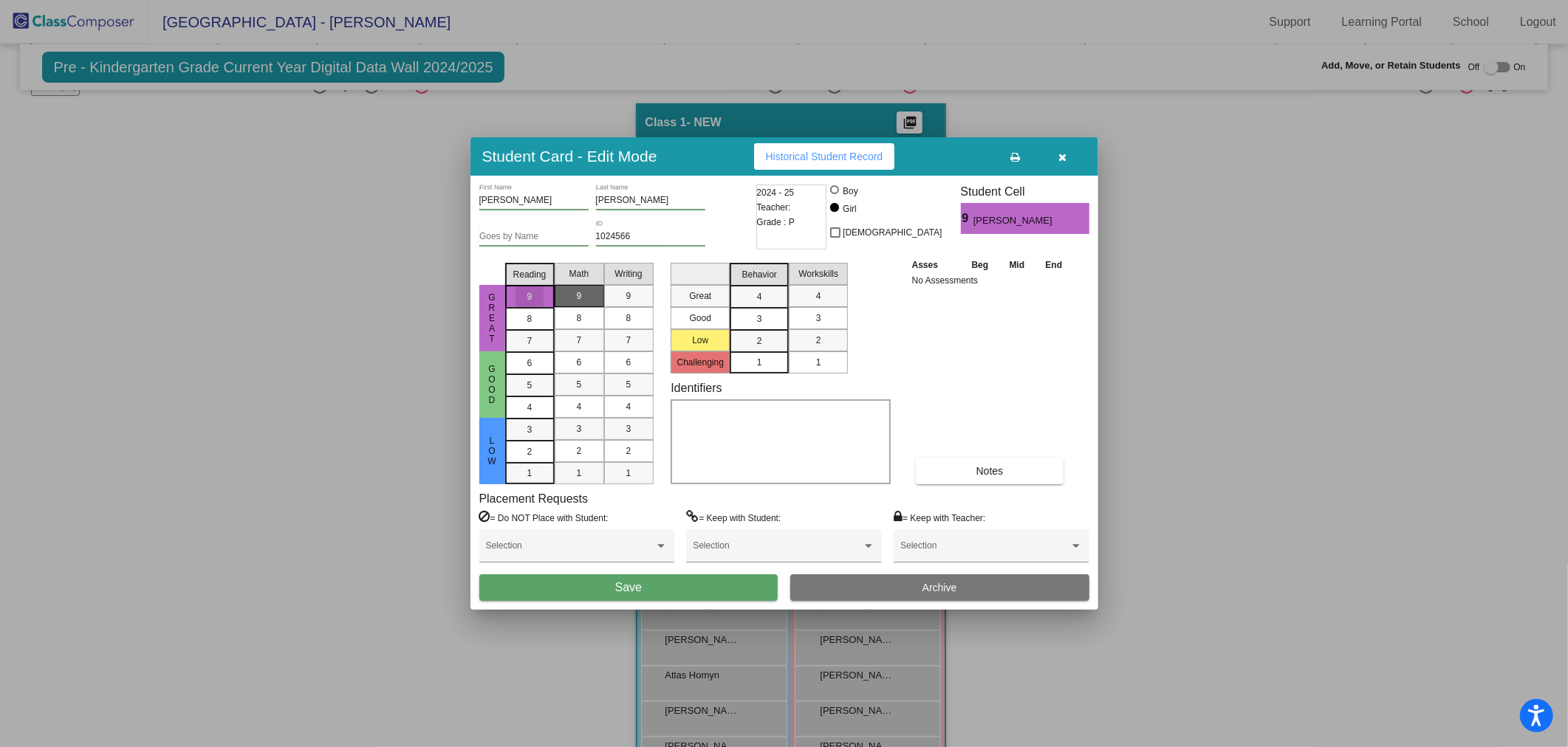 click on "9" at bounding box center (579, 296) 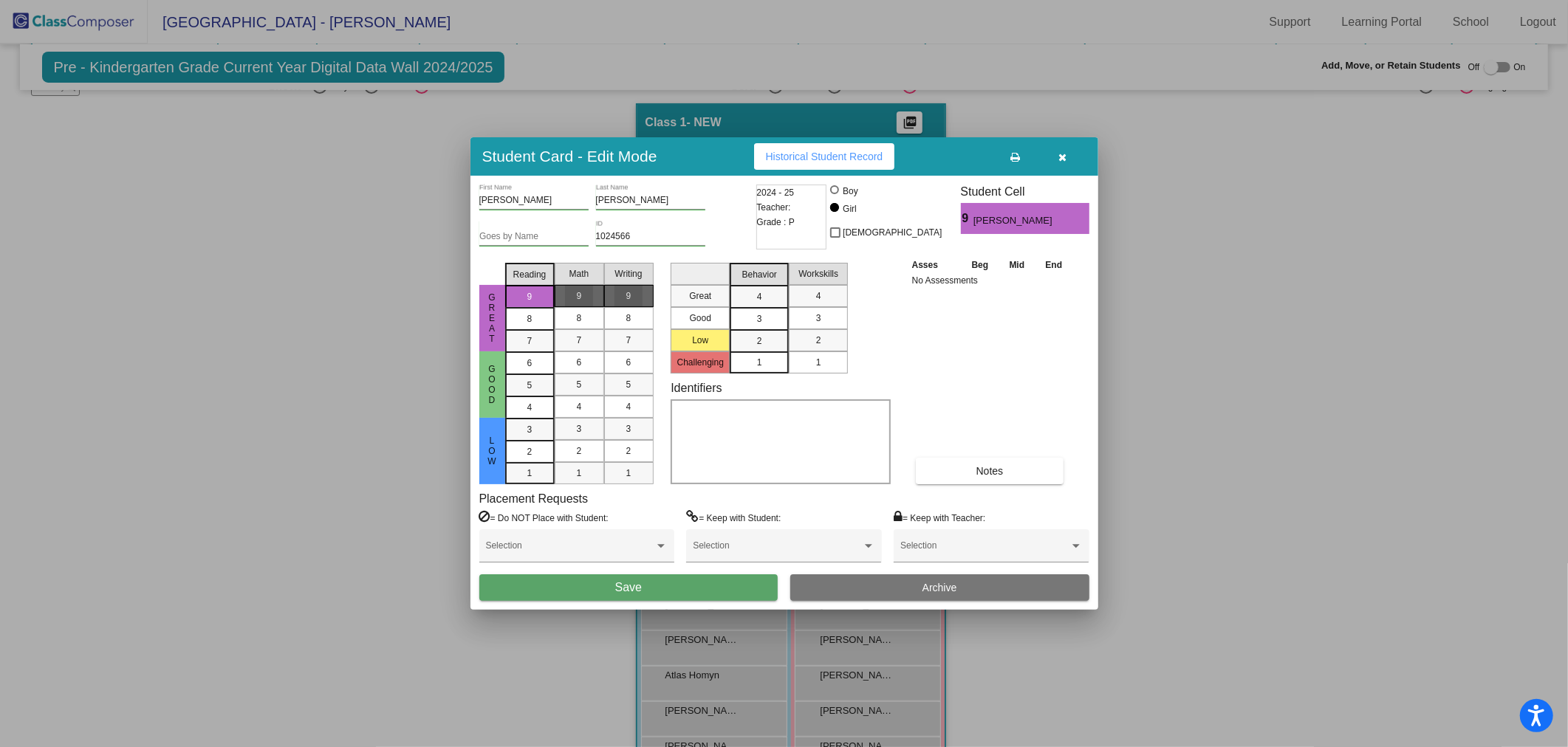 drag, startPoint x: 623, startPoint y: 295, endPoint x: 744, endPoint y: 294, distance: 121.00413 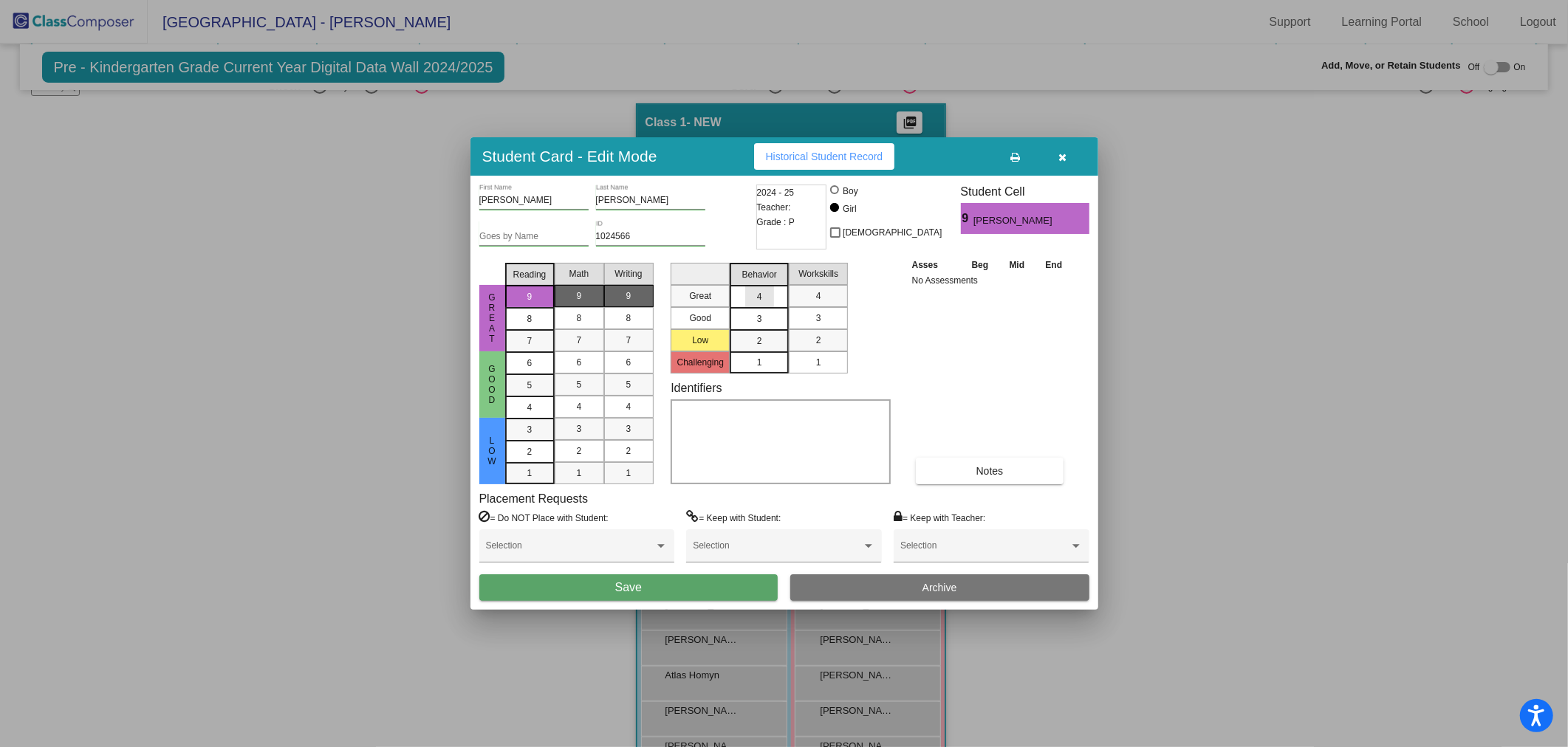 click on "4" at bounding box center [759, 297] 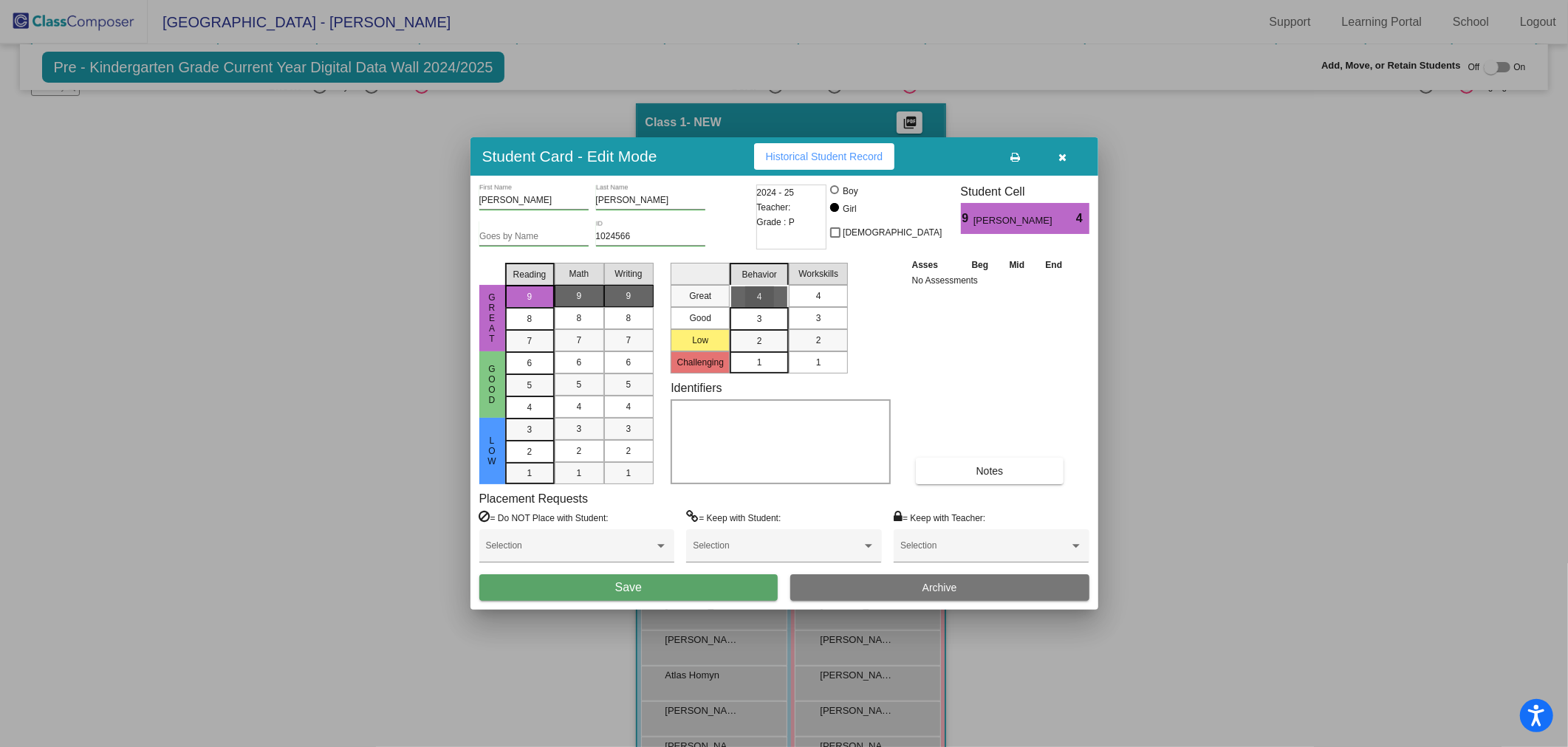 click on "4" at bounding box center (818, 296) 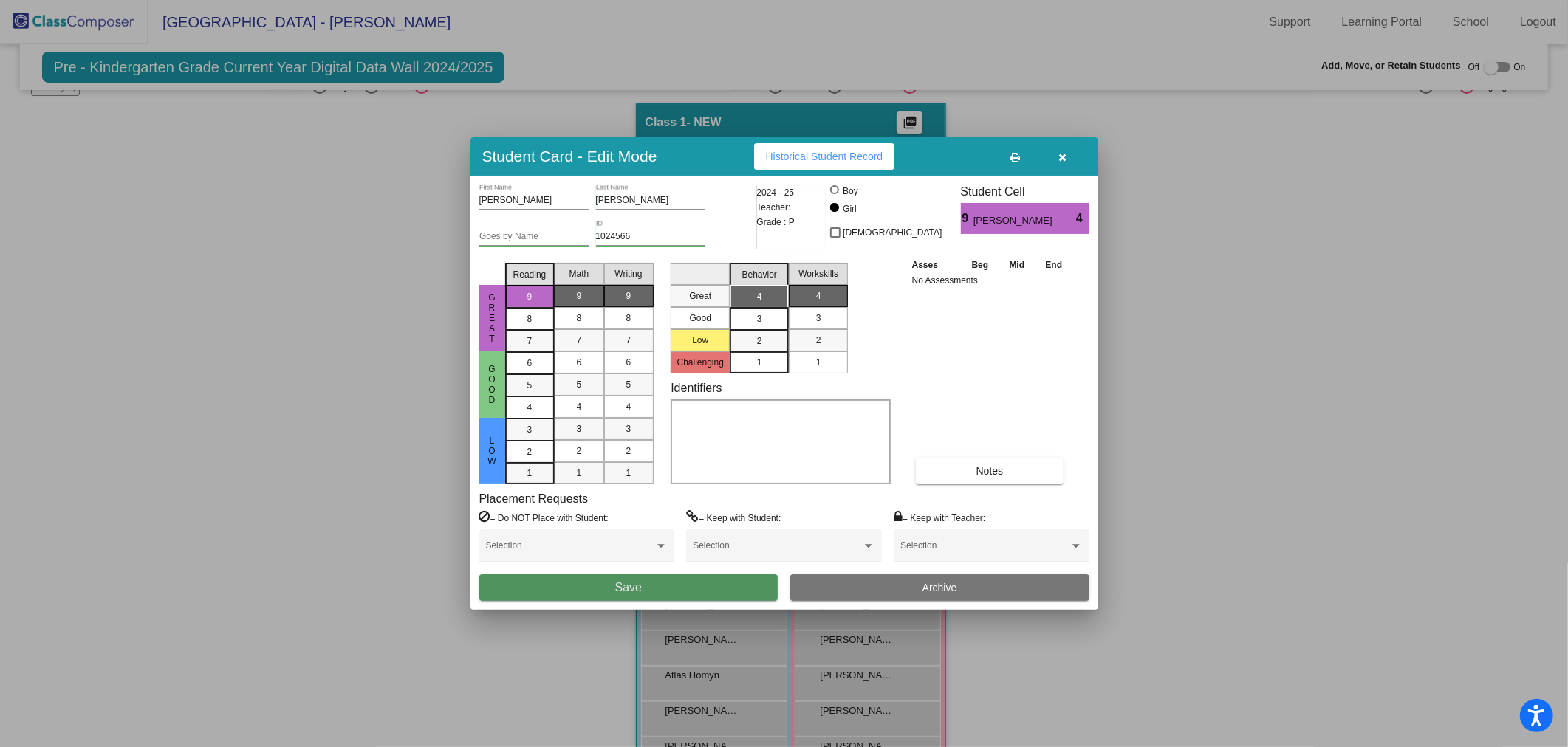 click on "Save" at bounding box center (629, 588) 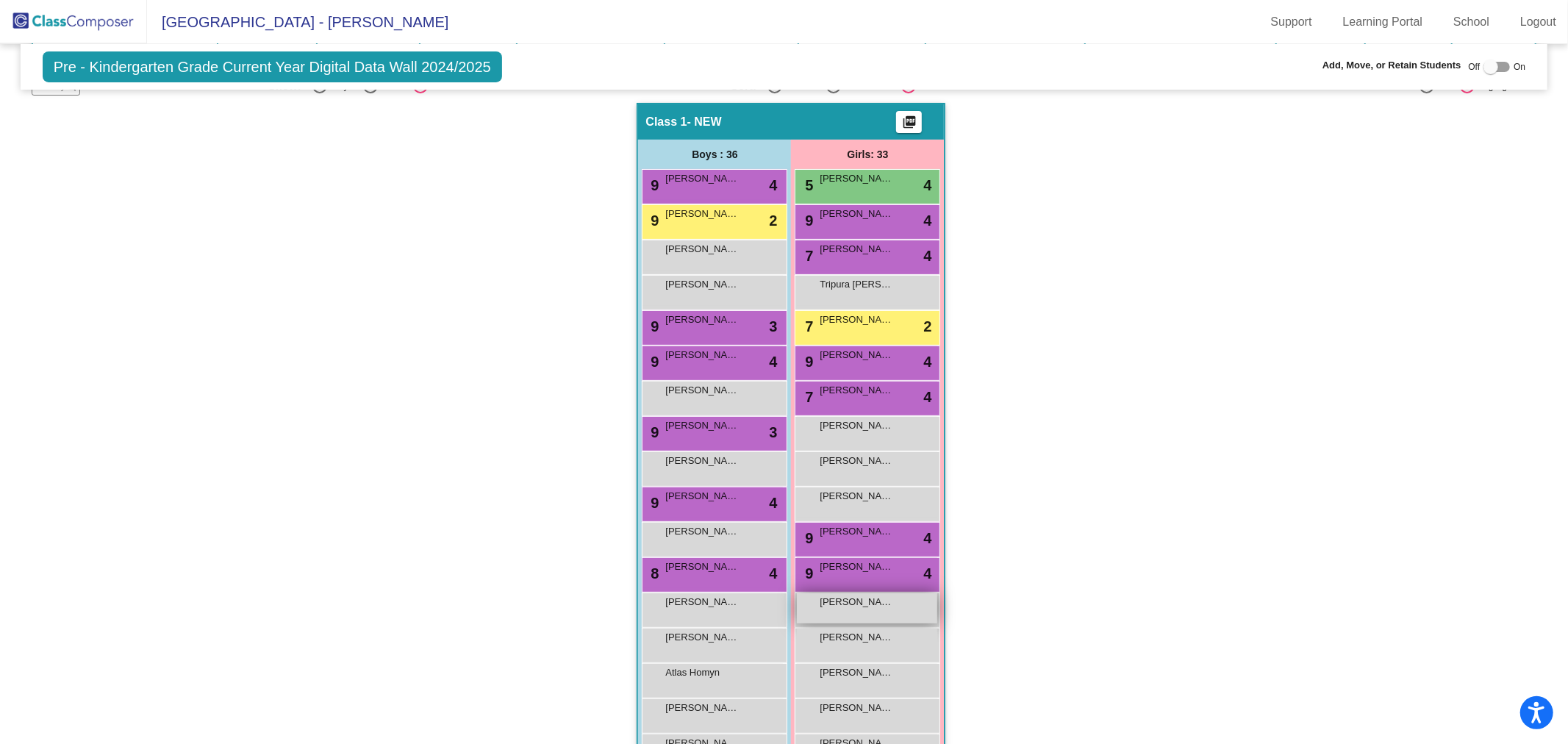 click on "[PERSON_NAME]" at bounding box center (856, 602) 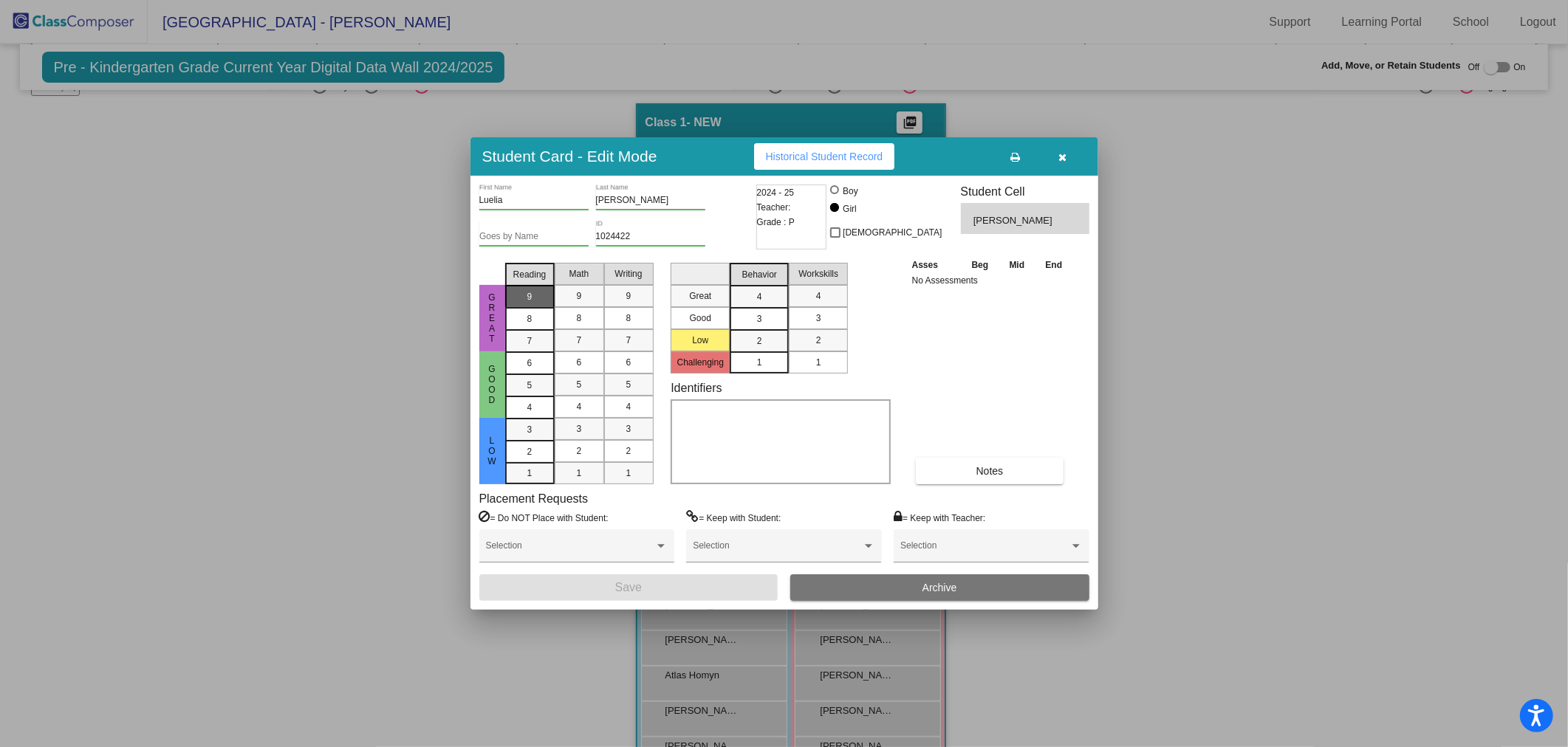 click on "9" at bounding box center [530, 296] 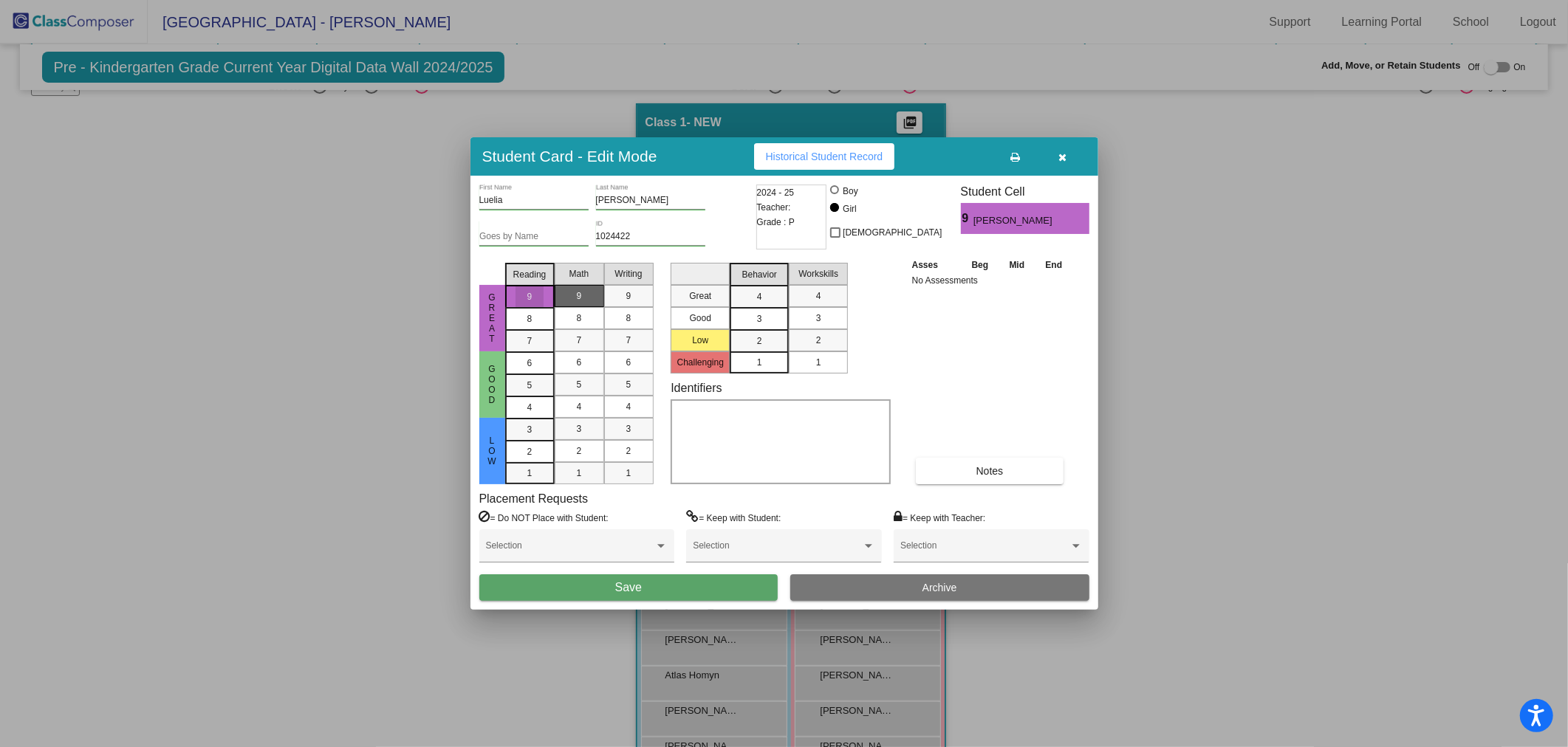 click on "9" at bounding box center (579, 296) 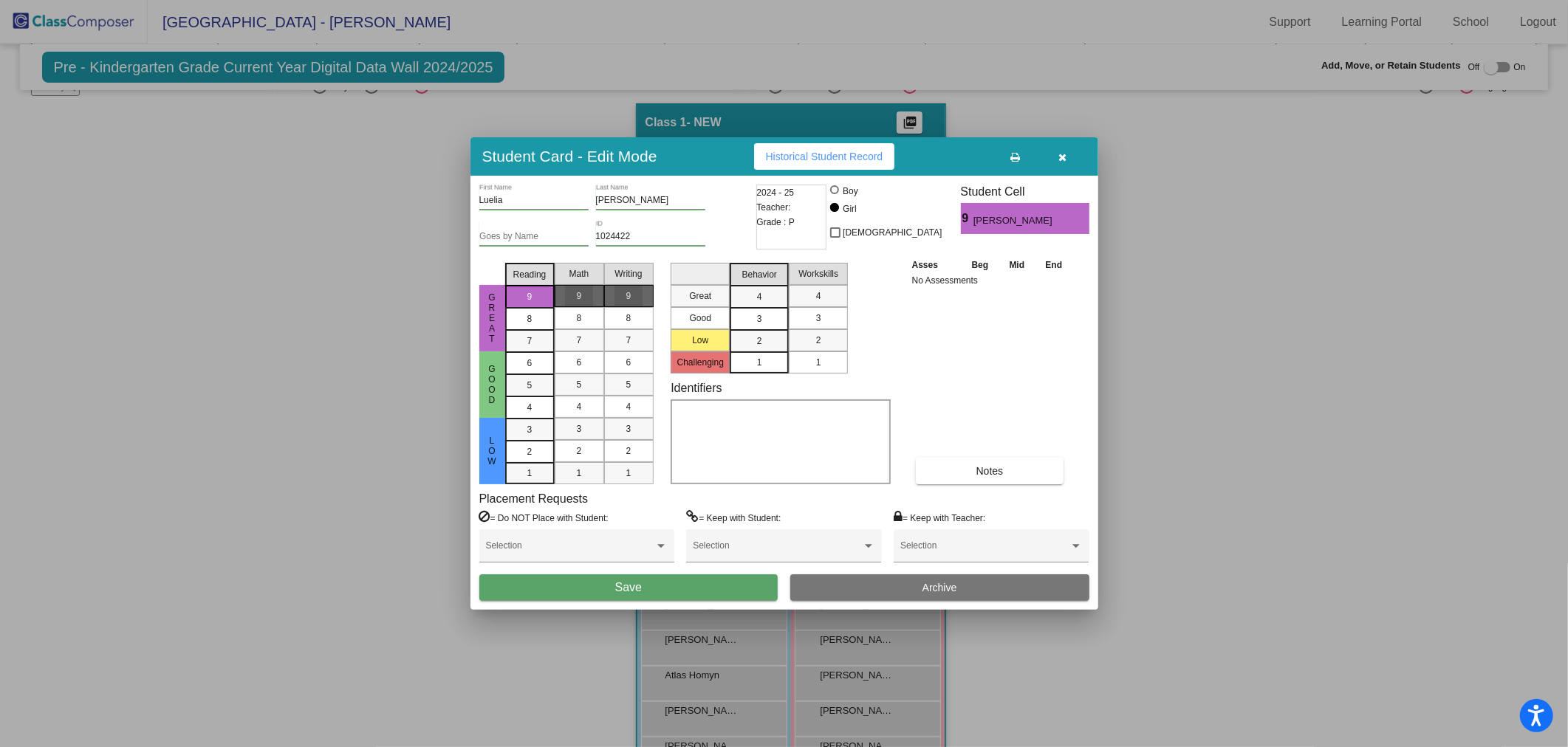 click on "9" at bounding box center (629, 296) 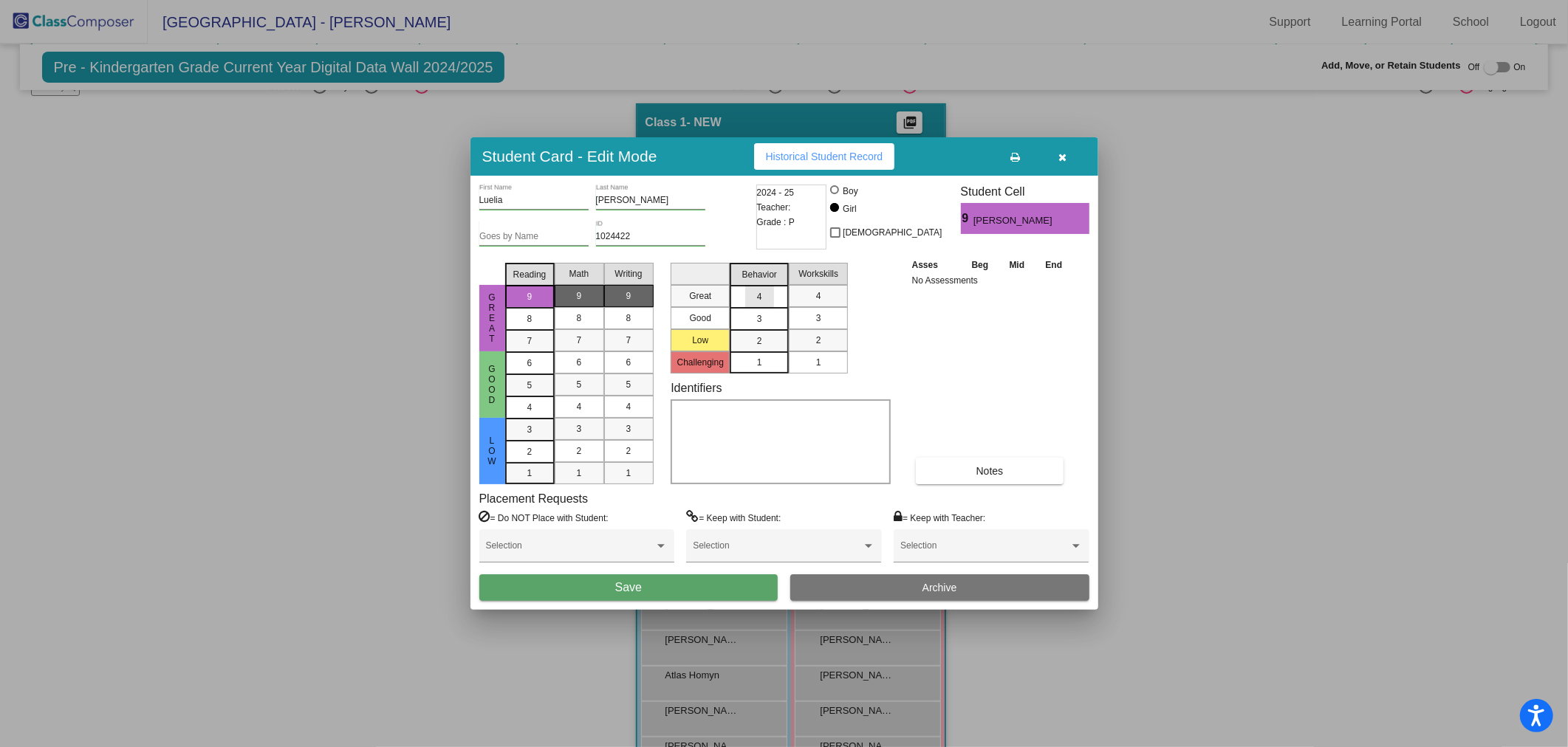 click on "4" at bounding box center (759, 296) 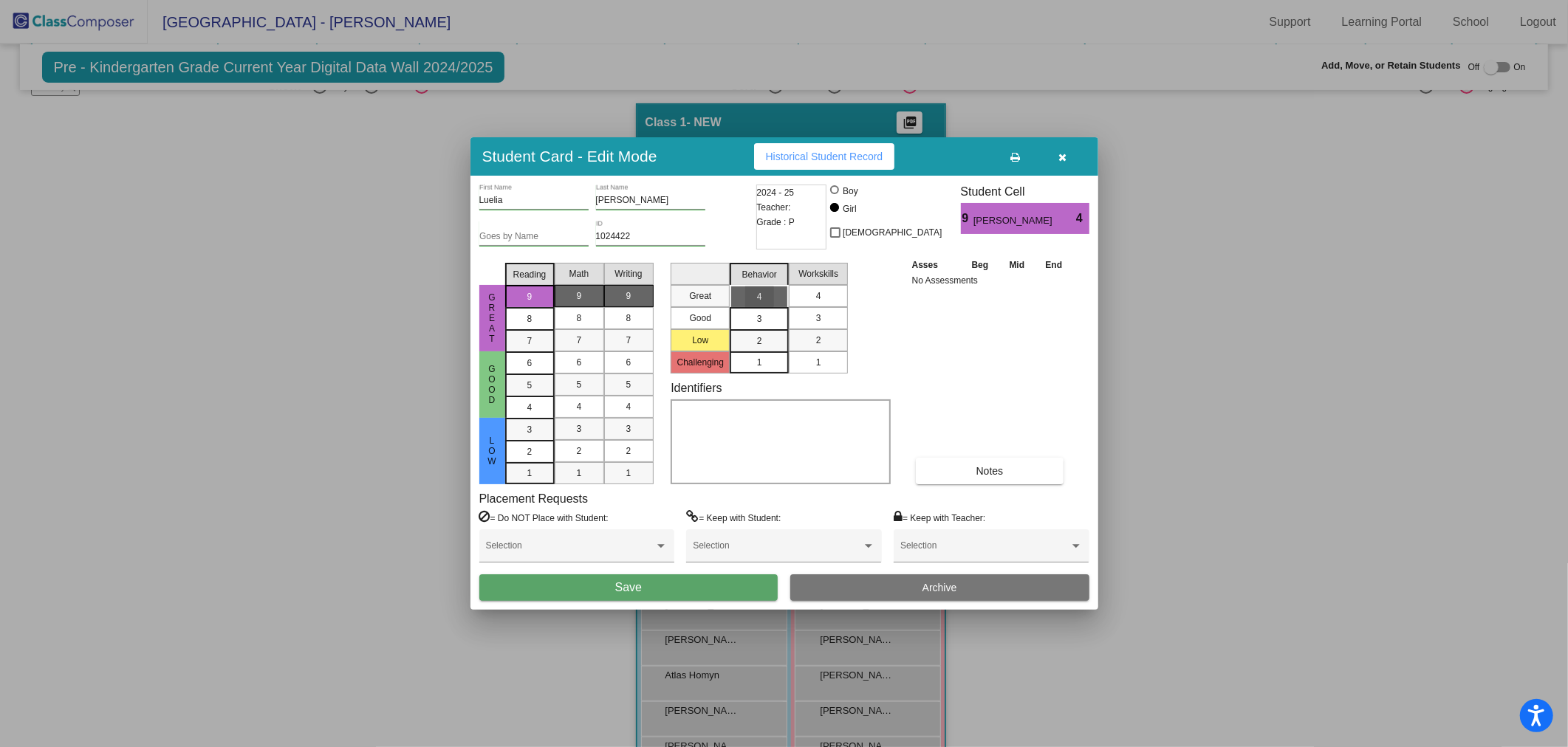 click on "4" at bounding box center (818, 296) 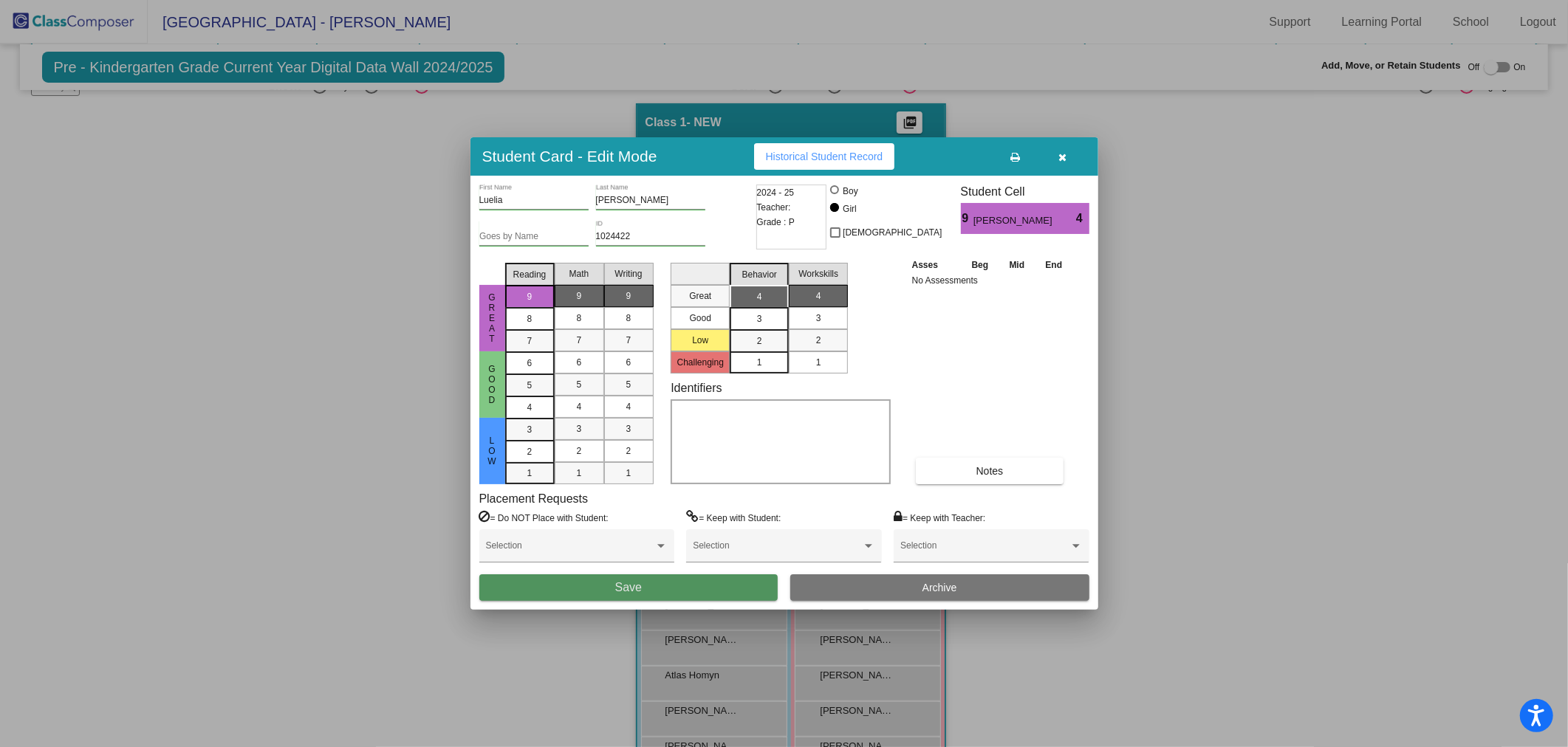 click on "Save" at bounding box center (629, 587) 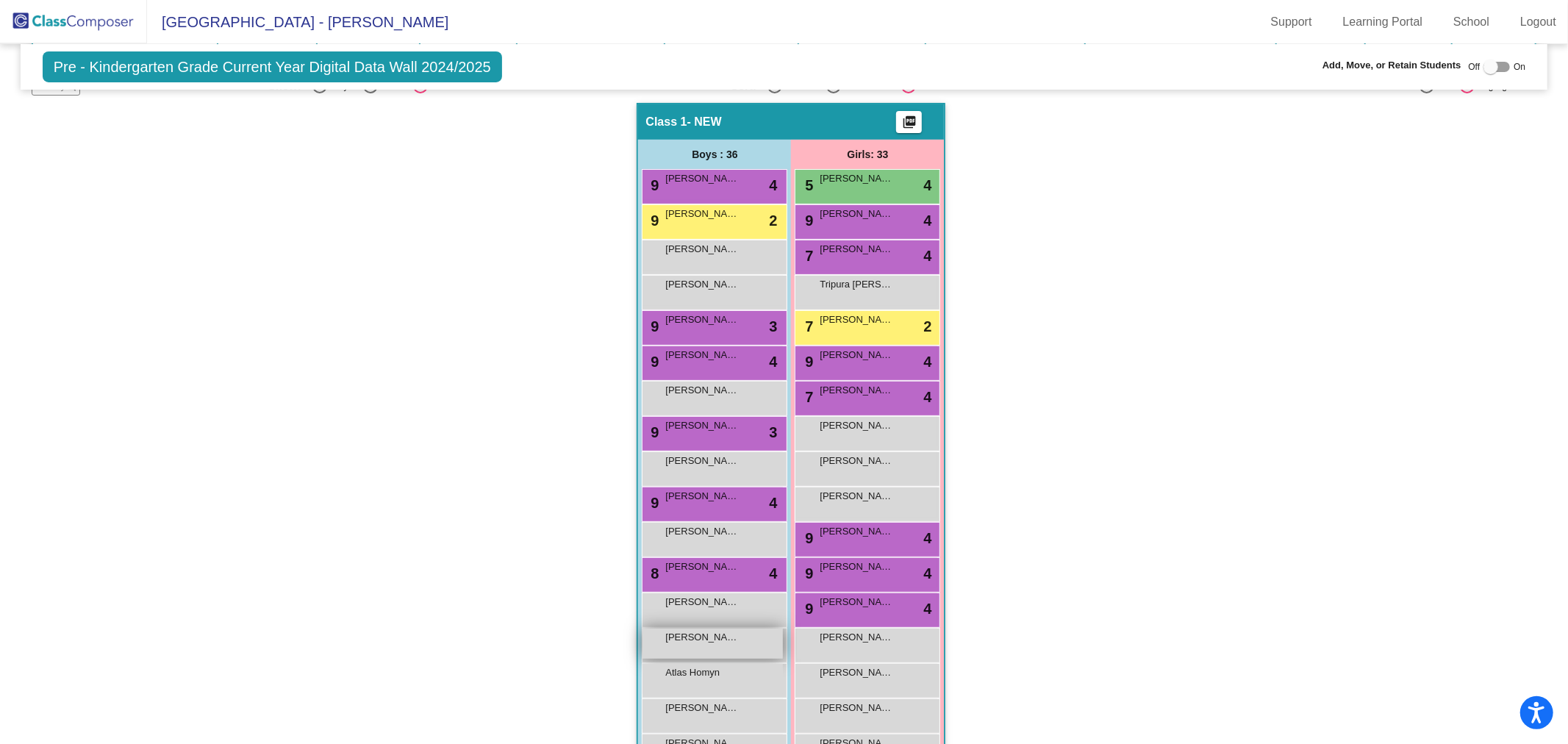 click on "[PERSON_NAME] Guise lock do_not_disturb_alt" at bounding box center [712, 643] 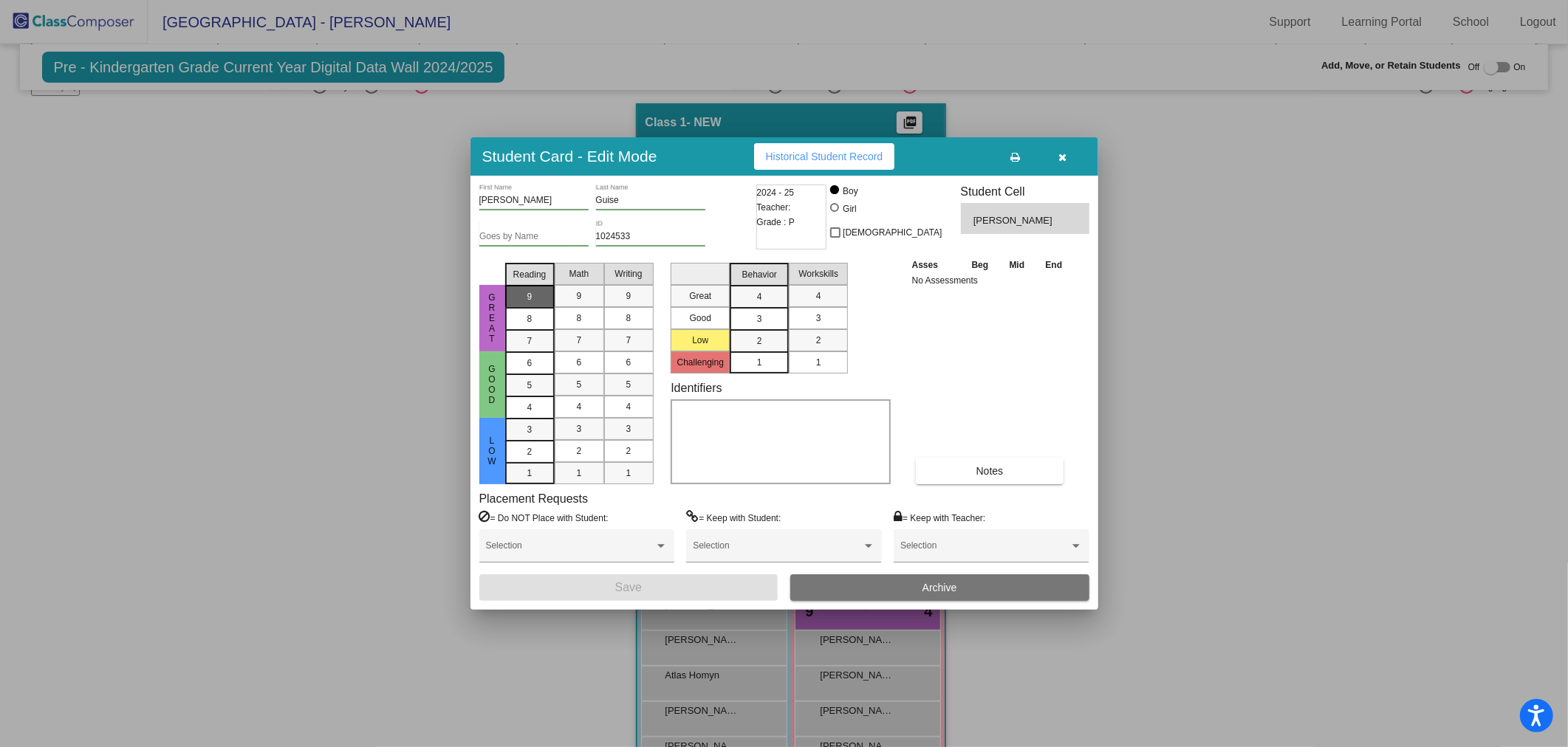 click on "9" at bounding box center [530, 297] 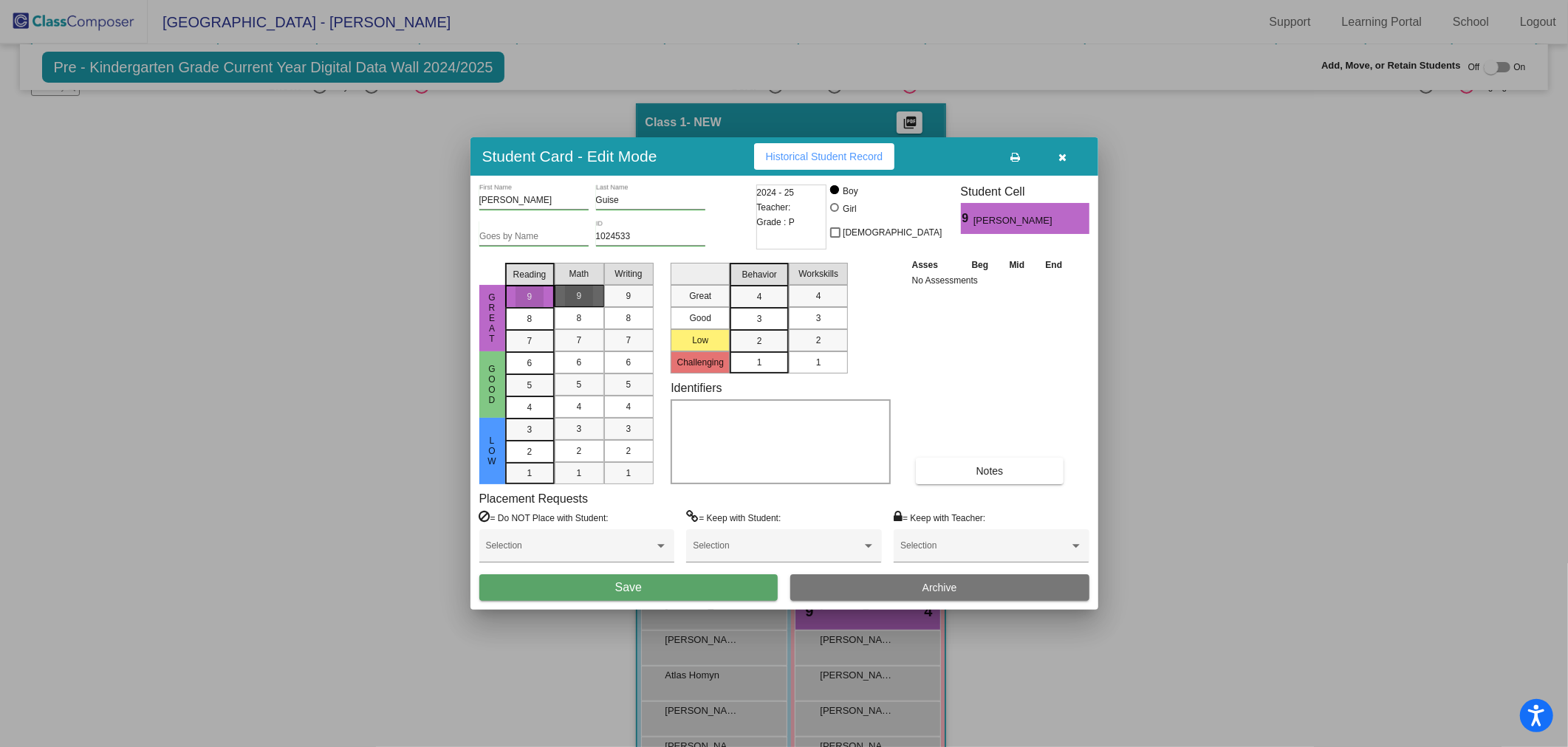 click on "9" at bounding box center (579, 296) 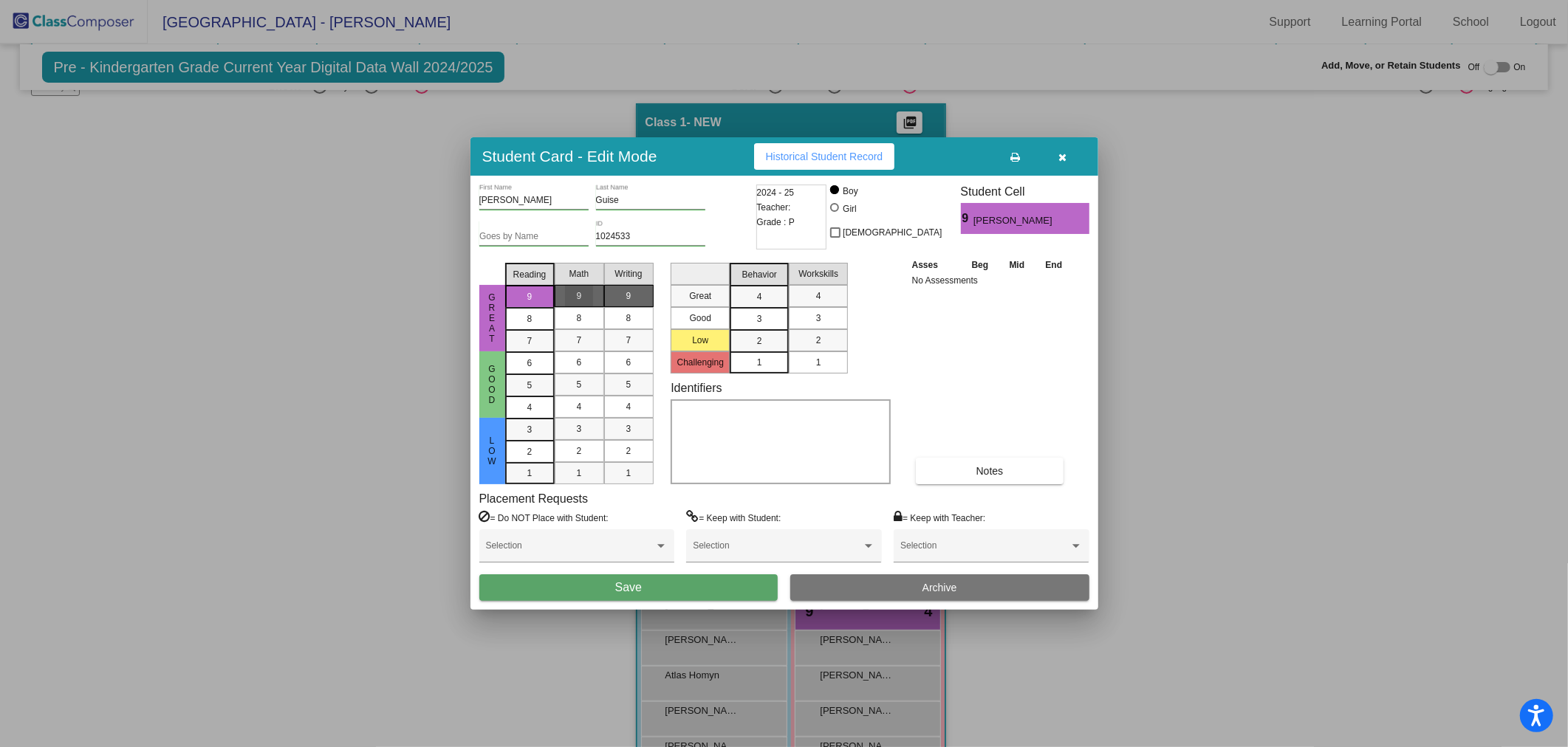 click on "9" at bounding box center [629, 296] 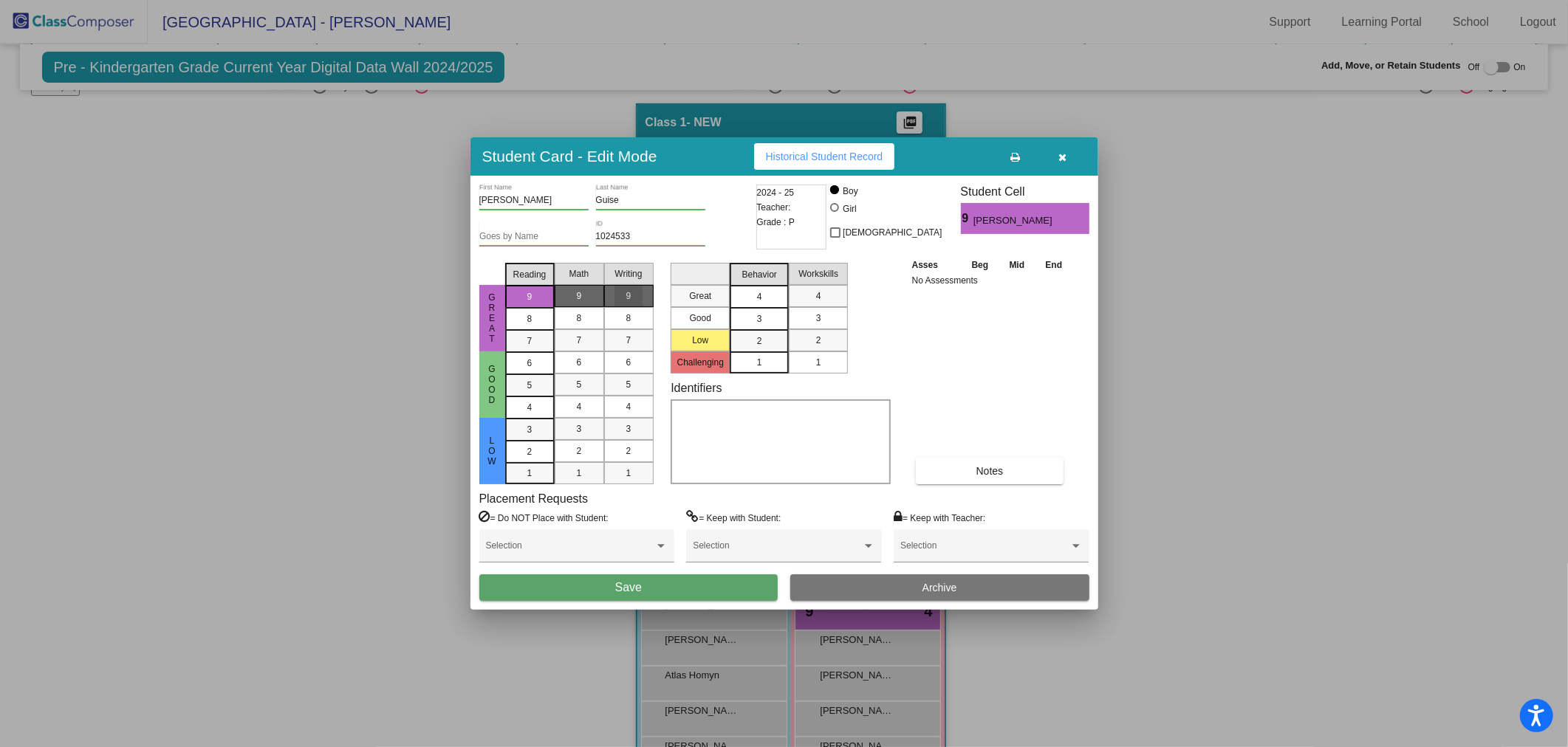 drag, startPoint x: 749, startPoint y: 289, endPoint x: 781, endPoint y: 289, distance: 32 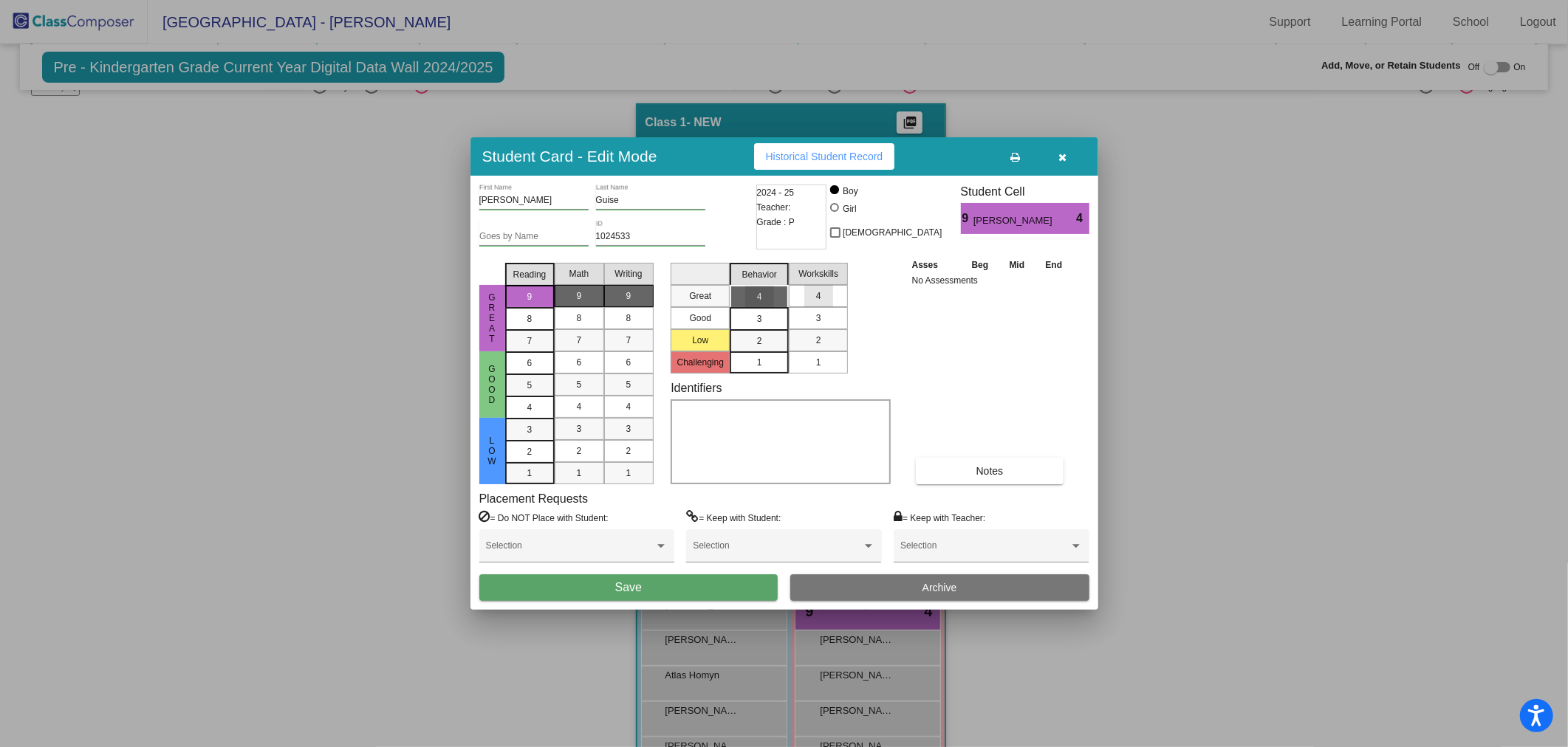 click on "4" at bounding box center [818, 296] 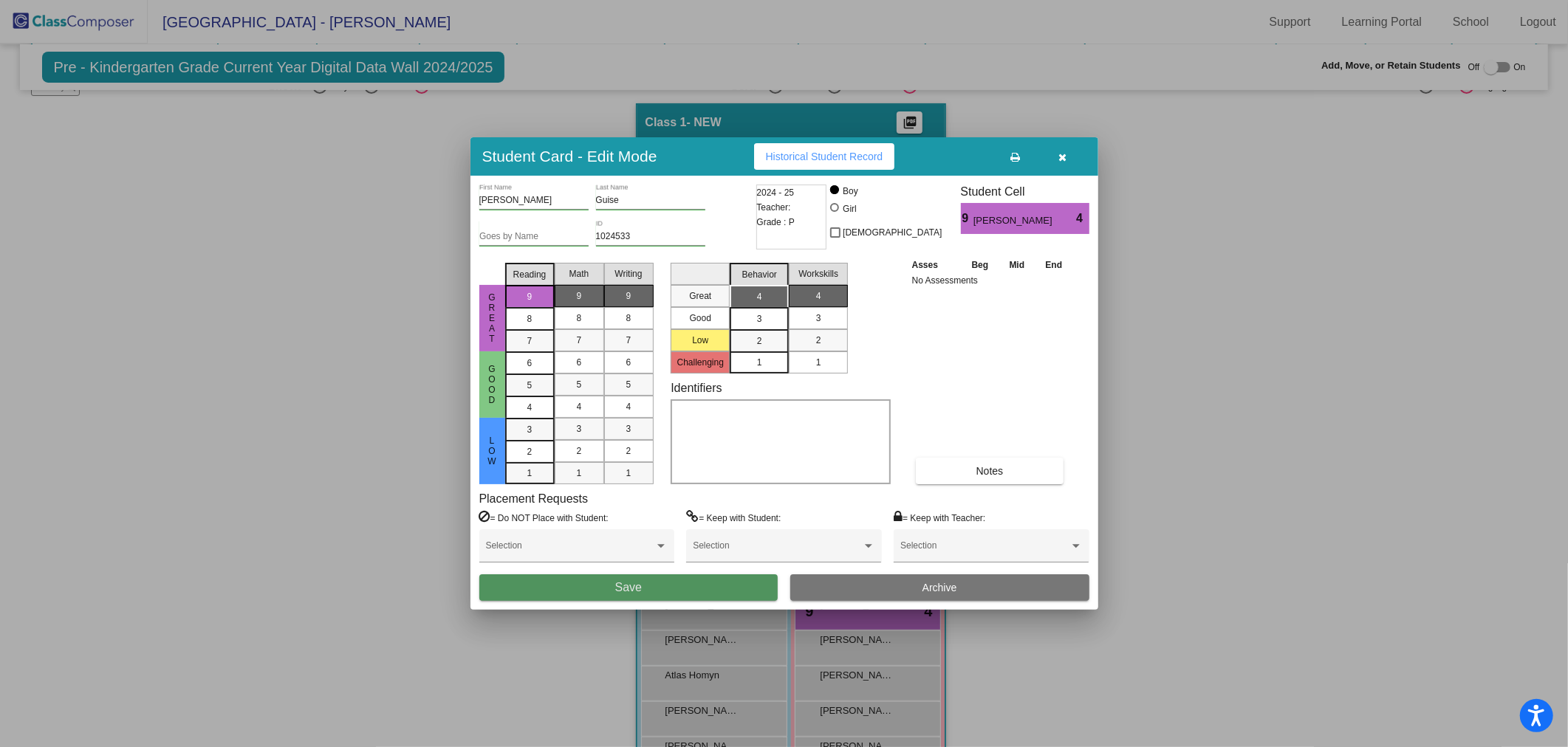 click on "Save" at bounding box center [629, 588] 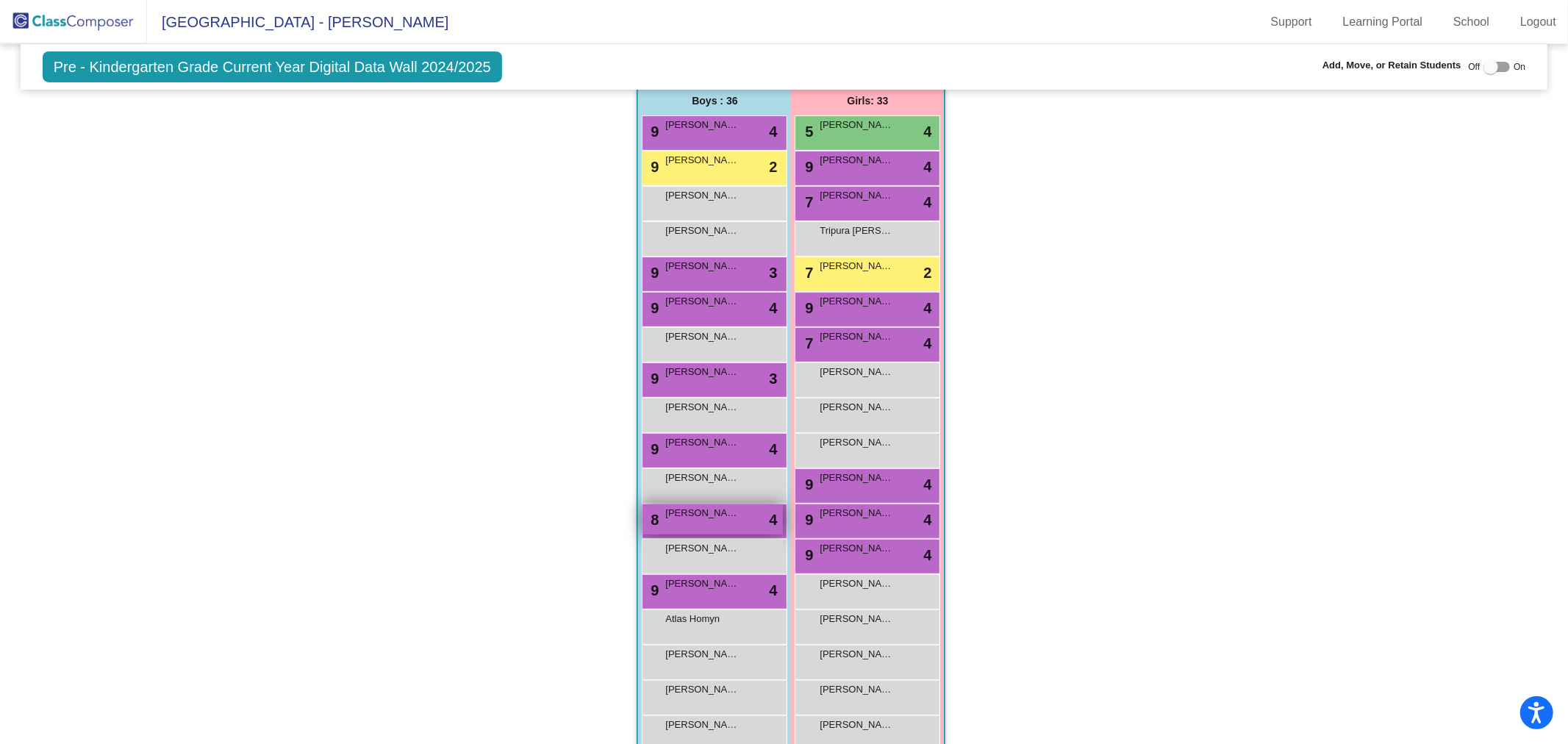 scroll, scrollTop: 326, scrollLeft: 0, axis: vertical 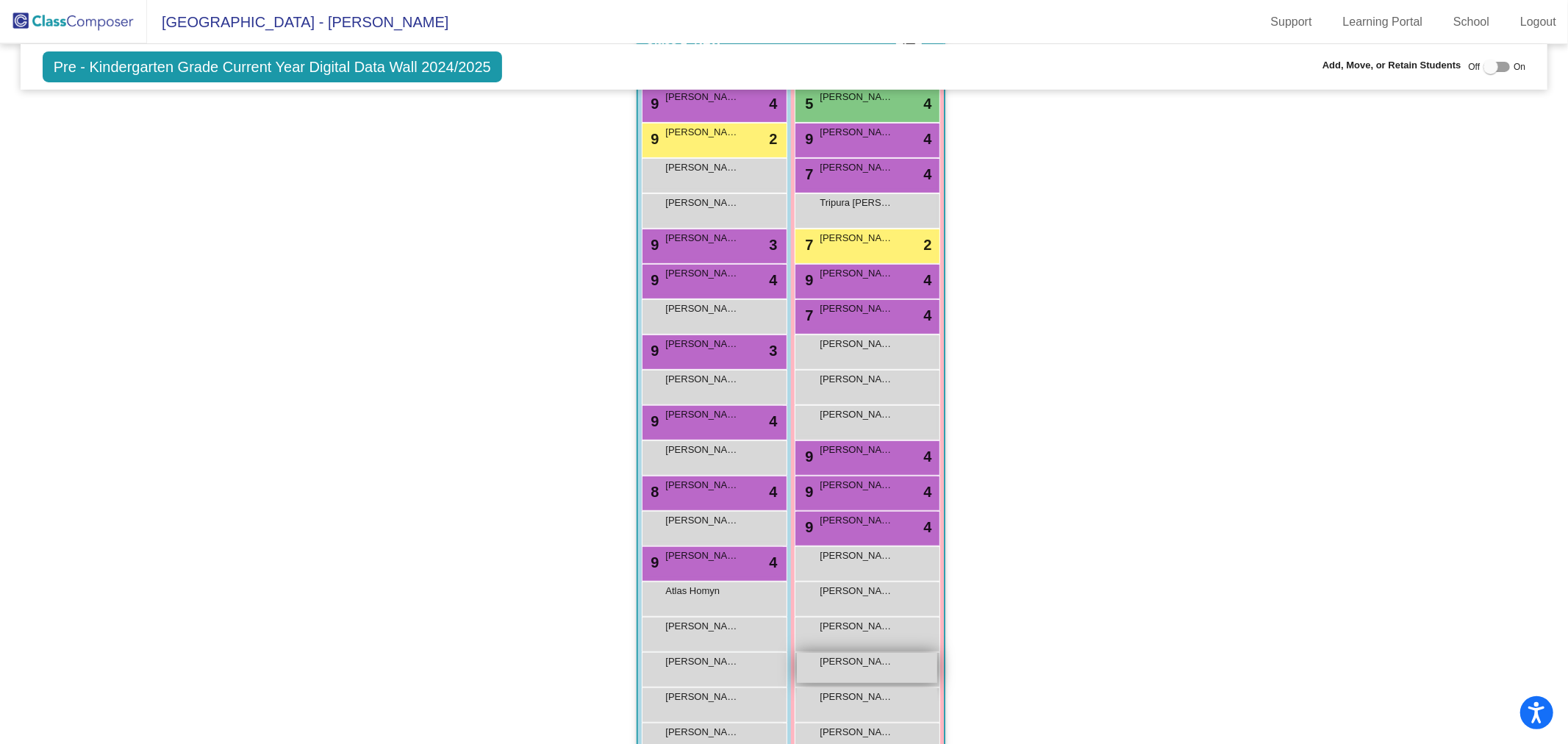 click on "[PERSON_NAME] lock do_not_disturb_alt" at bounding box center [867, 668] 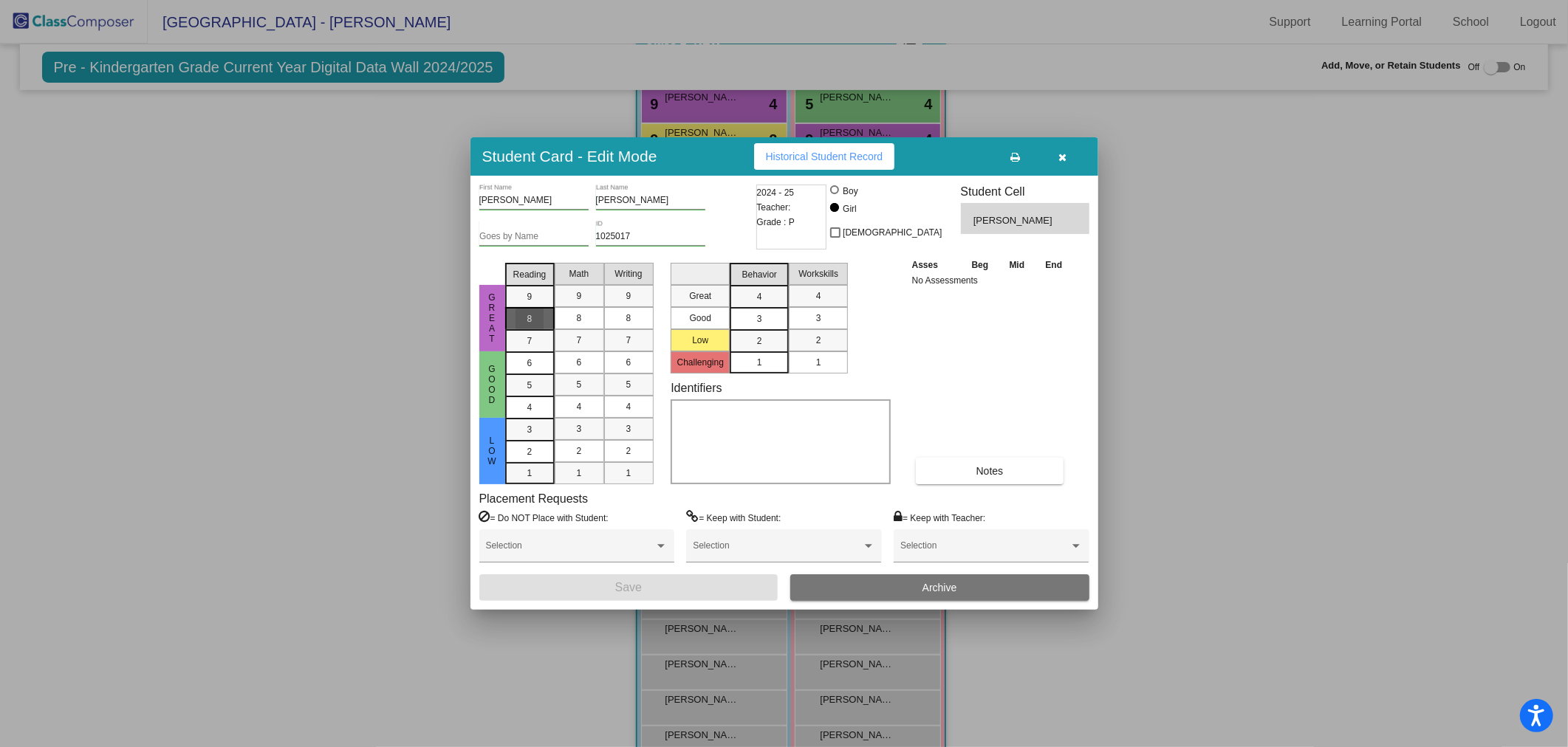 click on "8" at bounding box center (530, 297) 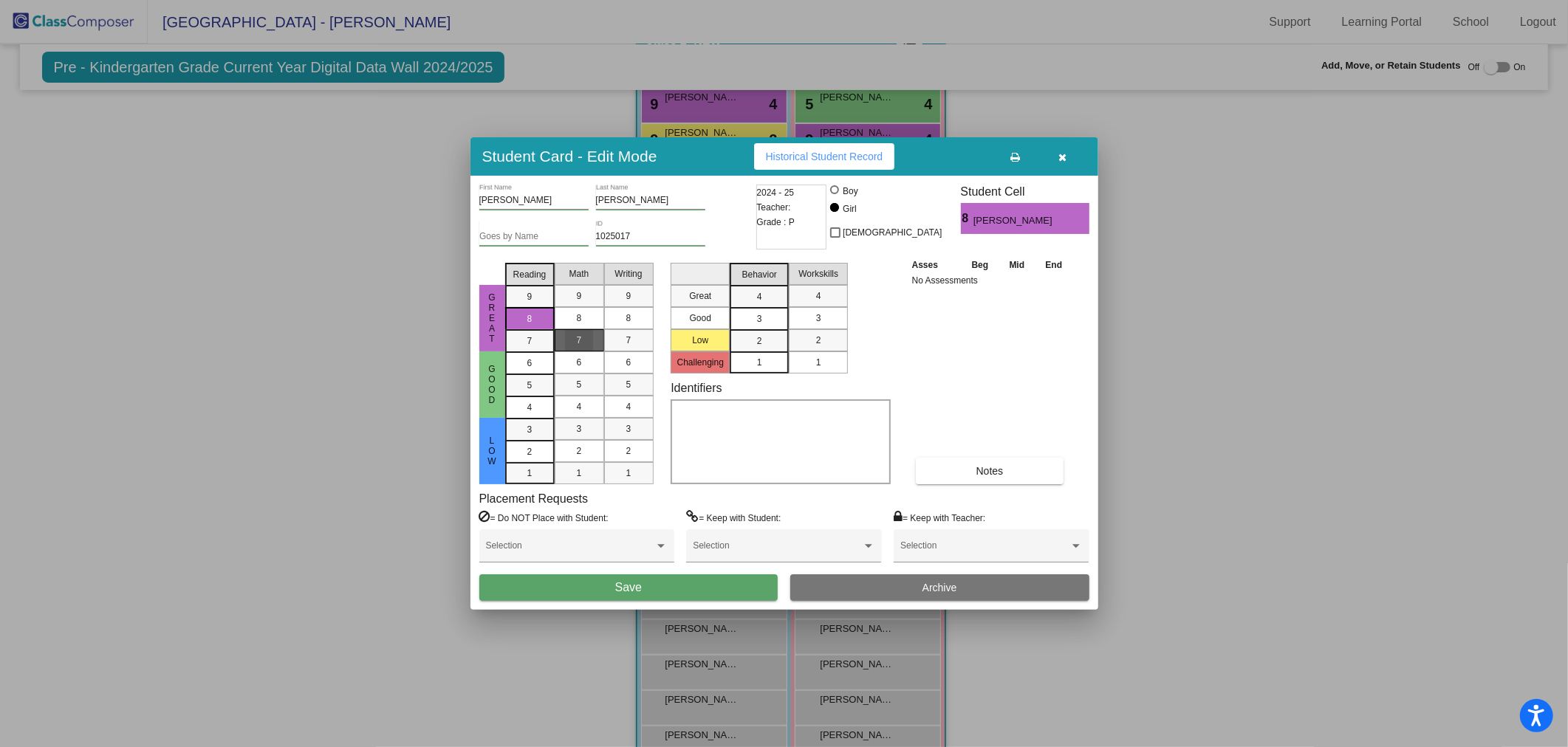 drag, startPoint x: 566, startPoint y: 337, endPoint x: 615, endPoint y: 322, distance: 51.24451 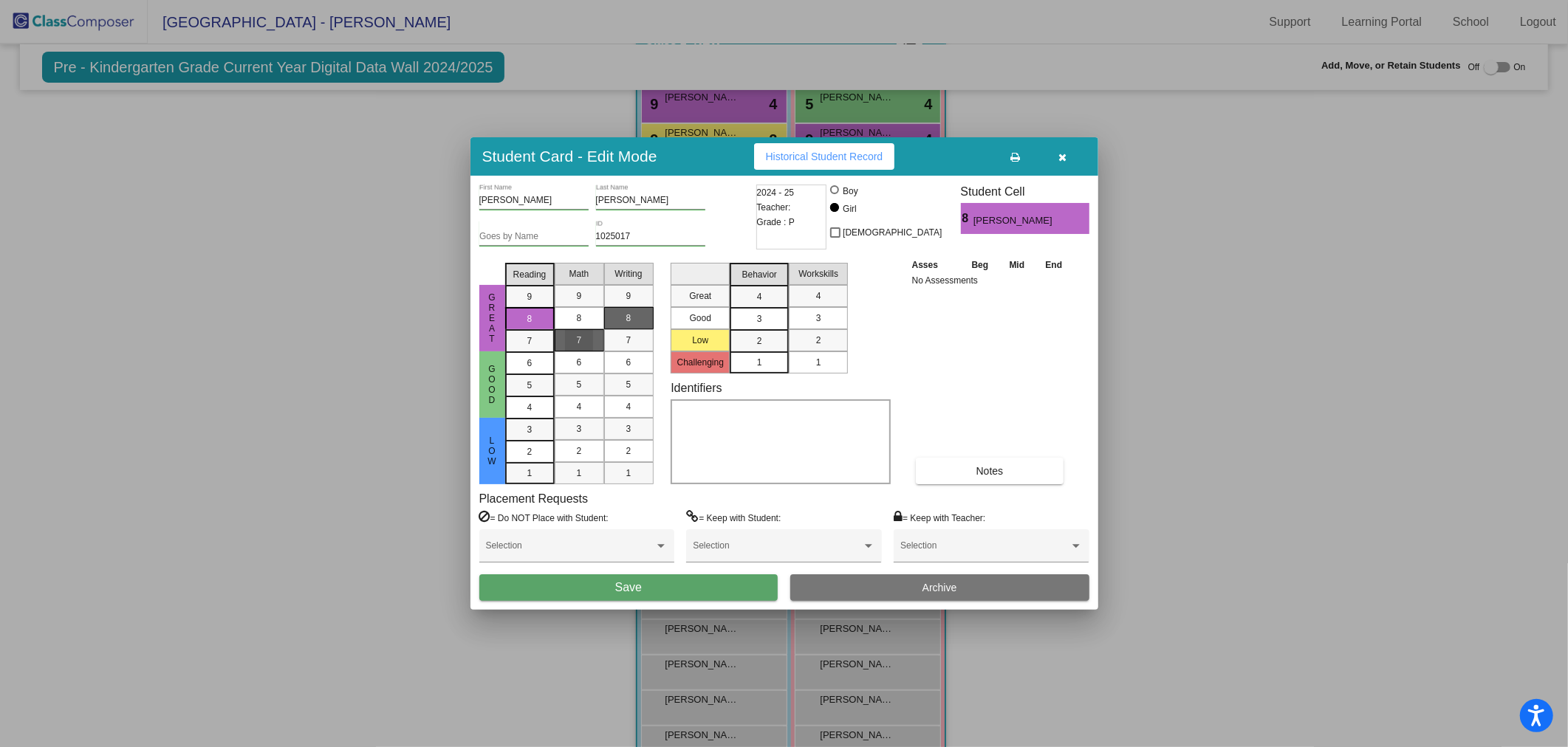 click on "8" at bounding box center [629, 318] 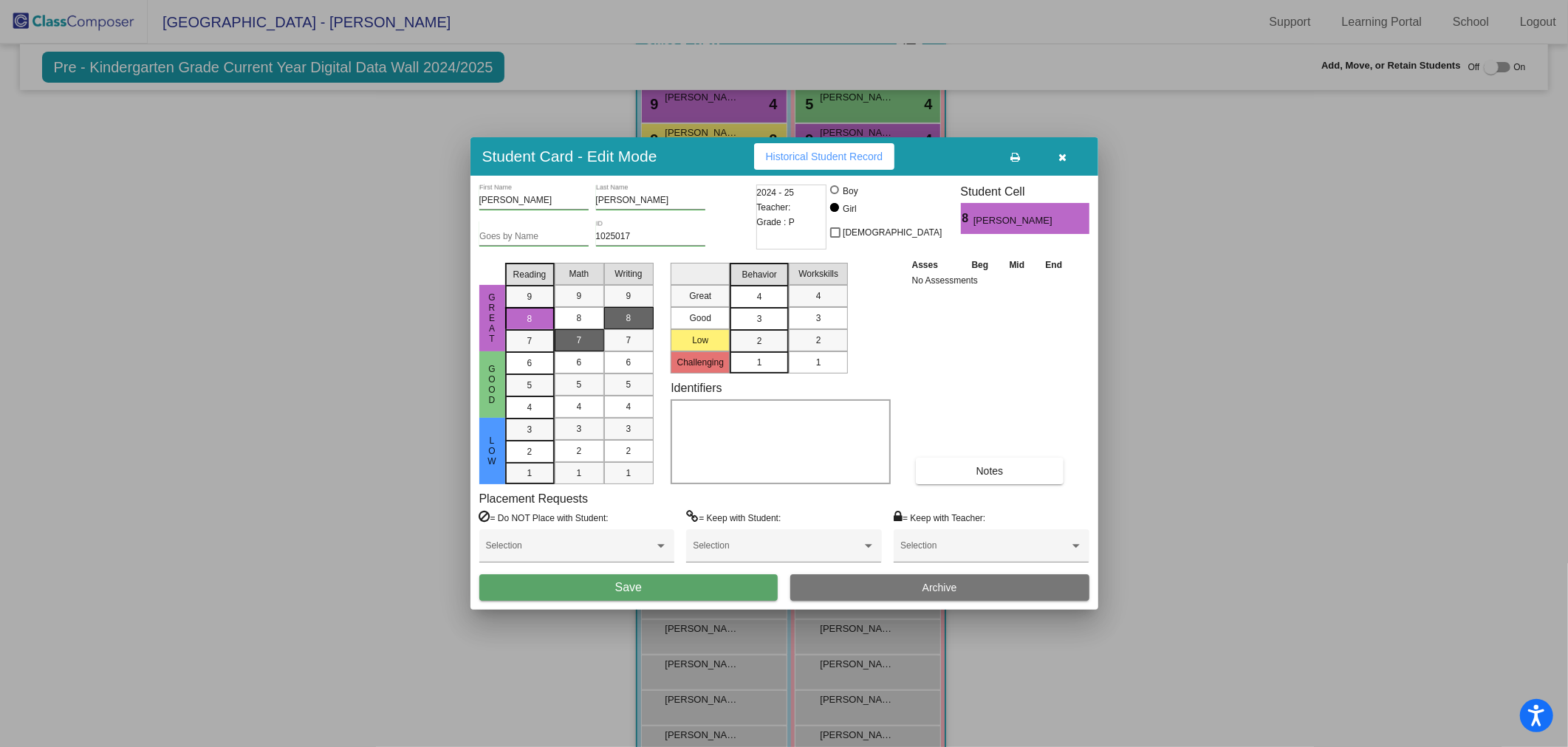 click on "4" at bounding box center [759, 297] 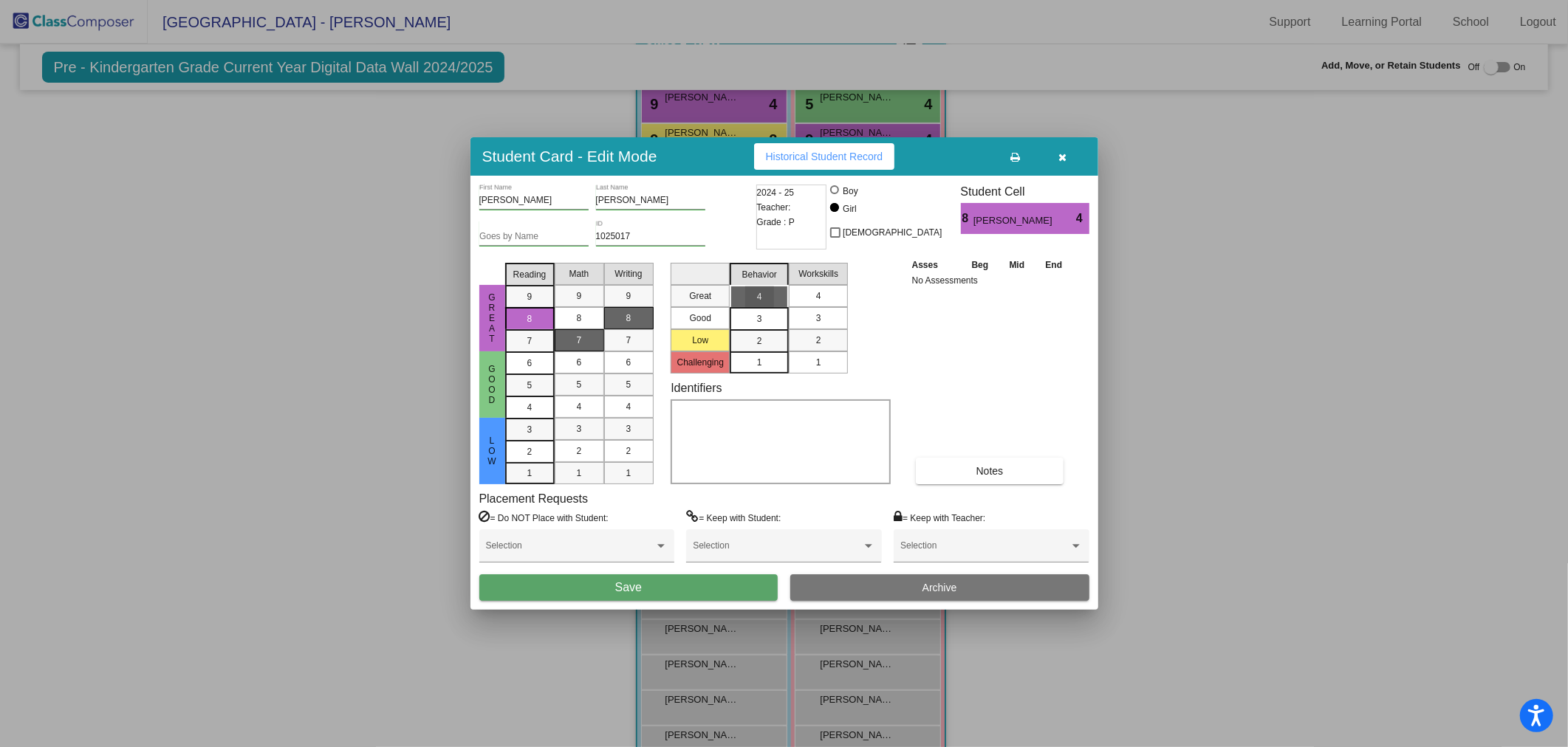 click on "4" at bounding box center [818, 296] 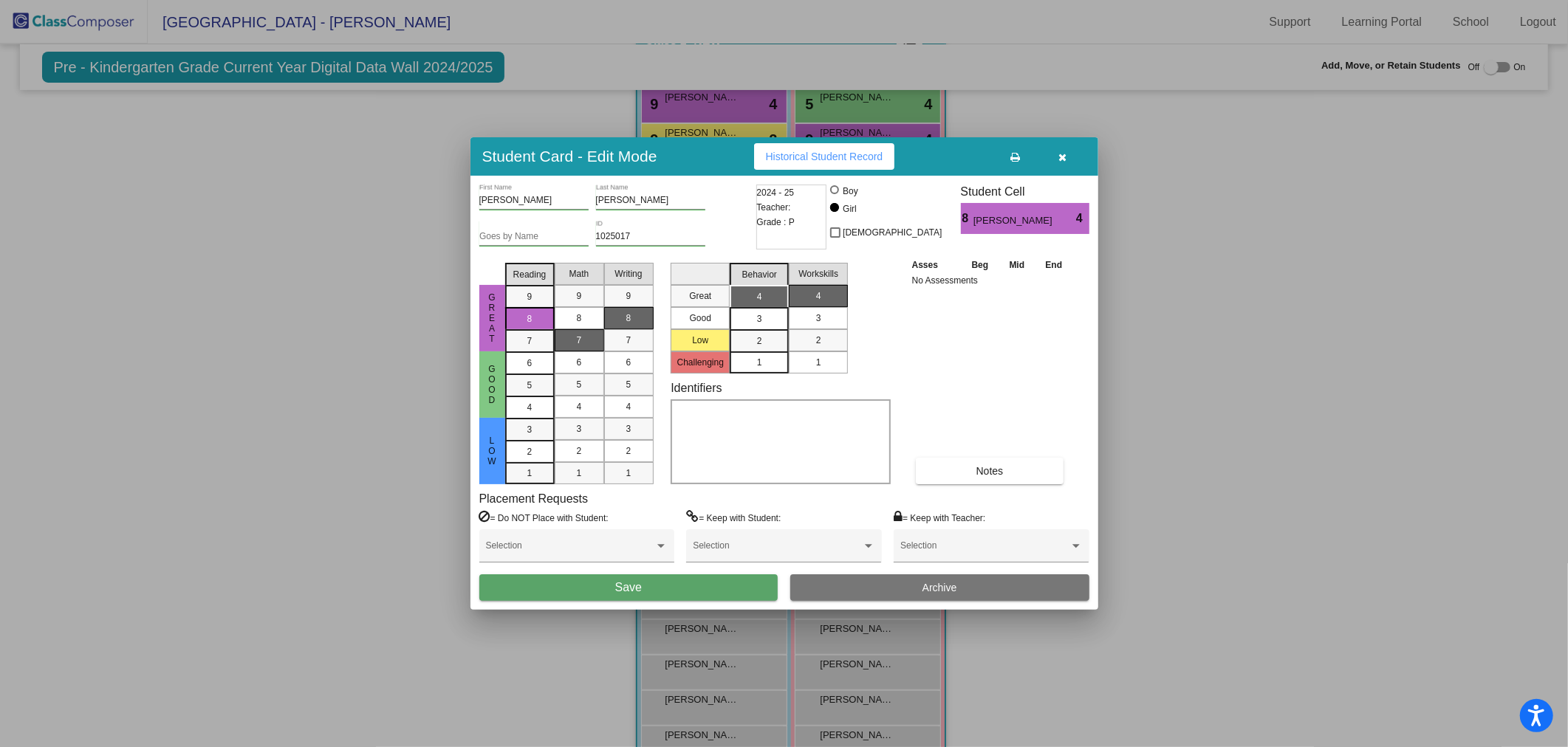 click on "Save" at bounding box center [629, 588] 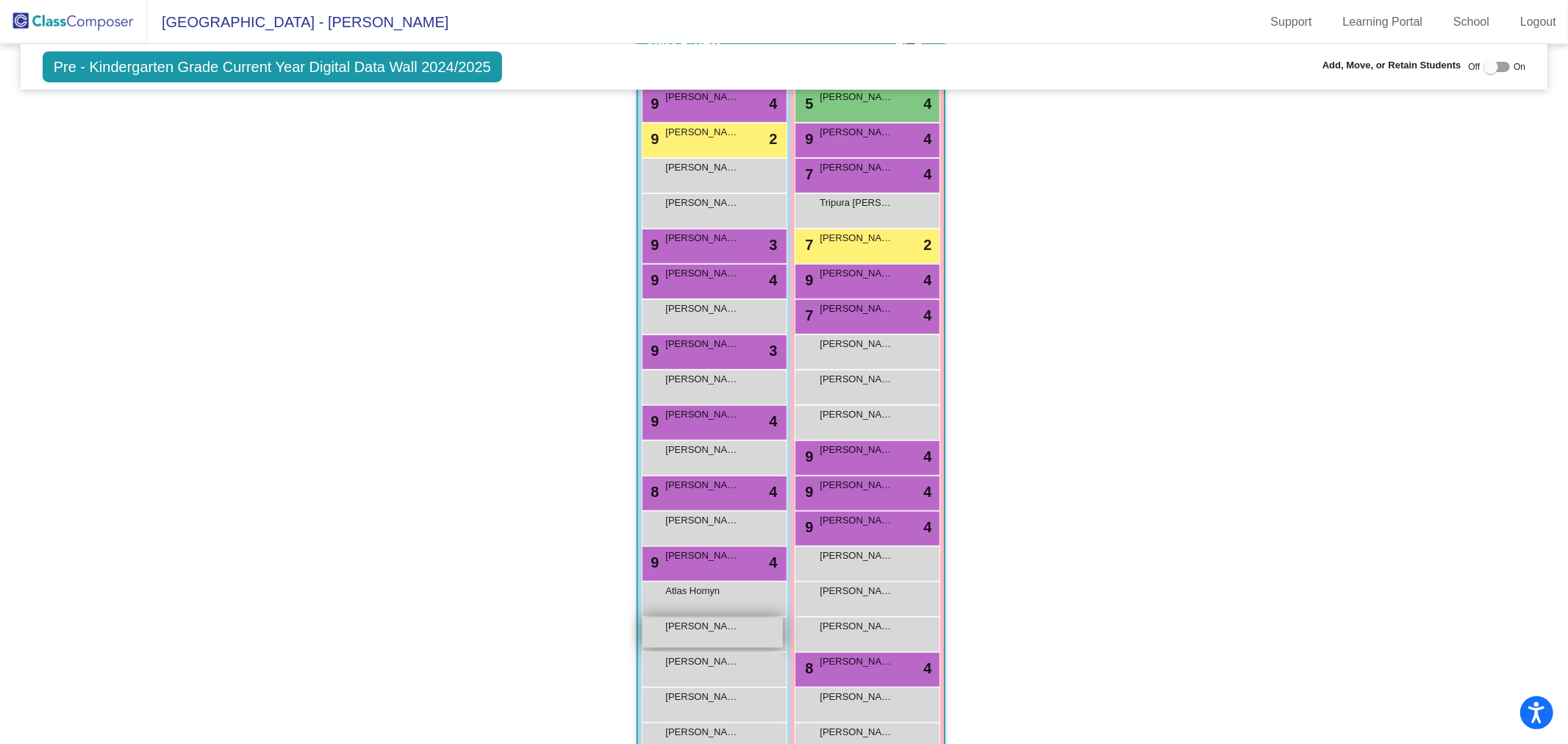 click on "[PERSON_NAME] lock do_not_disturb_alt" at bounding box center [712, 632] 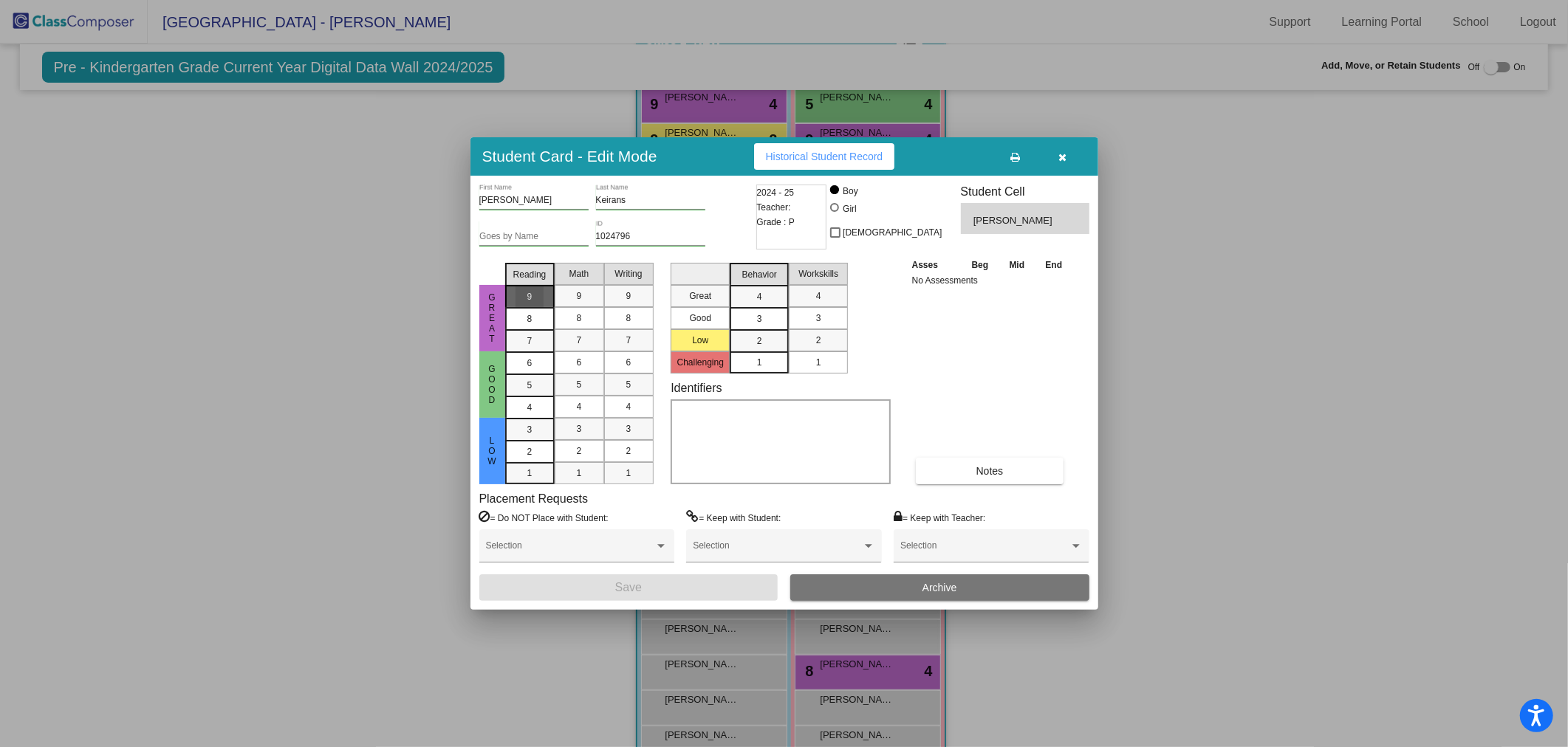 click on "9" at bounding box center [530, 297] 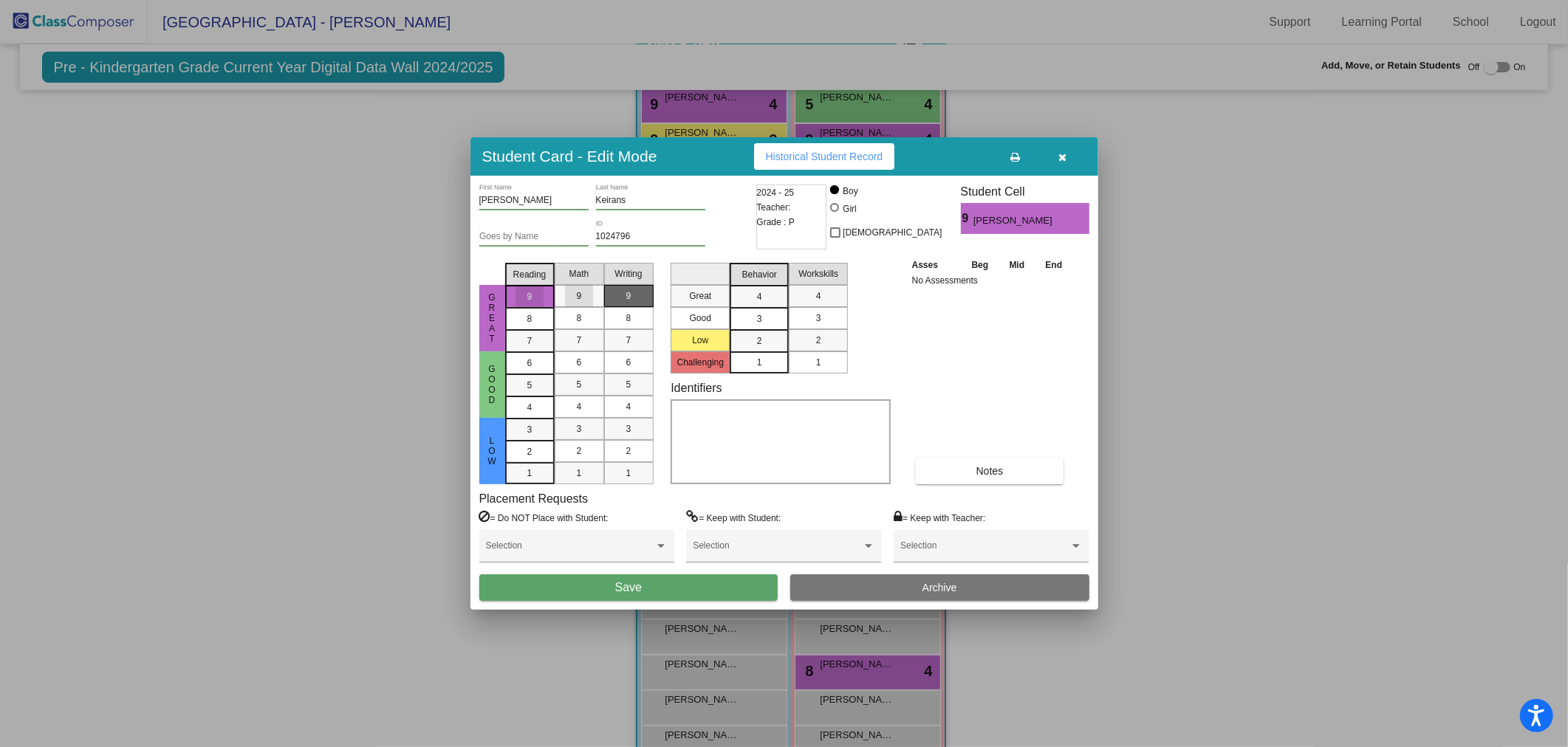drag, startPoint x: 577, startPoint y: 293, endPoint x: 616, endPoint y: 296, distance: 39.11521 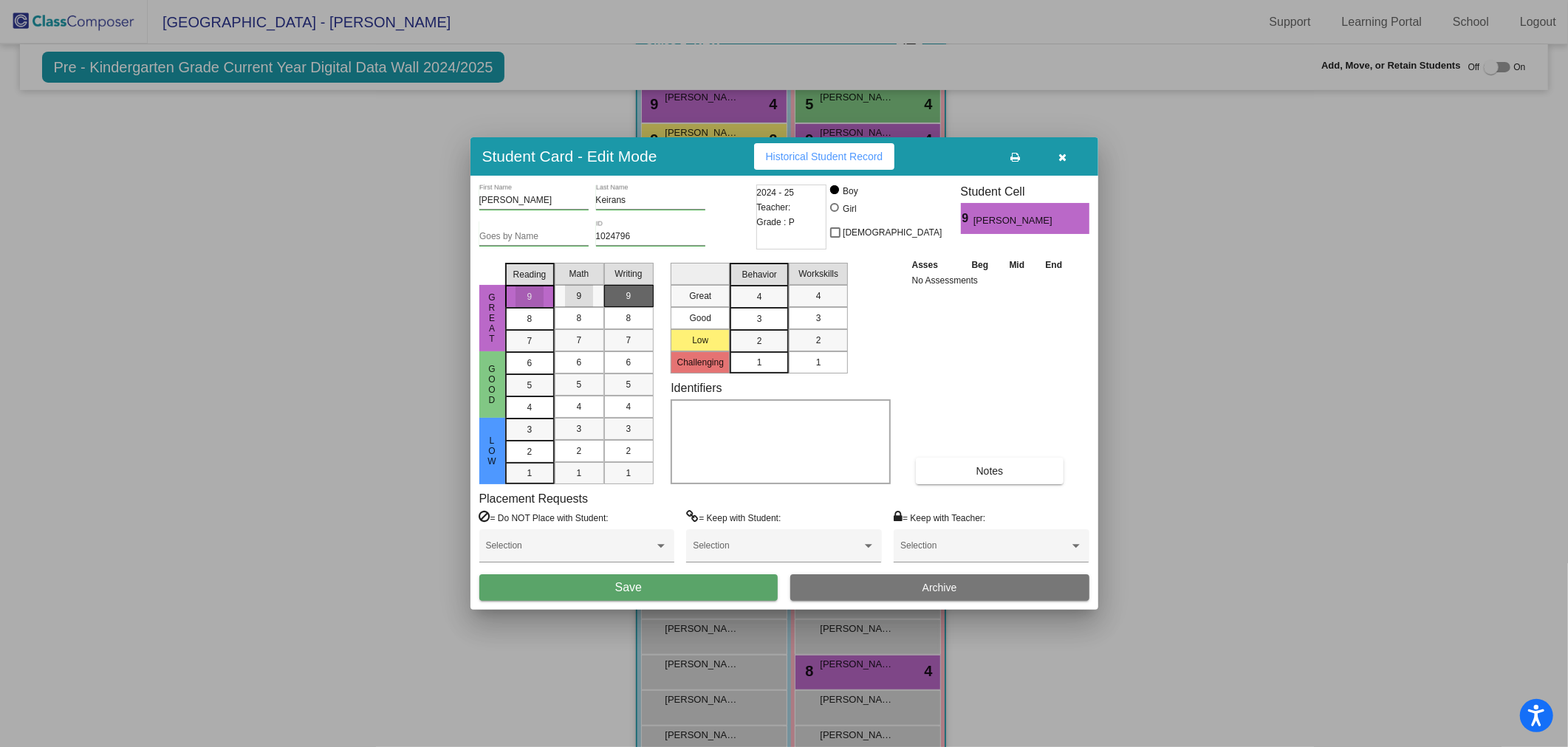 click on "9" at bounding box center (579, 296) 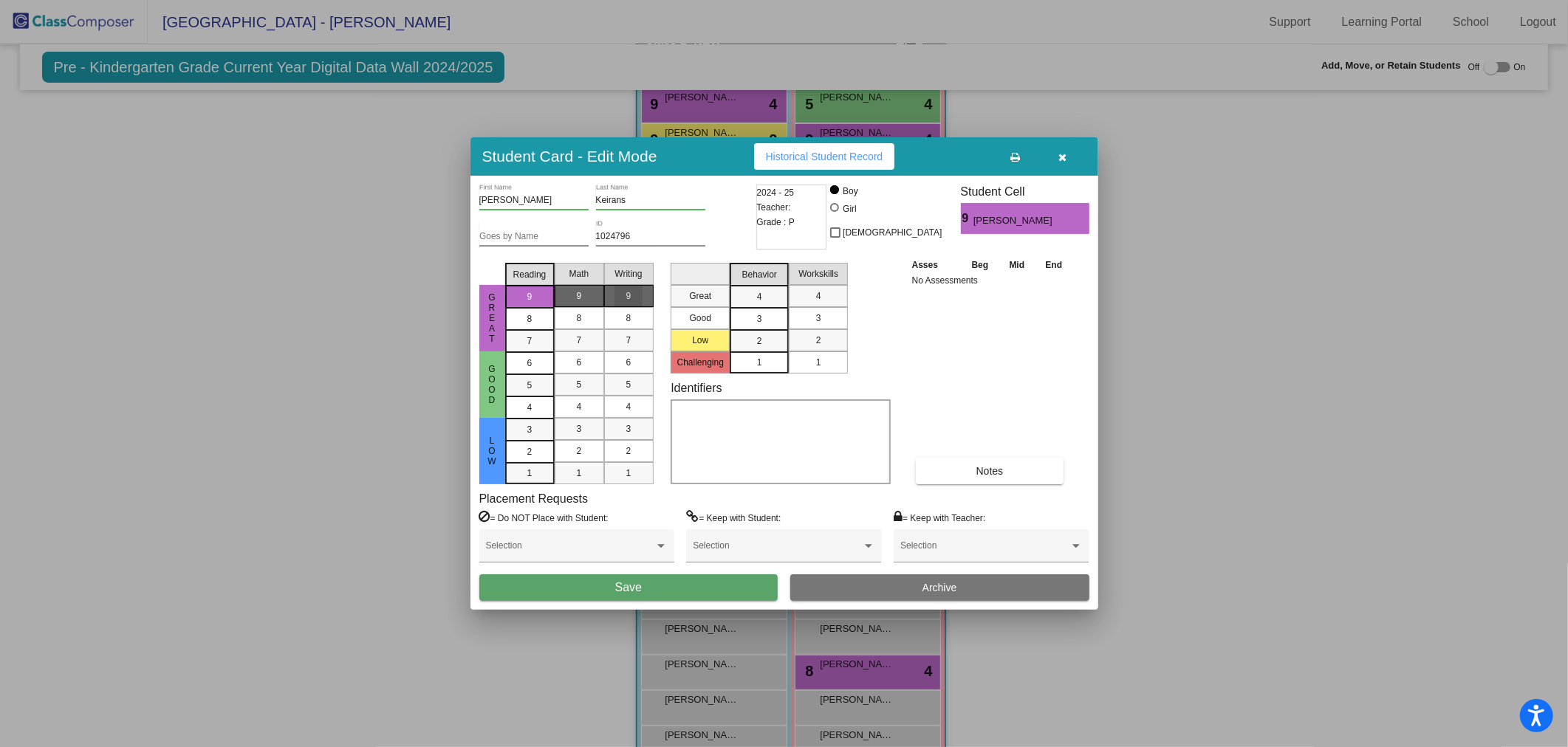 click on "9" at bounding box center [629, 296] 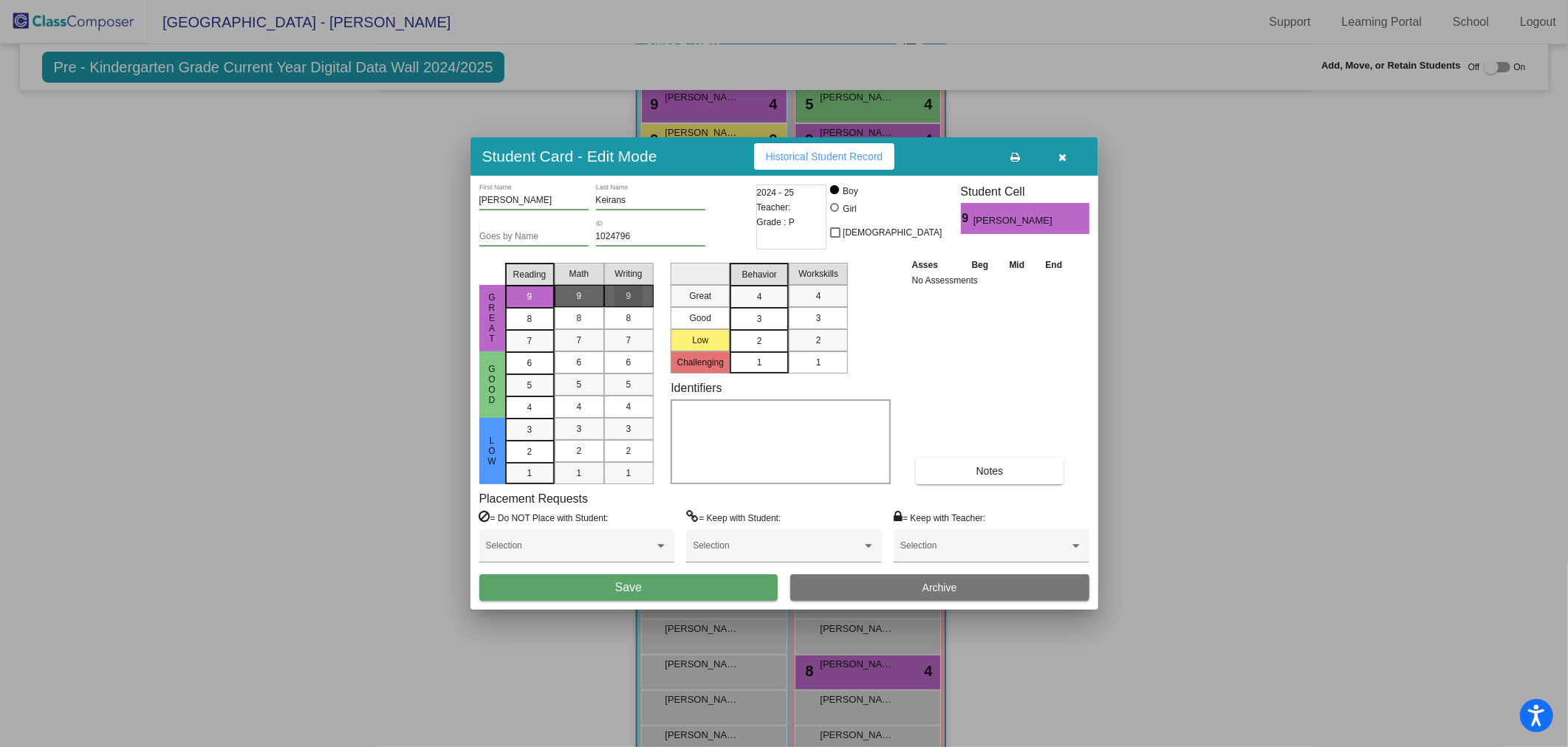 click on "2" at bounding box center (759, 341) 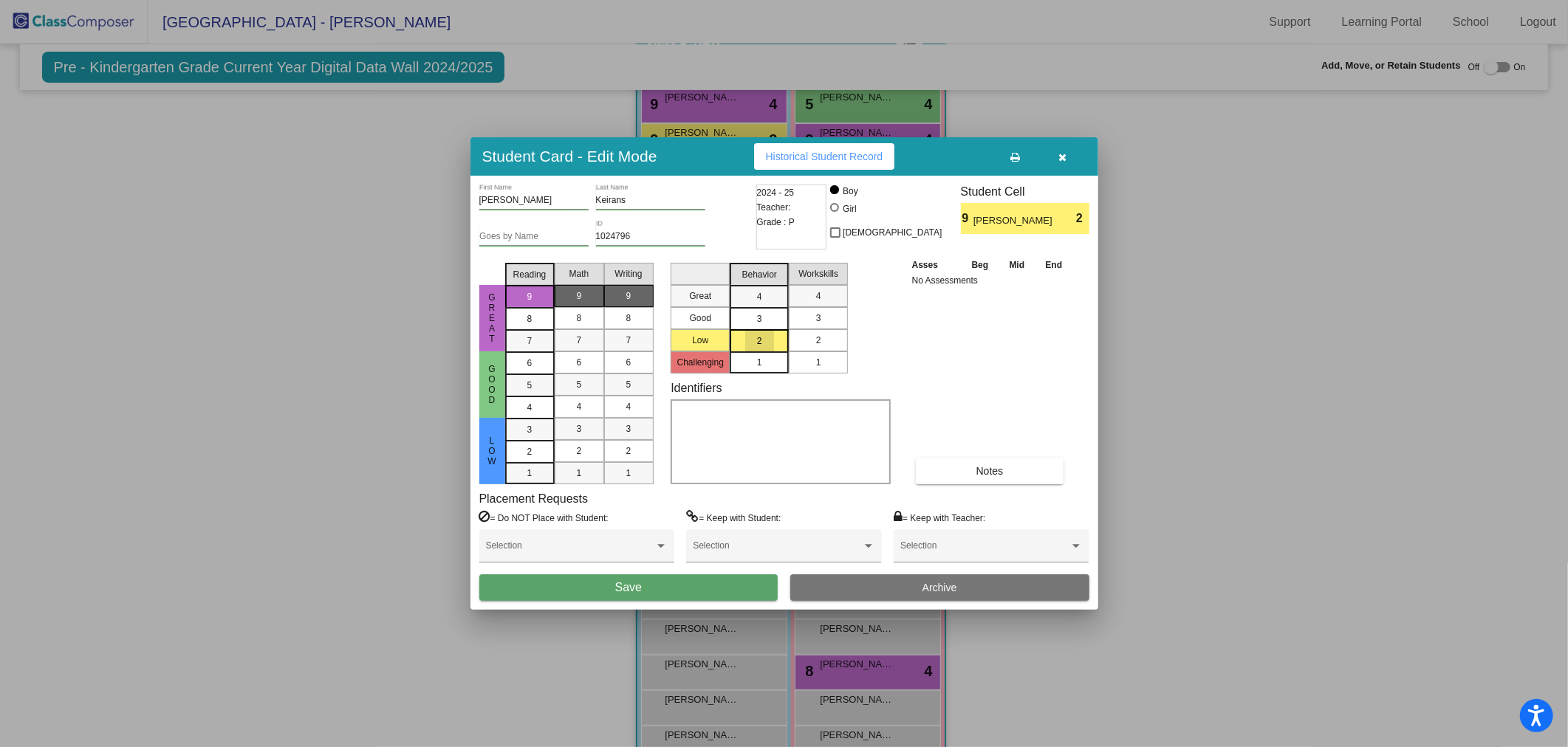 click on "2" at bounding box center (818, 340) 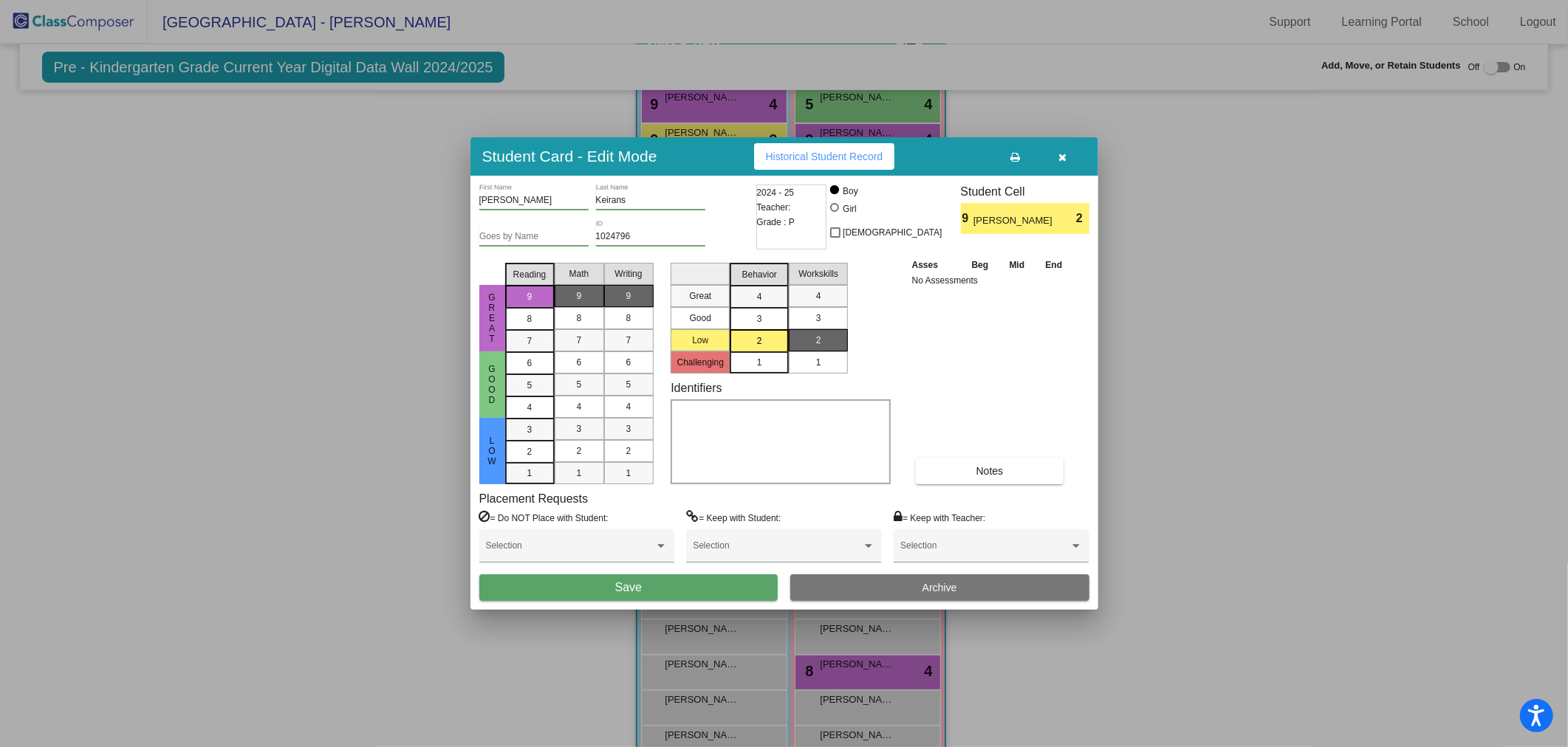 click on "Save" at bounding box center (629, 588) 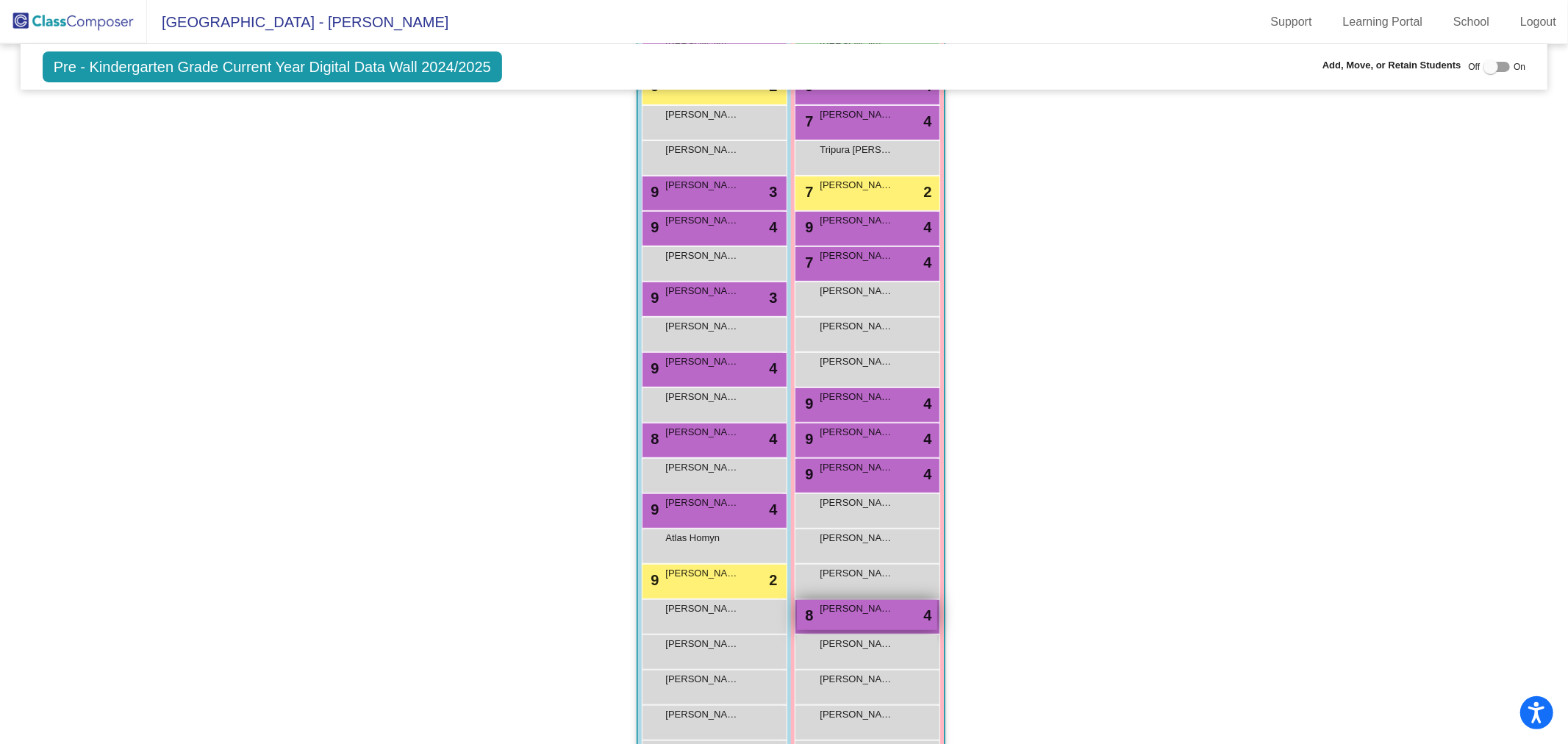 scroll, scrollTop: 408, scrollLeft: 0, axis: vertical 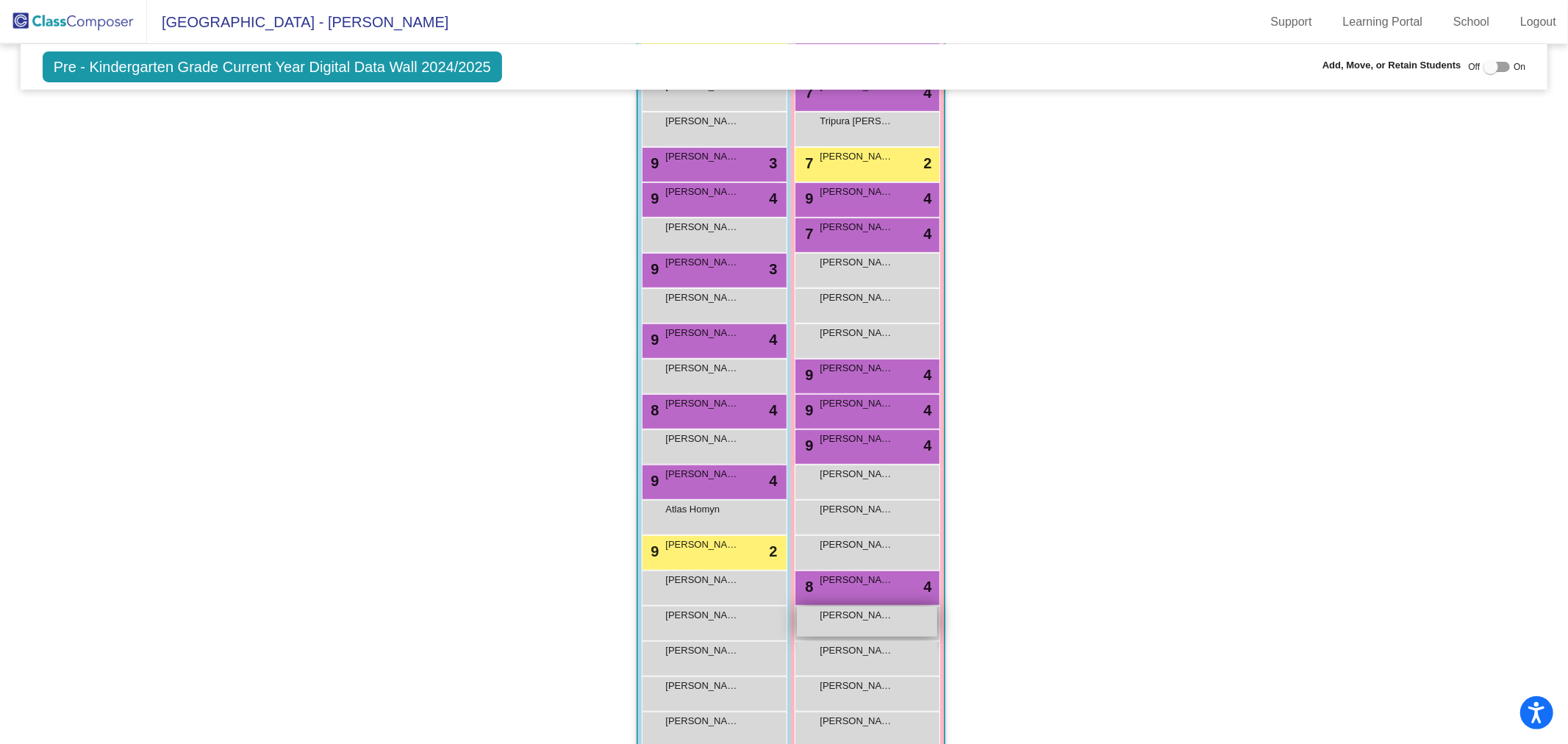 click on "[PERSON_NAME]" at bounding box center [856, 615] 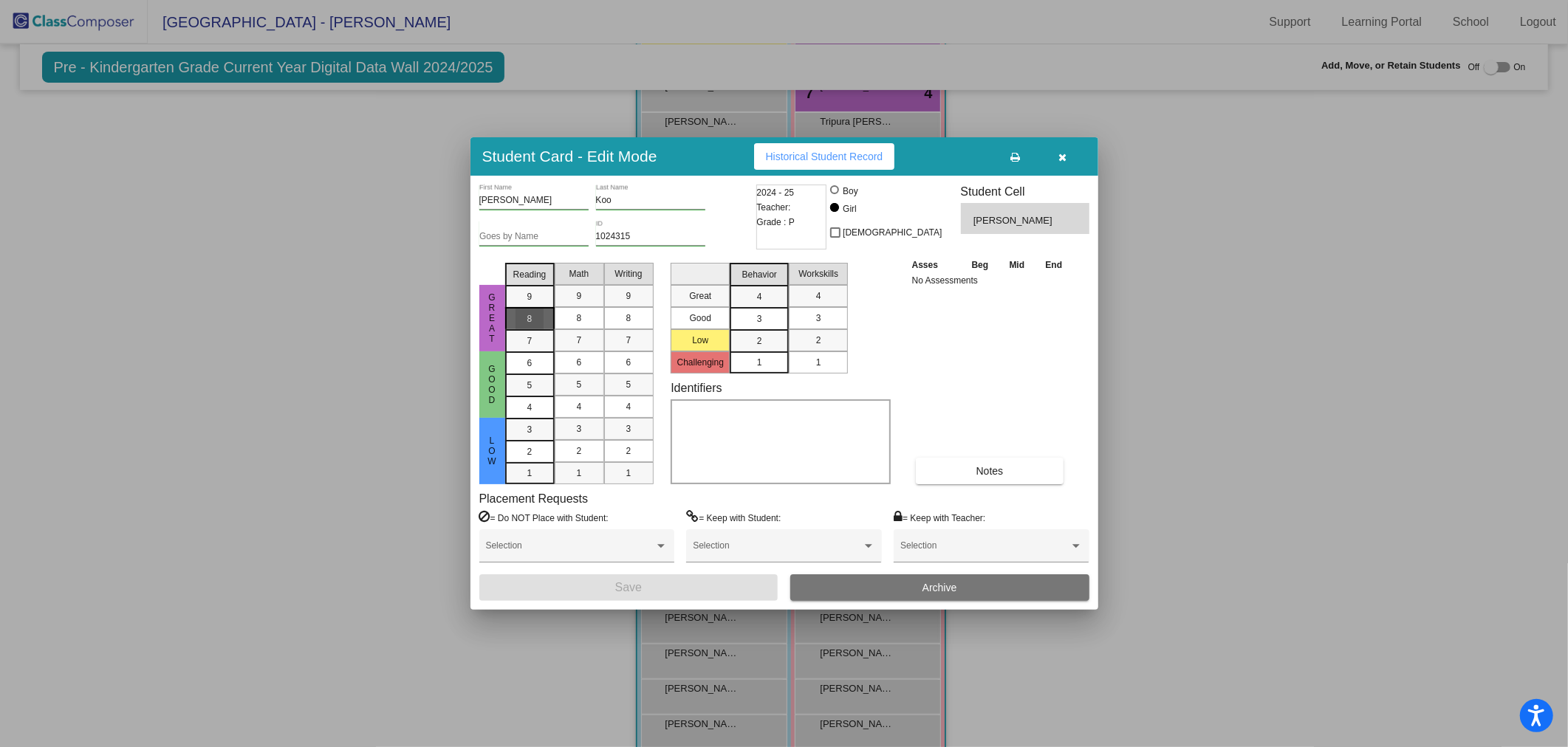 click on "8" at bounding box center (530, 297) 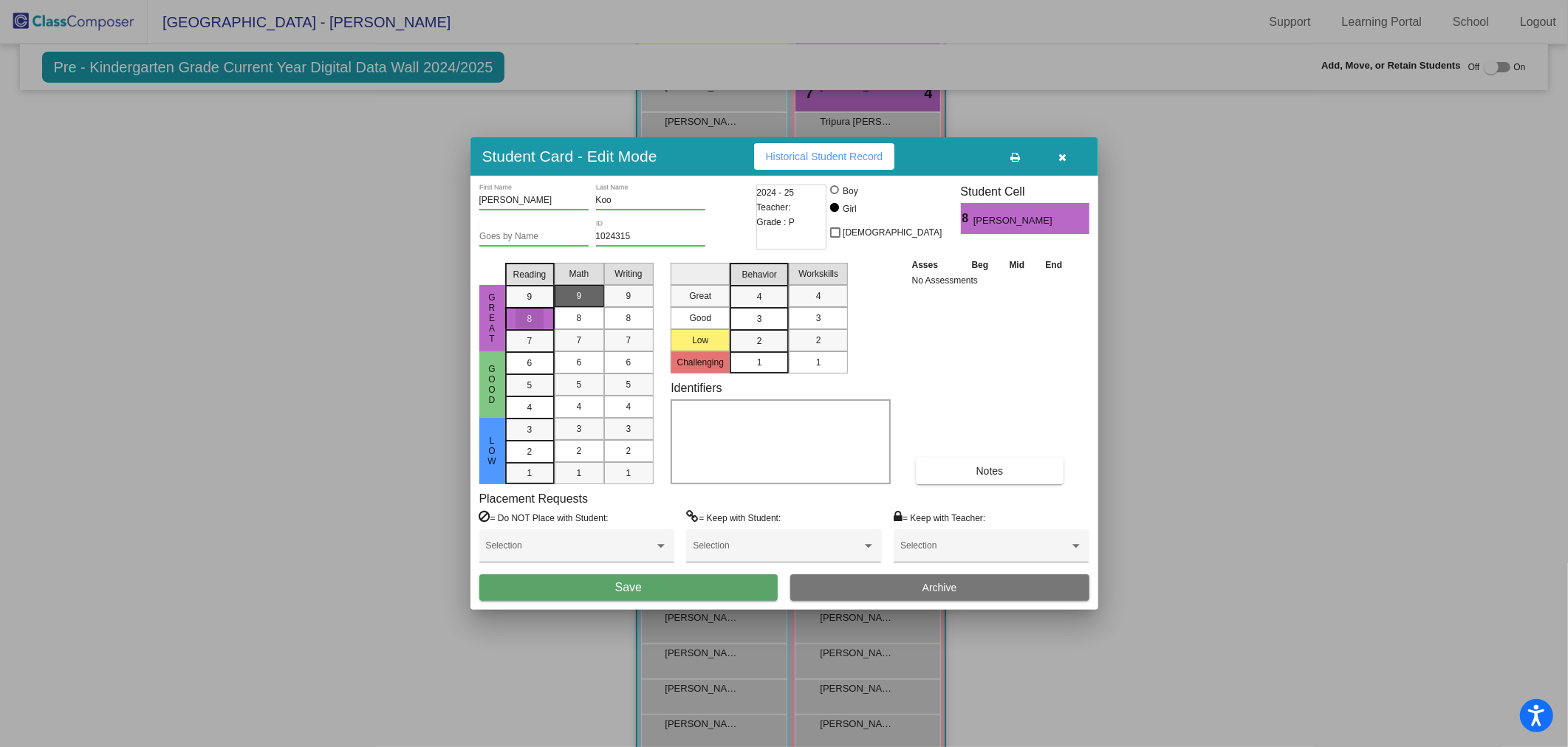 click on "9" at bounding box center [579, 296] 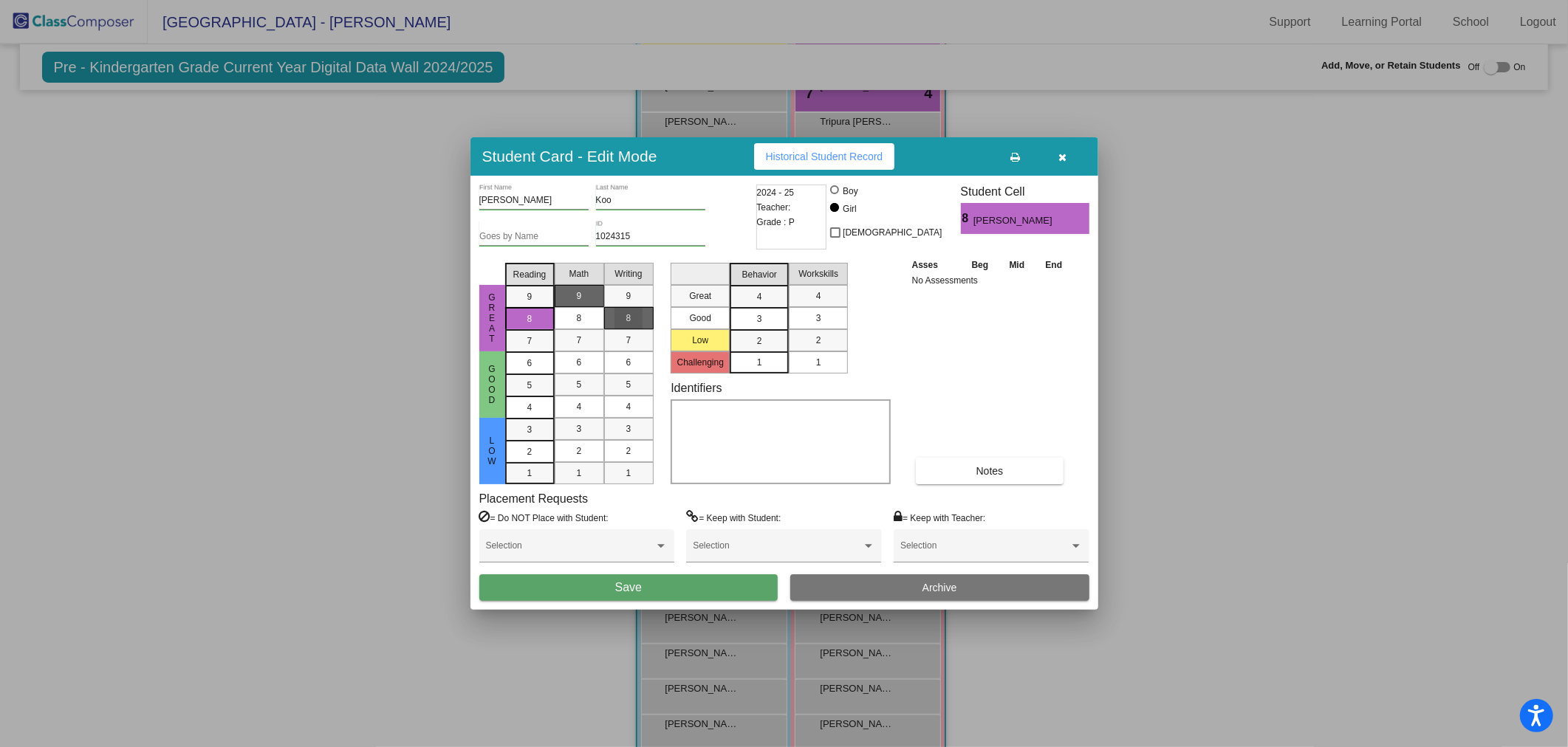 click on "8" at bounding box center [629, 318] 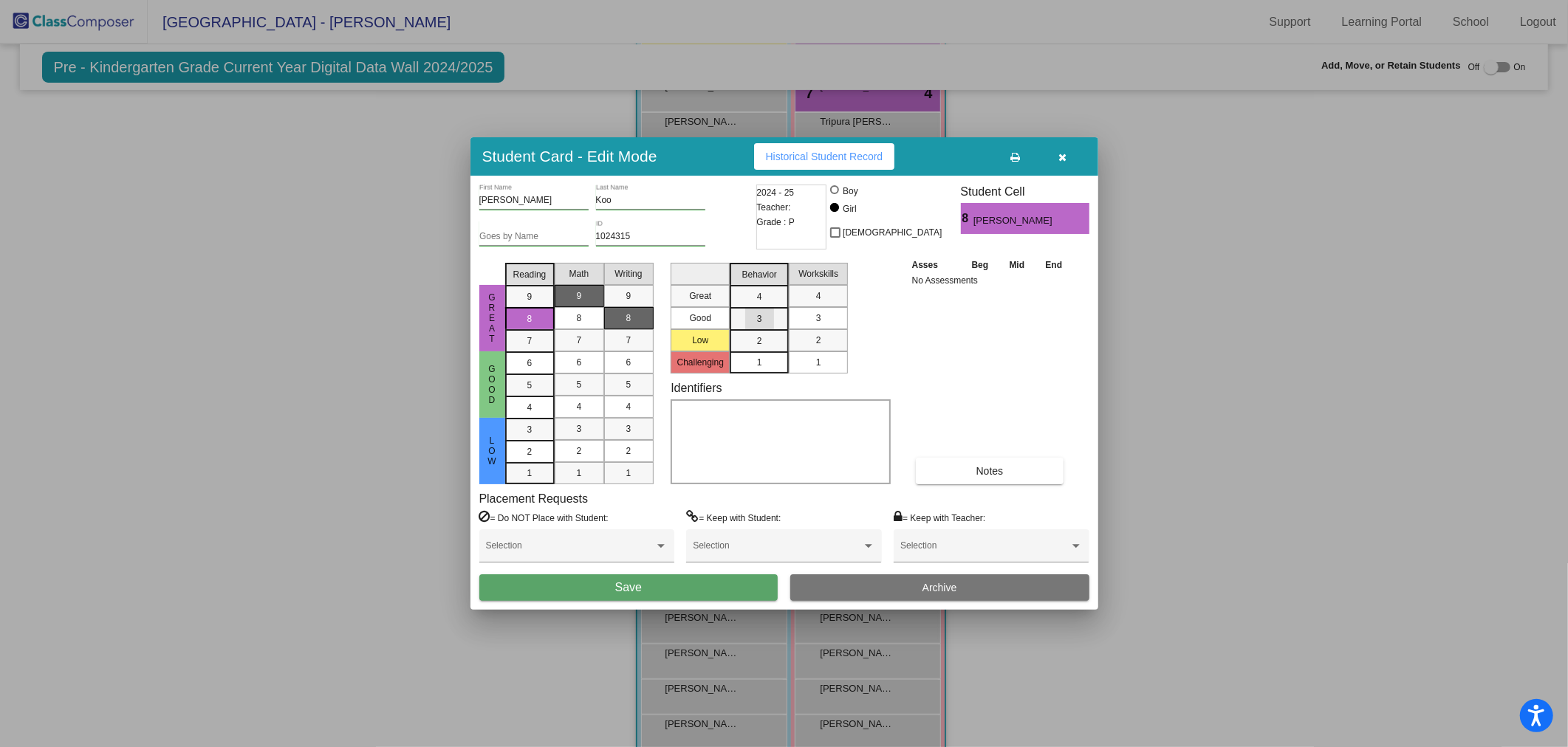 drag, startPoint x: 750, startPoint y: 313, endPoint x: 838, endPoint y: 323, distance: 88.56636 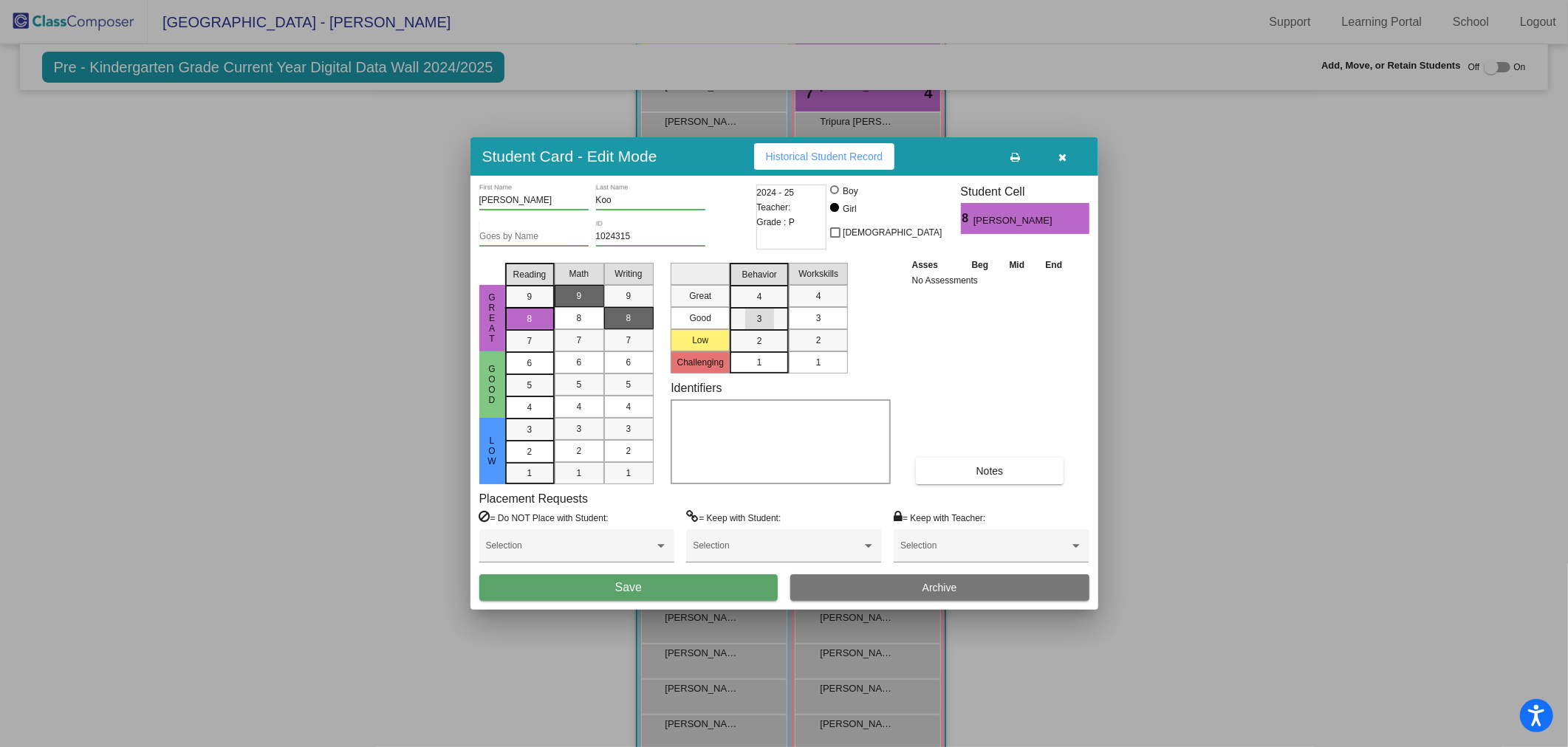 click on "3" at bounding box center [759, 297] 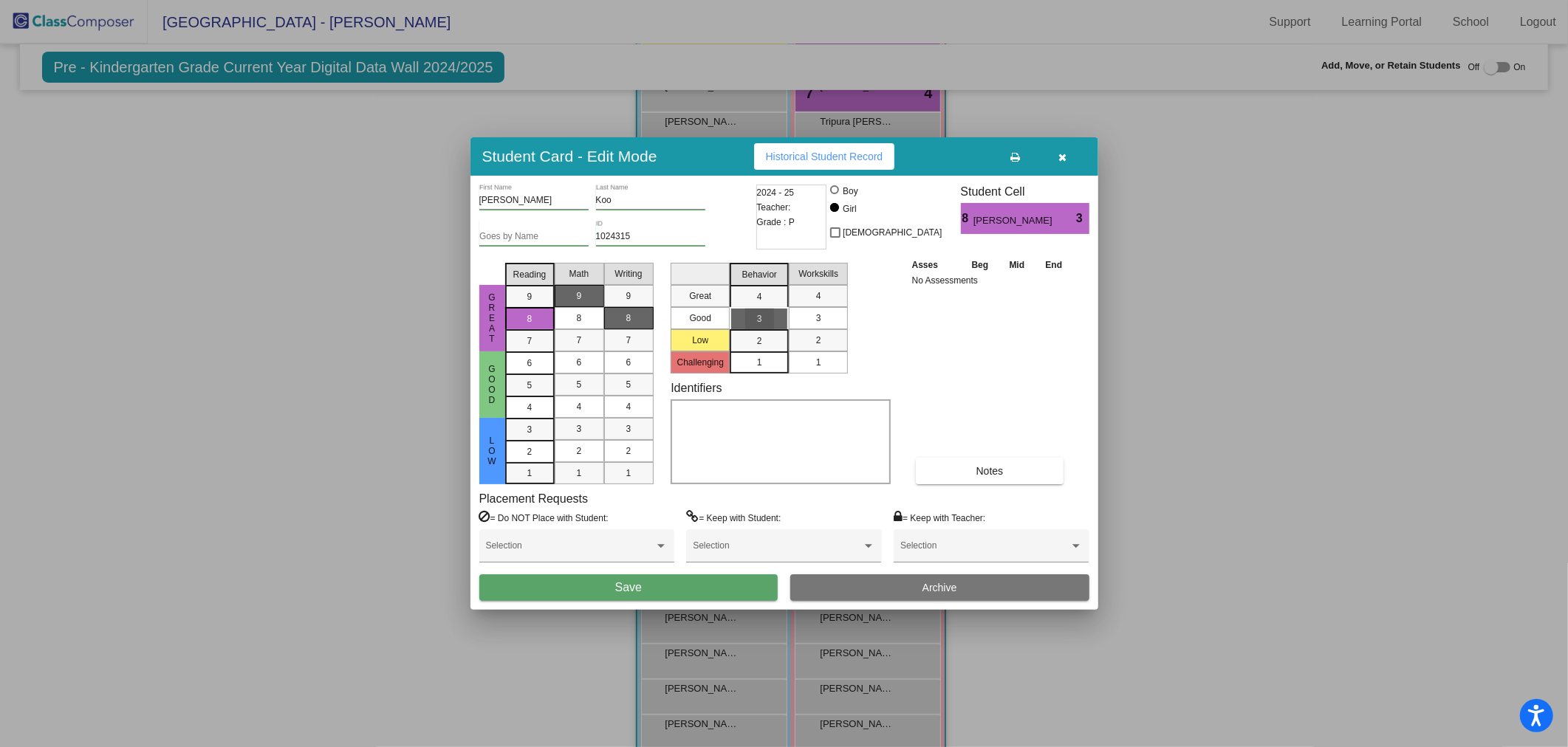 click on "3" at bounding box center [818, 318] 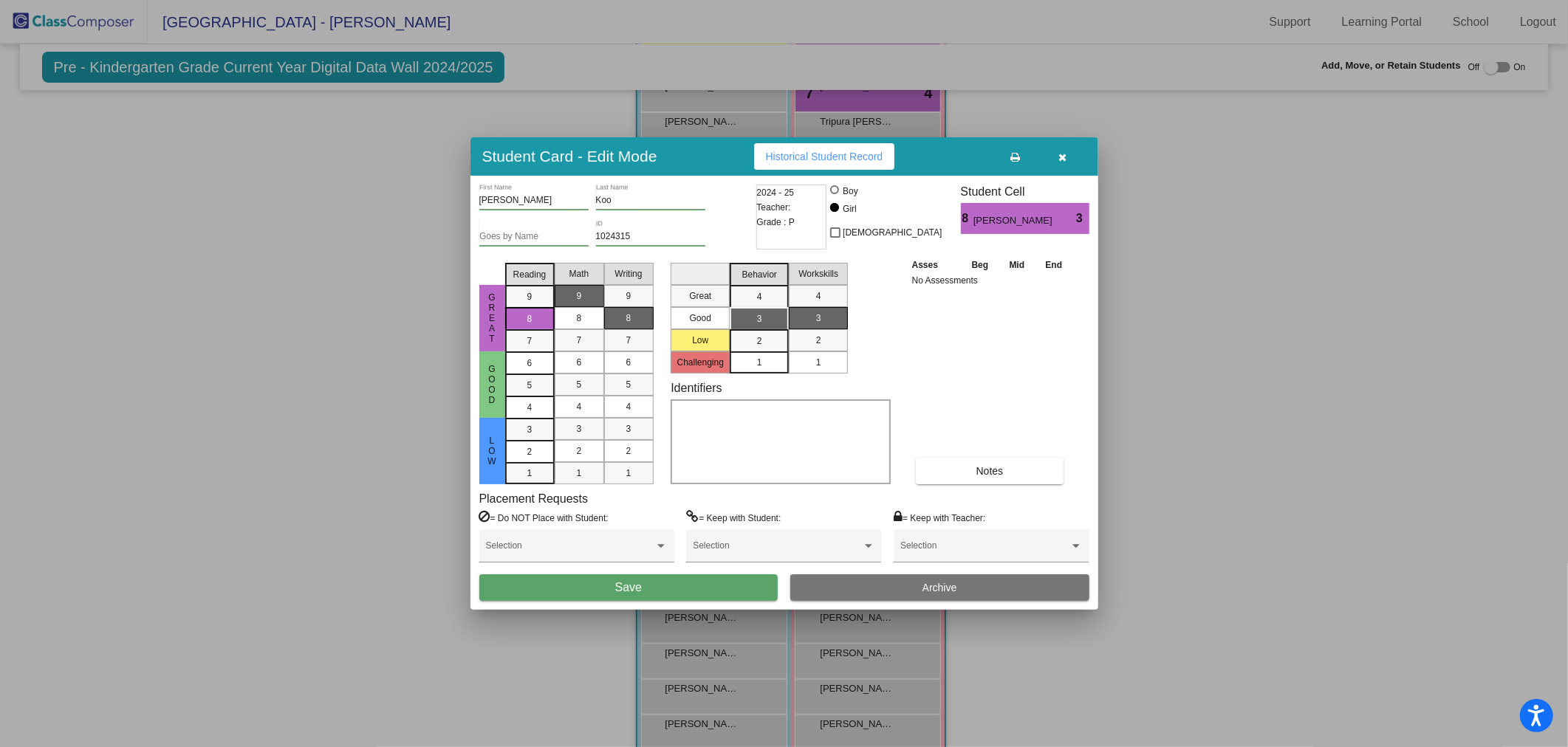click on "Save" at bounding box center (629, 588) 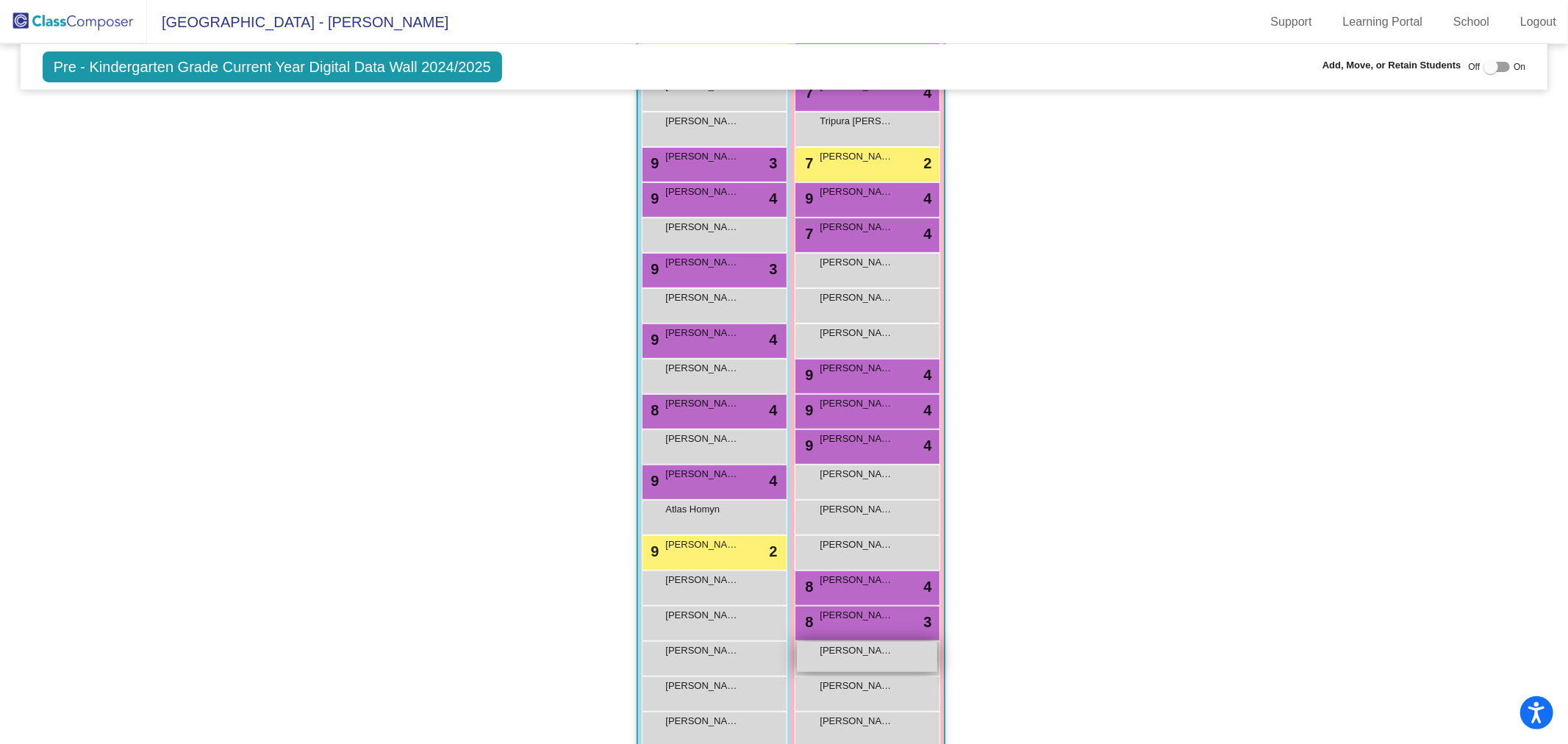 click on "[PERSON_NAME]" at bounding box center (856, 651) 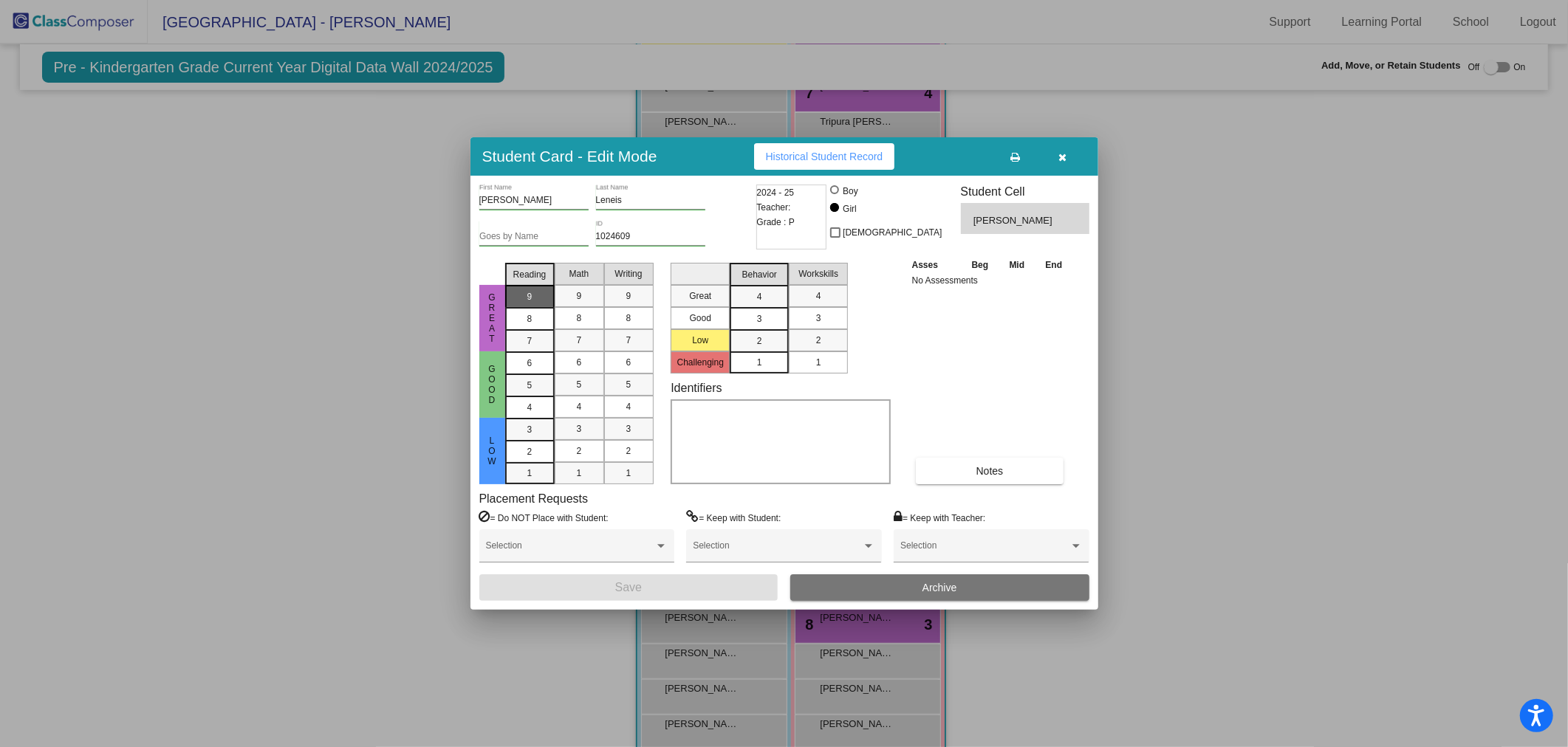 click on "9" at bounding box center (530, 297) 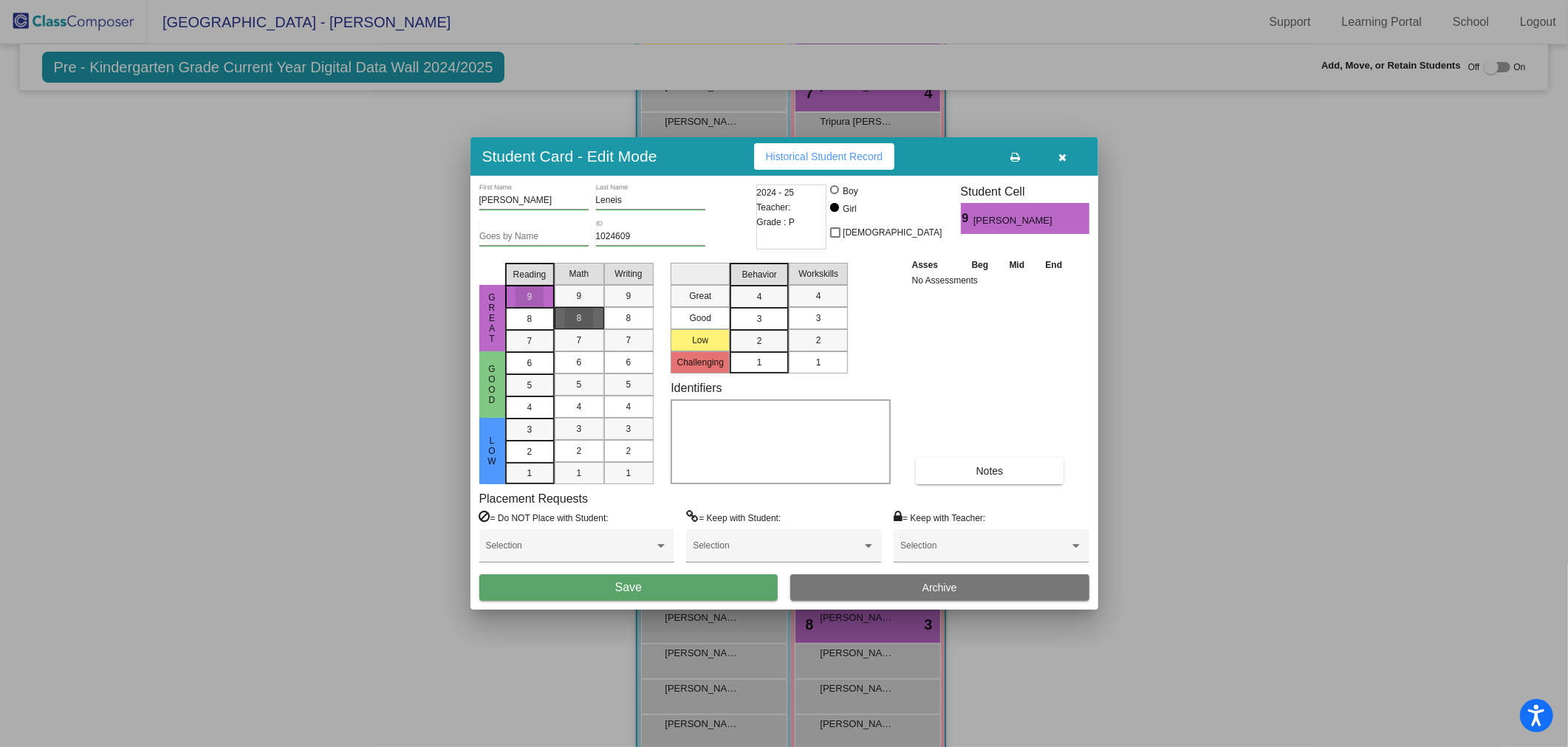 drag, startPoint x: 585, startPoint y: 323, endPoint x: 626, endPoint y: 297, distance: 48.54894 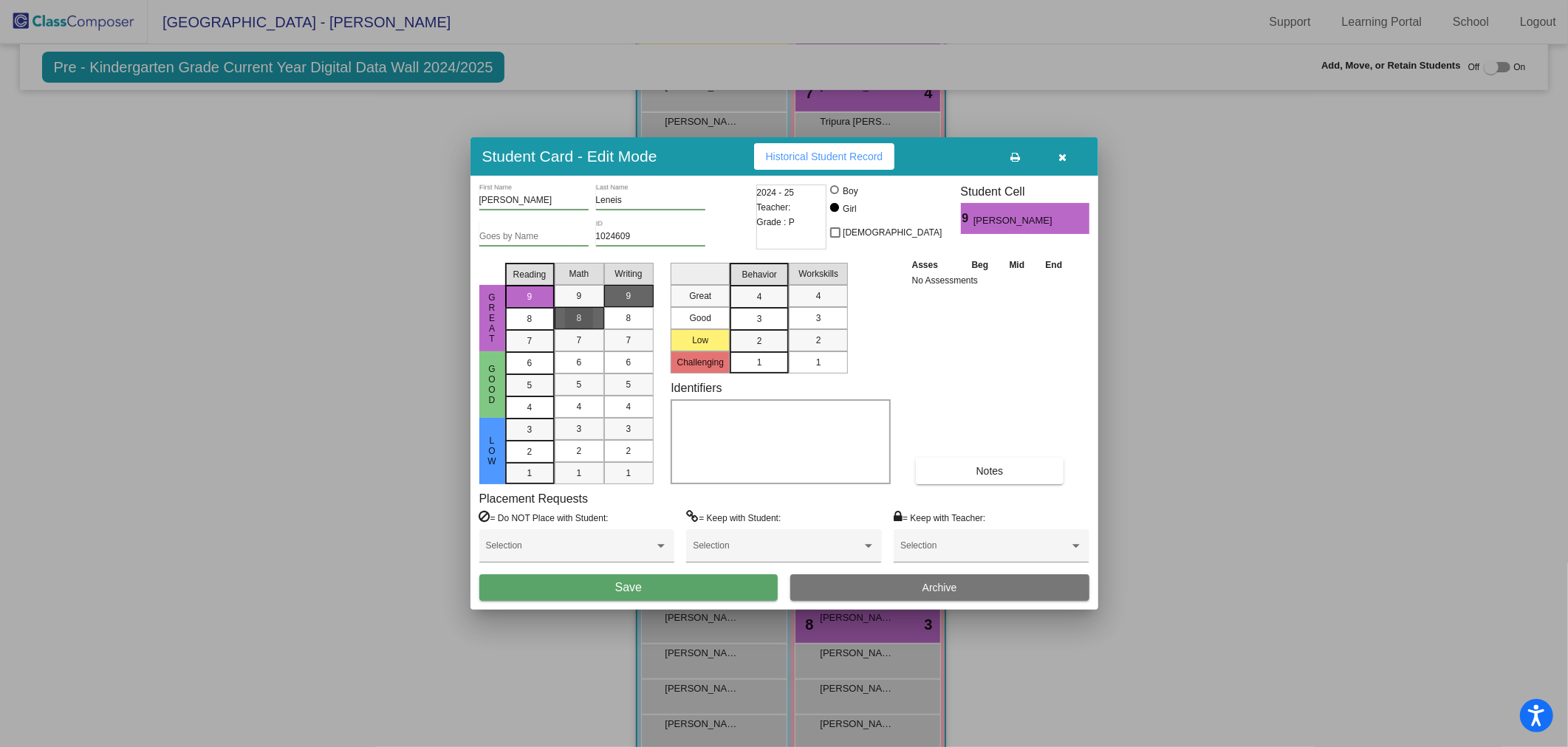 click on "9" at bounding box center [629, 296] 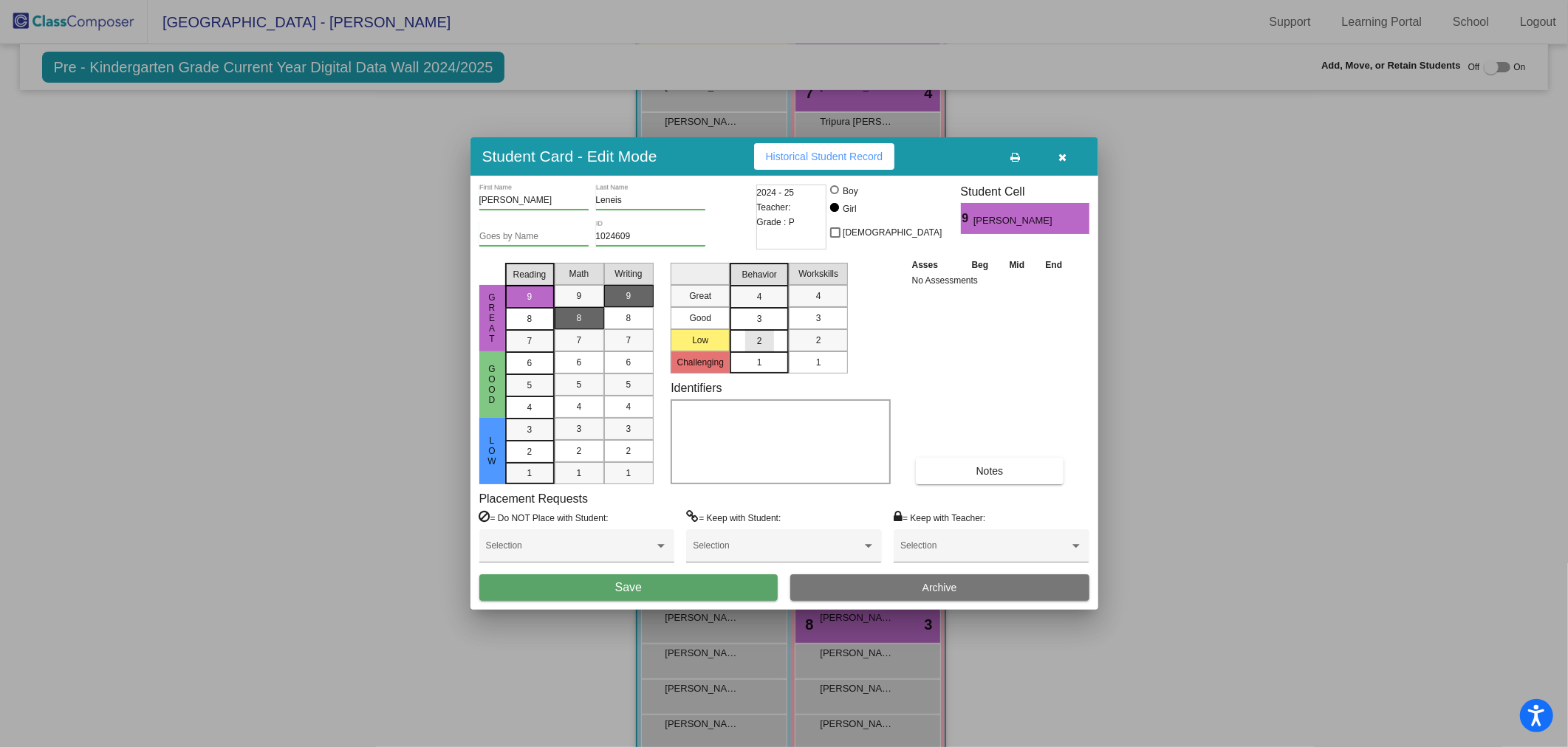 click on "2" at bounding box center [759, 341] 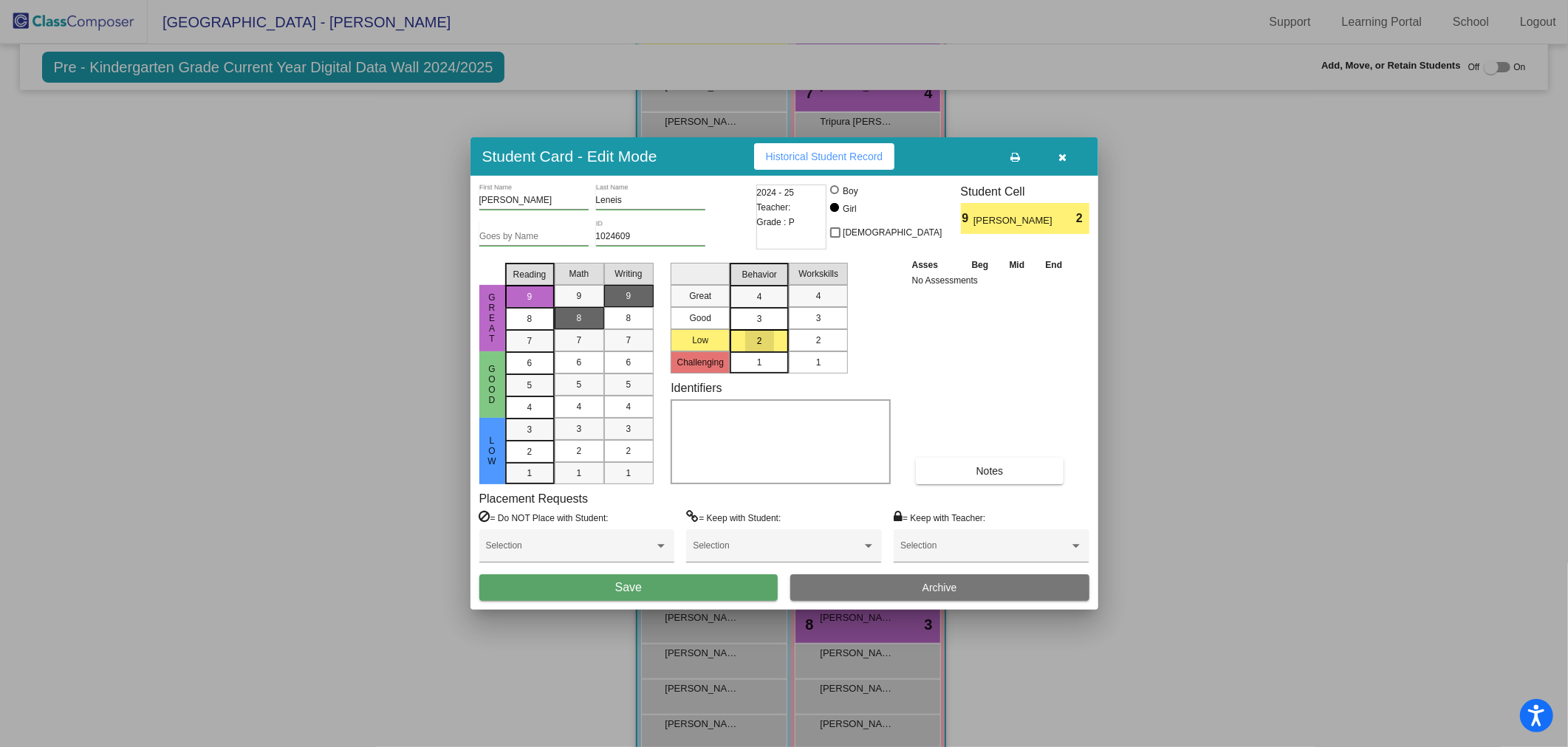 click on "2" at bounding box center (818, 340) 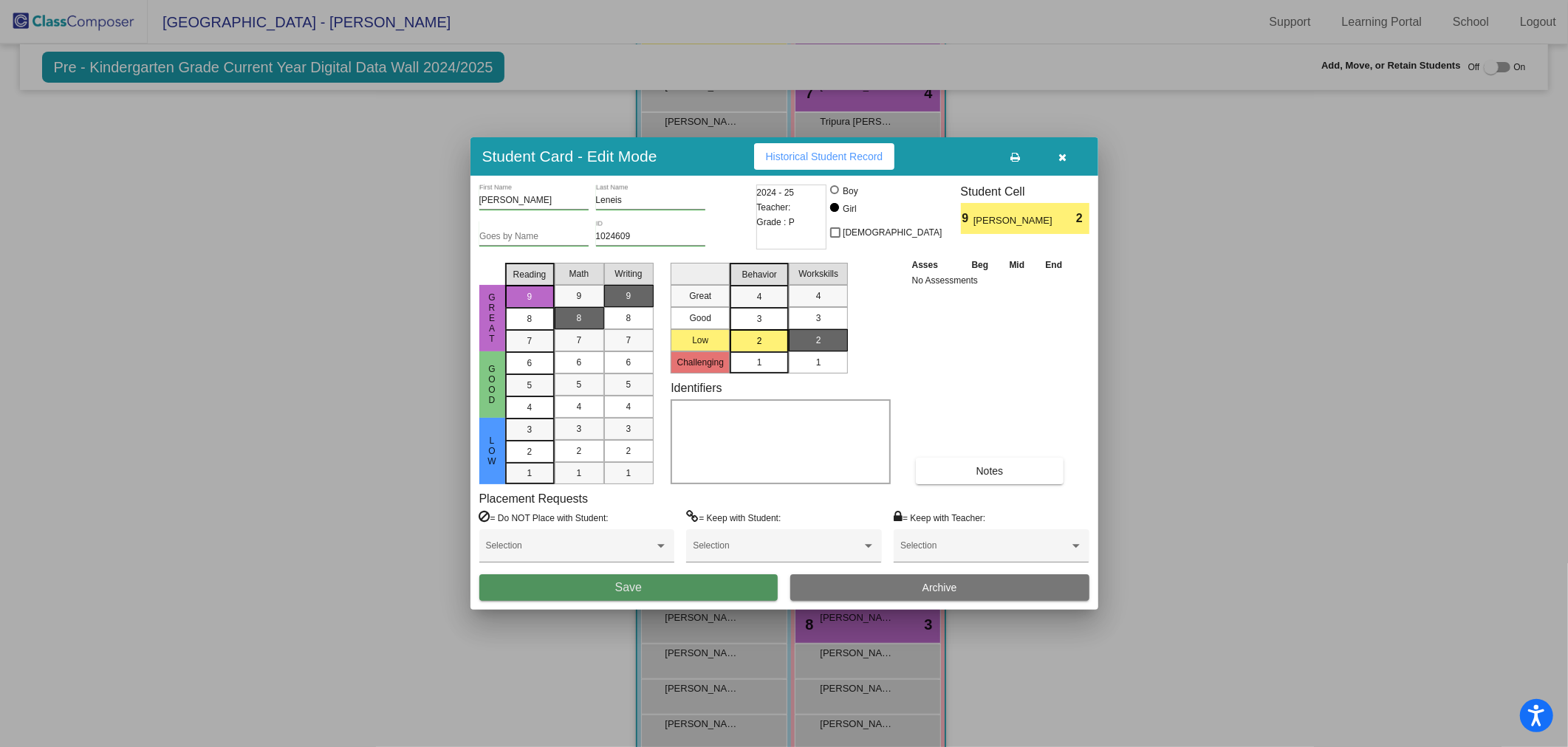 click on "Save" at bounding box center (629, 588) 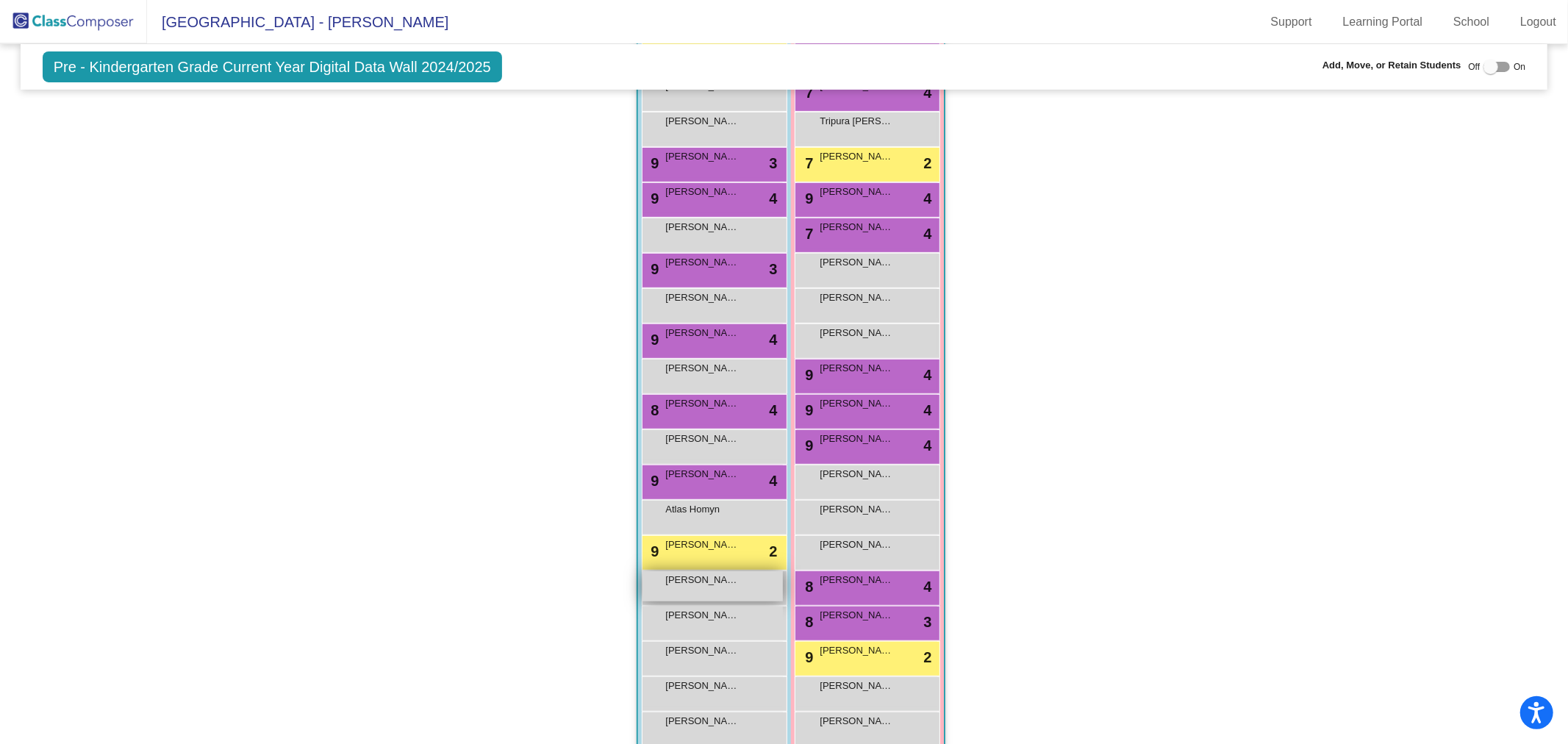 click on "[PERSON_NAME] lock do_not_disturb_alt" at bounding box center [712, 586] 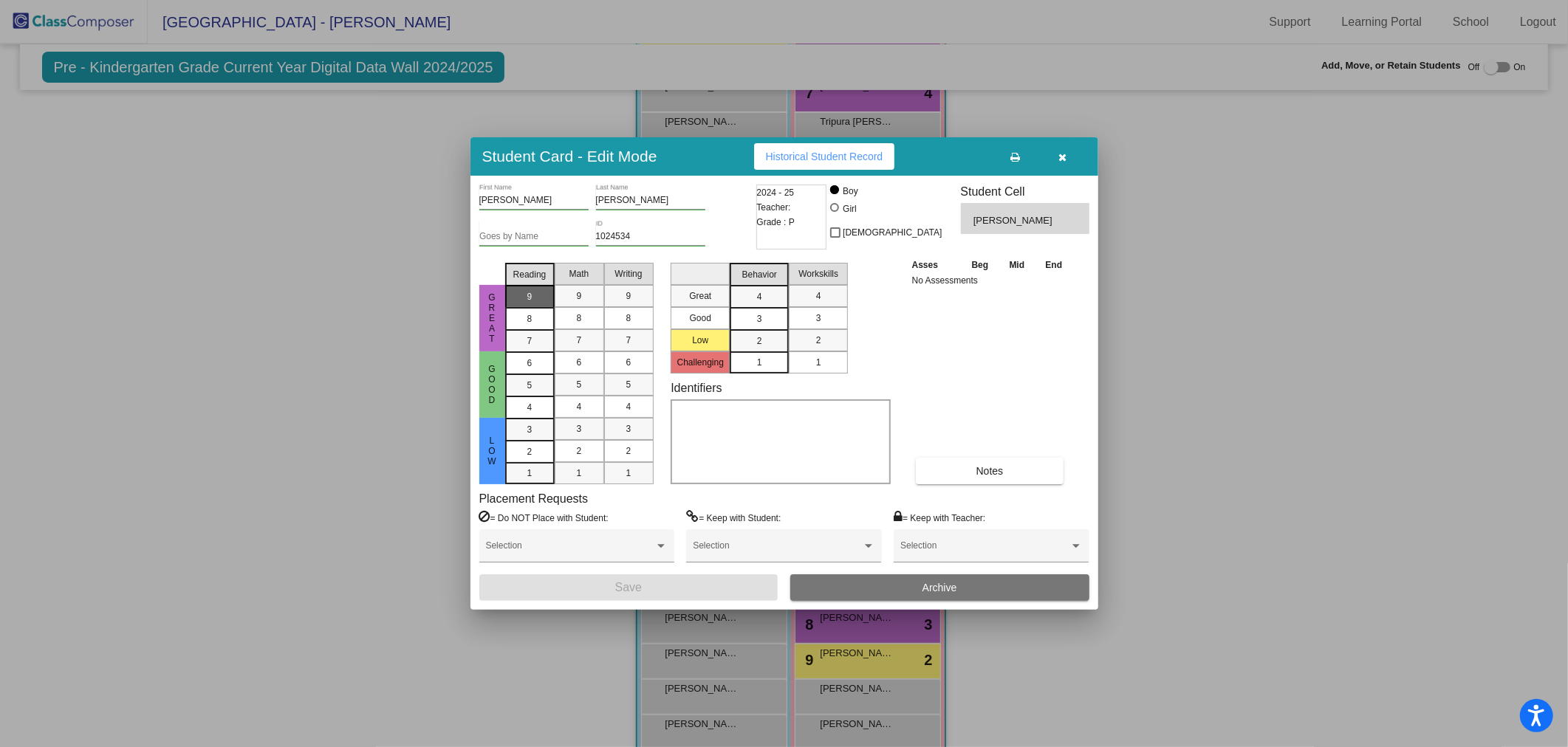 click on "9" at bounding box center [530, 297] 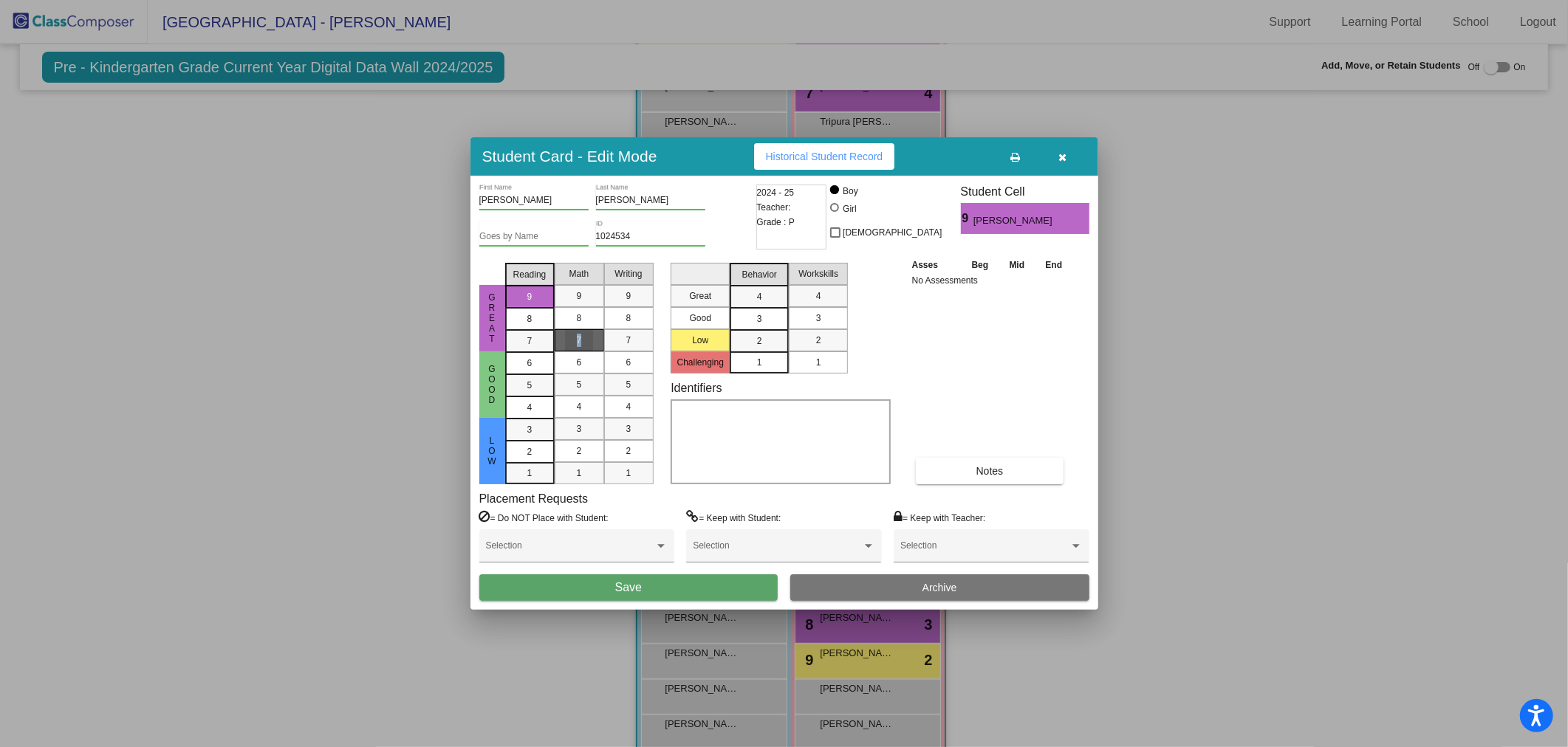 drag, startPoint x: 578, startPoint y: 340, endPoint x: 601, endPoint y: 321, distance: 29.832868 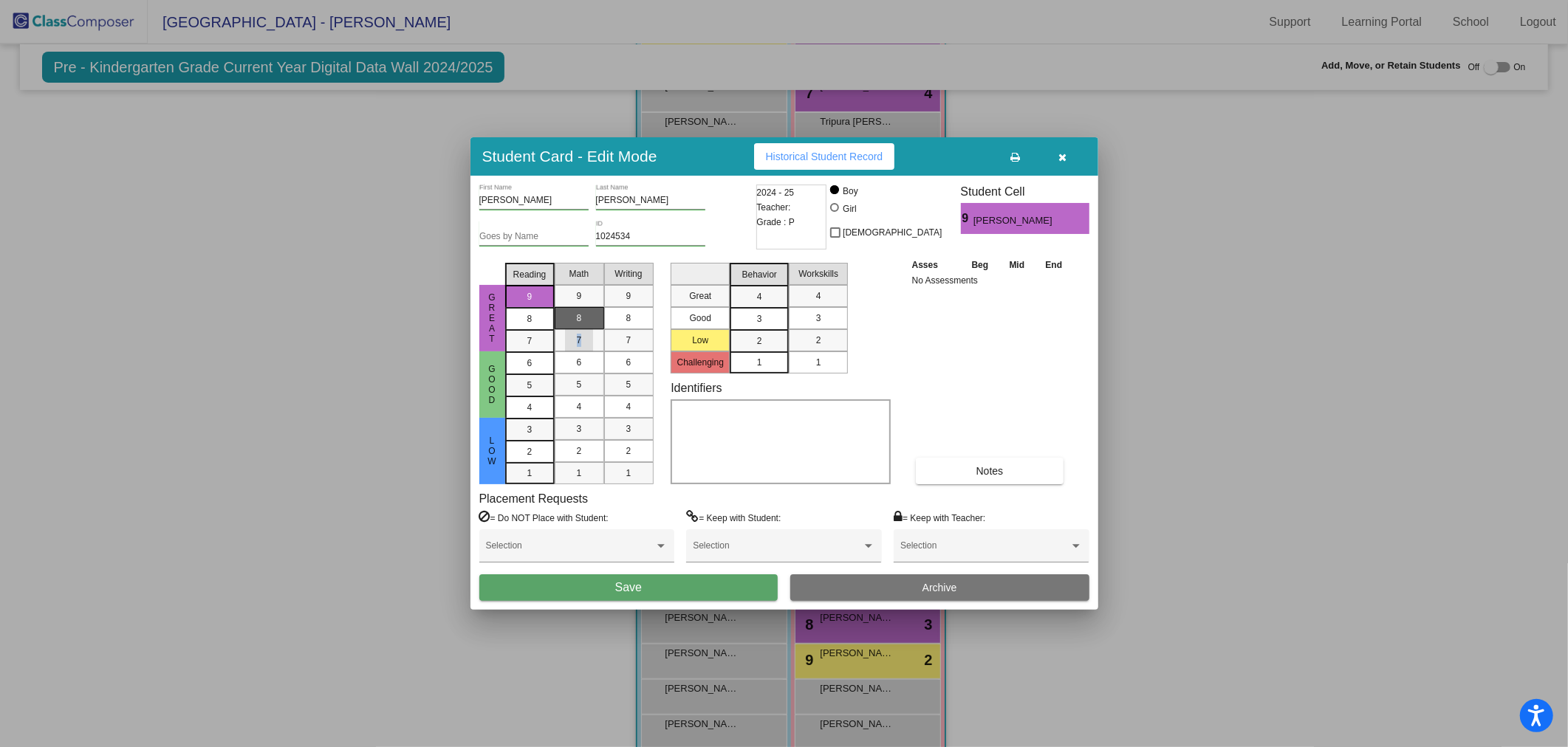 click on "7" at bounding box center (579, 340) 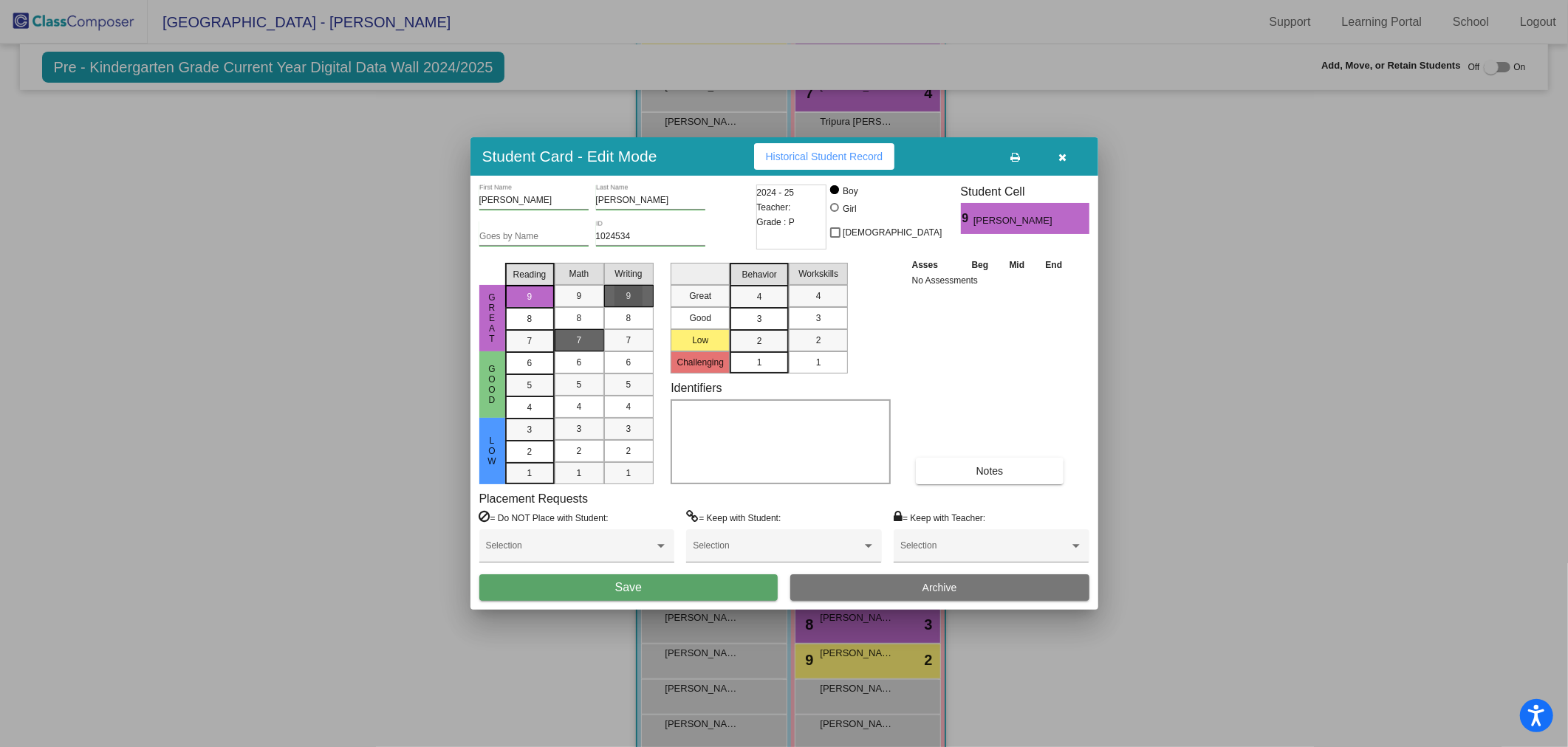 click on "9" at bounding box center (629, 296) 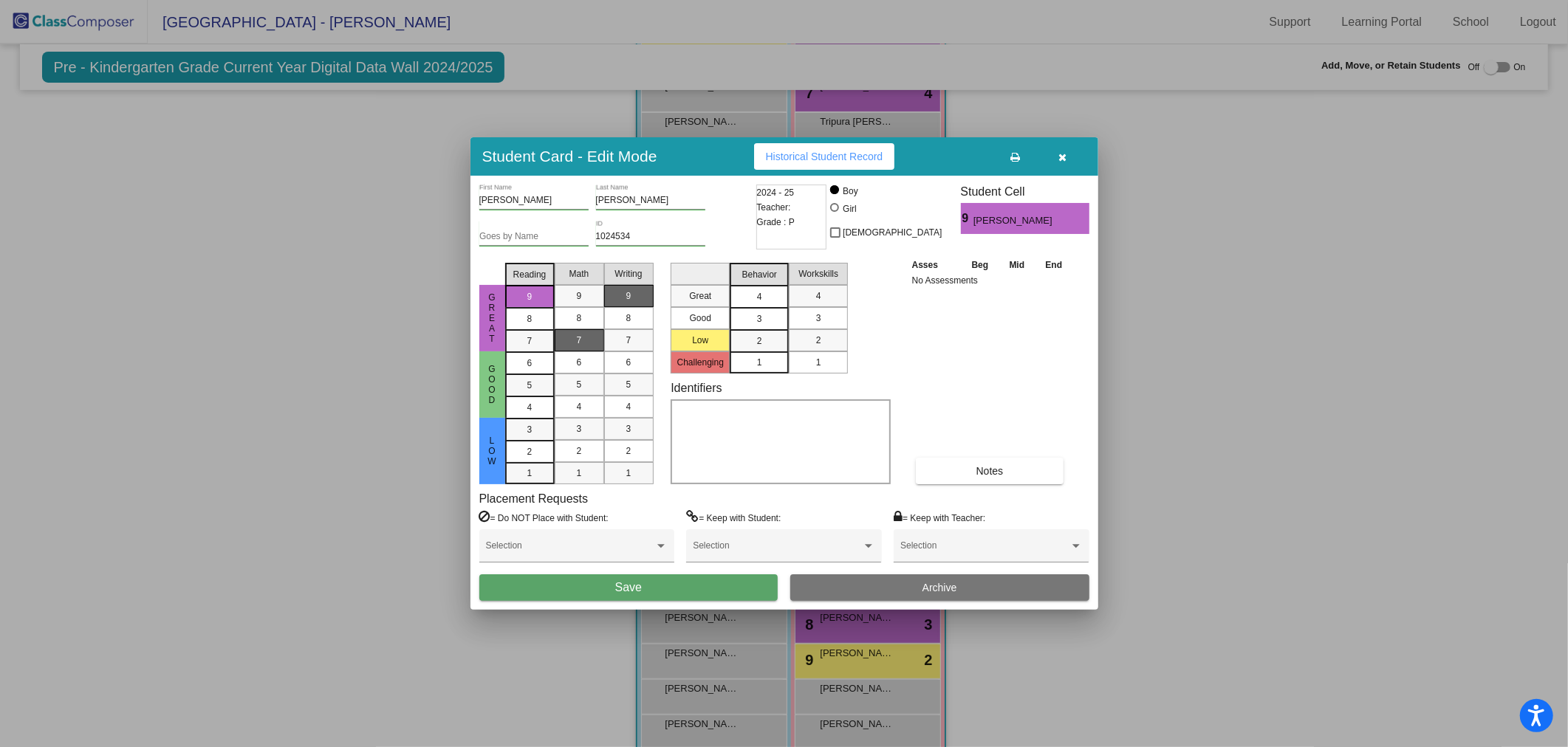 click on "4" at bounding box center [759, 296] 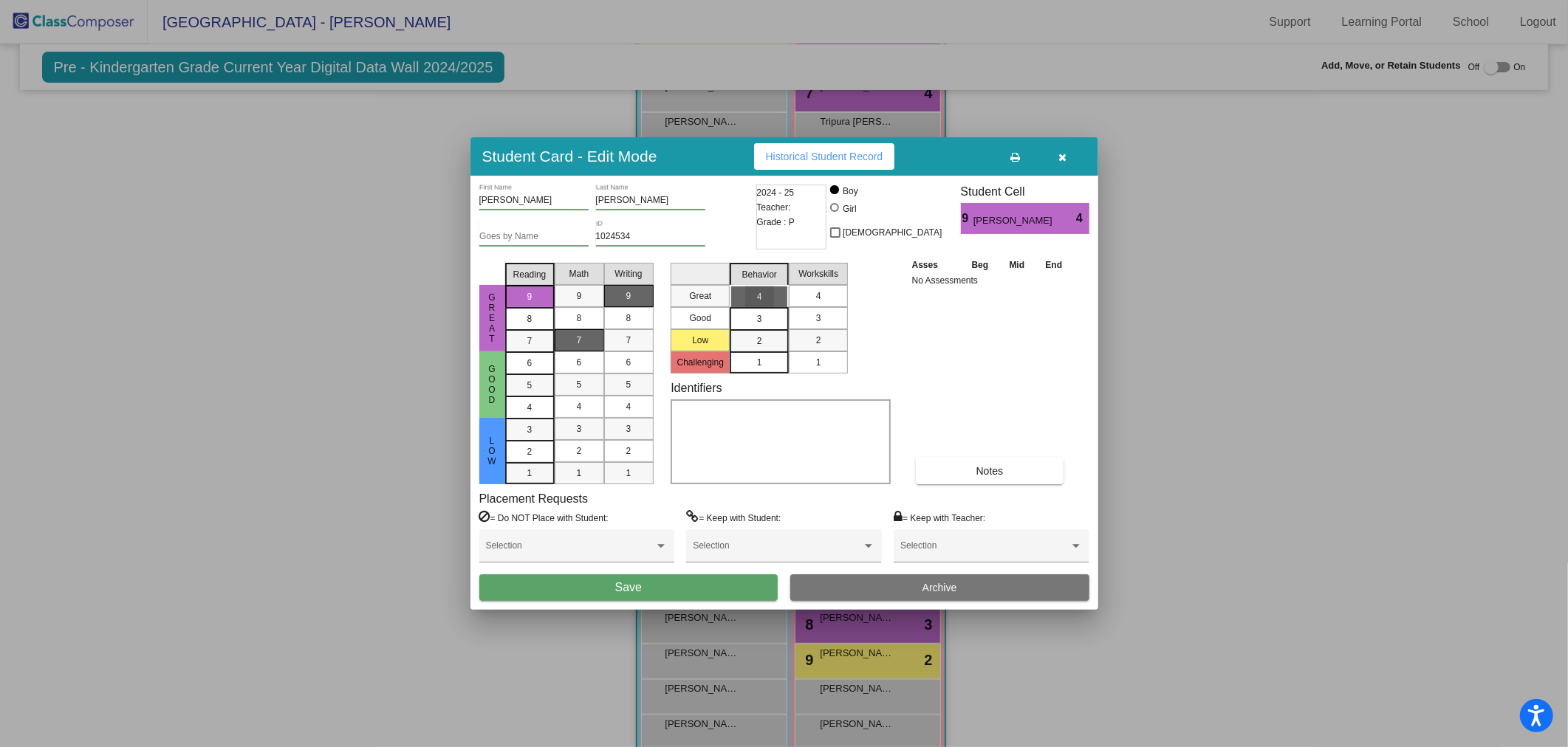 click on "4" at bounding box center (818, 296) 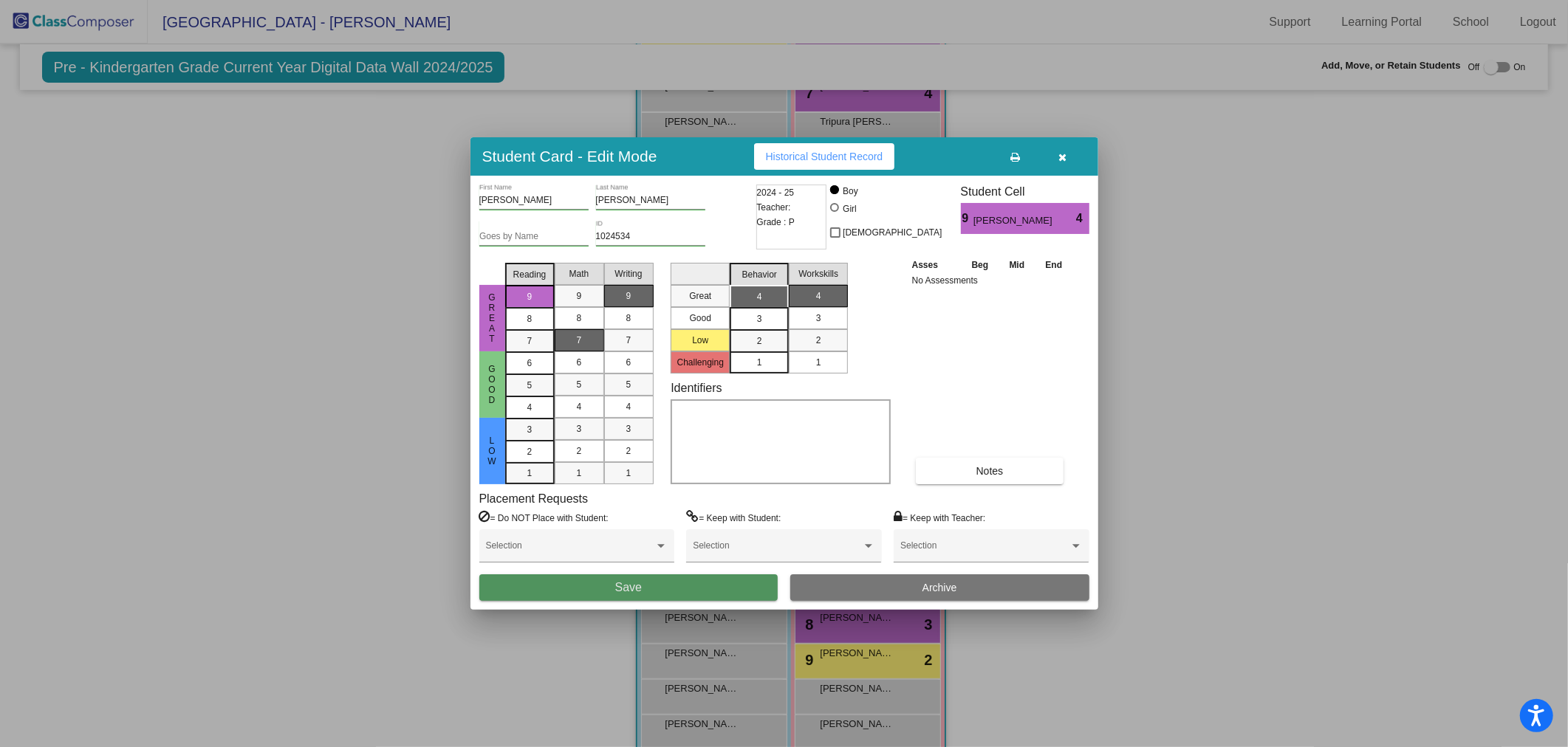 click on "Save" at bounding box center [629, 588] 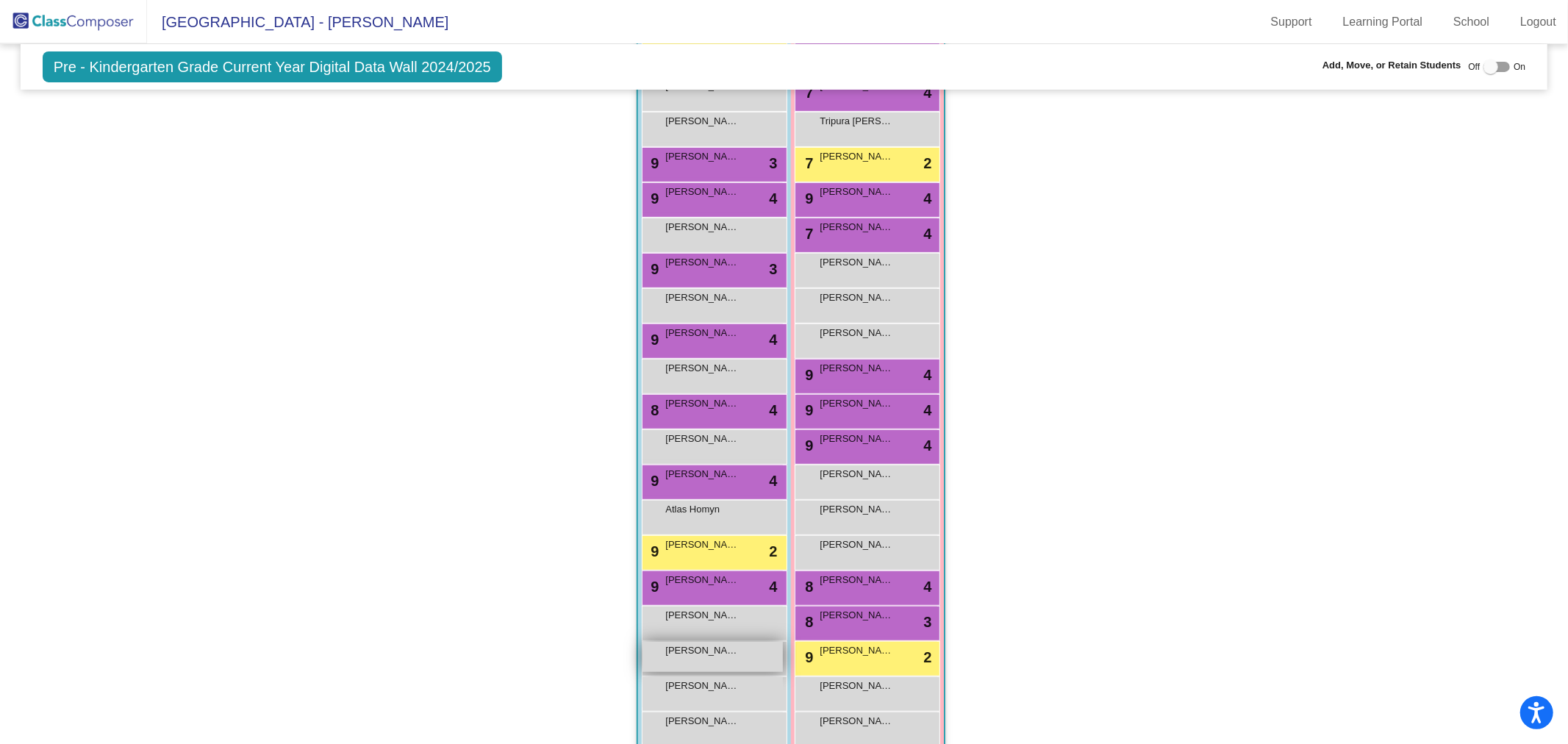 click on "[PERSON_NAME] lock do_not_disturb_alt" at bounding box center [712, 657] 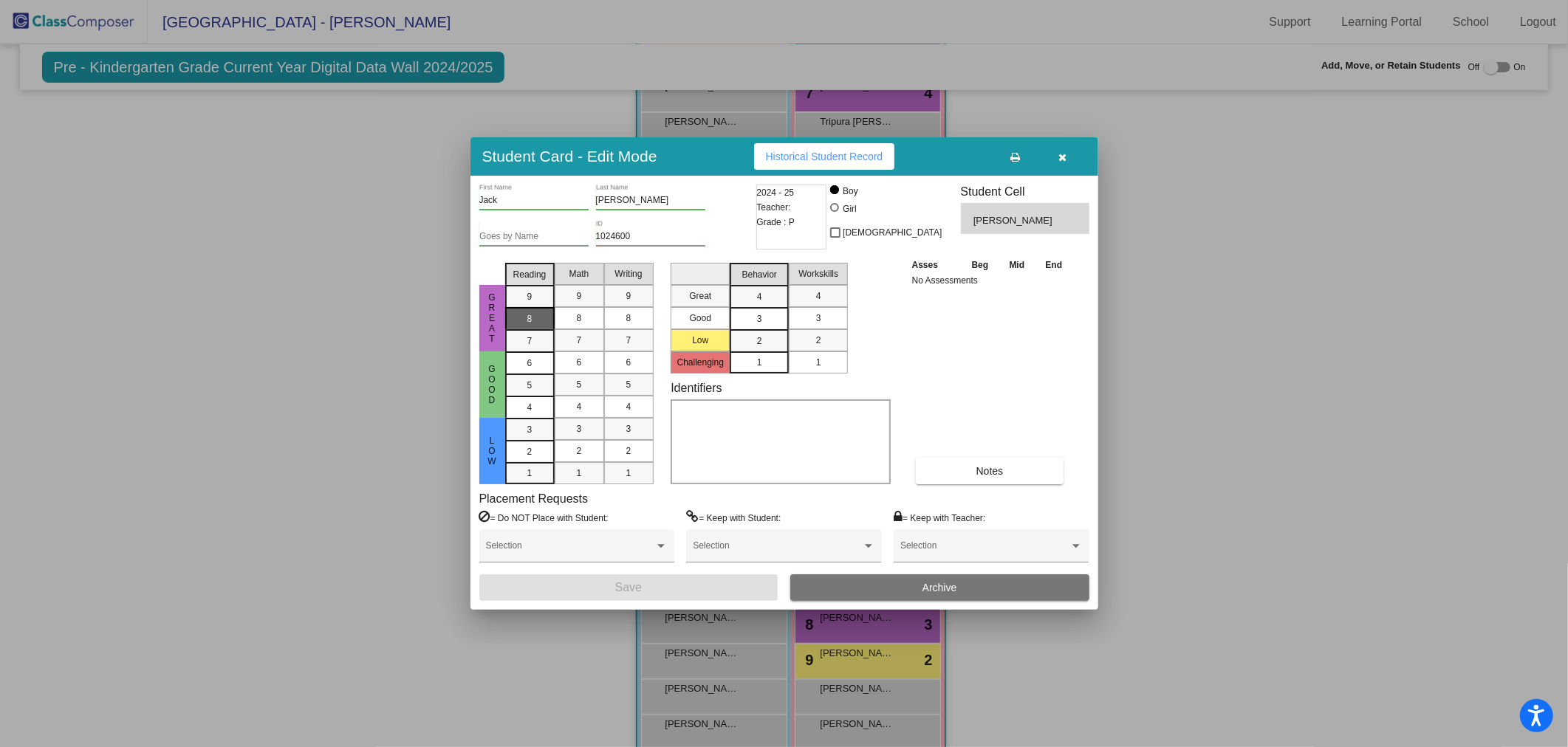 drag, startPoint x: 533, startPoint y: 317, endPoint x: 551, endPoint y: 326, distance: 20.124612 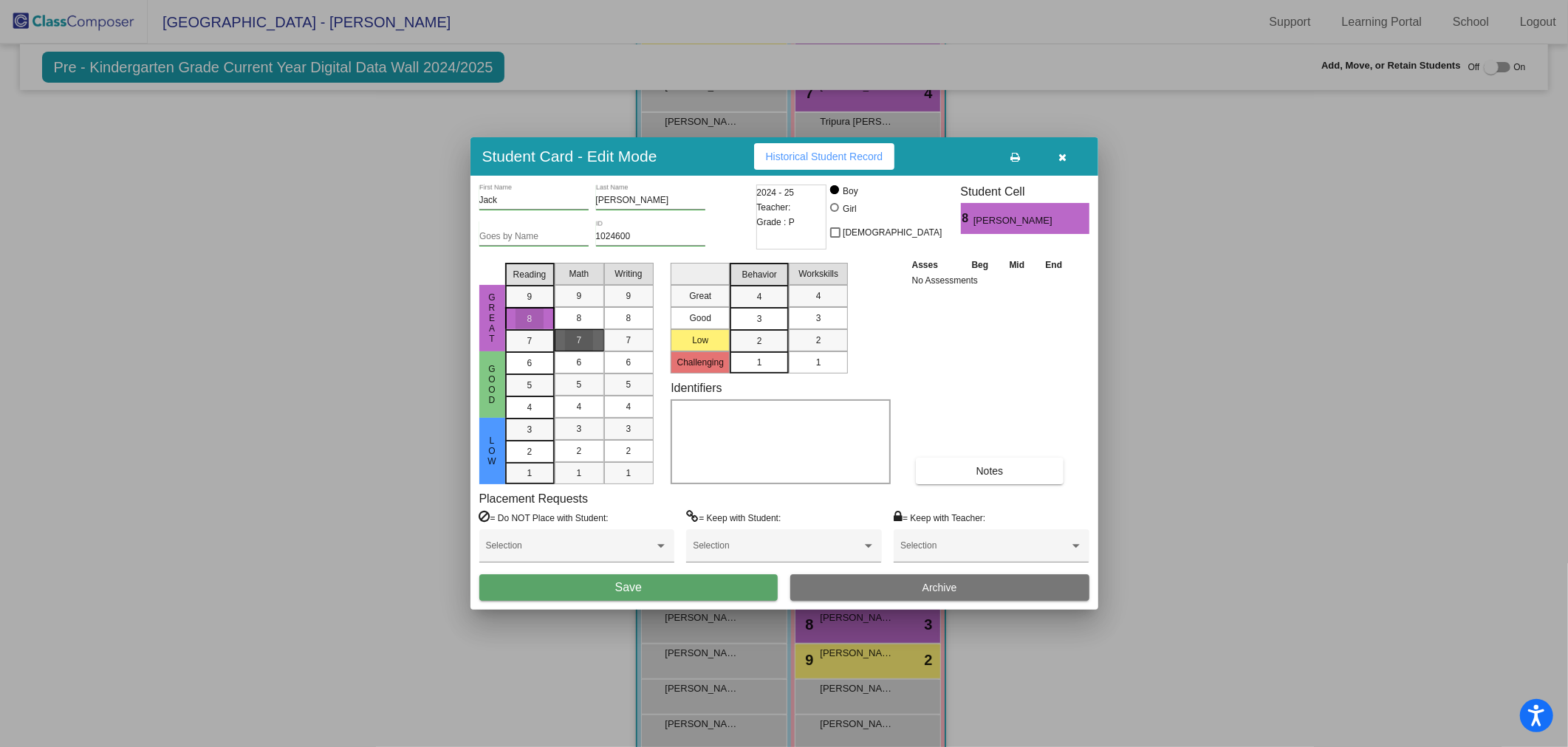 drag, startPoint x: 585, startPoint y: 347, endPoint x: 626, endPoint y: 323, distance: 47.507894 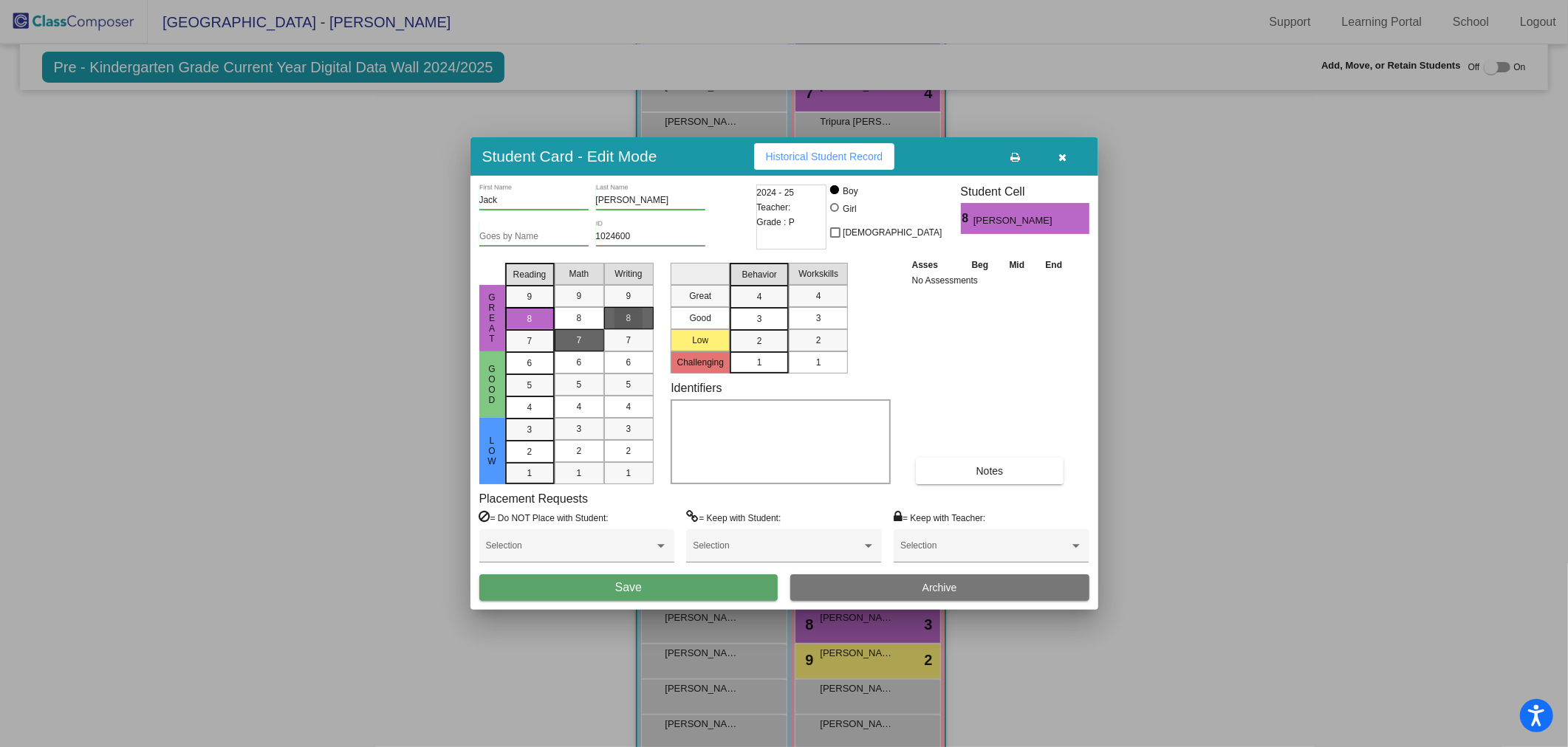 click on "8" at bounding box center [629, 318] 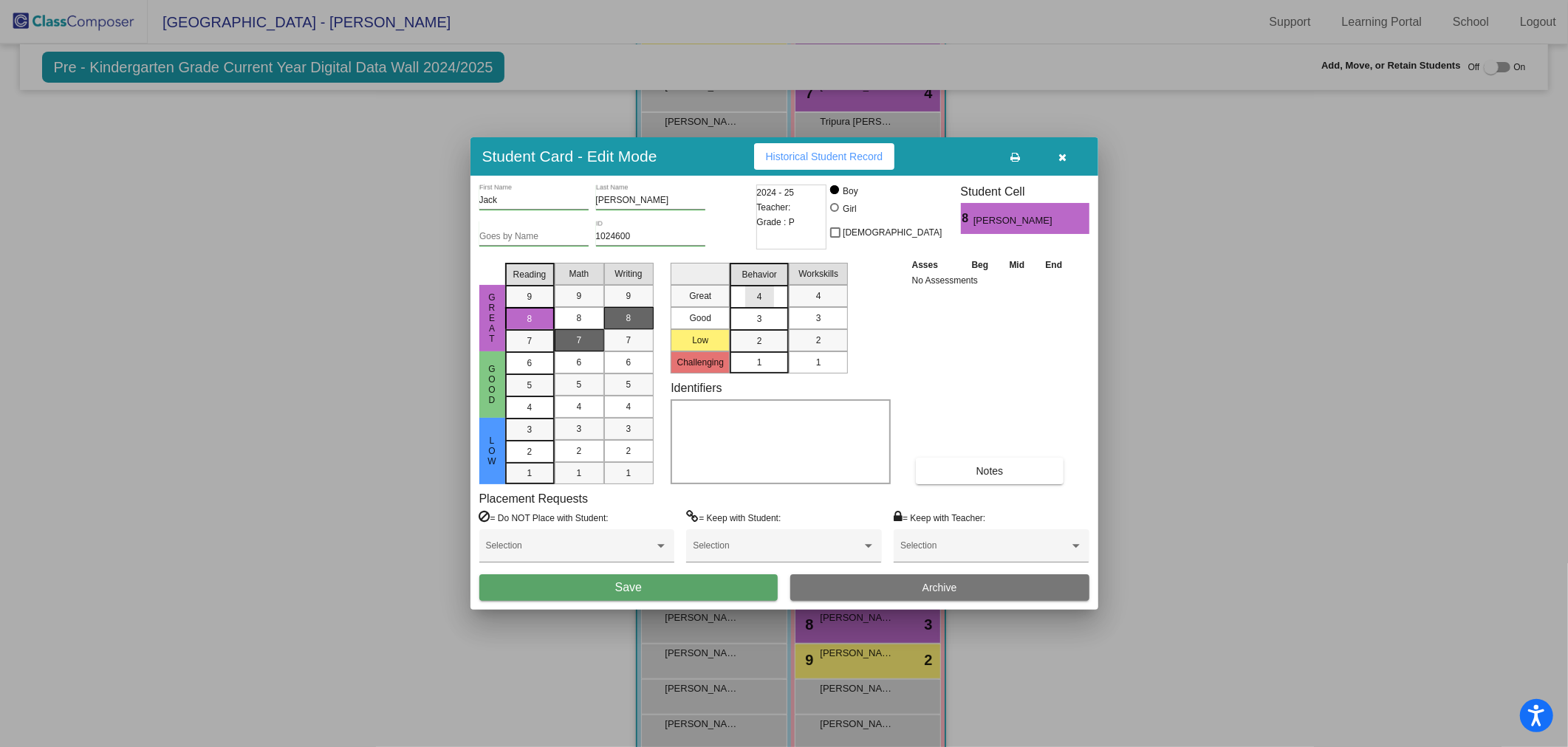 click on "4" at bounding box center (759, 297) 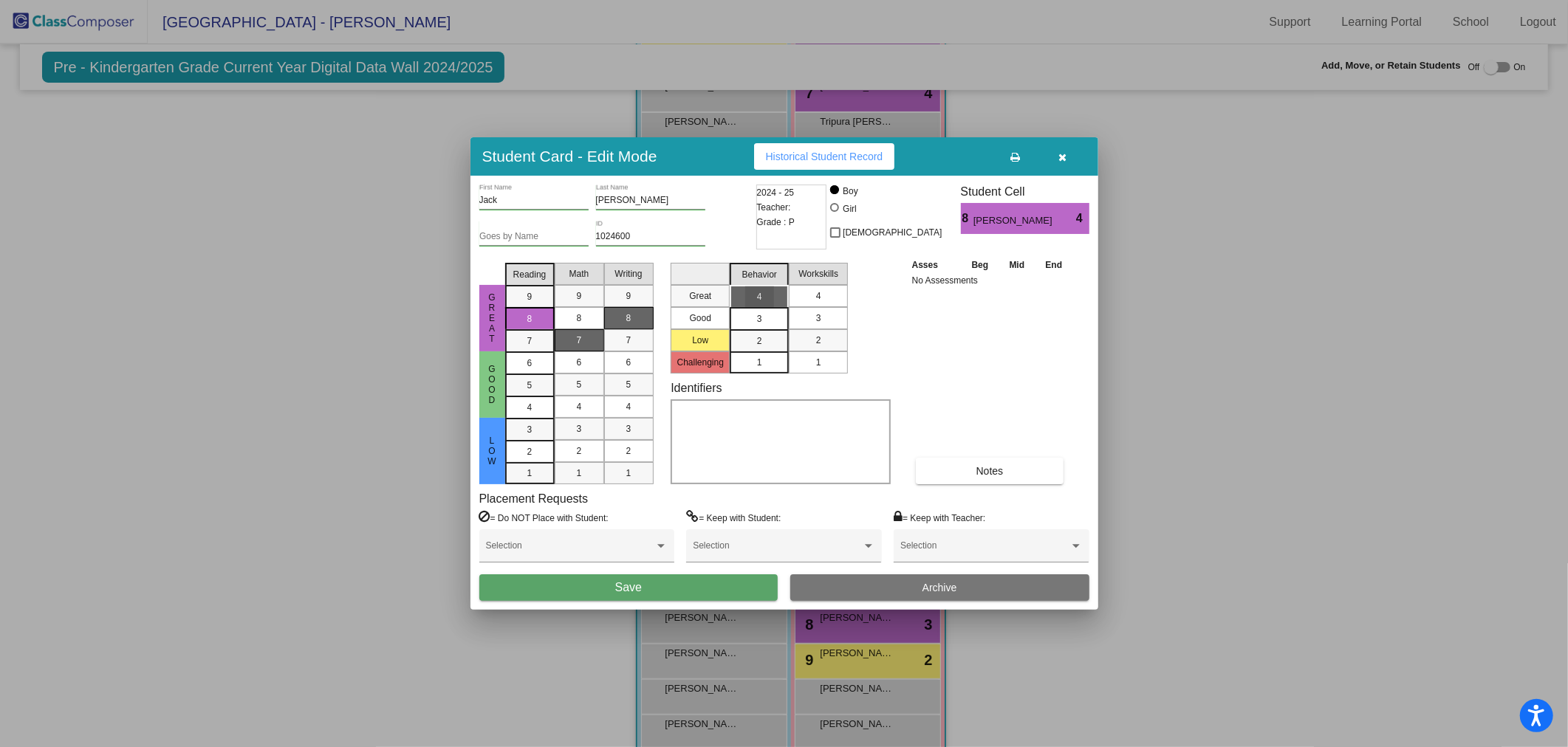 click on "4" at bounding box center [818, 296] 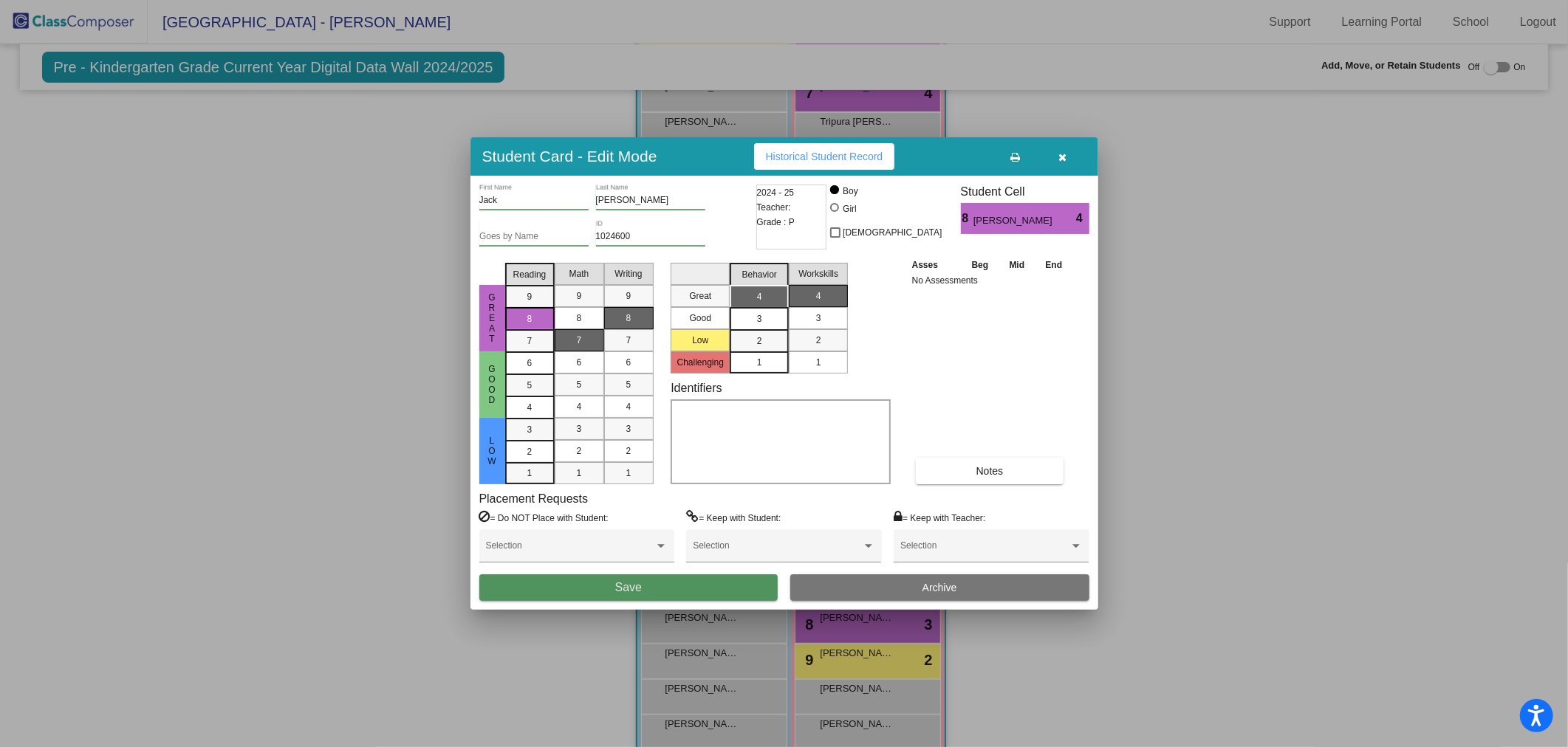 click on "Save" at bounding box center (629, 588) 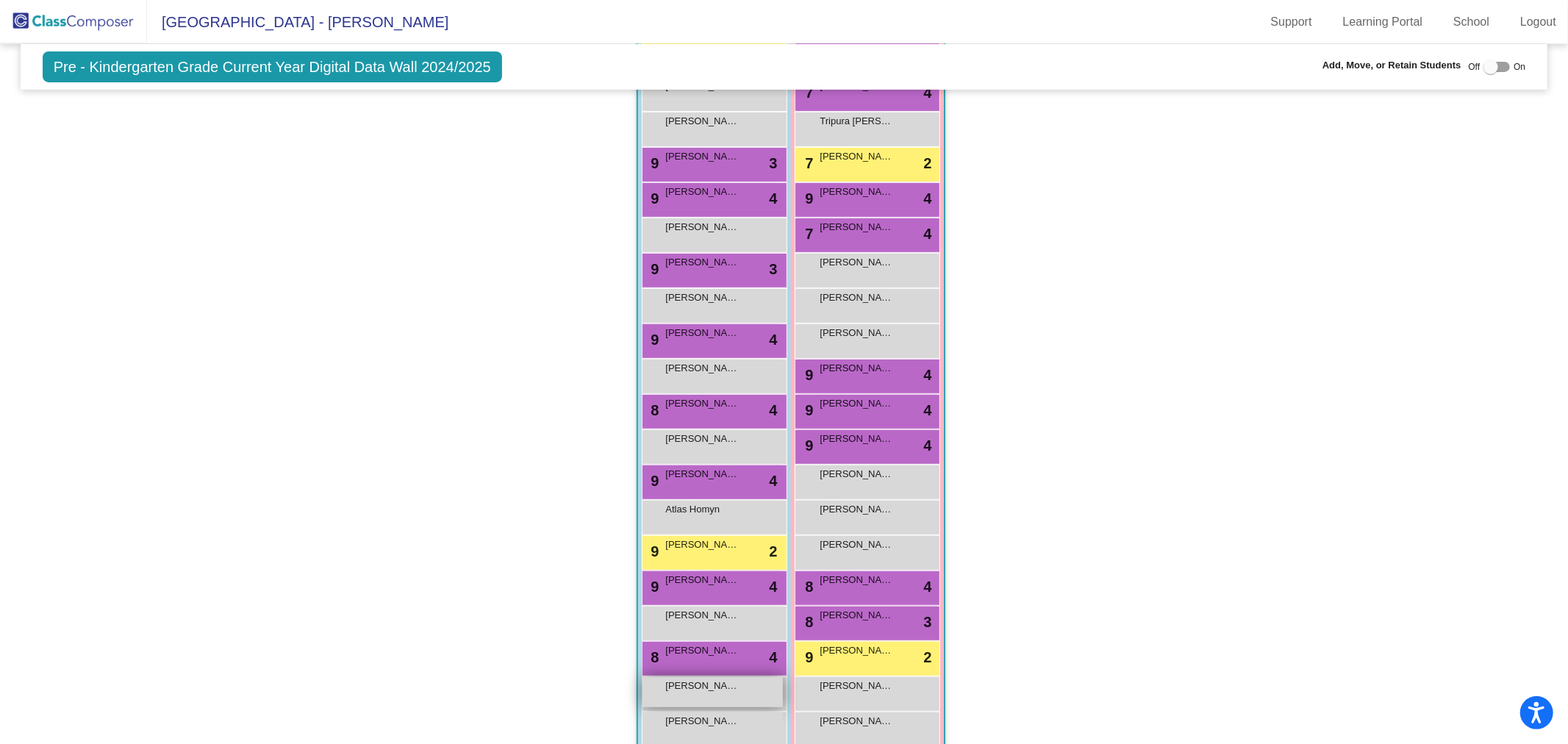 click on "[PERSON_NAME] lock do_not_disturb_alt" at bounding box center [712, 692] 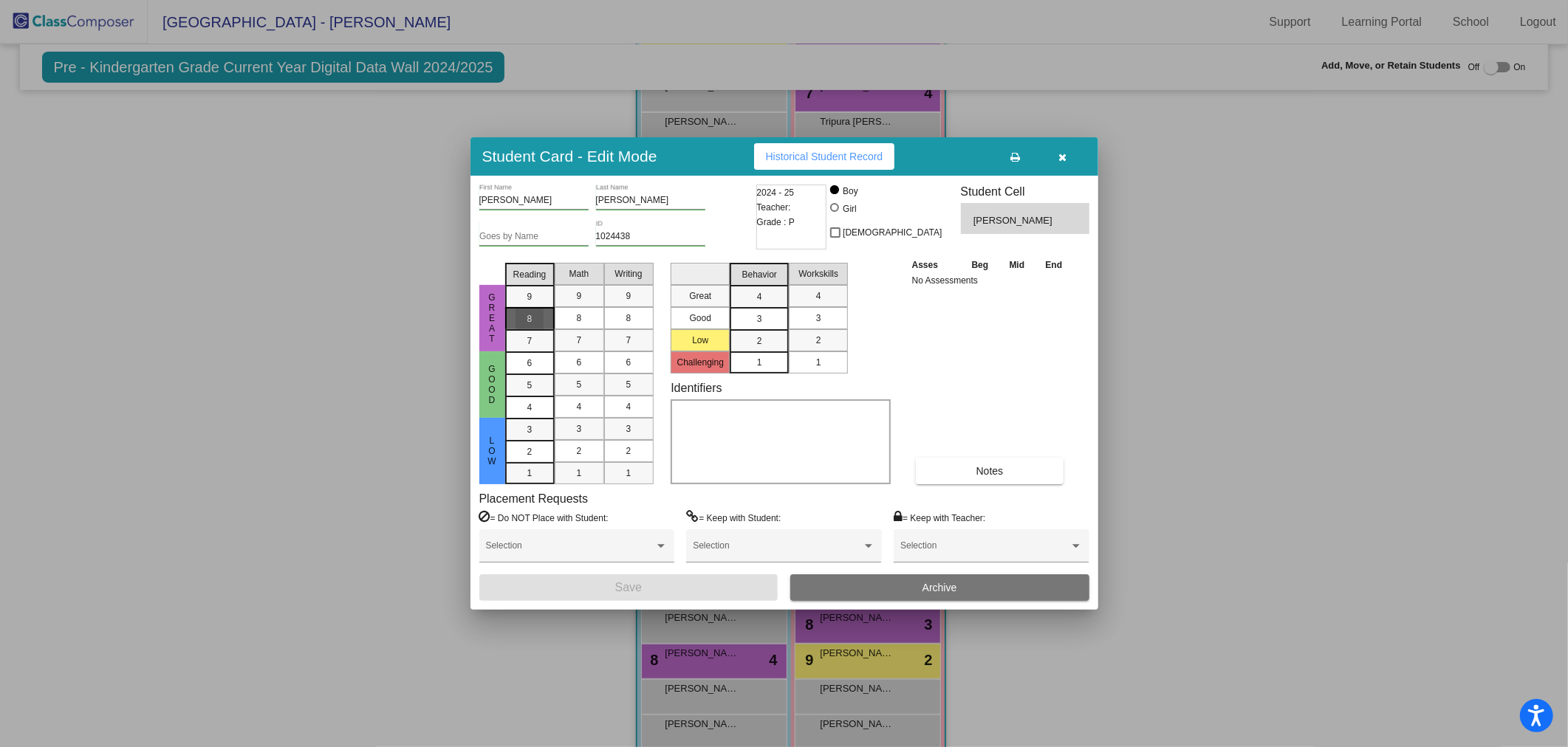 click on "8" at bounding box center (530, 297) 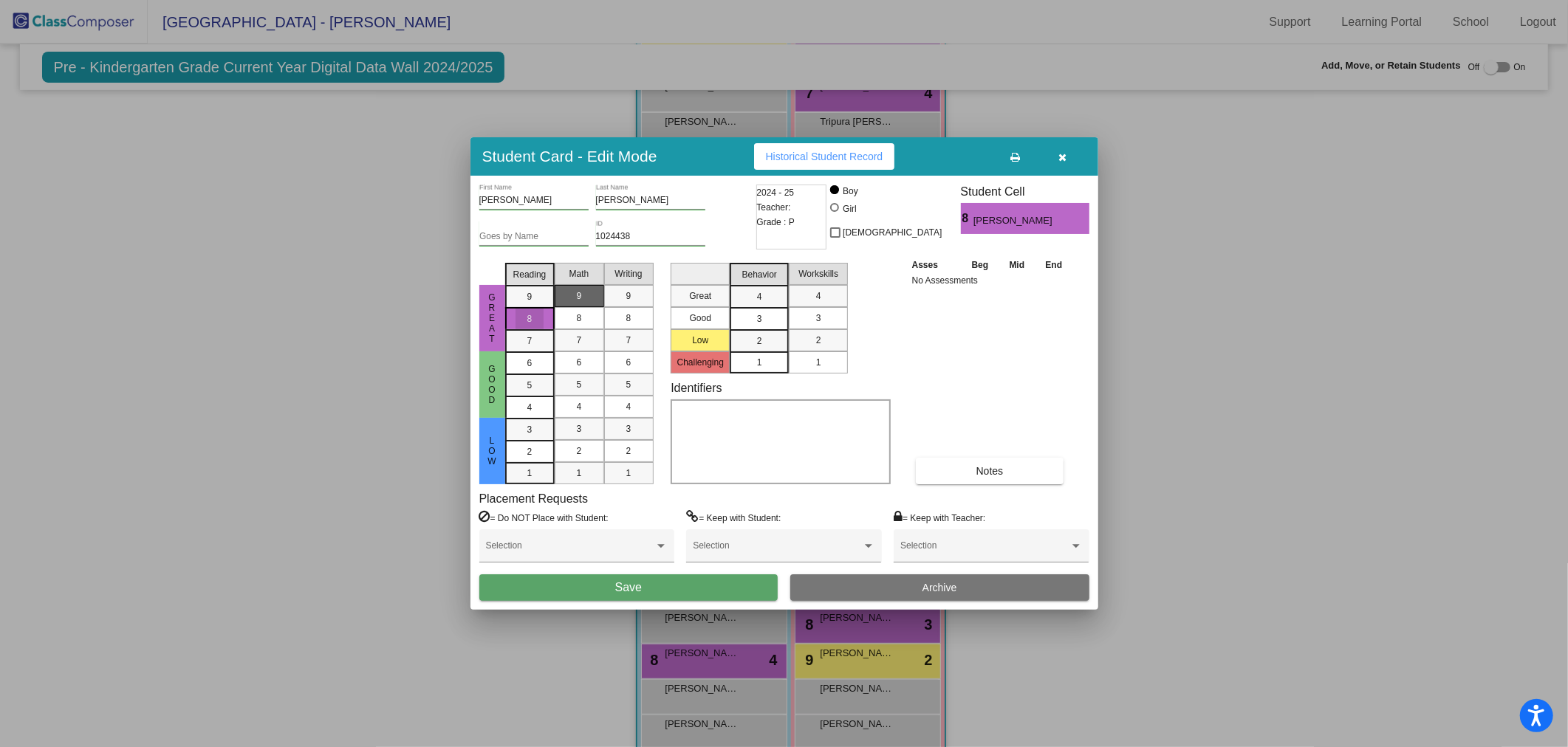 click on "9" at bounding box center [579, 296] 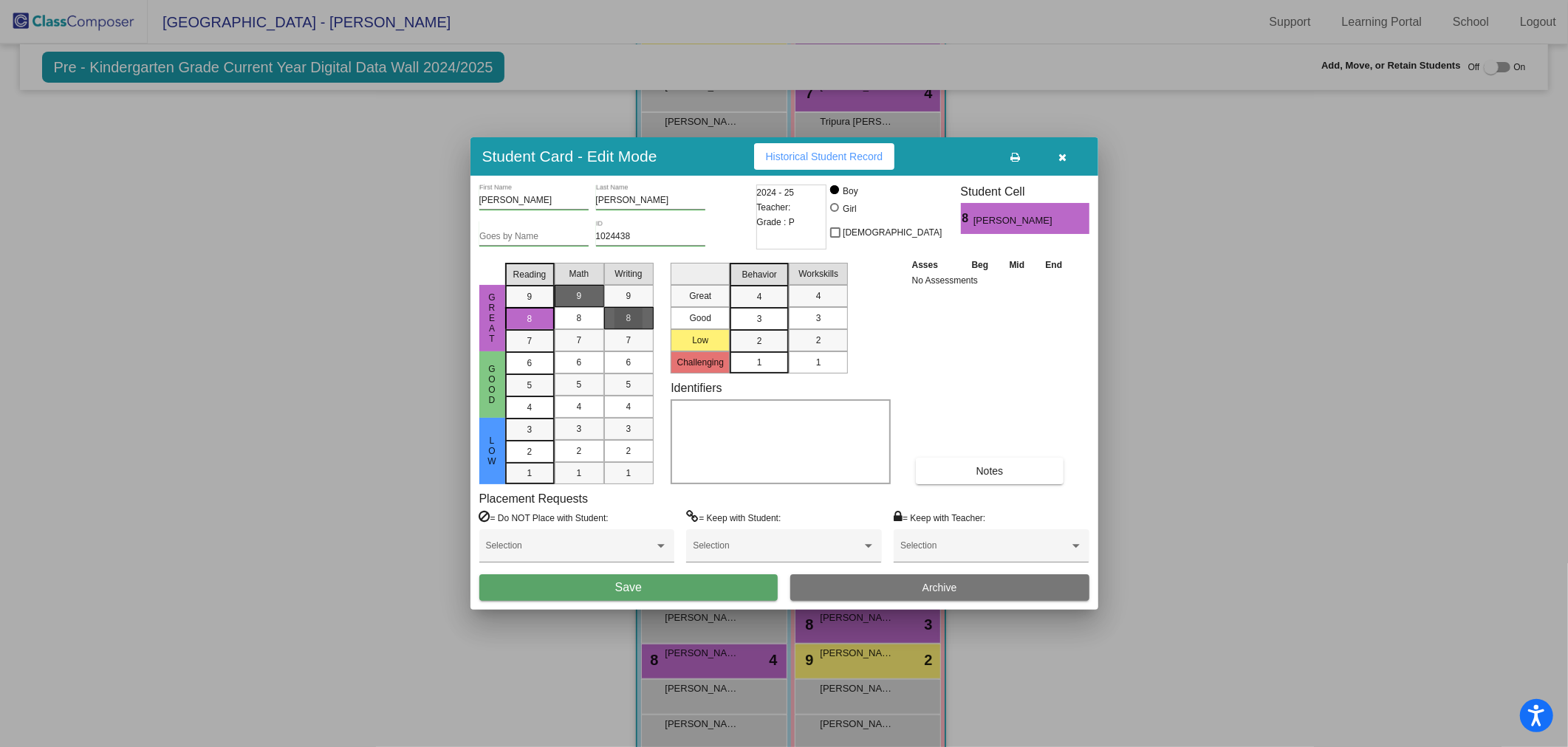 click on "8" at bounding box center (629, 318) 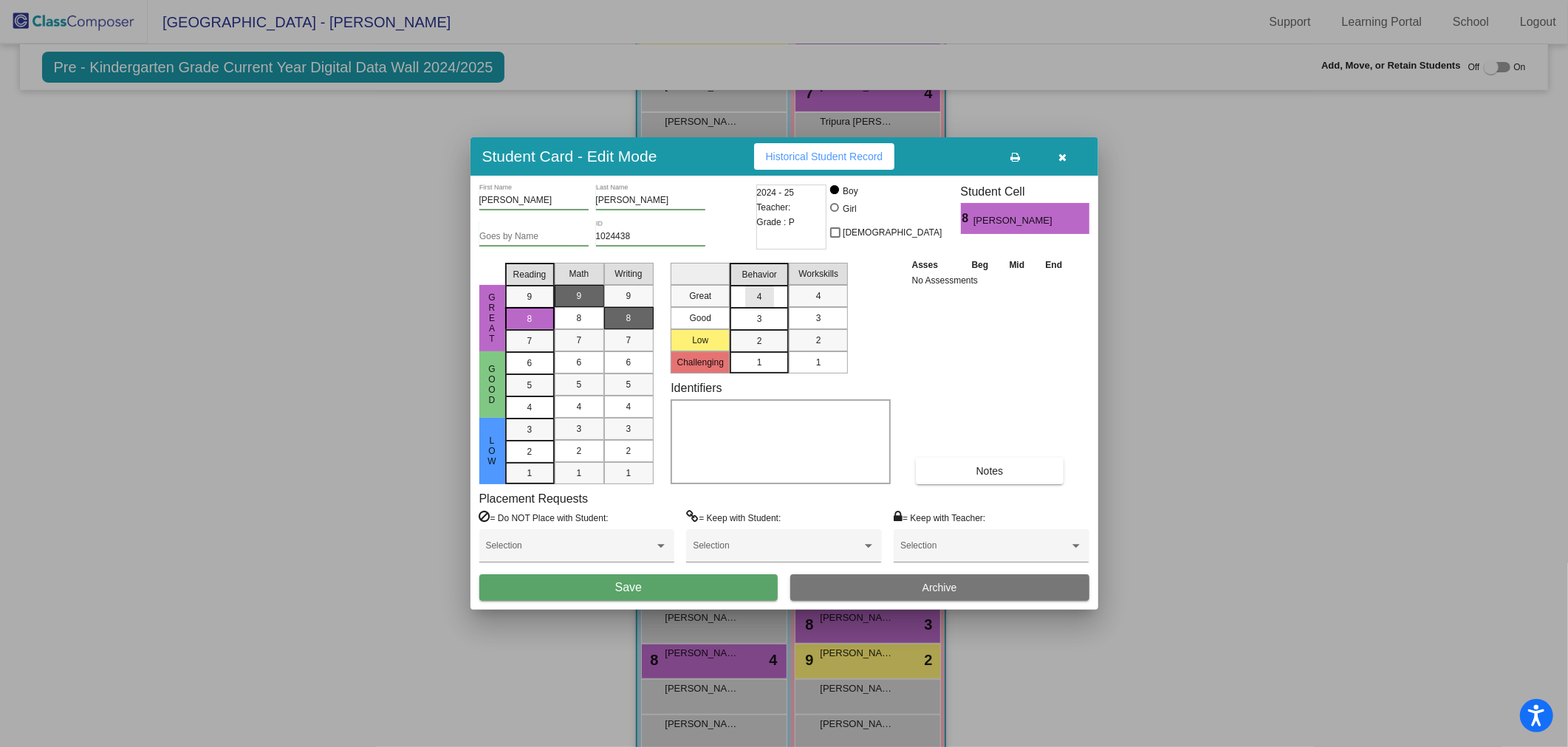 click on "4" at bounding box center (759, 297) 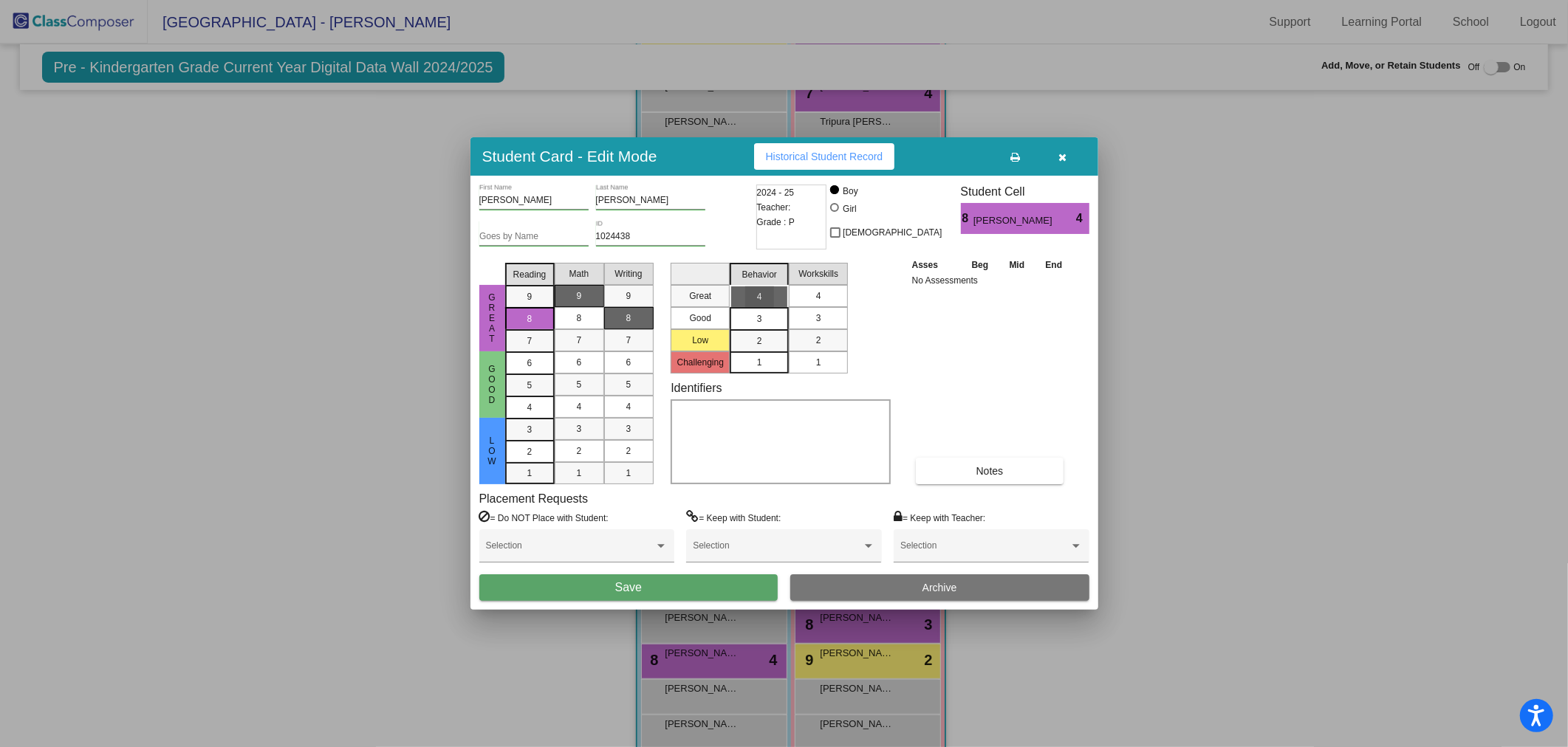 click on "4" at bounding box center [818, 296] 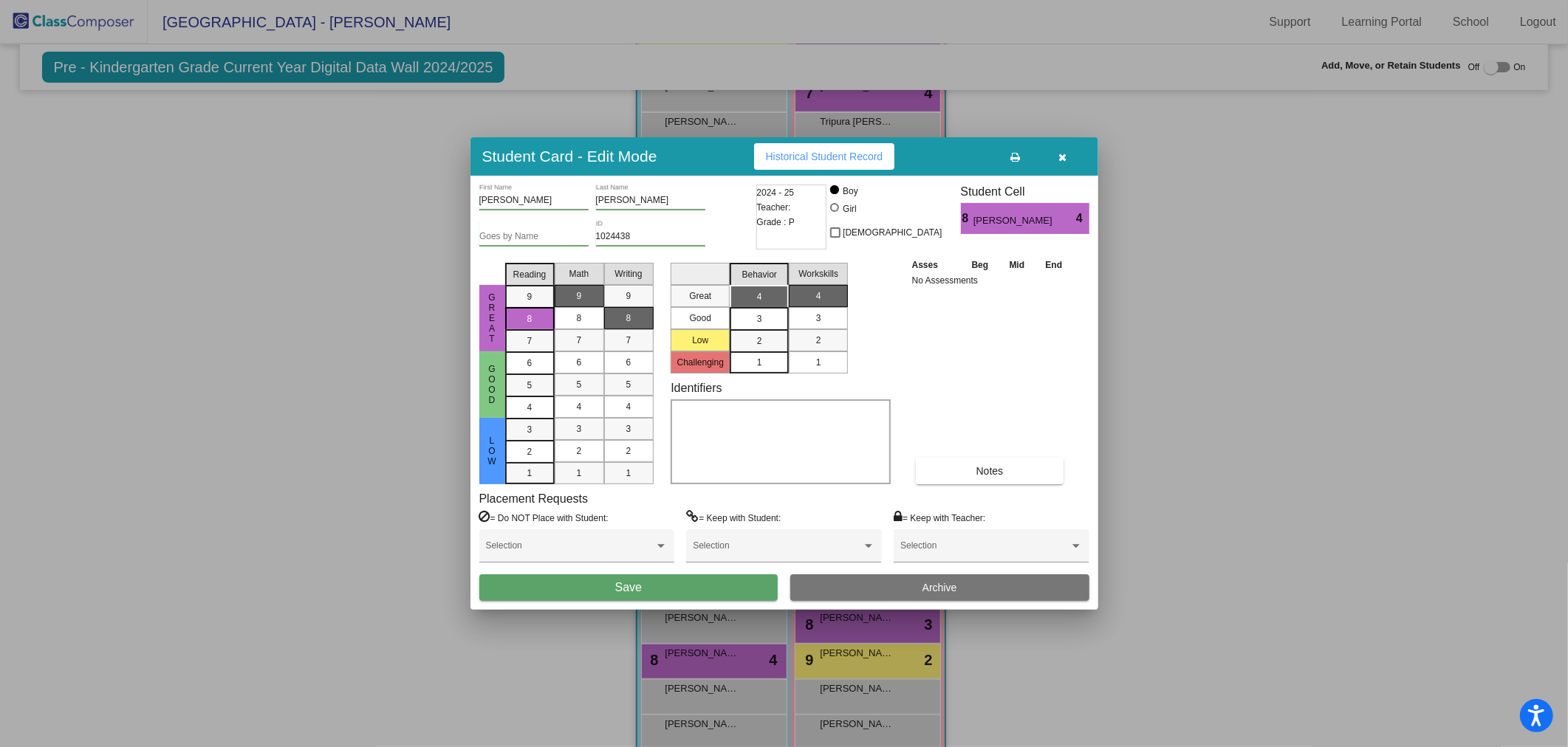 click on "Save" at bounding box center (629, 588) 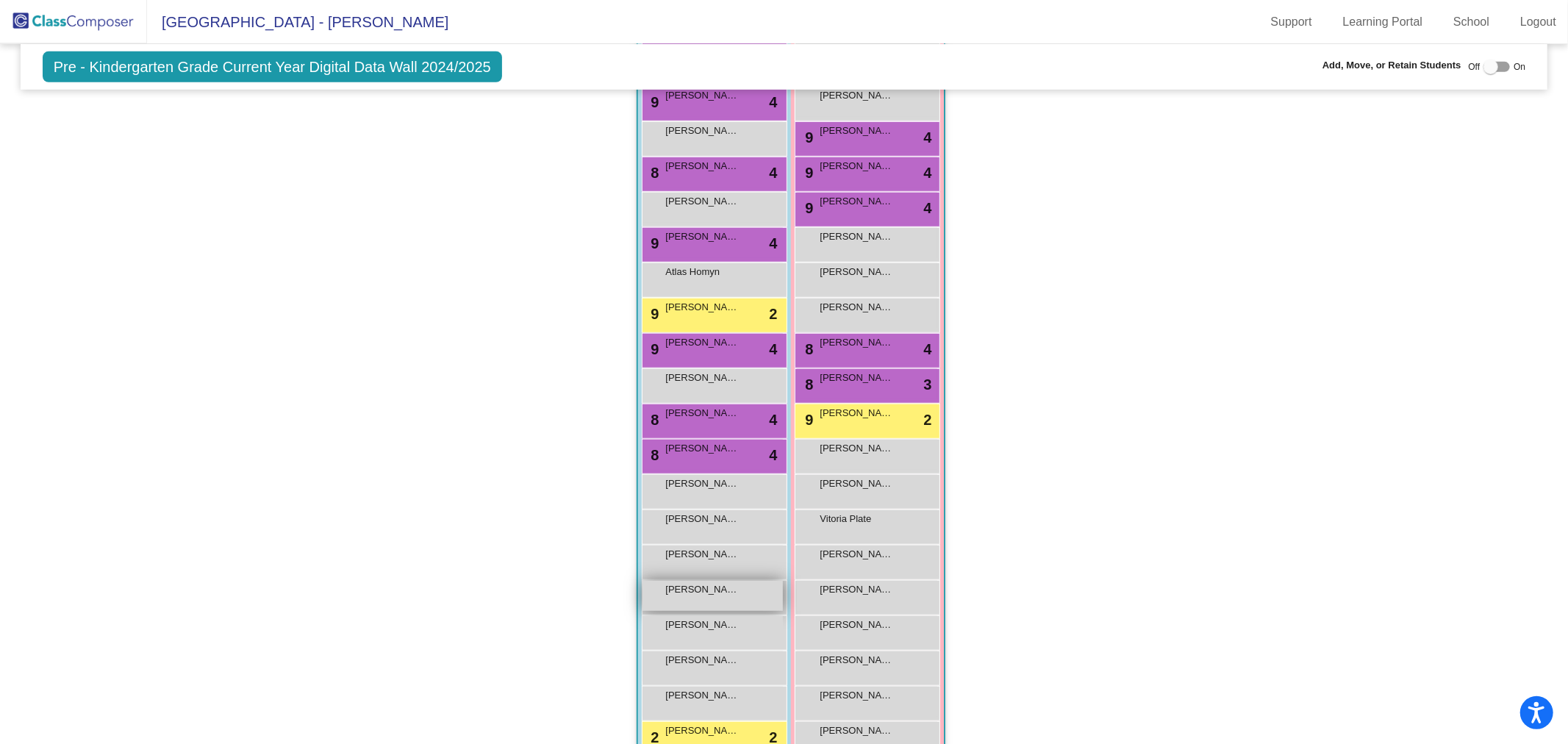 scroll, scrollTop: 653, scrollLeft: 0, axis: vertical 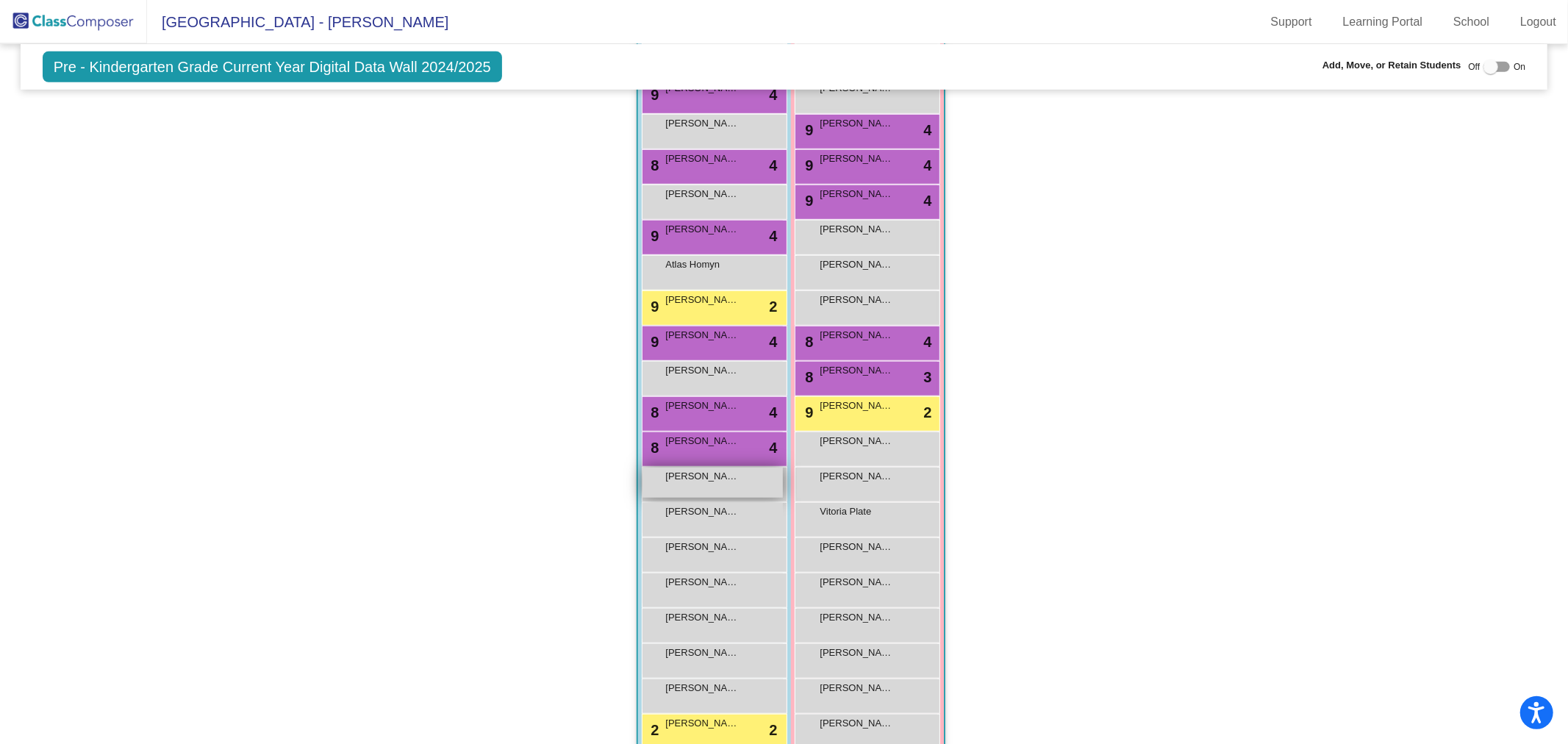click on "[PERSON_NAME] [PERSON_NAME] lock do_not_disturb_alt" at bounding box center [712, 482] 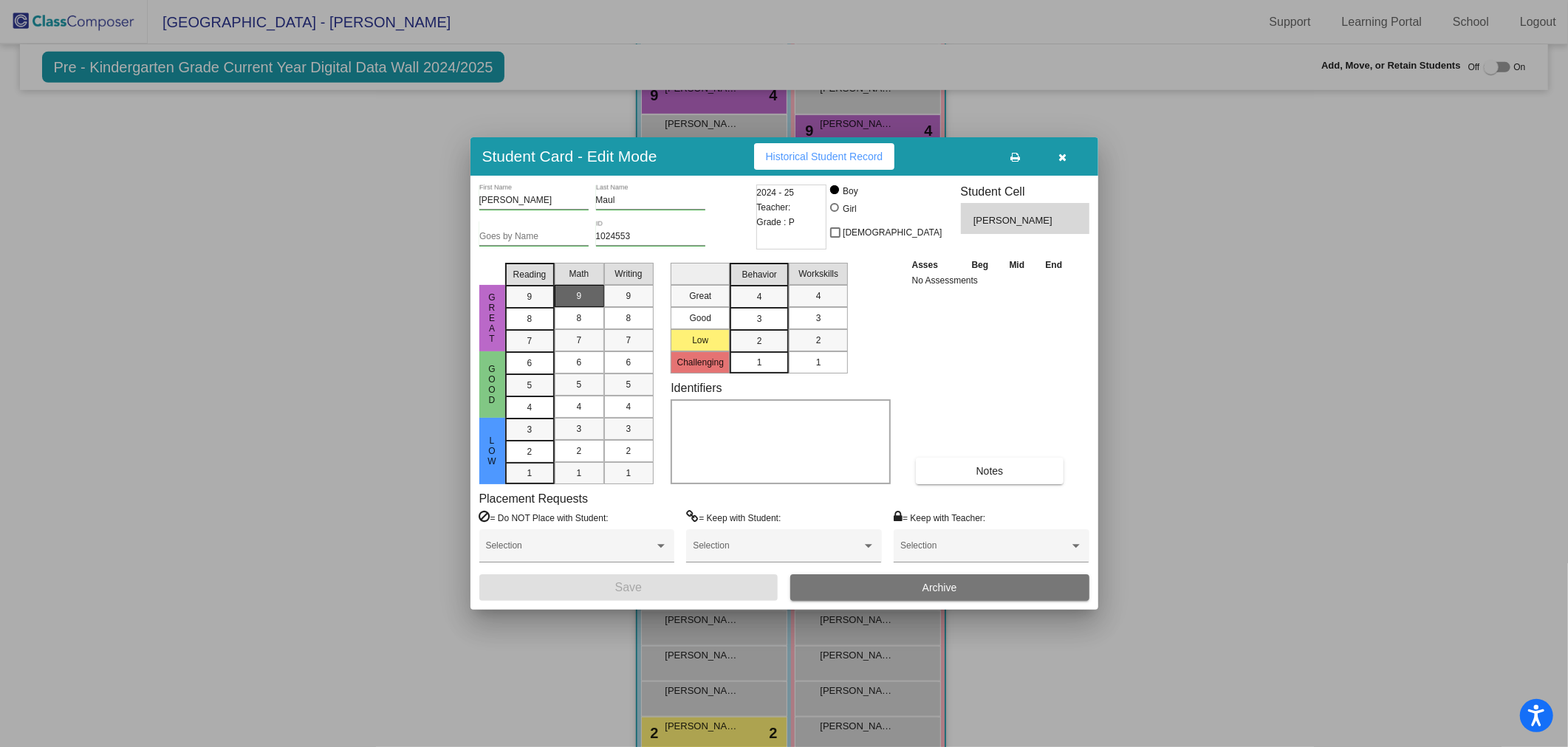 drag, startPoint x: 527, startPoint y: 293, endPoint x: 569, endPoint y: 290, distance: 42.107007 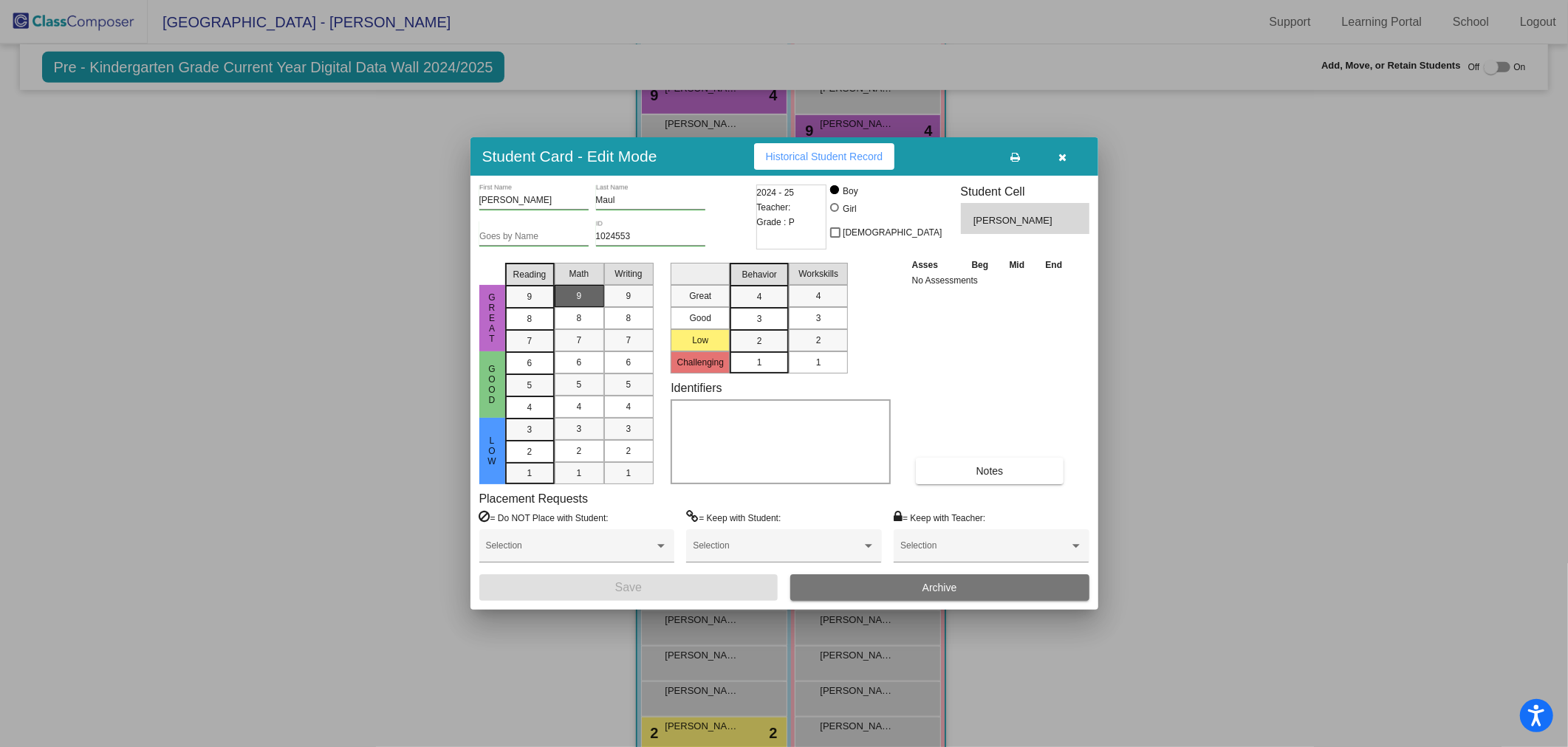 click on "9" at bounding box center (530, 297) 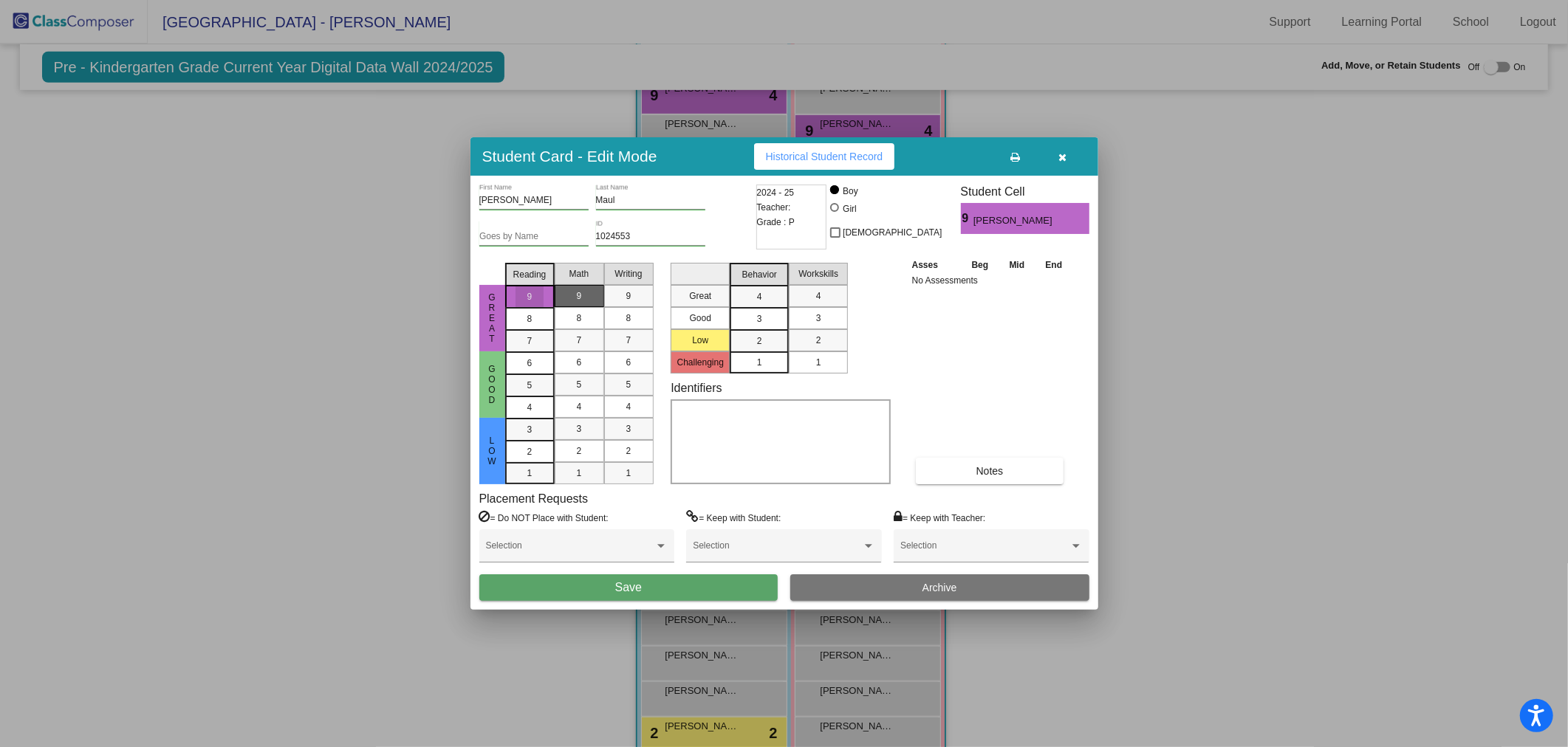 click on "9" at bounding box center (579, 296) 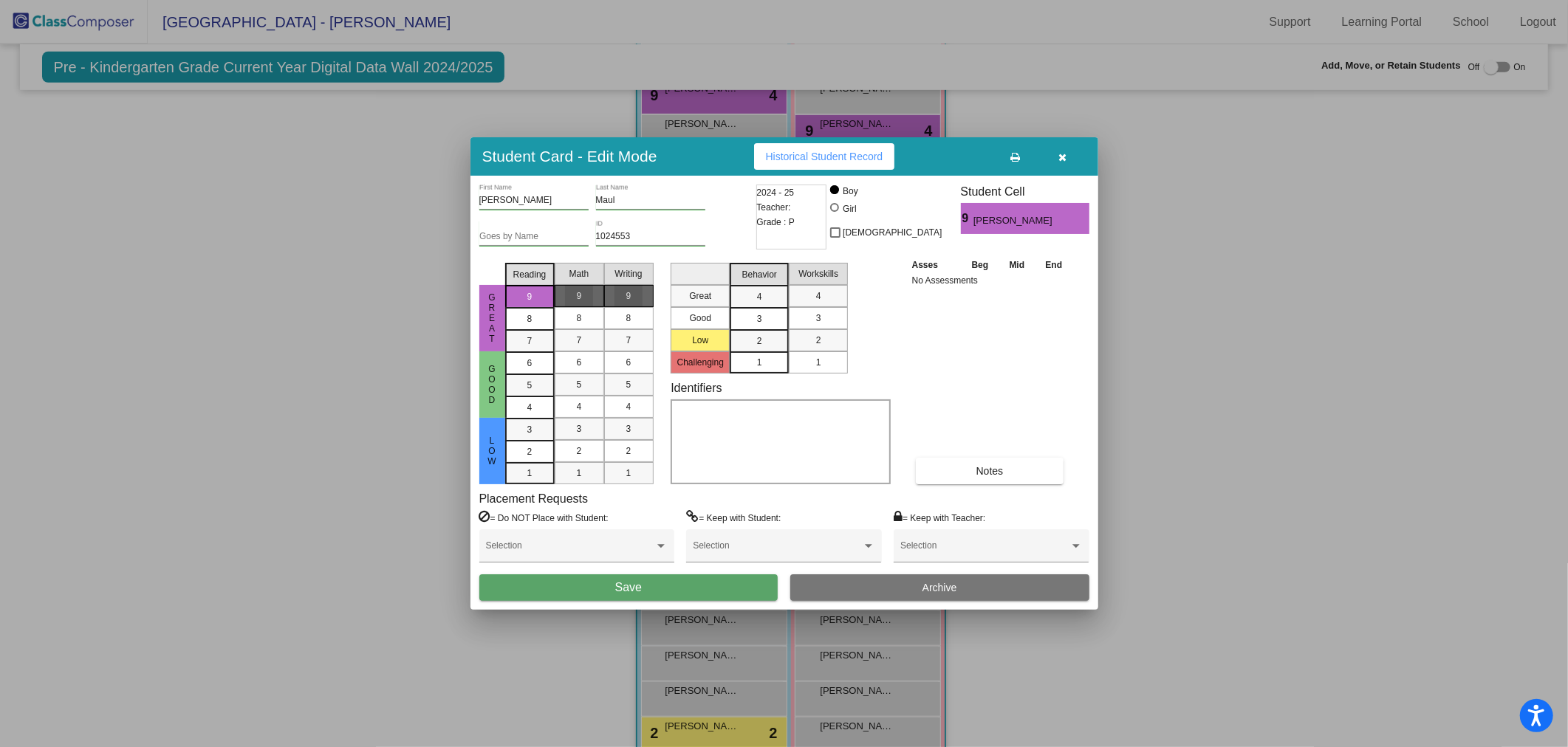 click on "9" at bounding box center [629, 296] 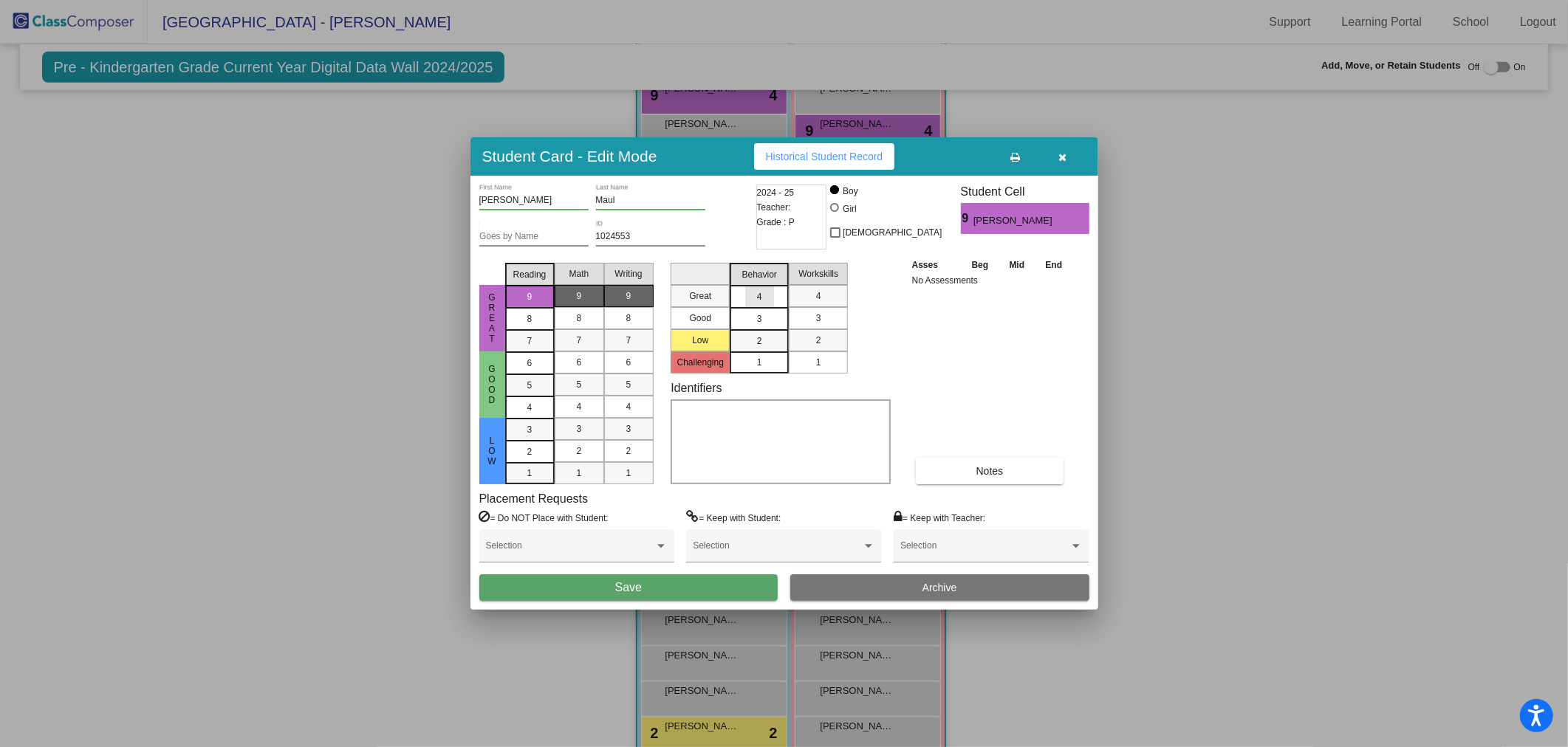 click on "4" at bounding box center [759, 297] 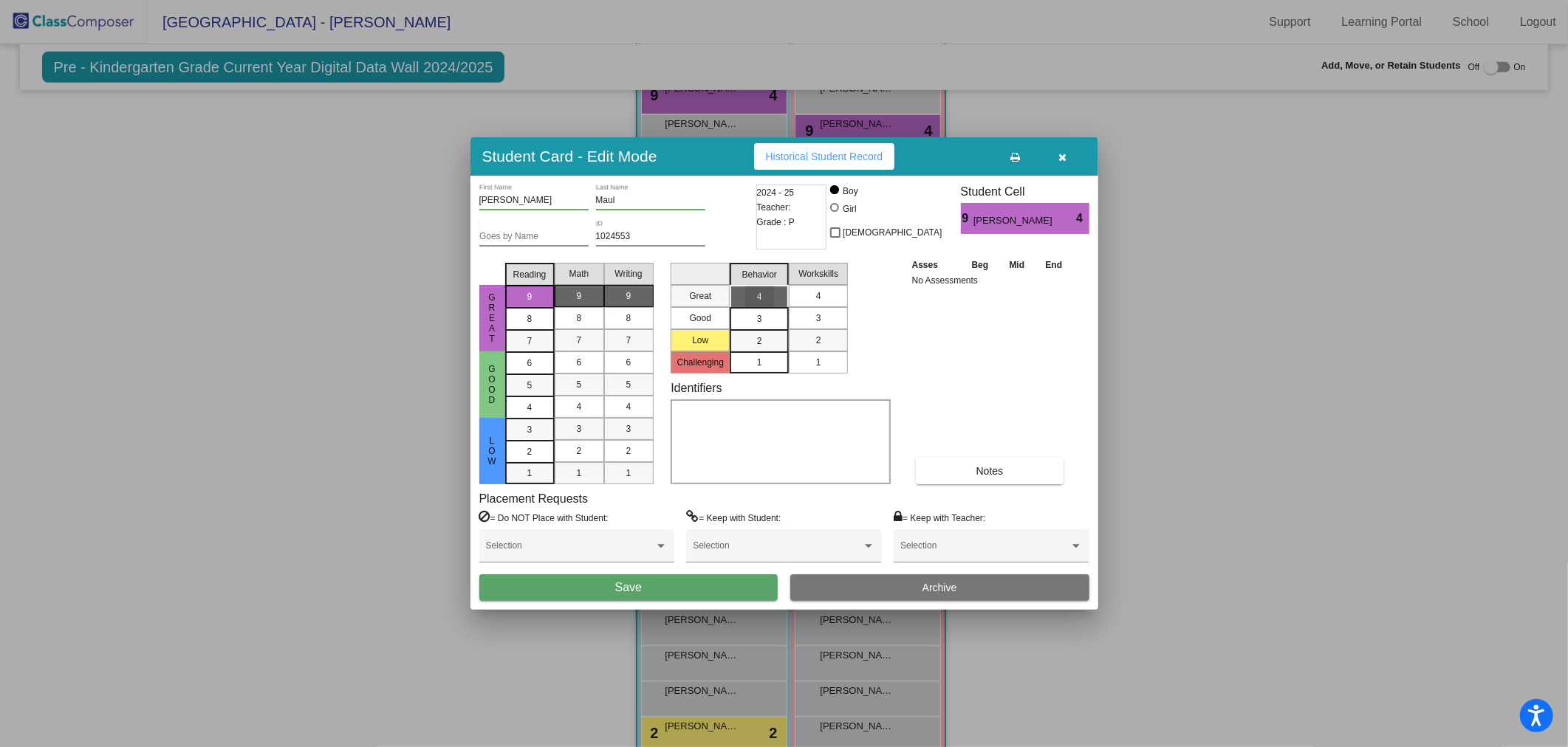 click on "4" at bounding box center (818, 296) 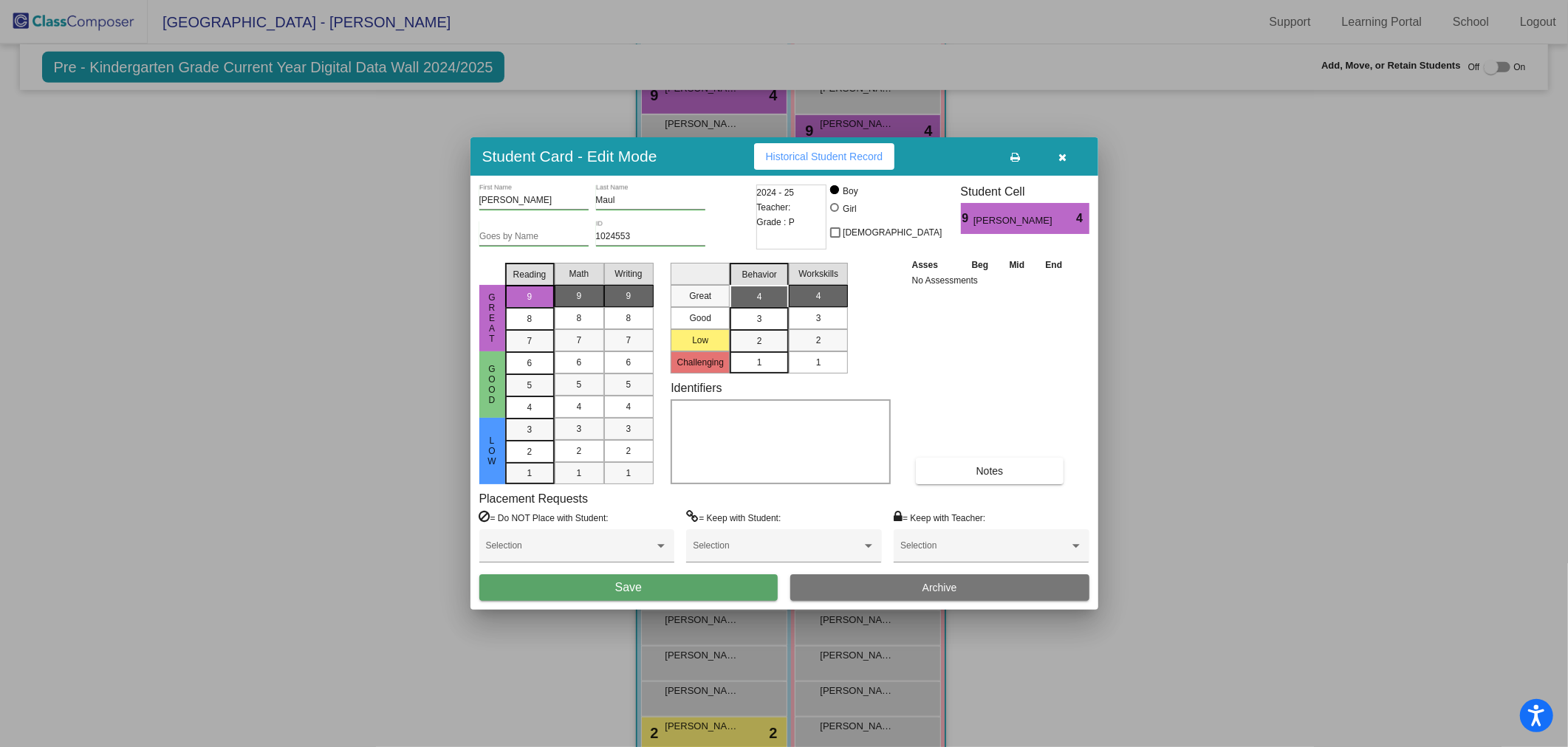 click on "Save" at bounding box center (629, 588) 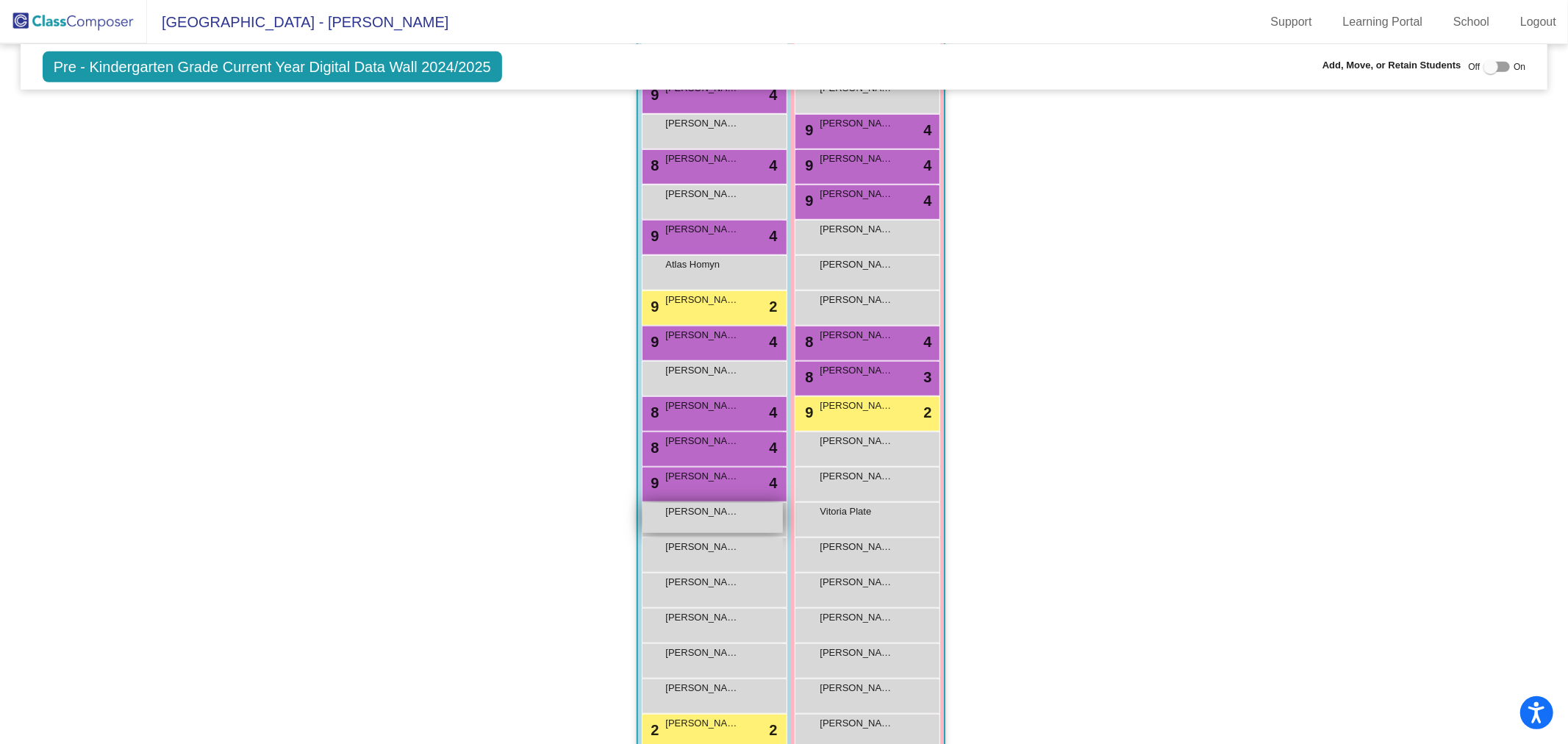 click on "[PERSON_NAME] lock do_not_disturb_alt" at bounding box center (712, 518) 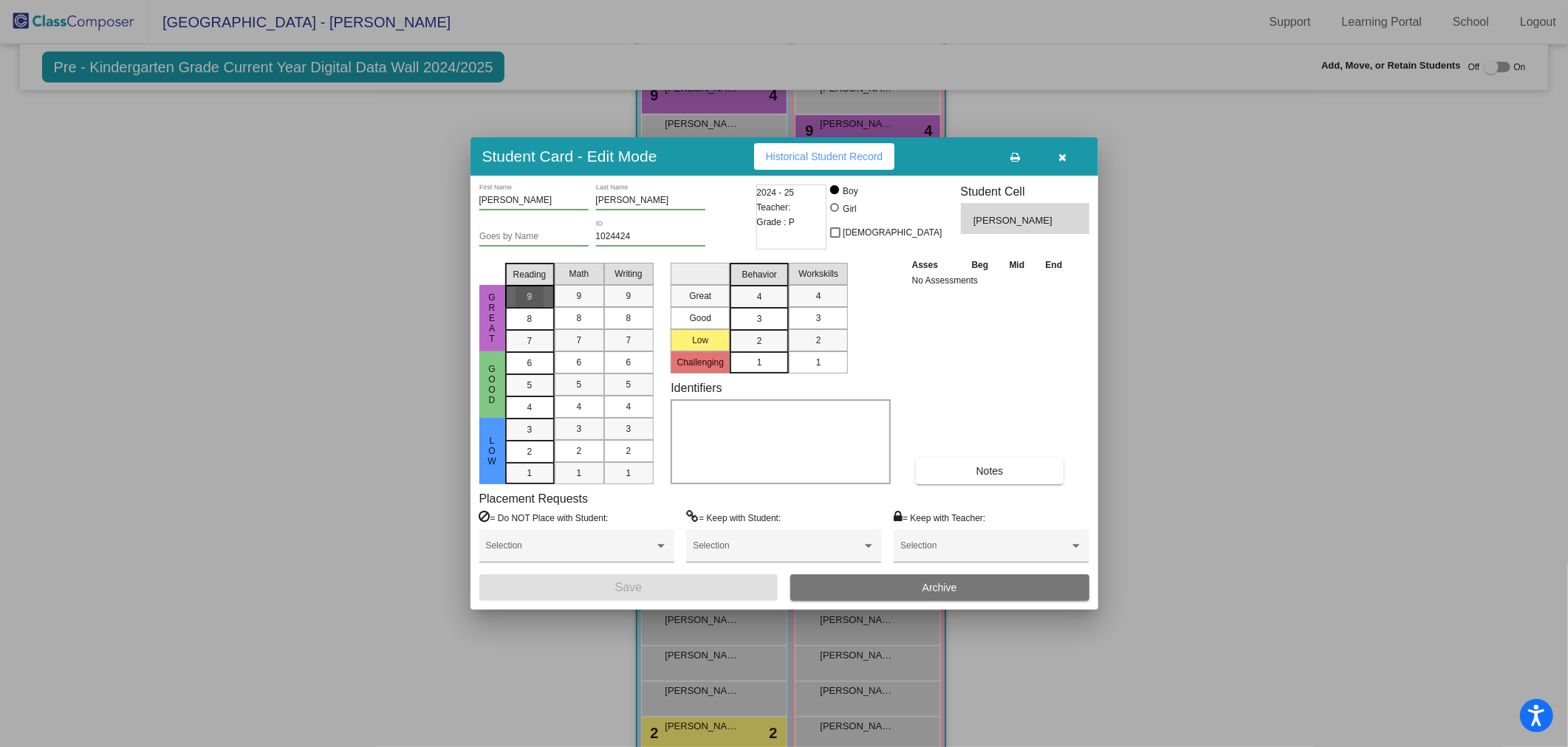 click on "9" at bounding box center [530, 296] 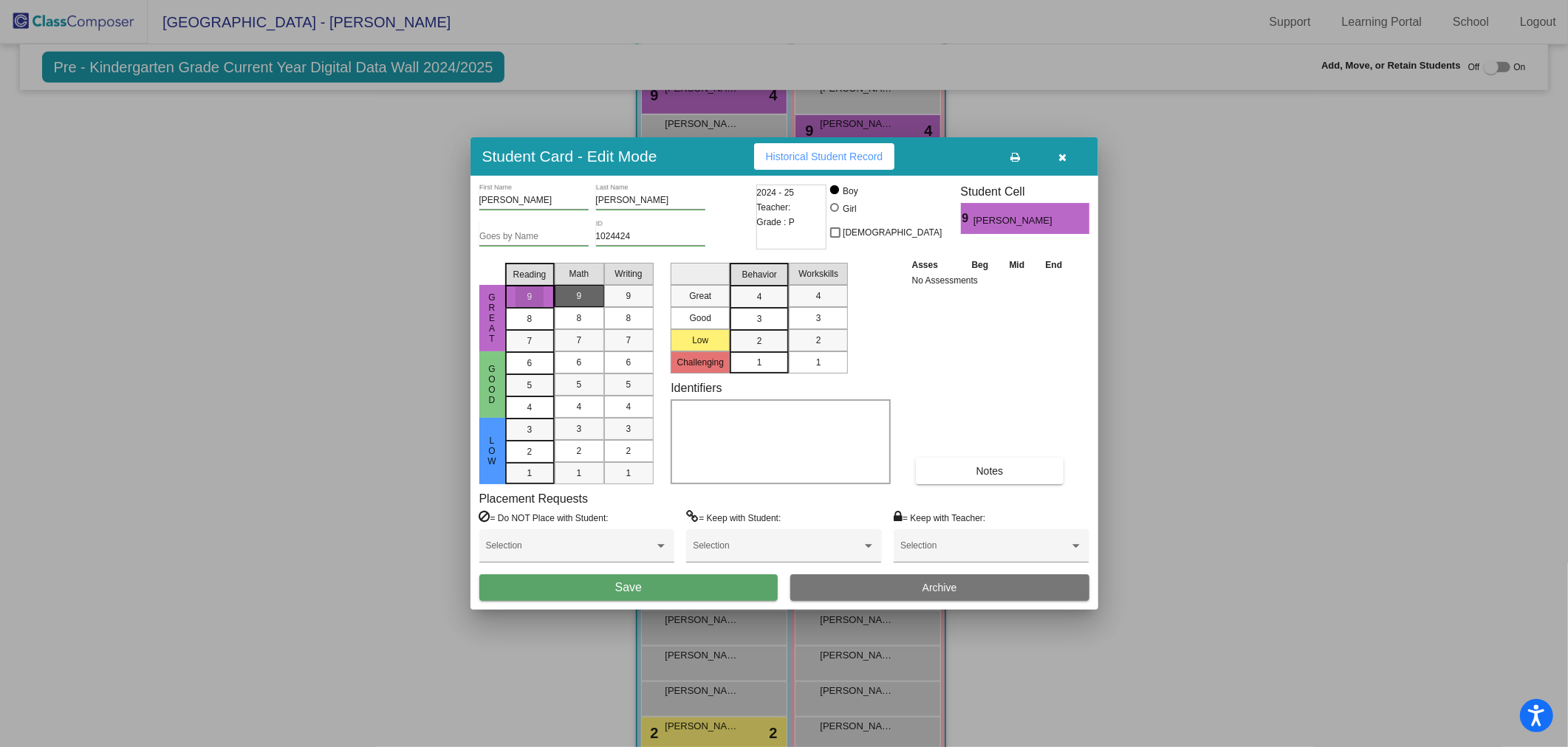 click on "9" at bounding box center (579, 296) 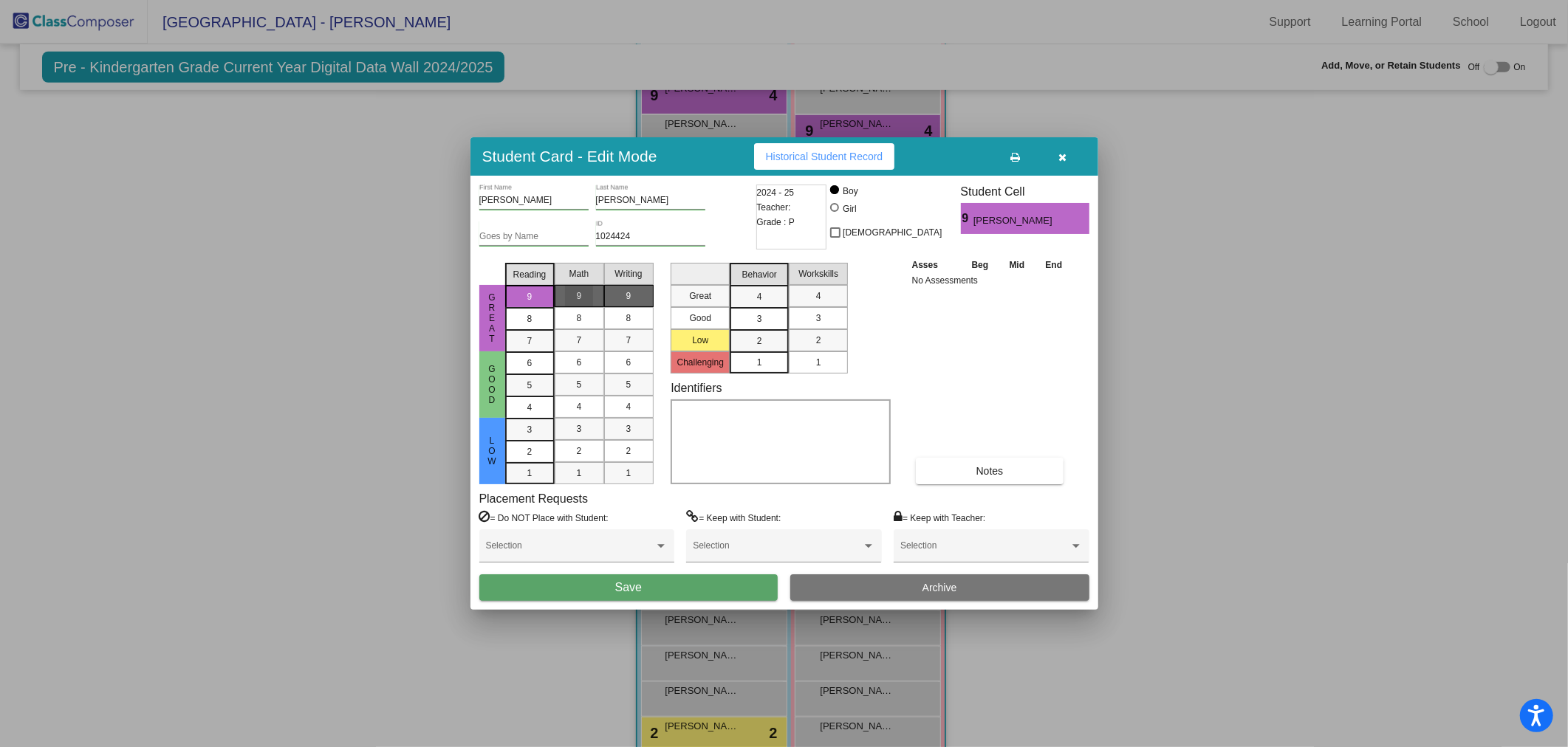 click on "9" at bounding box center (629, 296) 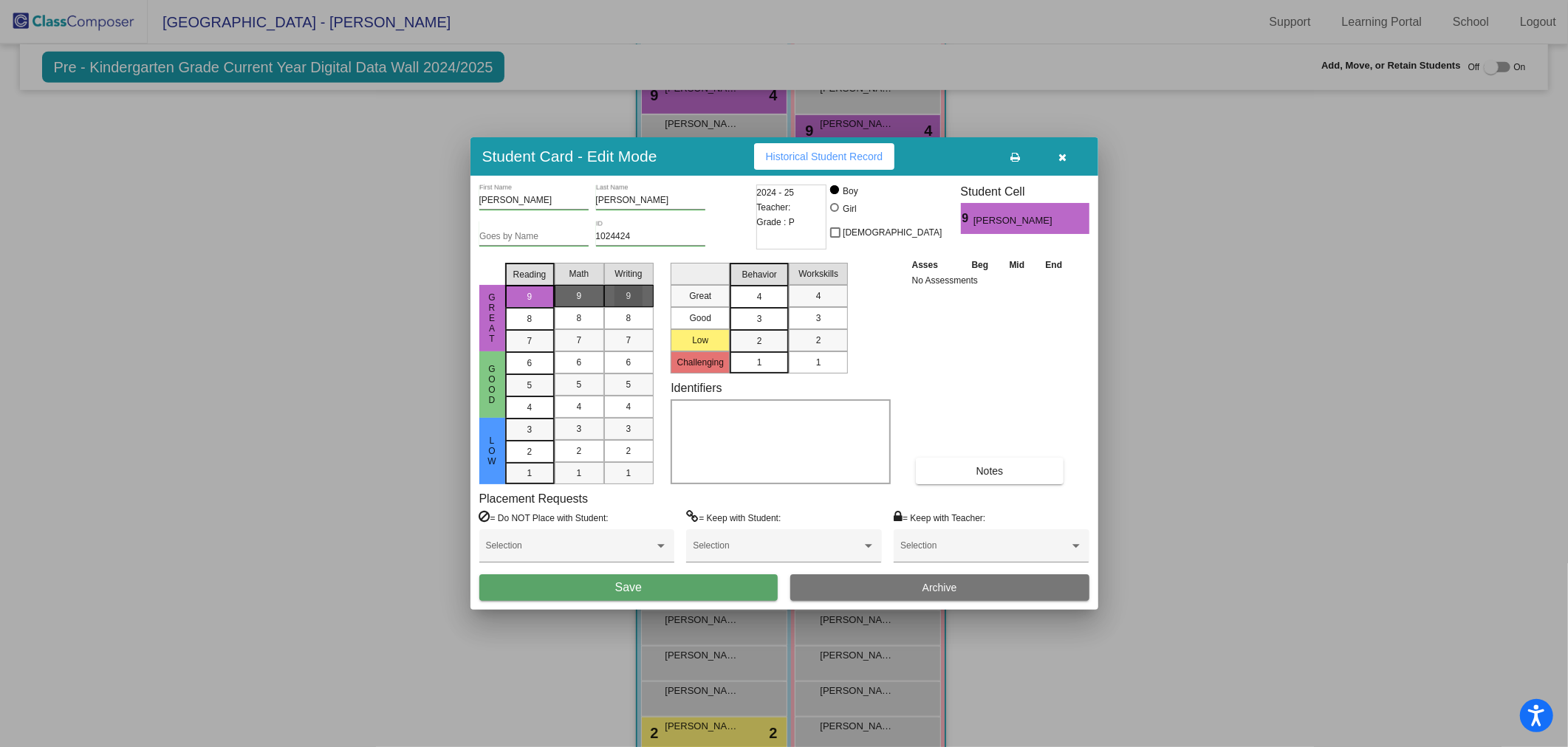 click on "4" at bounding box center [759, 297] 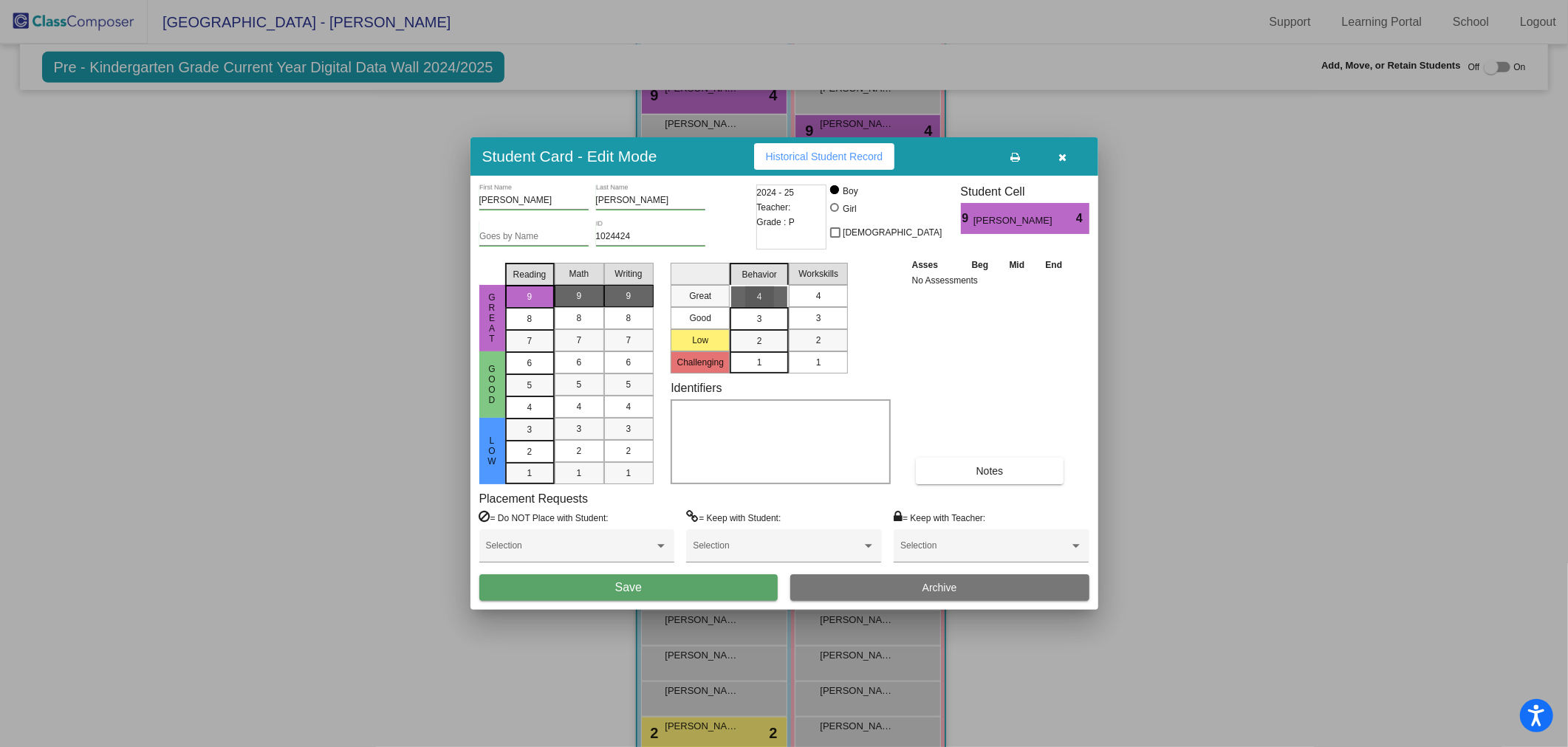 click on "4" at bounding box center (818, 296) 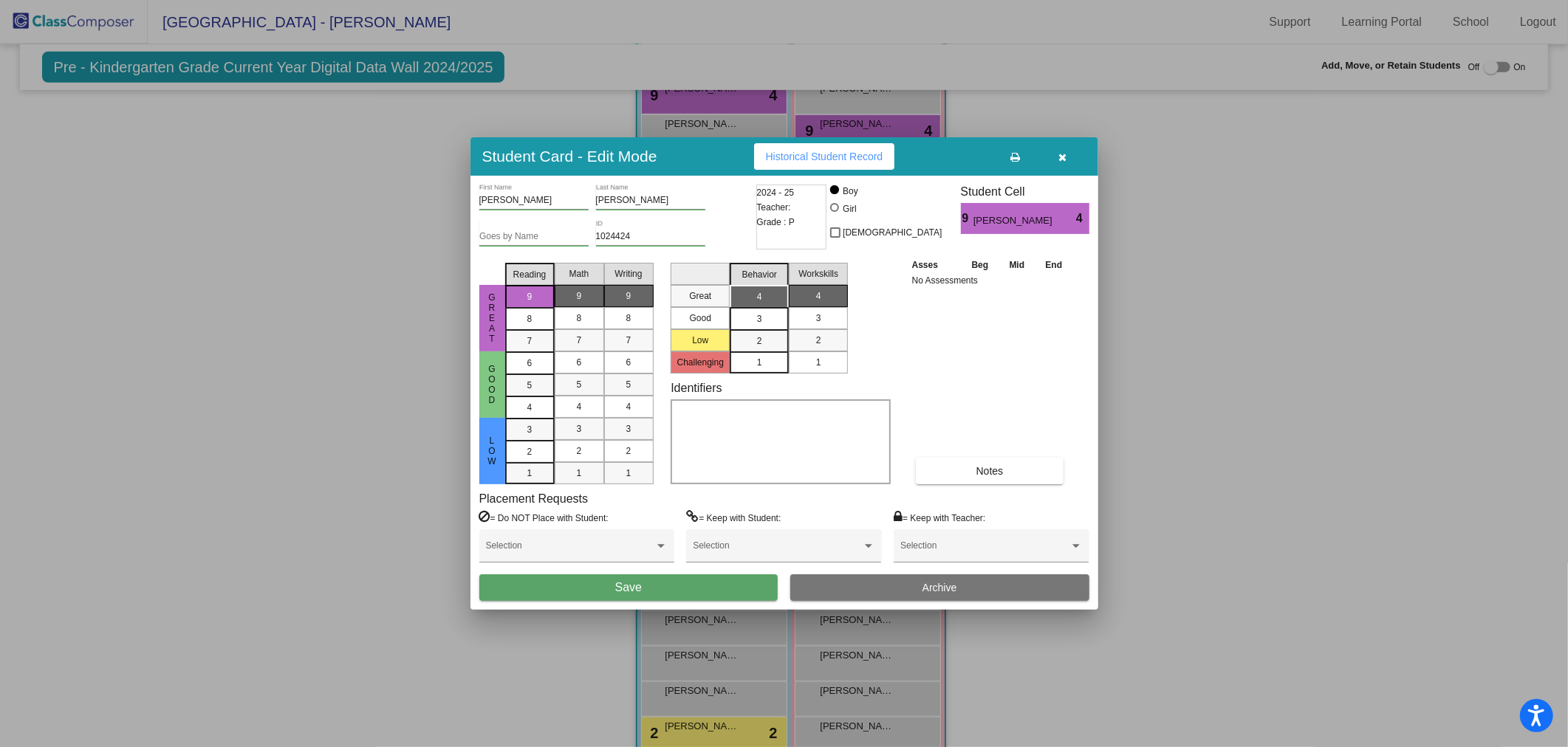 click on "Save" at bounding box center [629, 588] 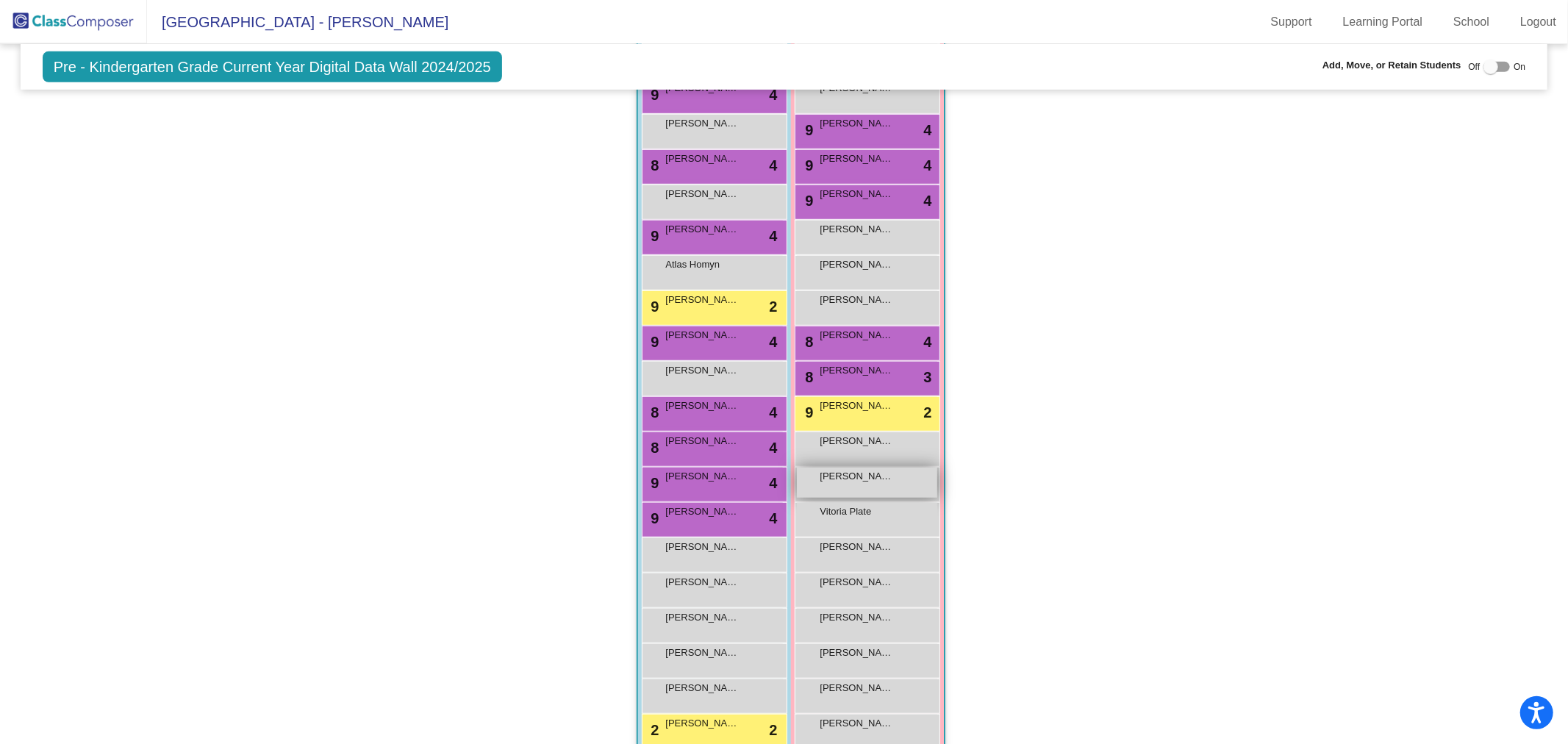 click on "[PERSON_NAME] lock do_not_disturb_alt" at bounding box center [867, 482] 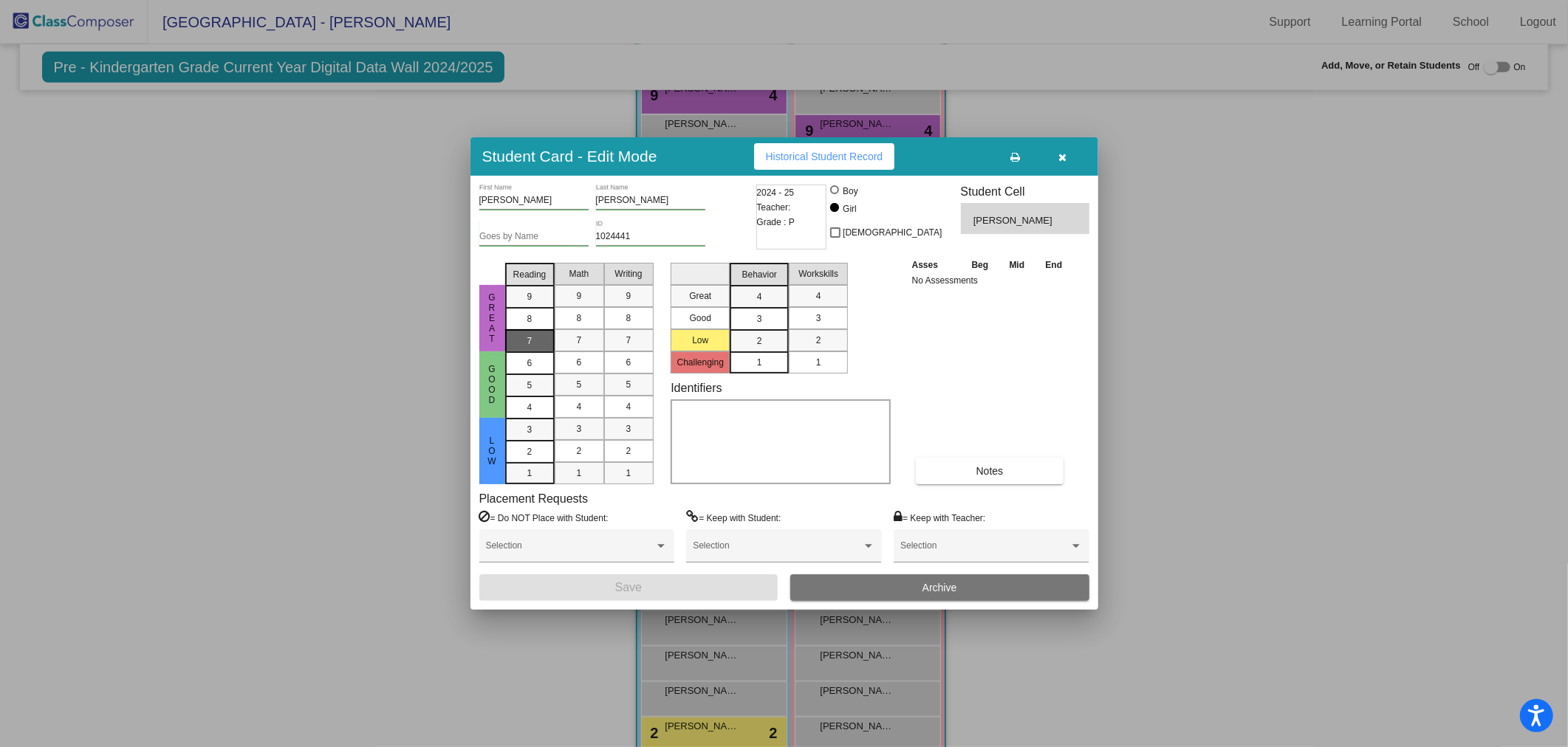 click on "7" at bounding box center (530, 297) 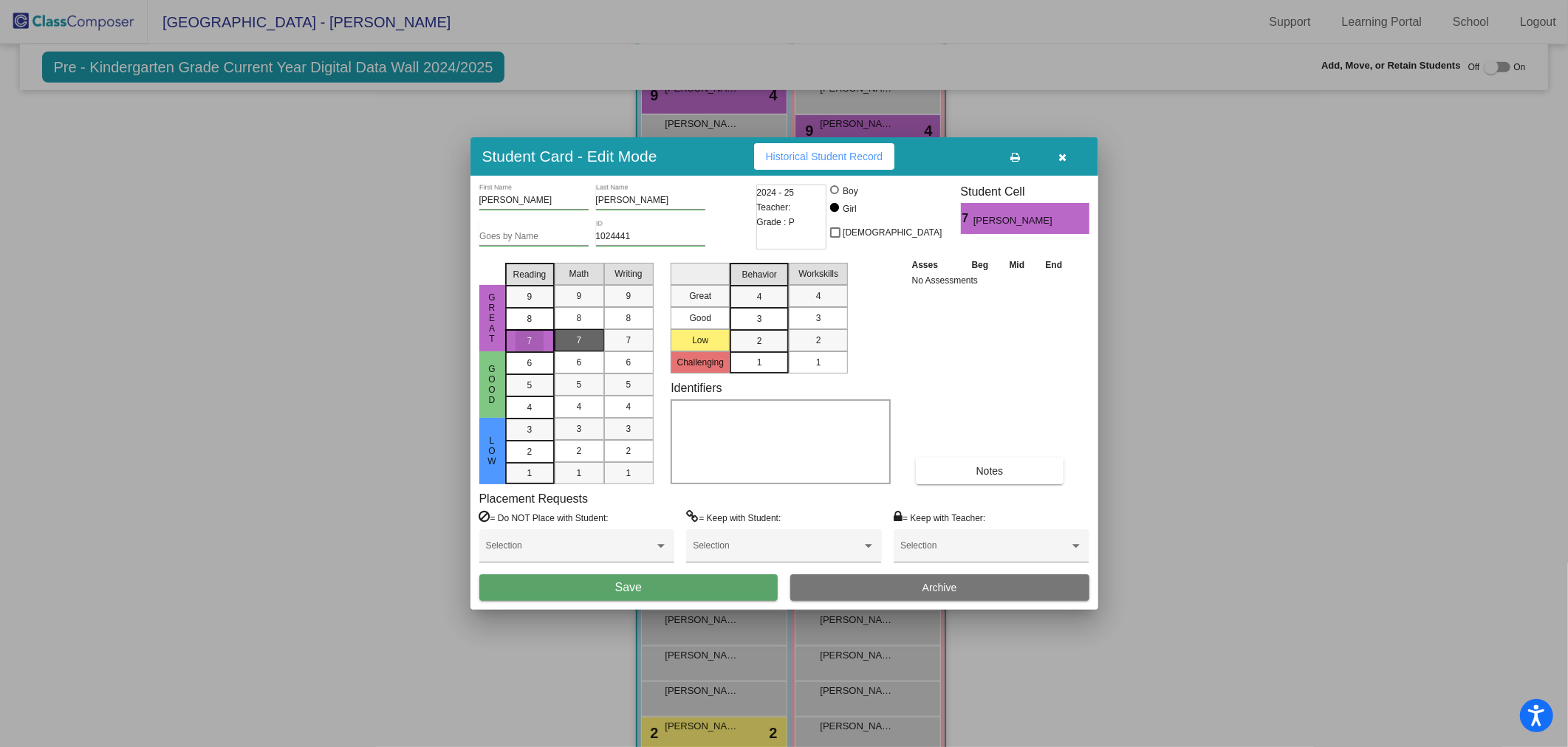 click on "7" at bounding box center (579, 340) 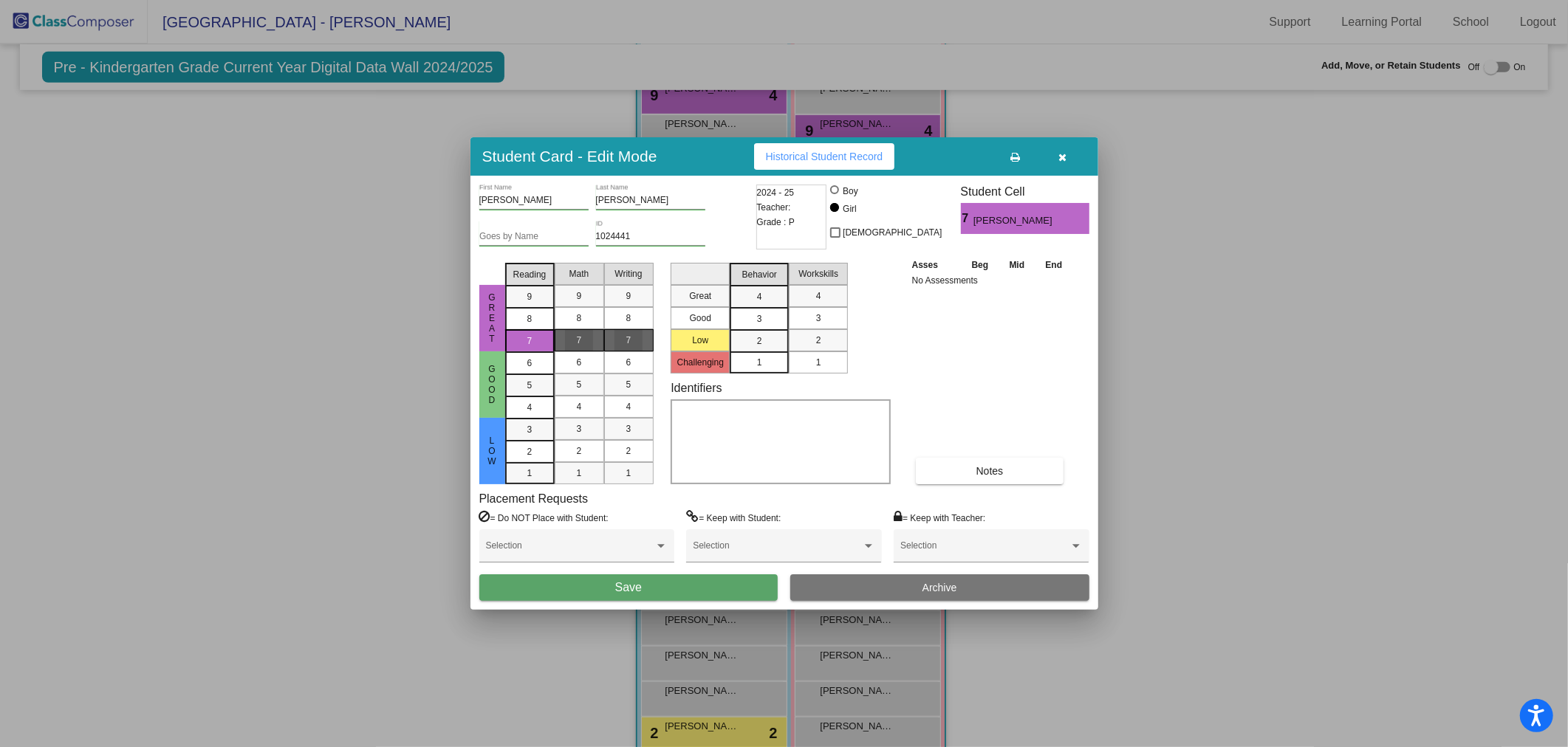 click on "7" at bounding box center [629, 340] 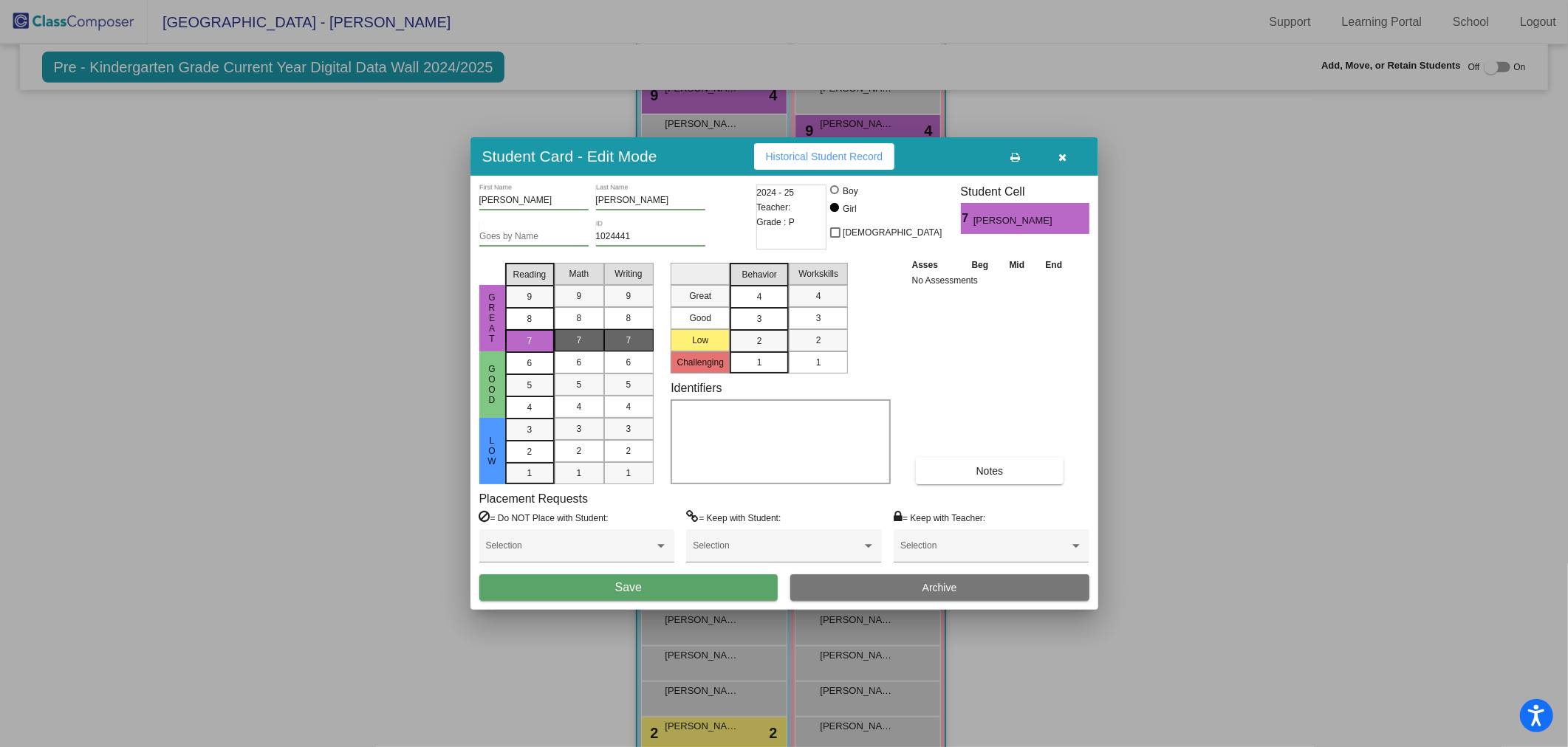 click on "4" at bounding box center (759, 297) 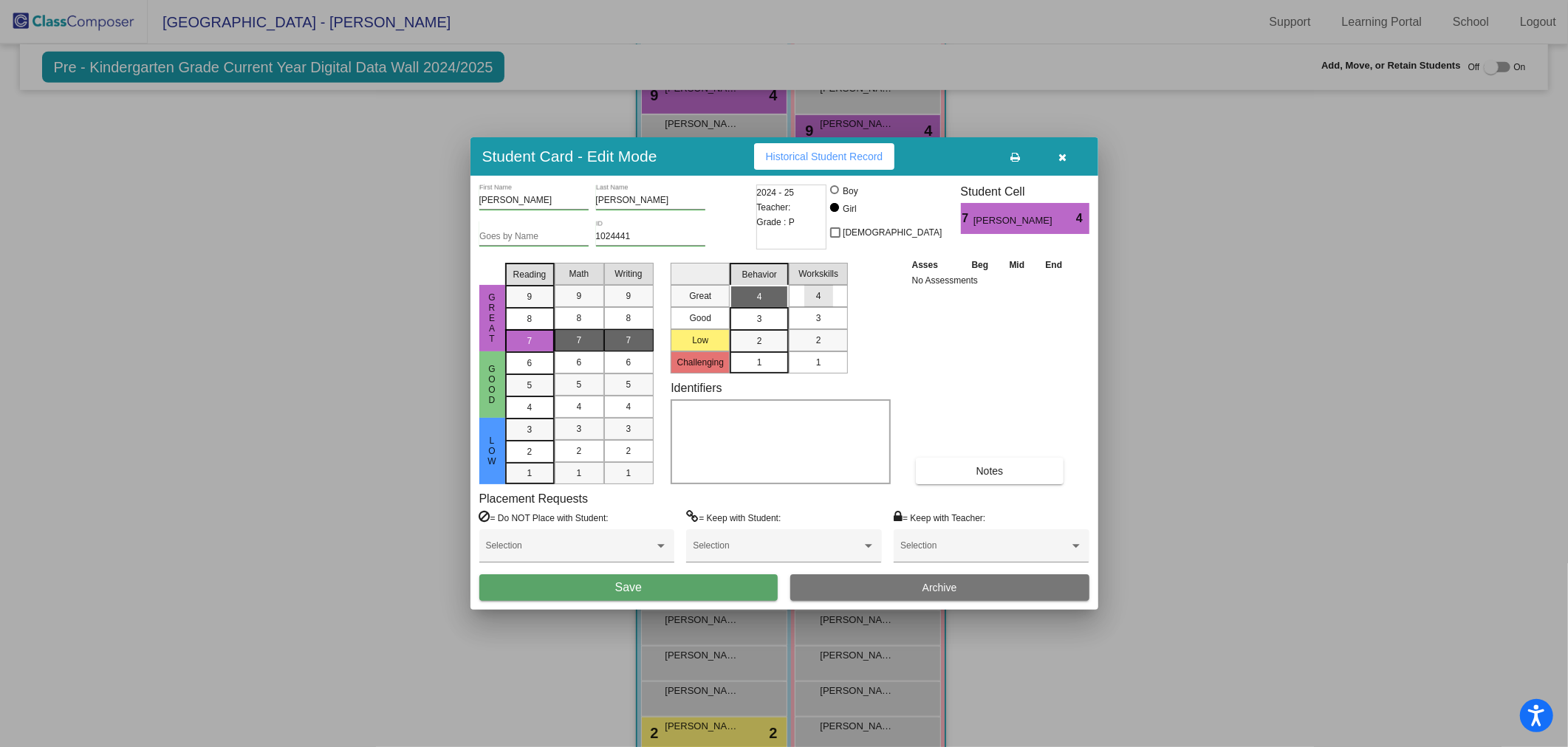click on "4" at bounding box center (818, 296) 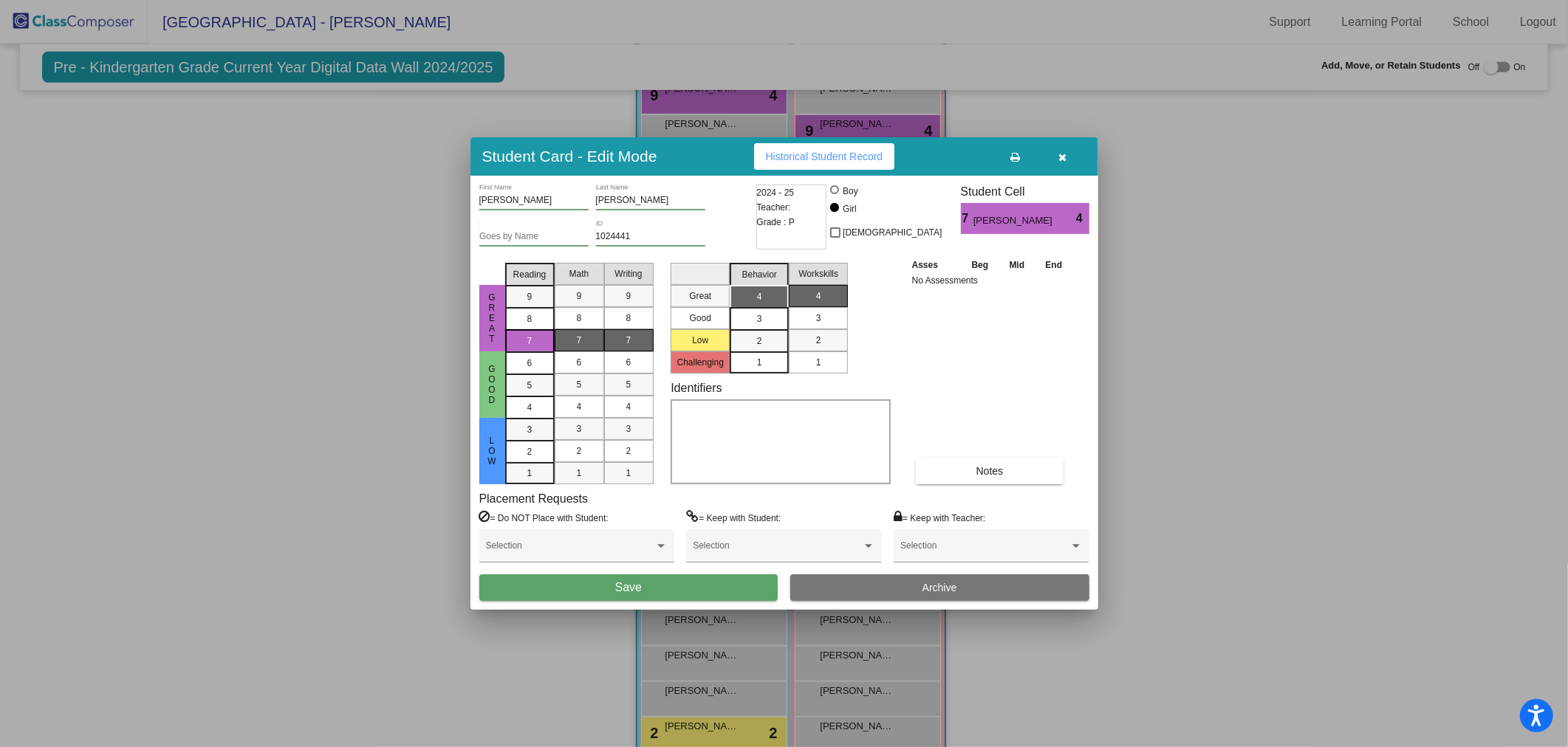 click on "Save" at bounding box center [629, 588] 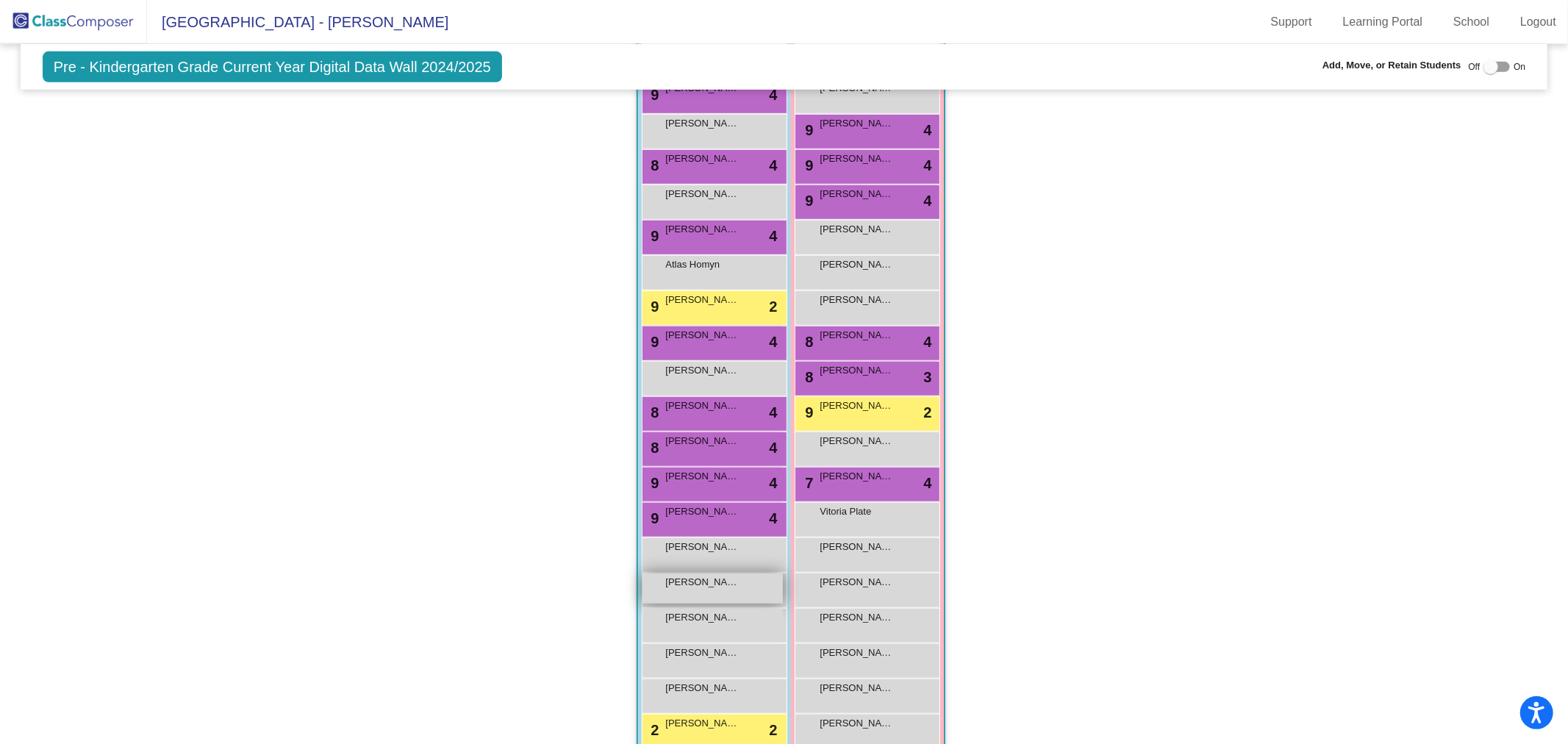 click on "[PERSON_NAME]" at bounding box center [702, 582] 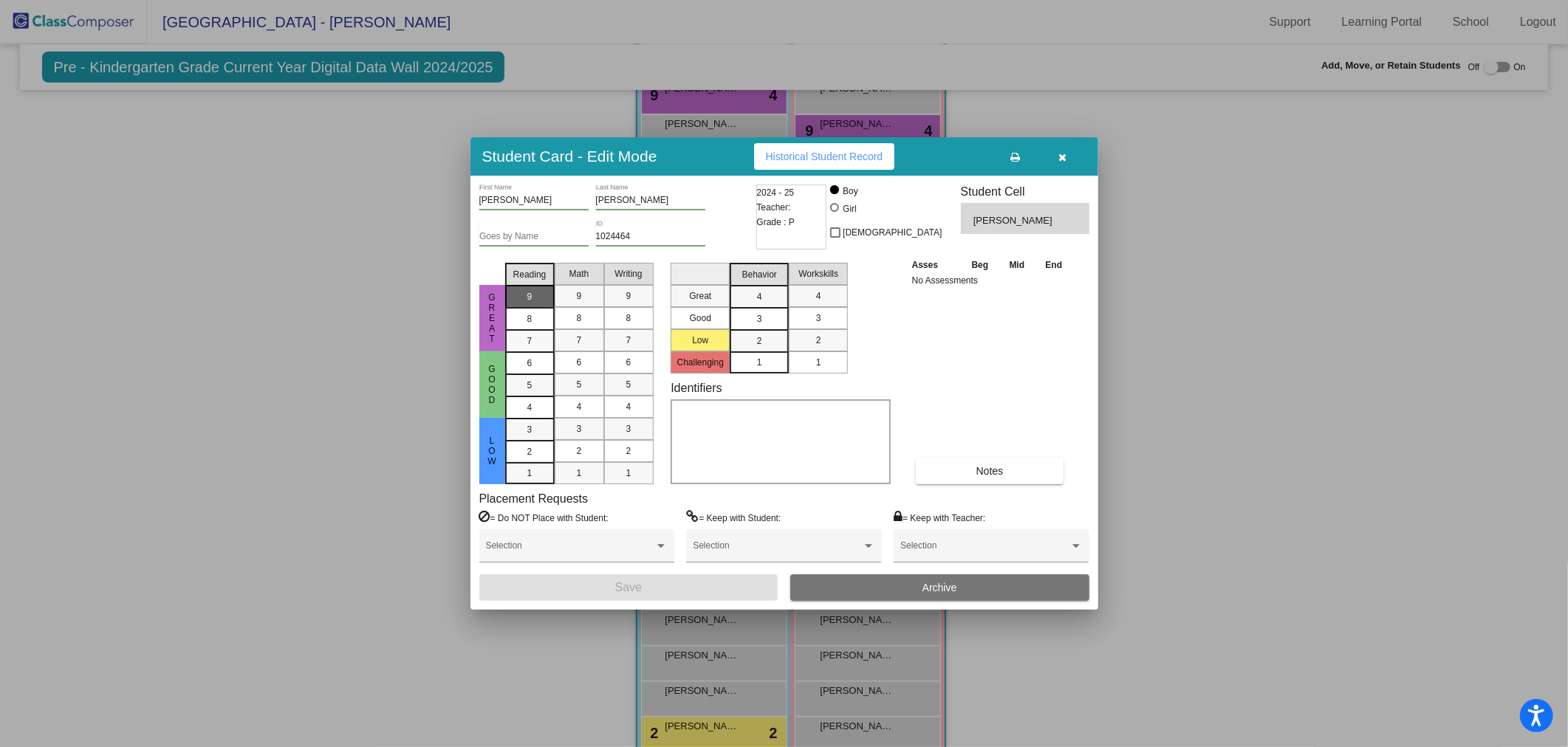 click on "9" at bounding box center (530, 297) 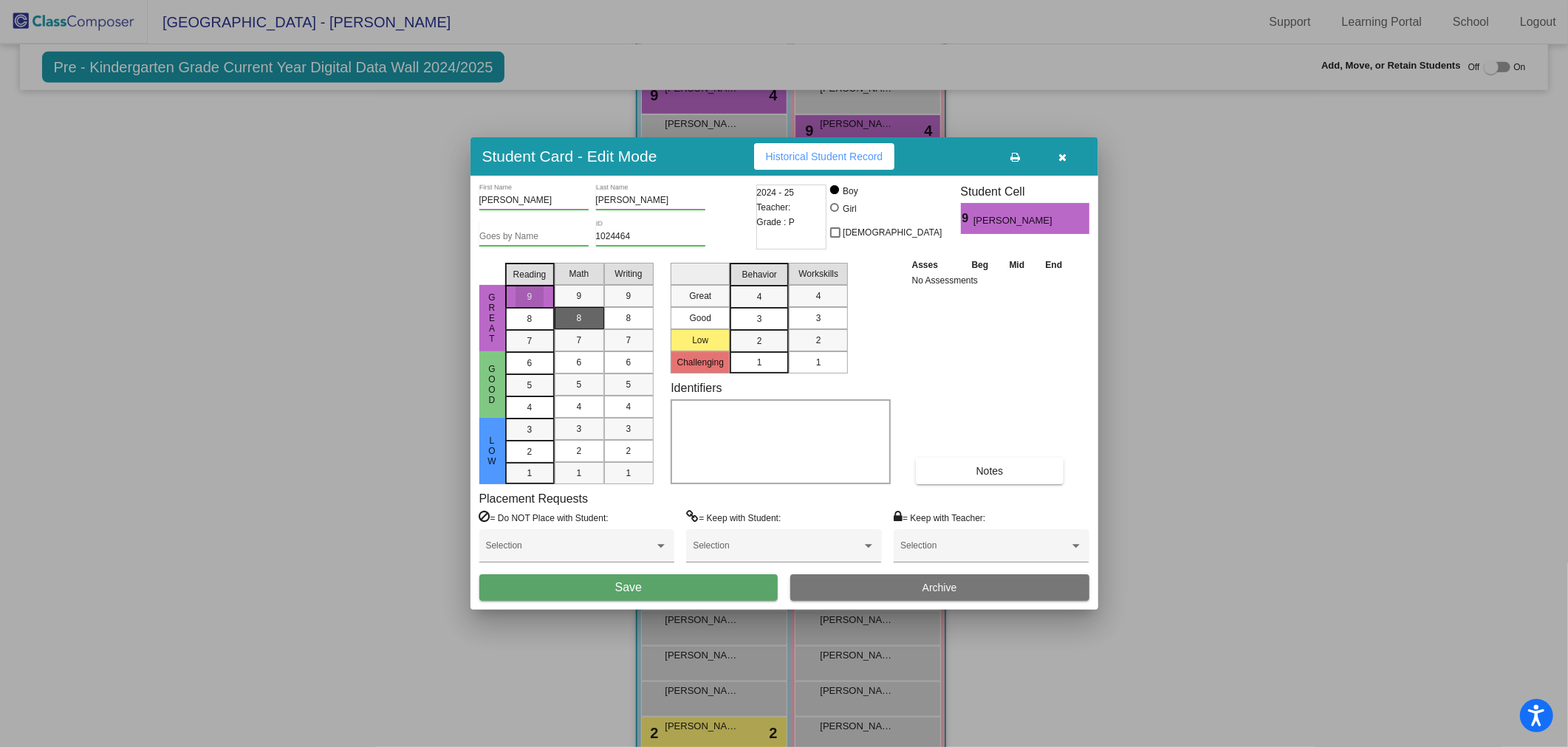click on "8" at bounding box center (579, 318) 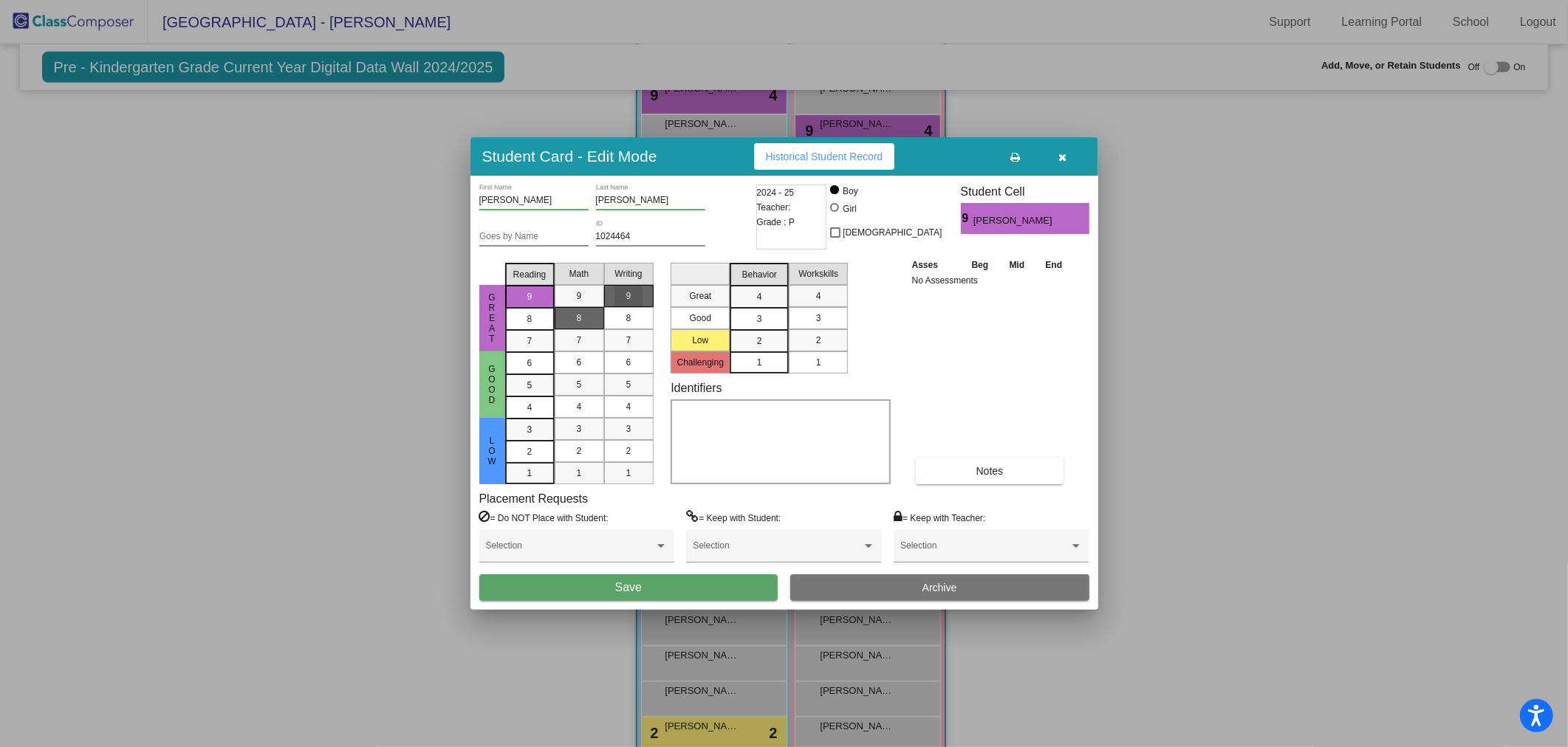click on "9" at bounding box center (629, 296) 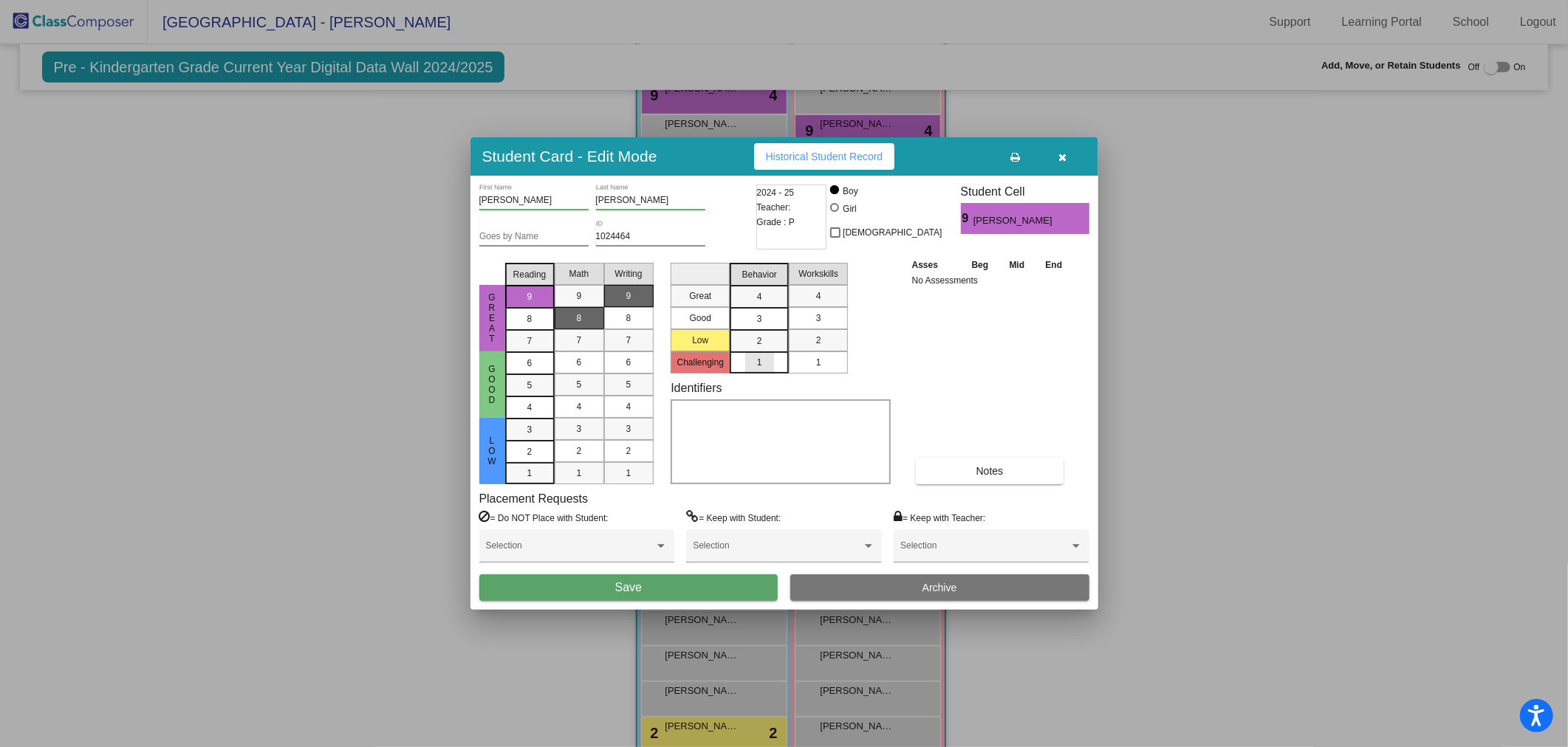 click on "1" at bounding box center (759, 362) 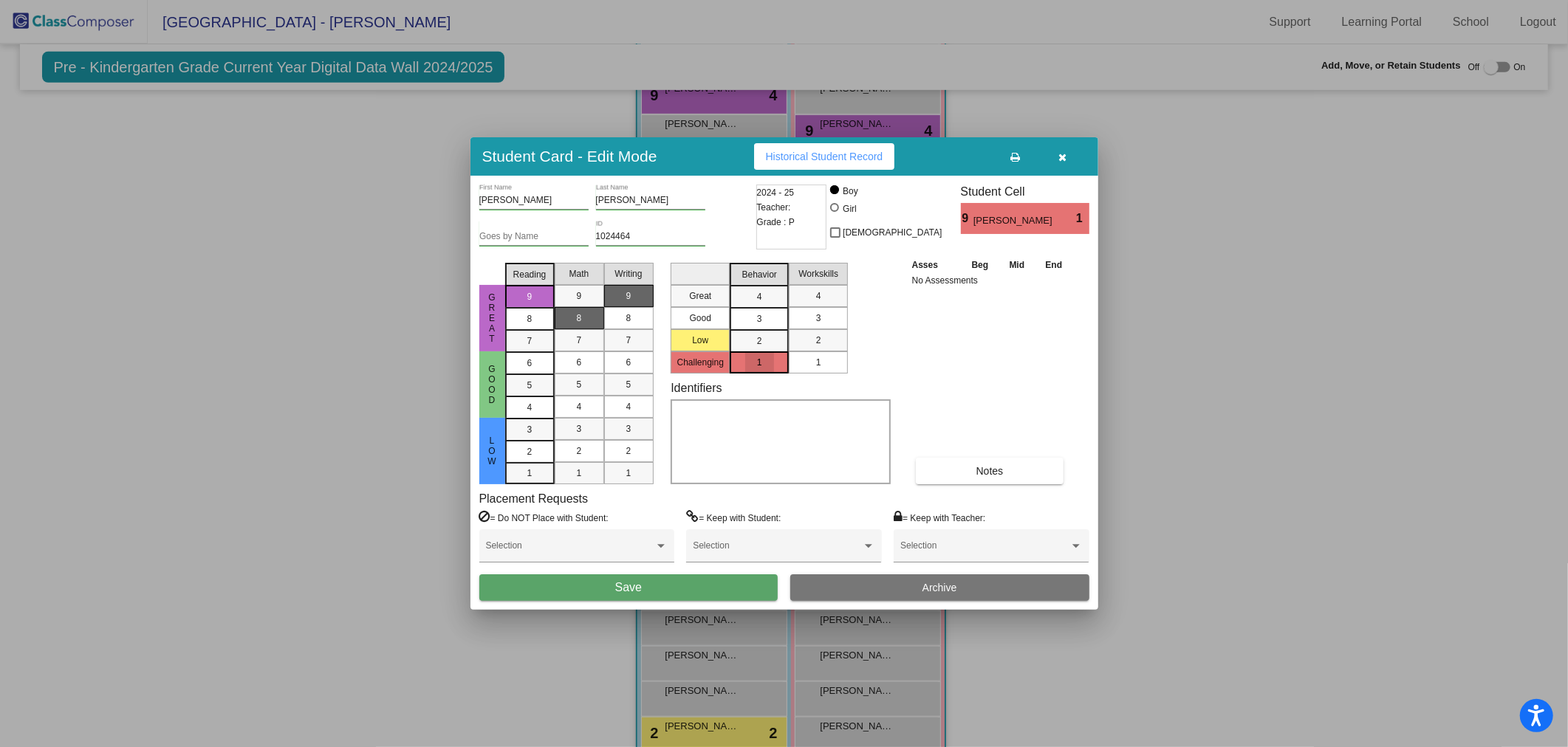 click on "1" at bounding box center (818, 362) 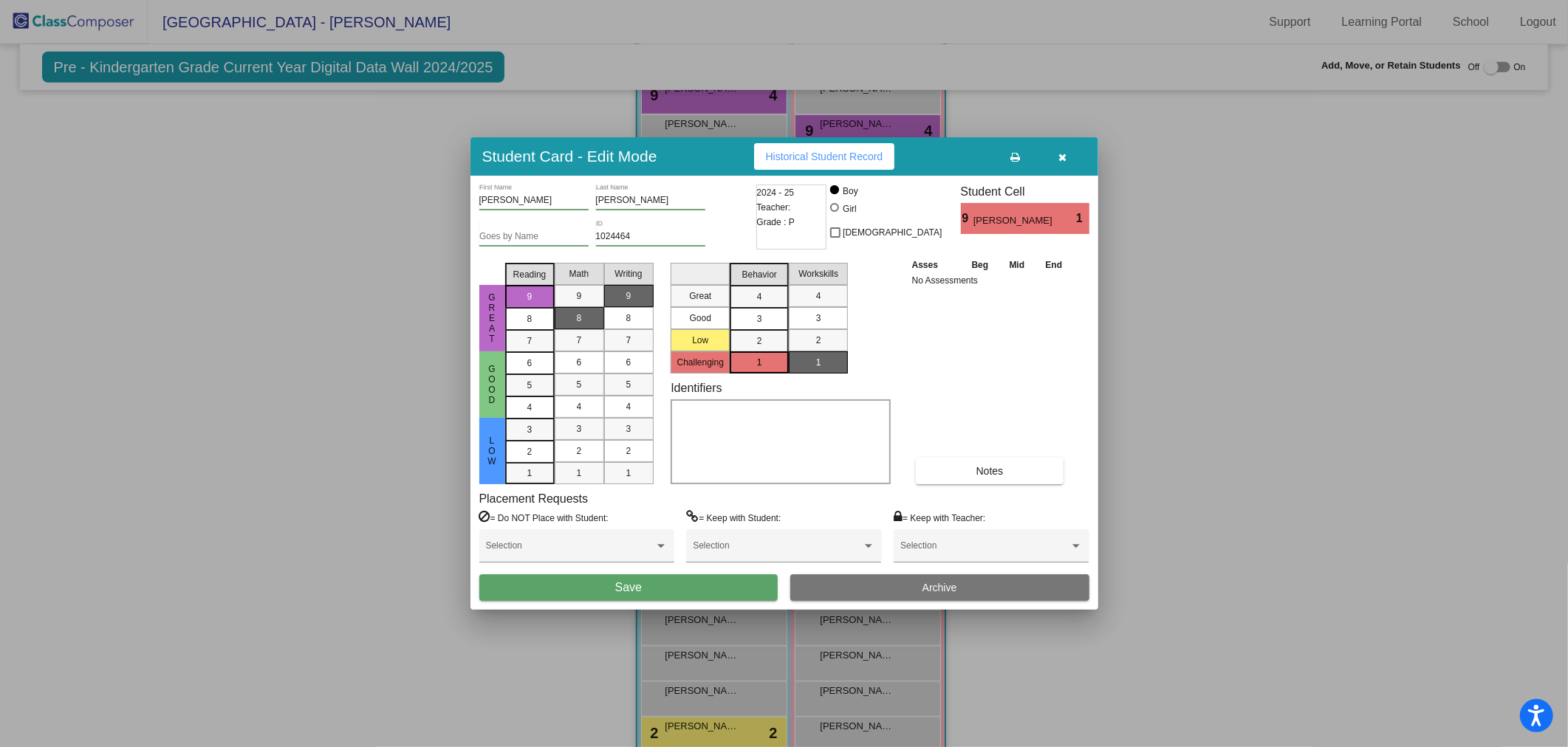 click on "Save" at bounding box center (629, 588) 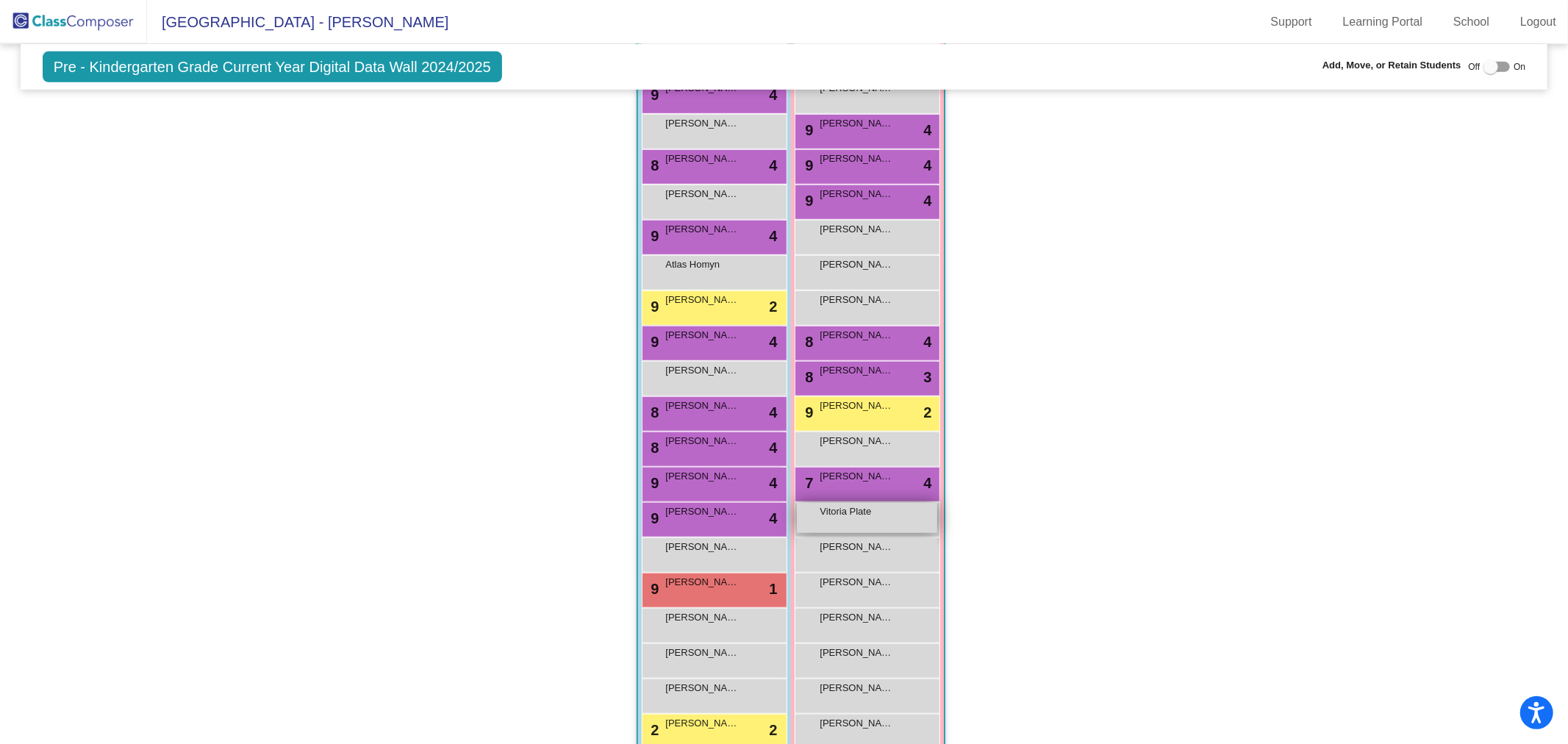 click on "Vitoria Plate" at bounding box center [856, 512] 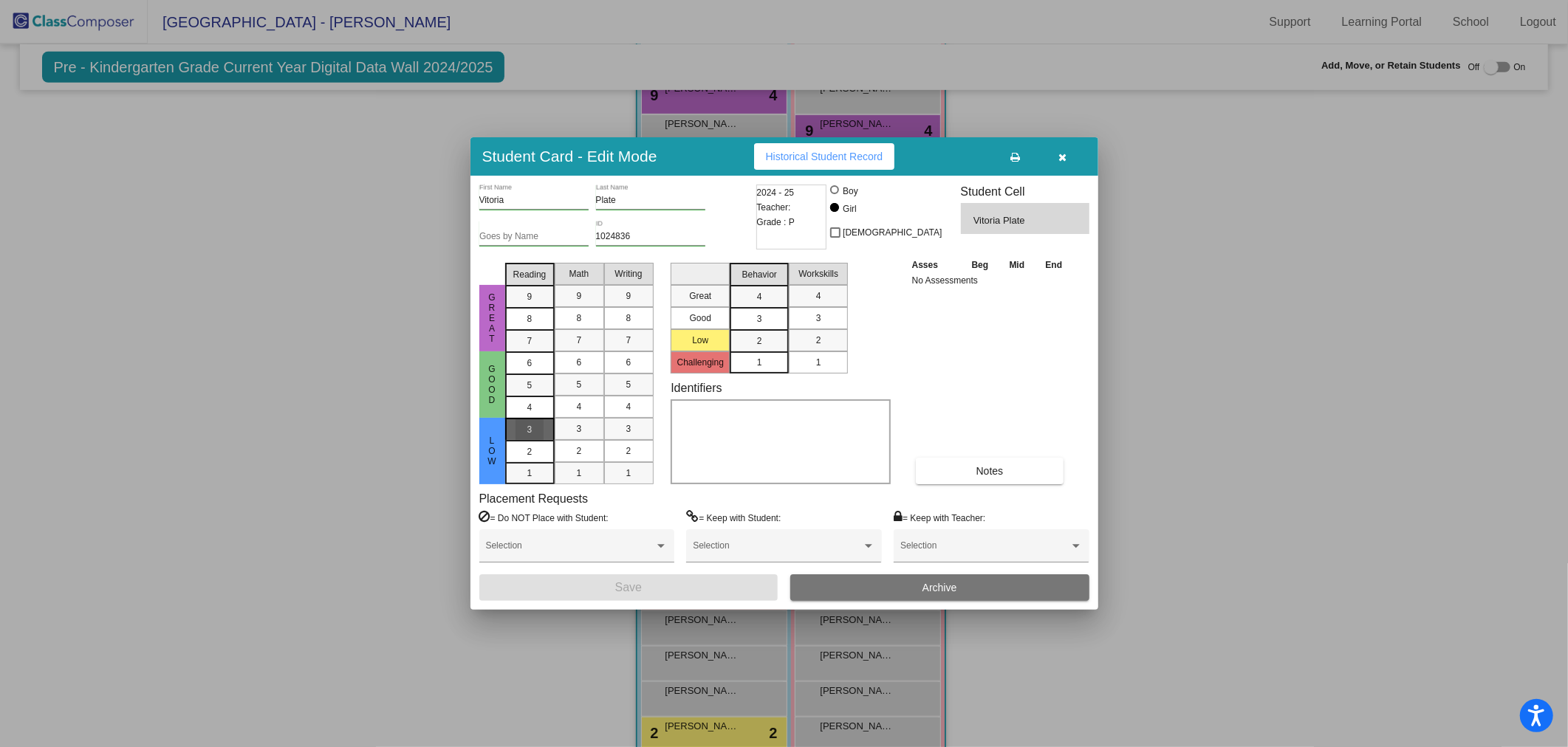 click on "3" at bounding box center (530, 430) 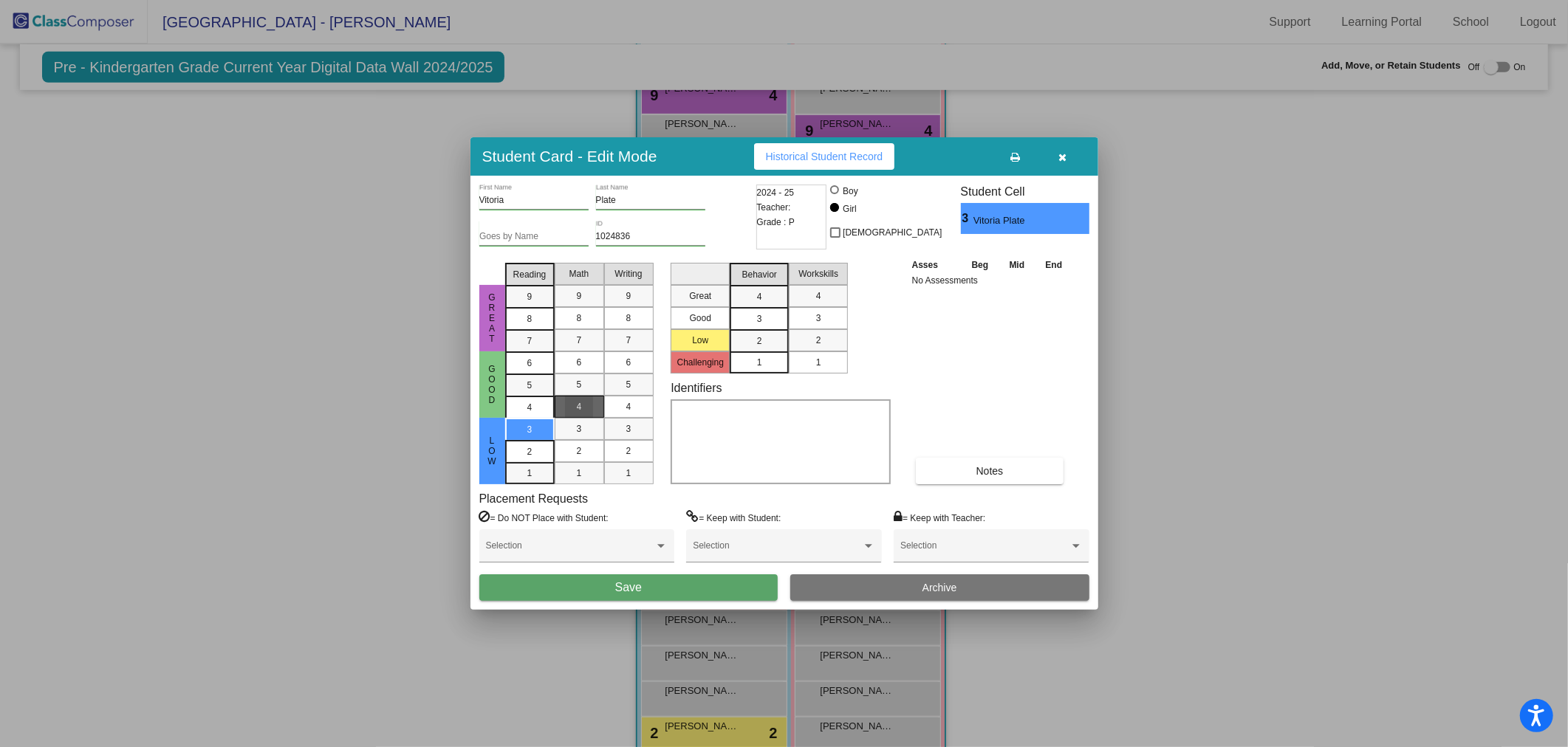 click on "4" at bounding box center (579, 407) 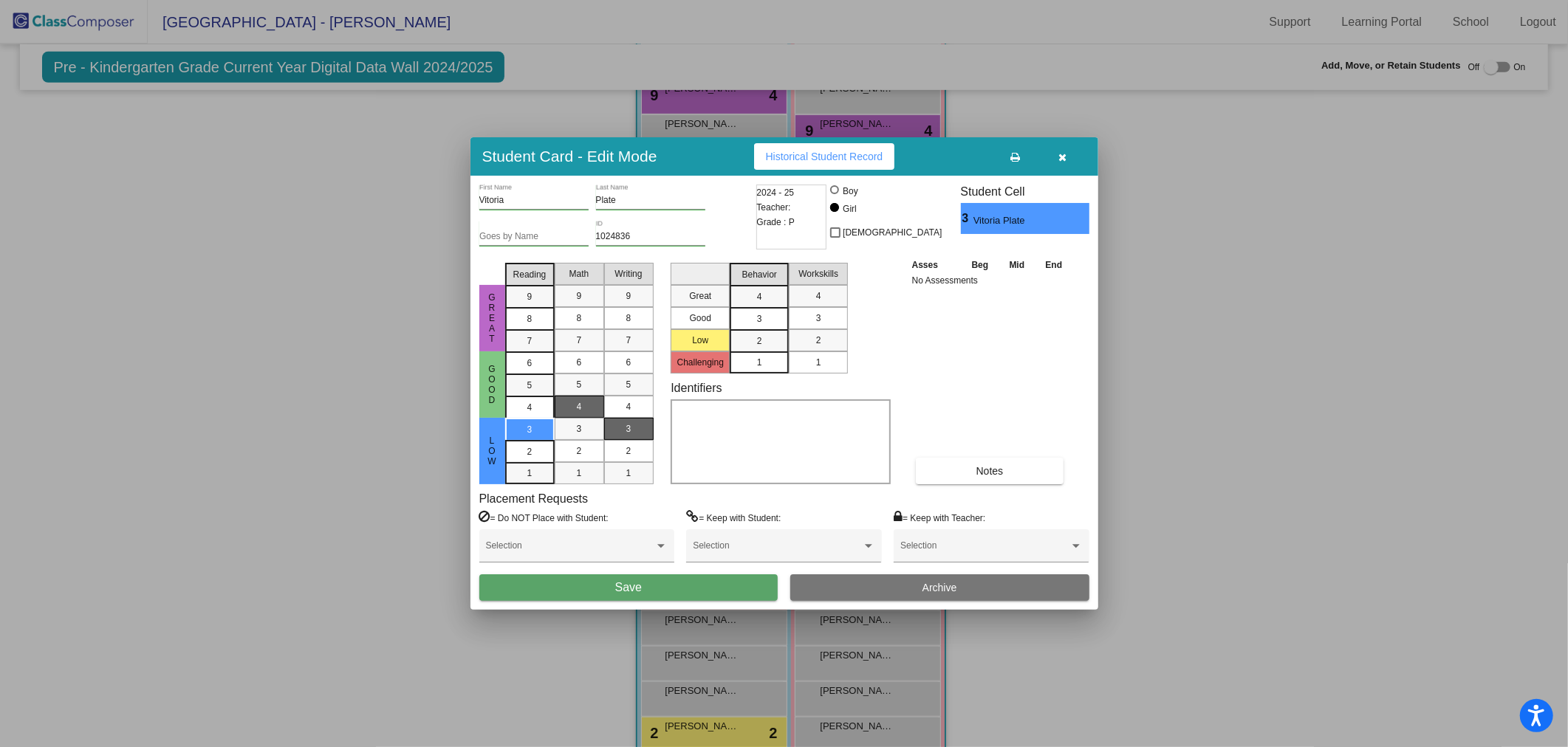 click on "3" at bounding box center [629, 429] 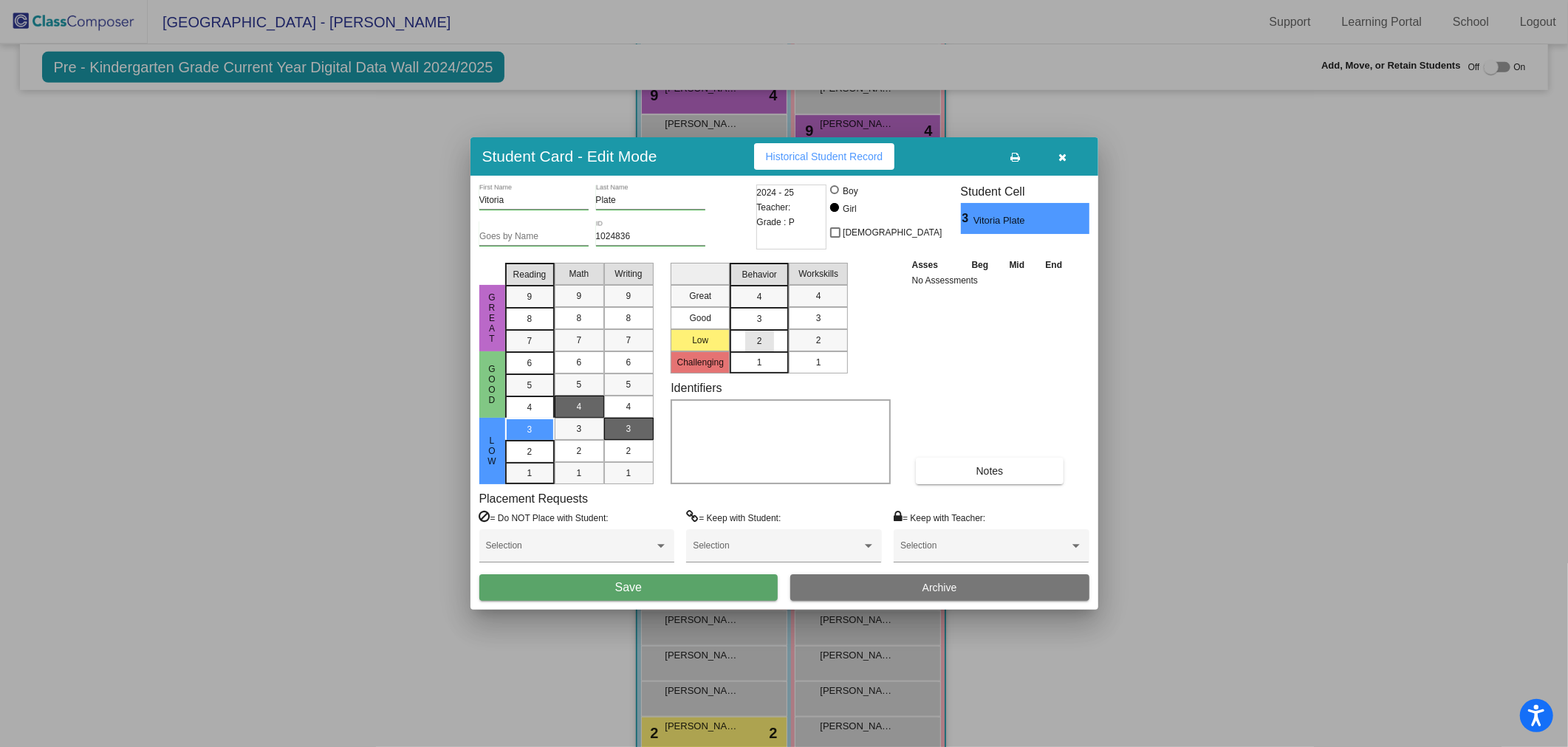 drag, startPoint x: 755, startPoint y: 337, endPoint x: 815, endPoint y: 340, distance: 60.075 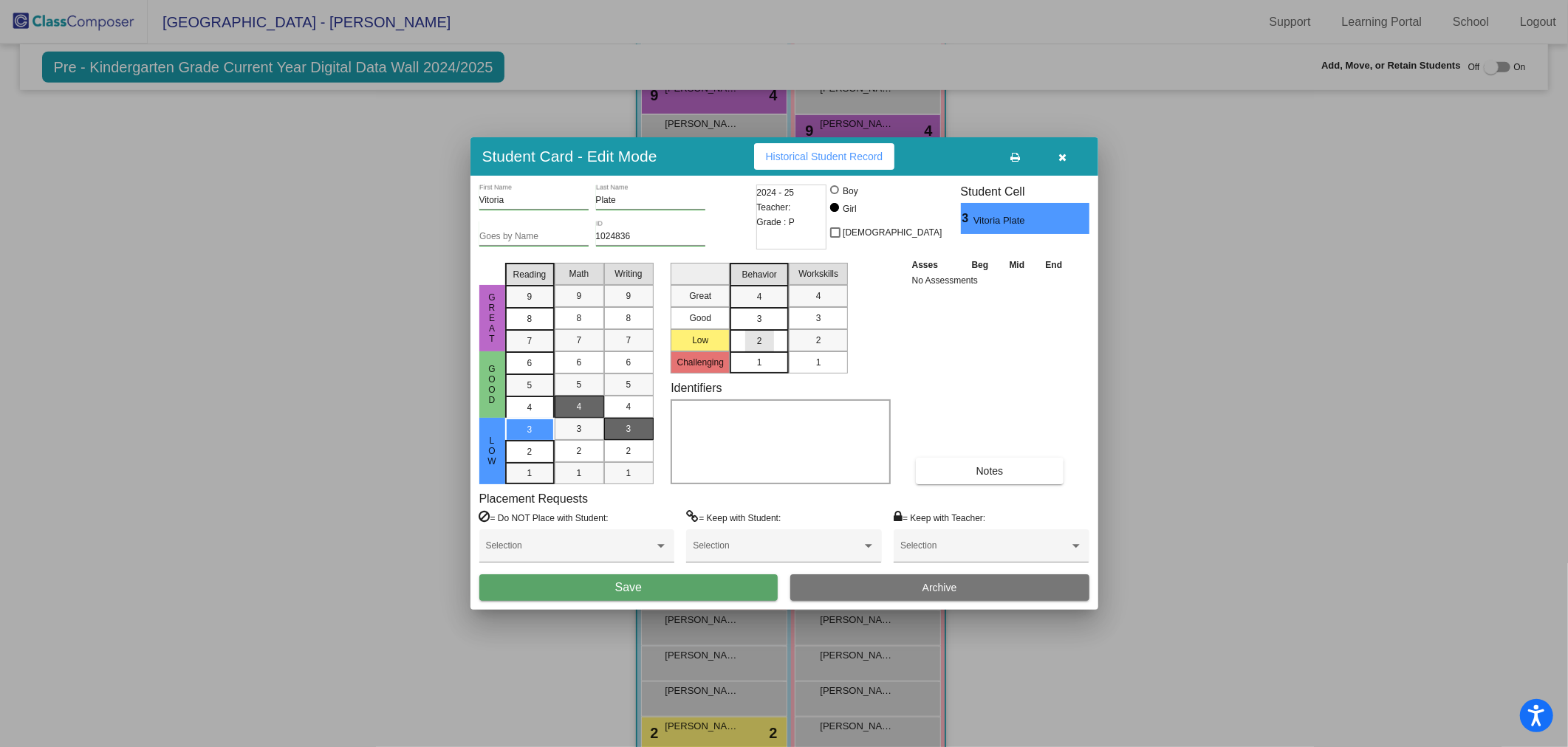 click on "2" at bounding box center [759, 341] 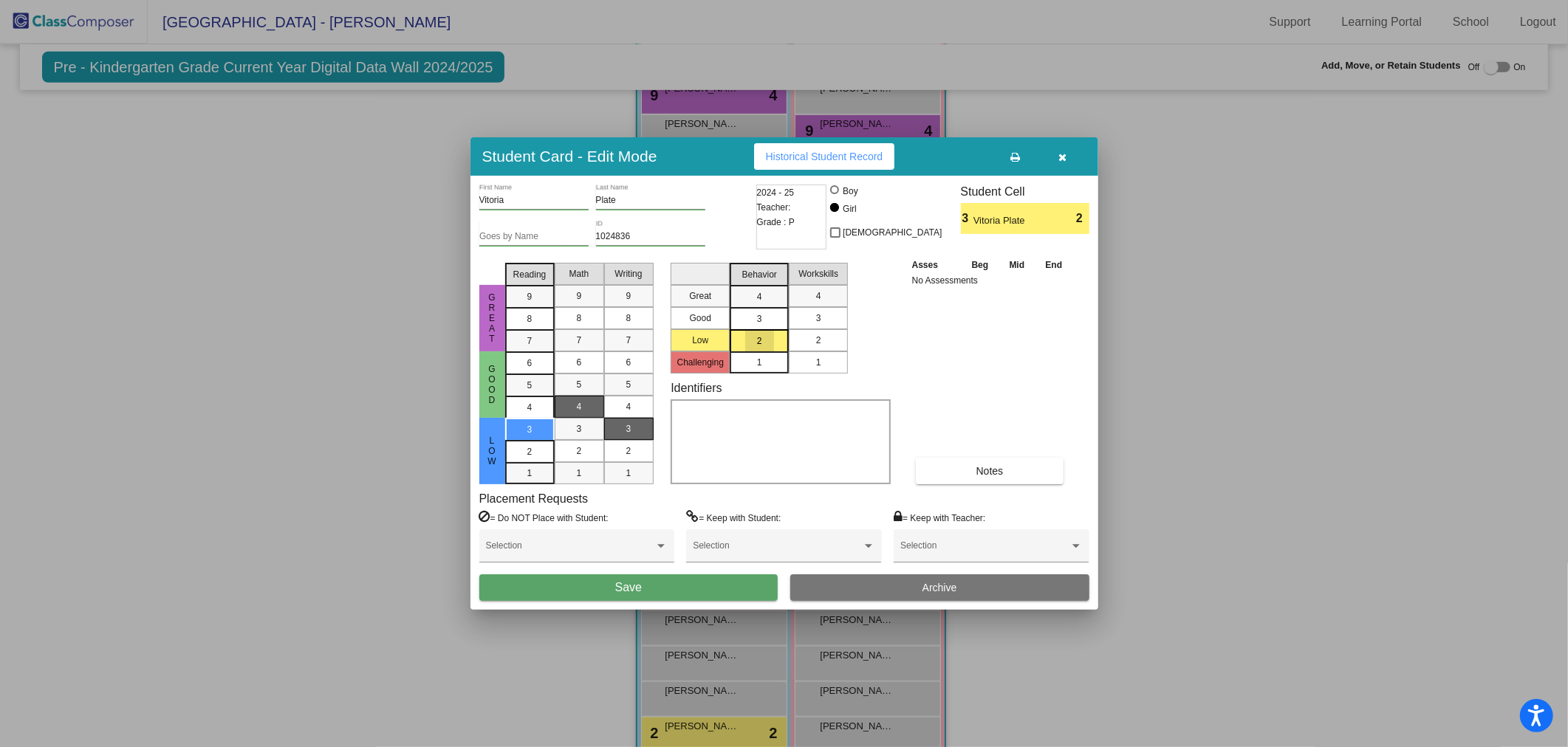 click on "2" at bounding box center [818, 340] 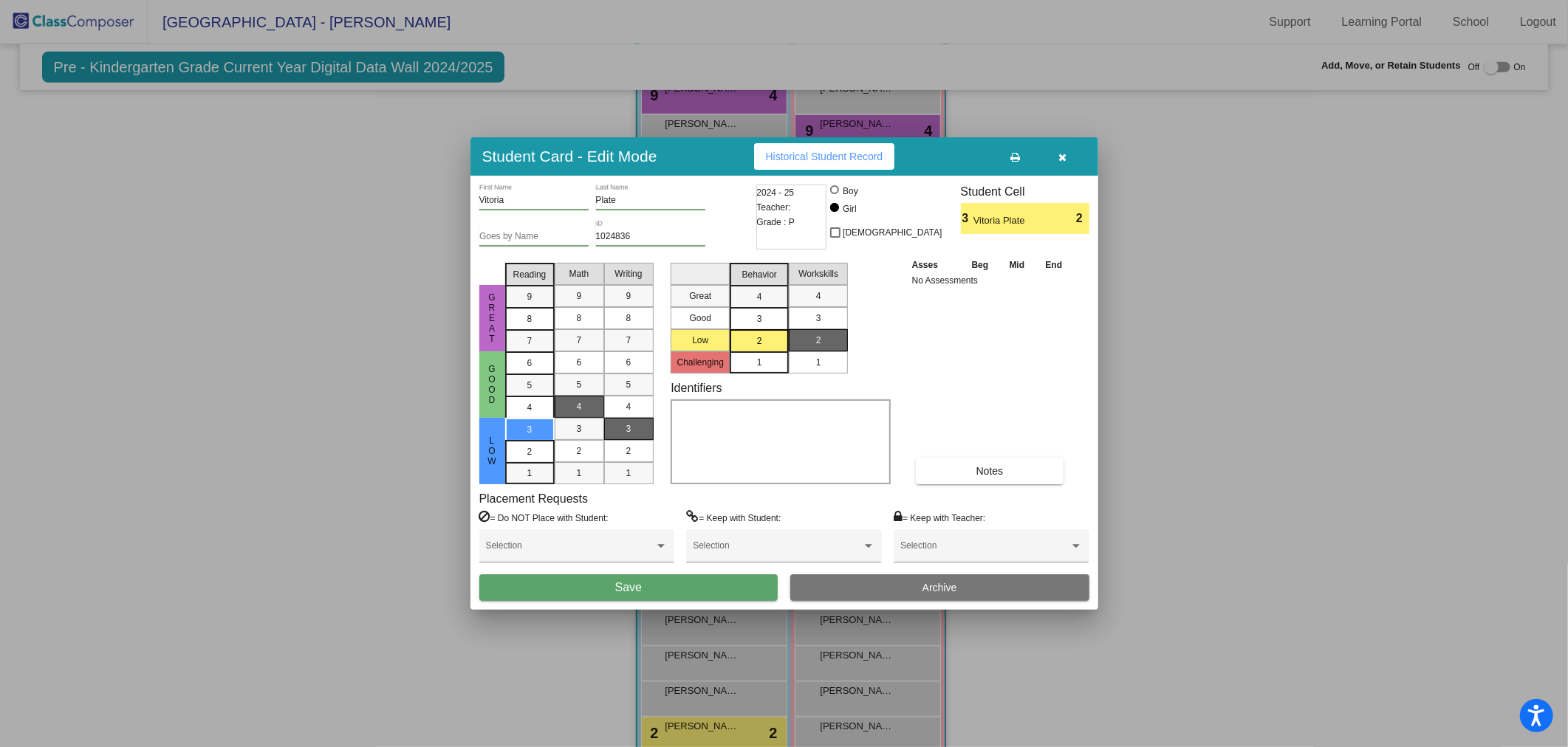 click on "Save" at bounding box center [629, 588] 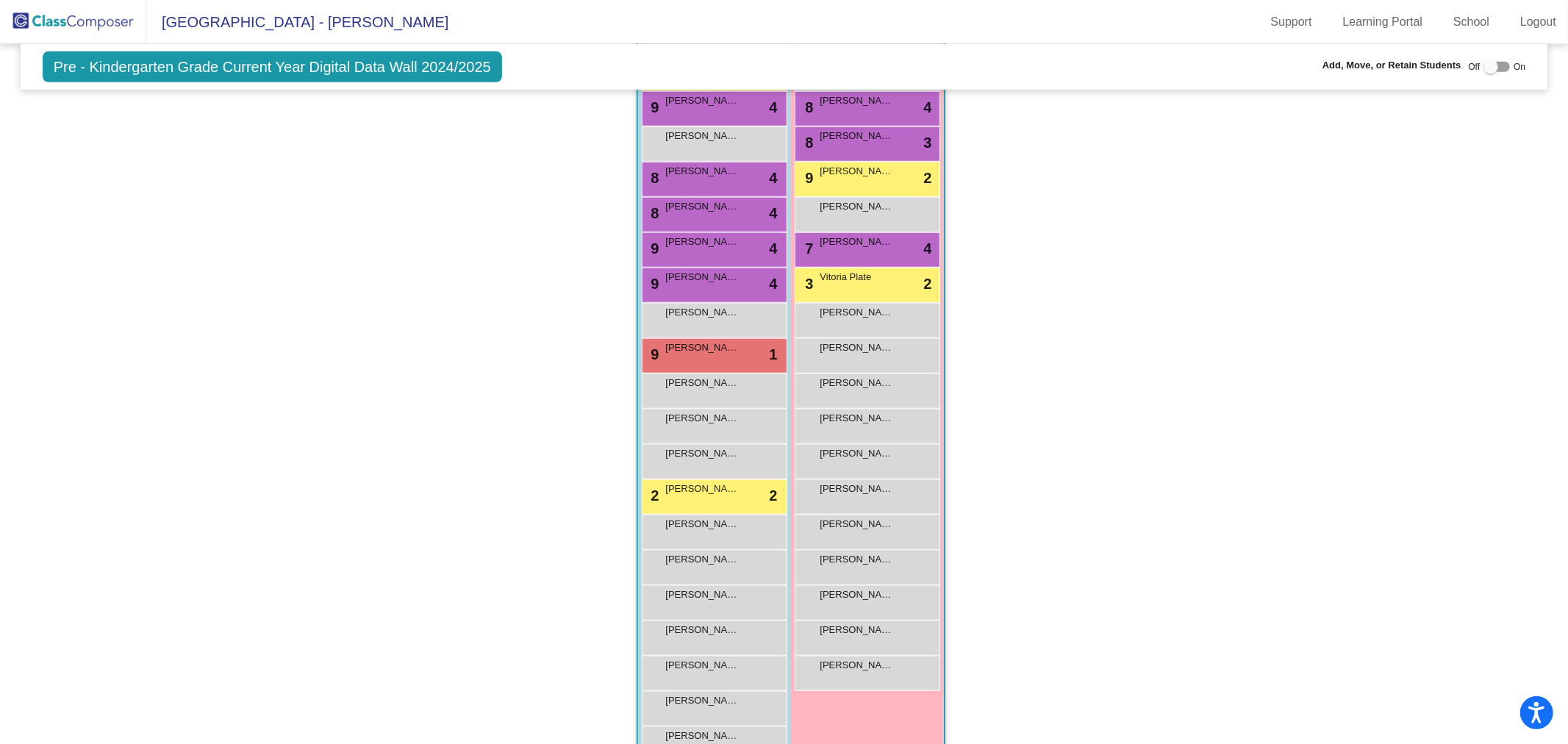 scroll, scrollTop: 898, scrollLeft: 0, axis: vertical 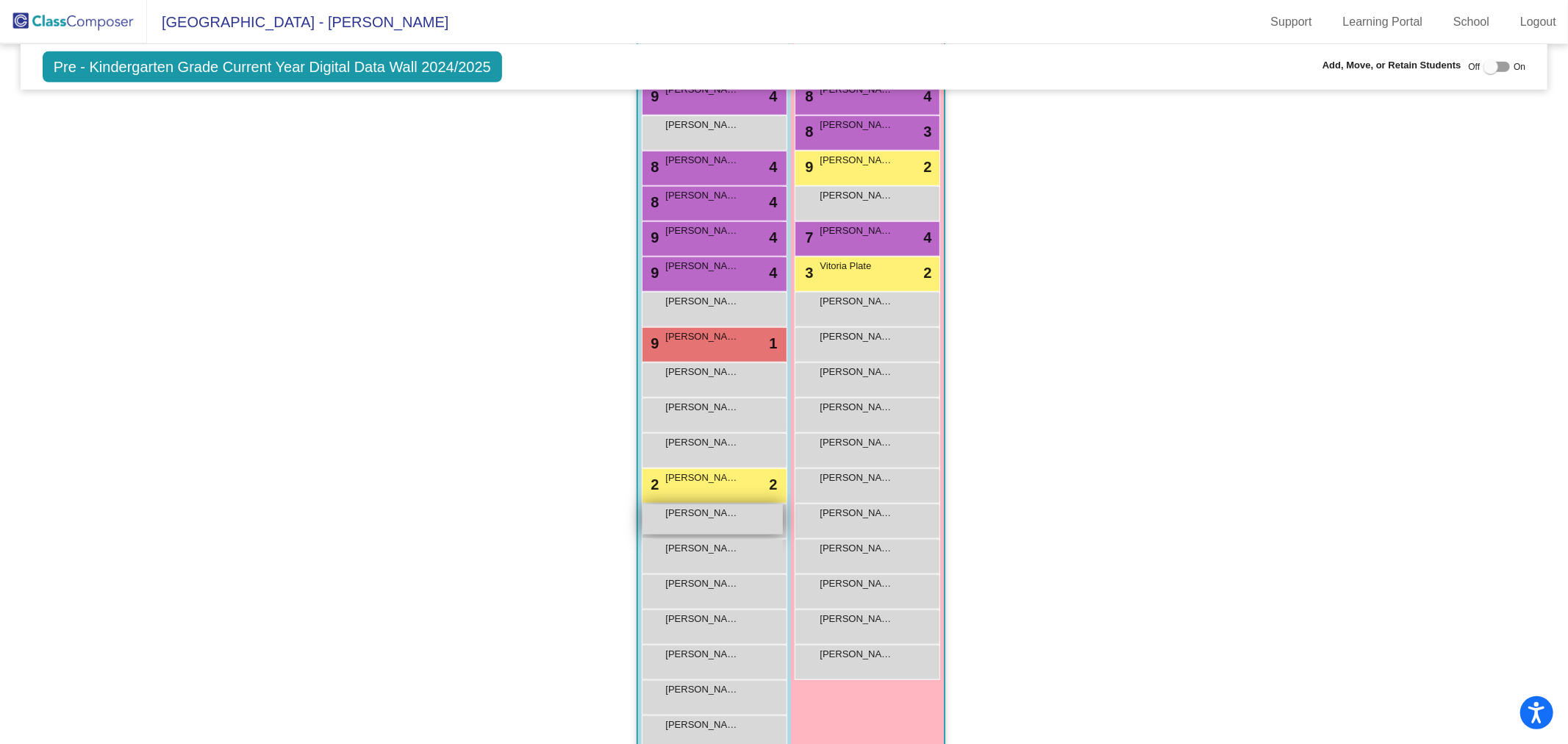 click on "[PERSON_NAME] lock do_not_disturb_alt" at bounding box center [712, 519] 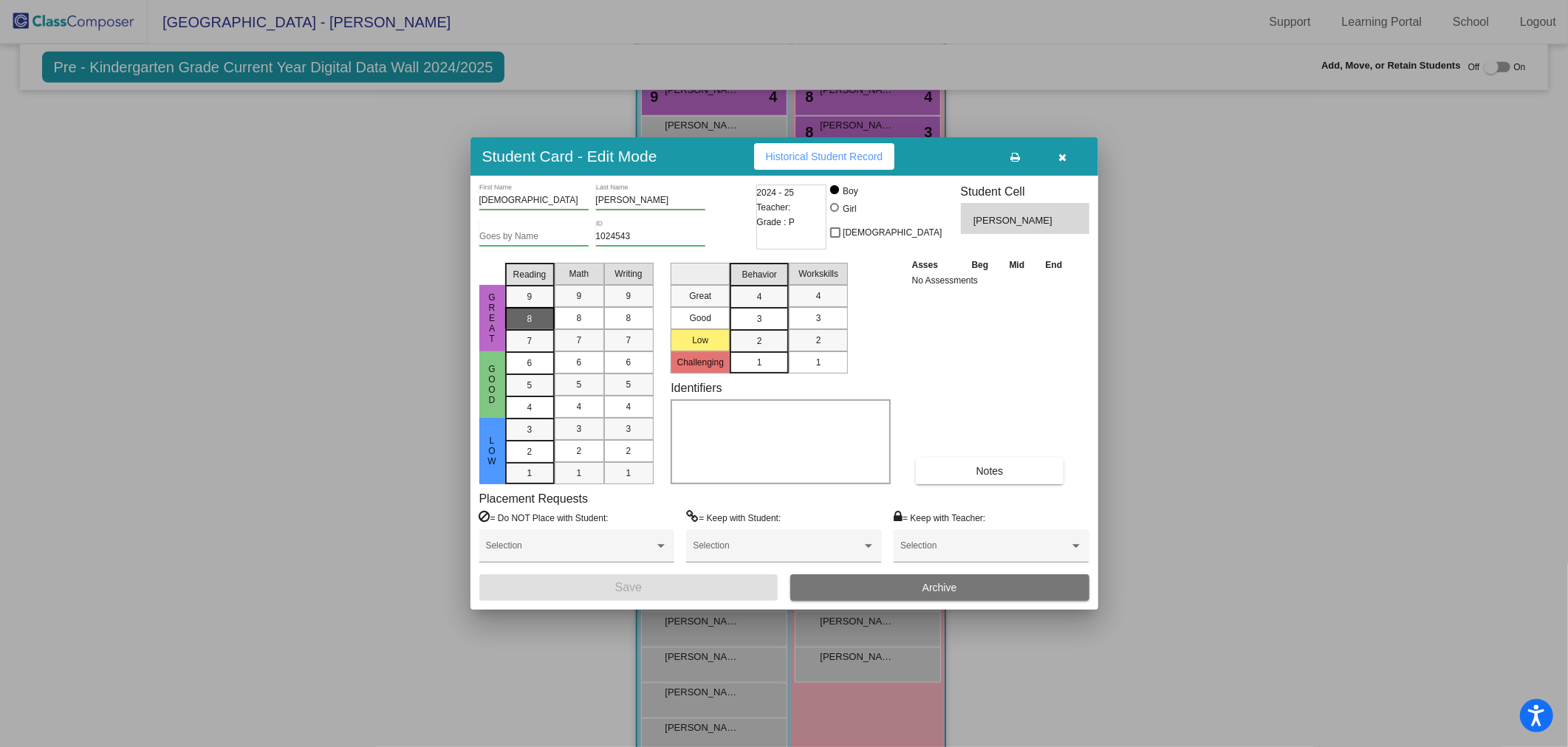 click on "8" at bounding box center [530, 297] 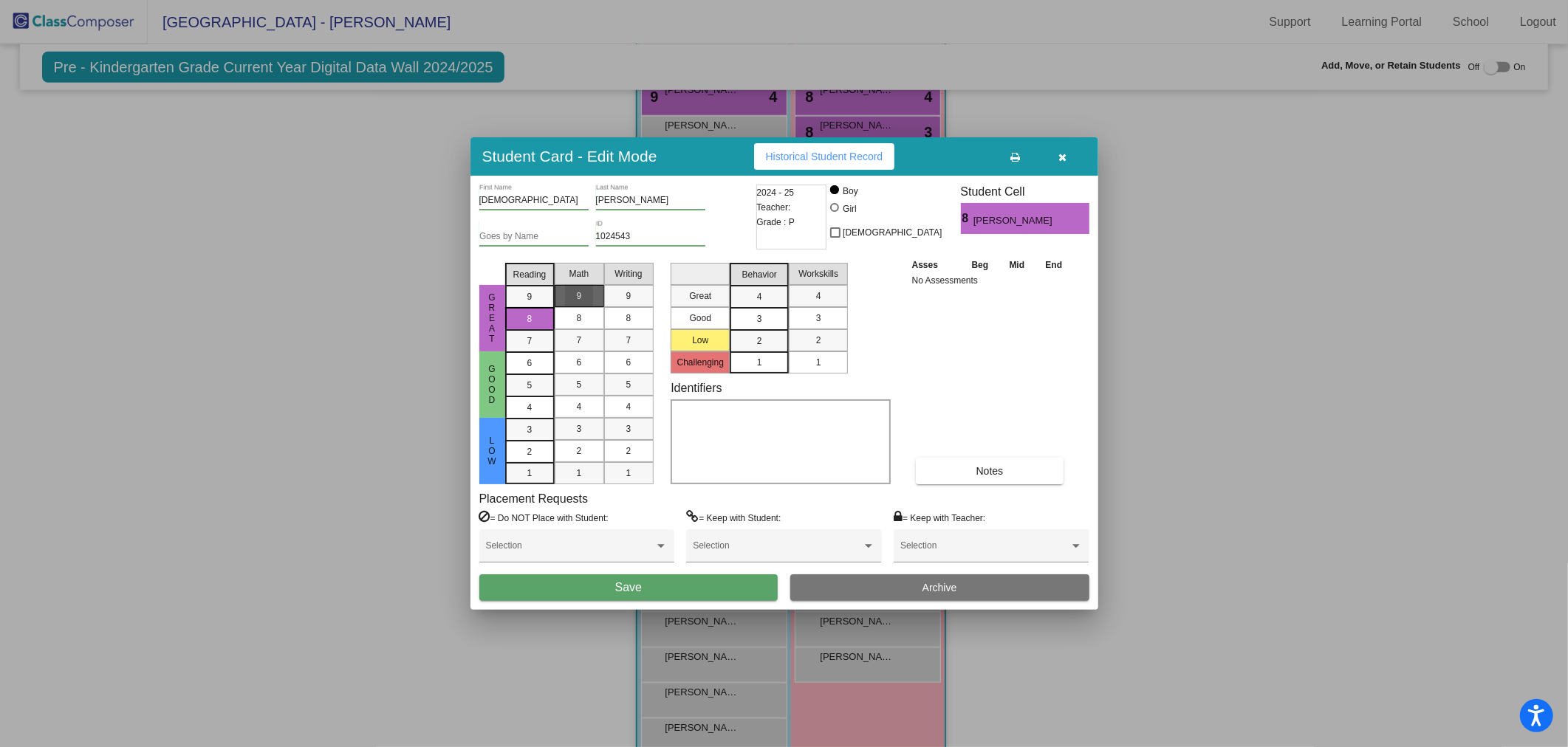 click on "9" at bounding box center [579, 296] 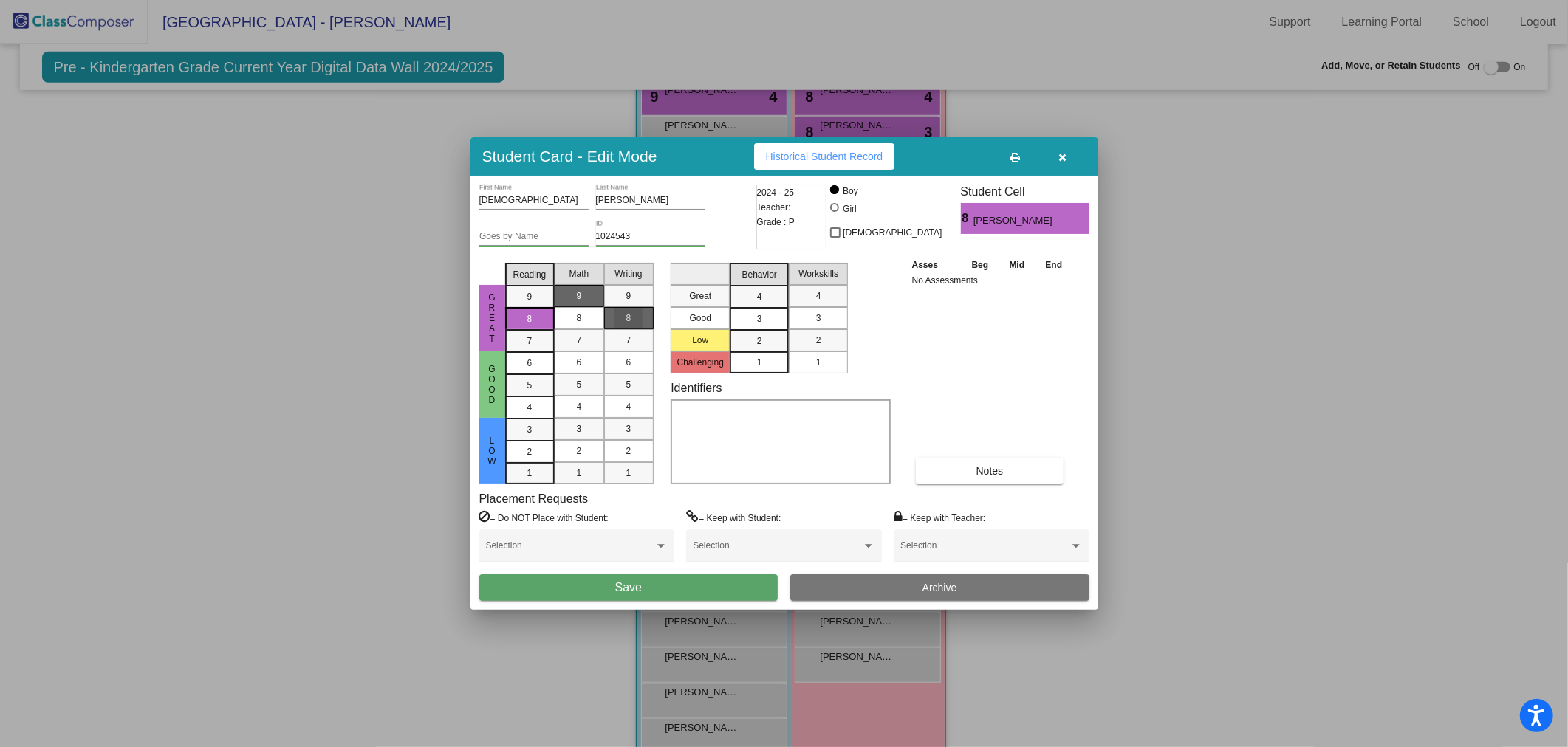 click on "8" at bounding box center [629, 318] 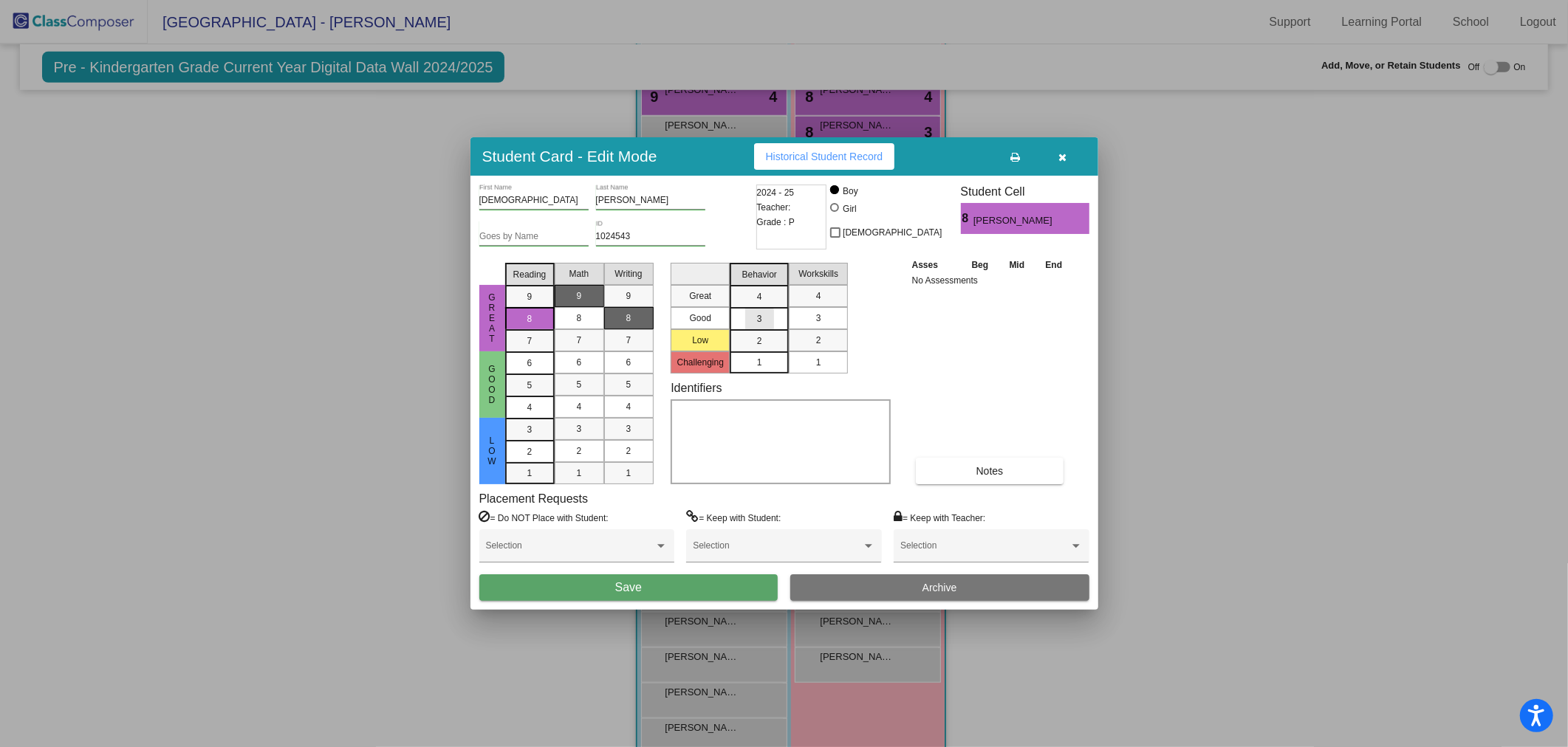 click on "3" at bounding box center [759, 318] 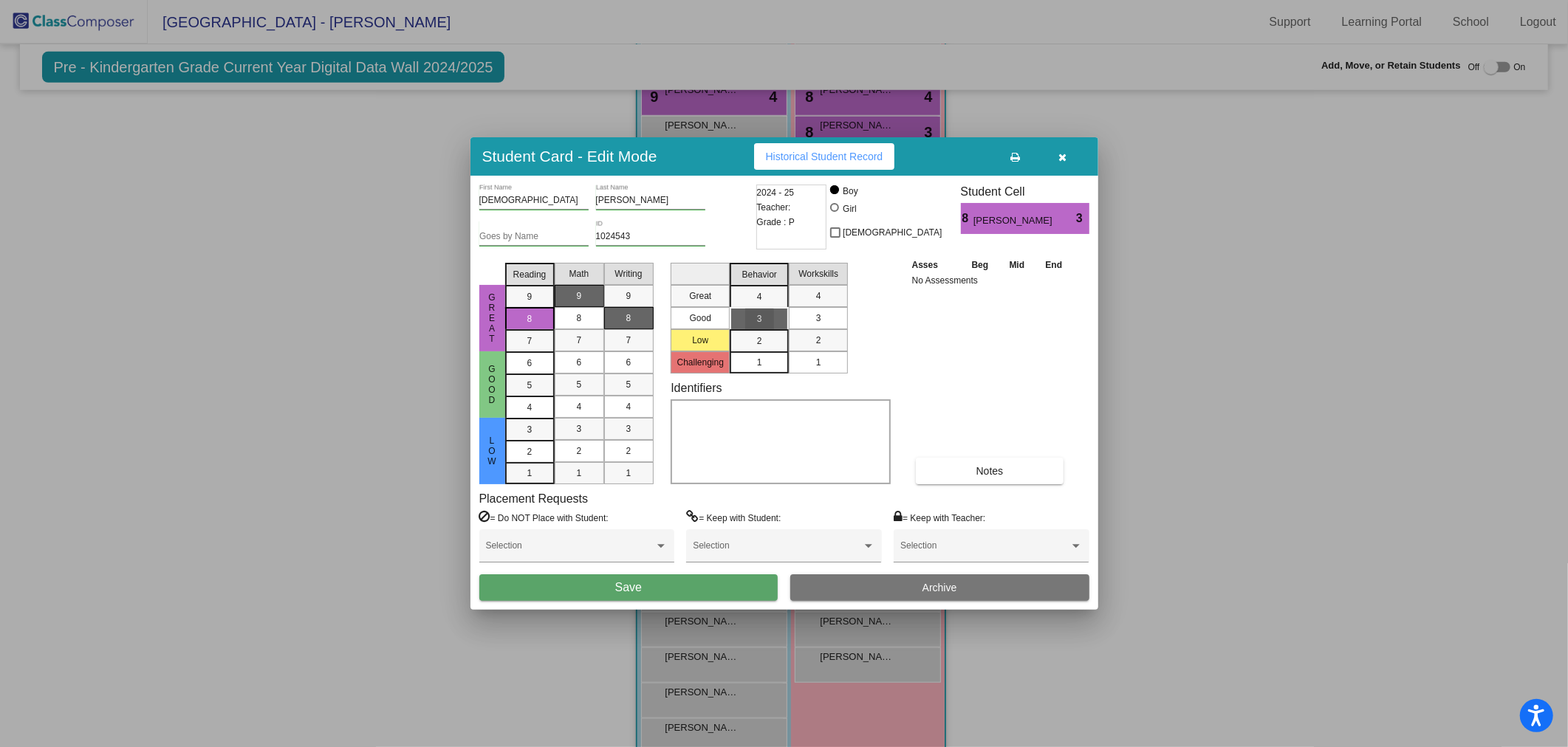 click on "3" at bounding box center [818, 318] 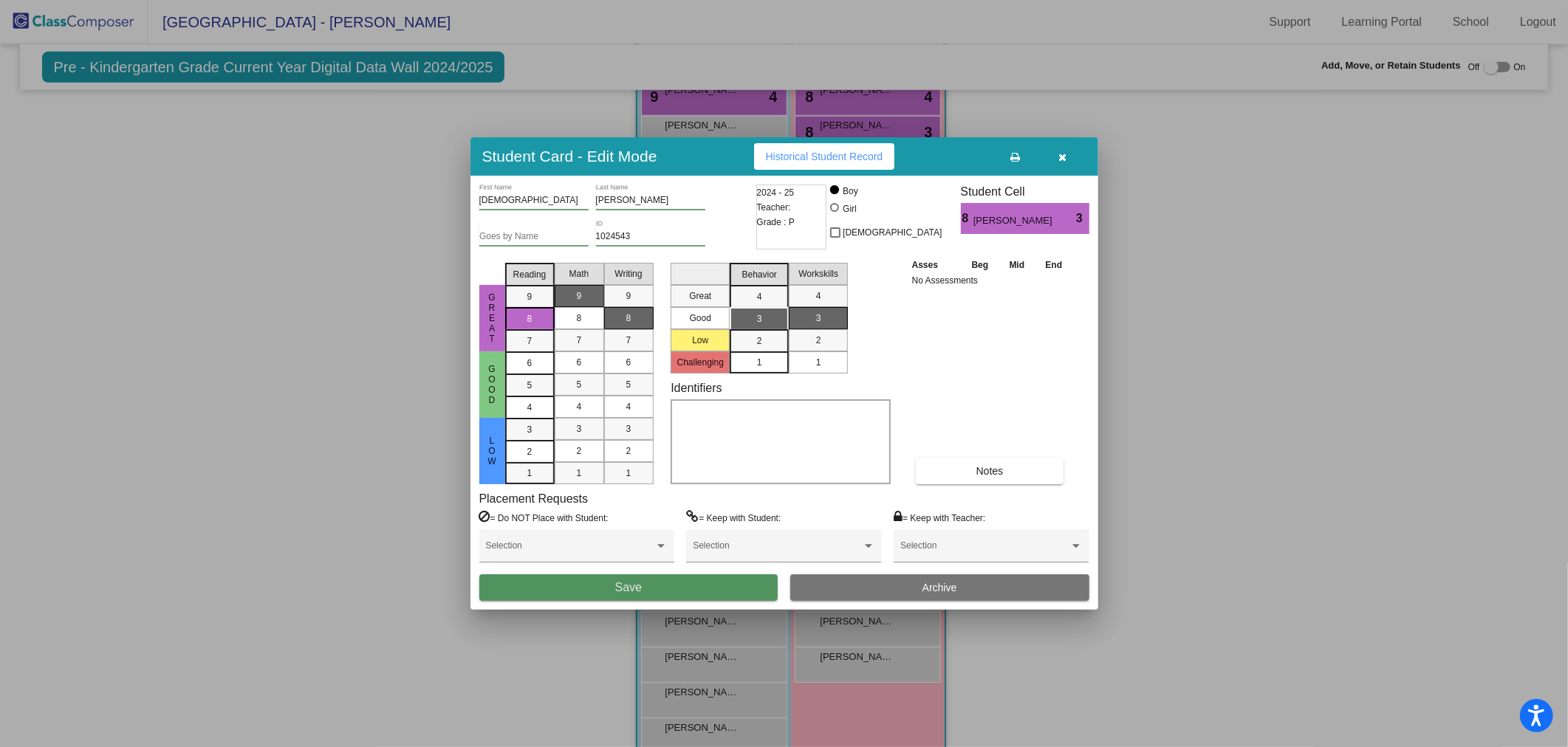 click on "Save" at bounding box center [629, 588] 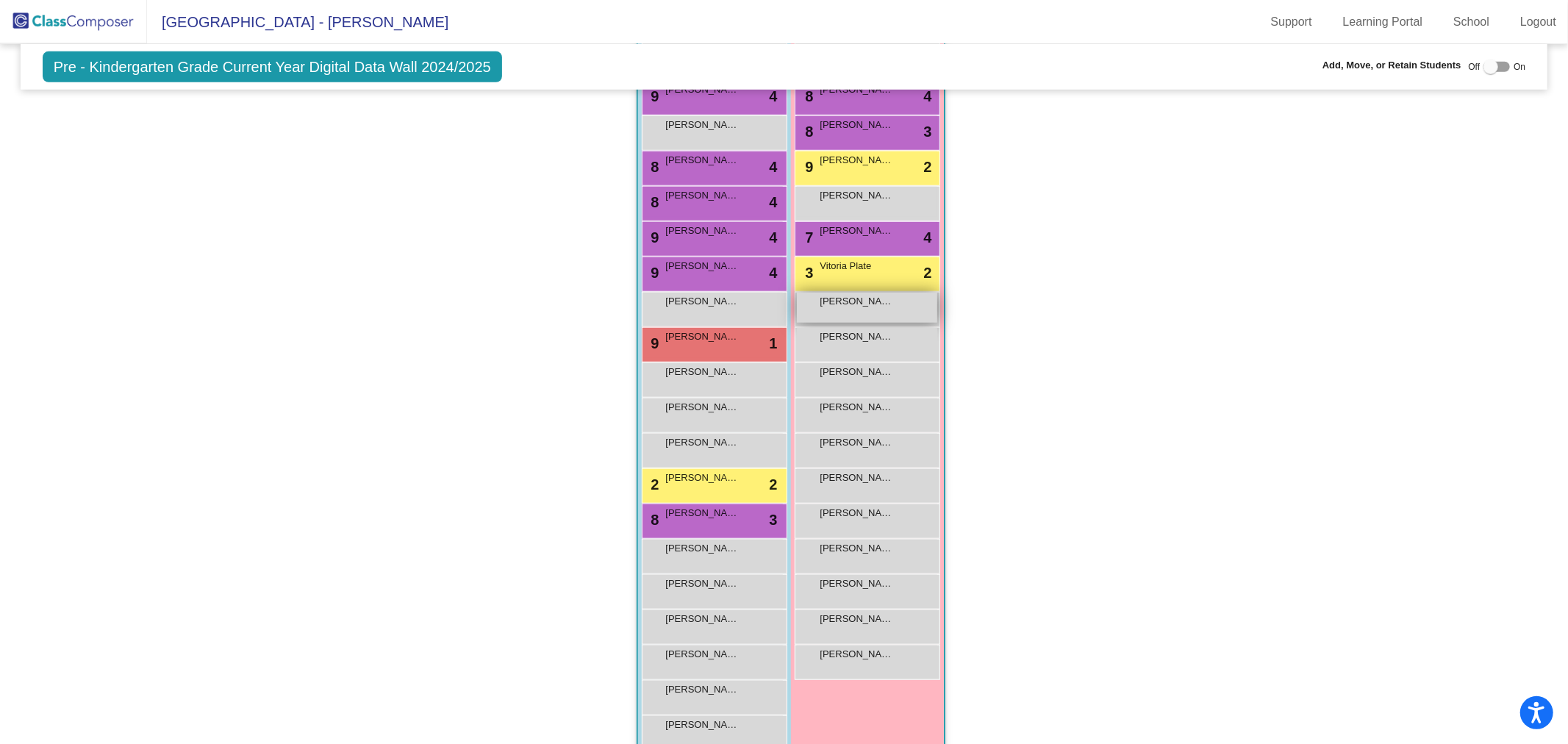 click on "[PERSON_NAME] lock do_not_disturb_alt" at bounding box center [867, 307] 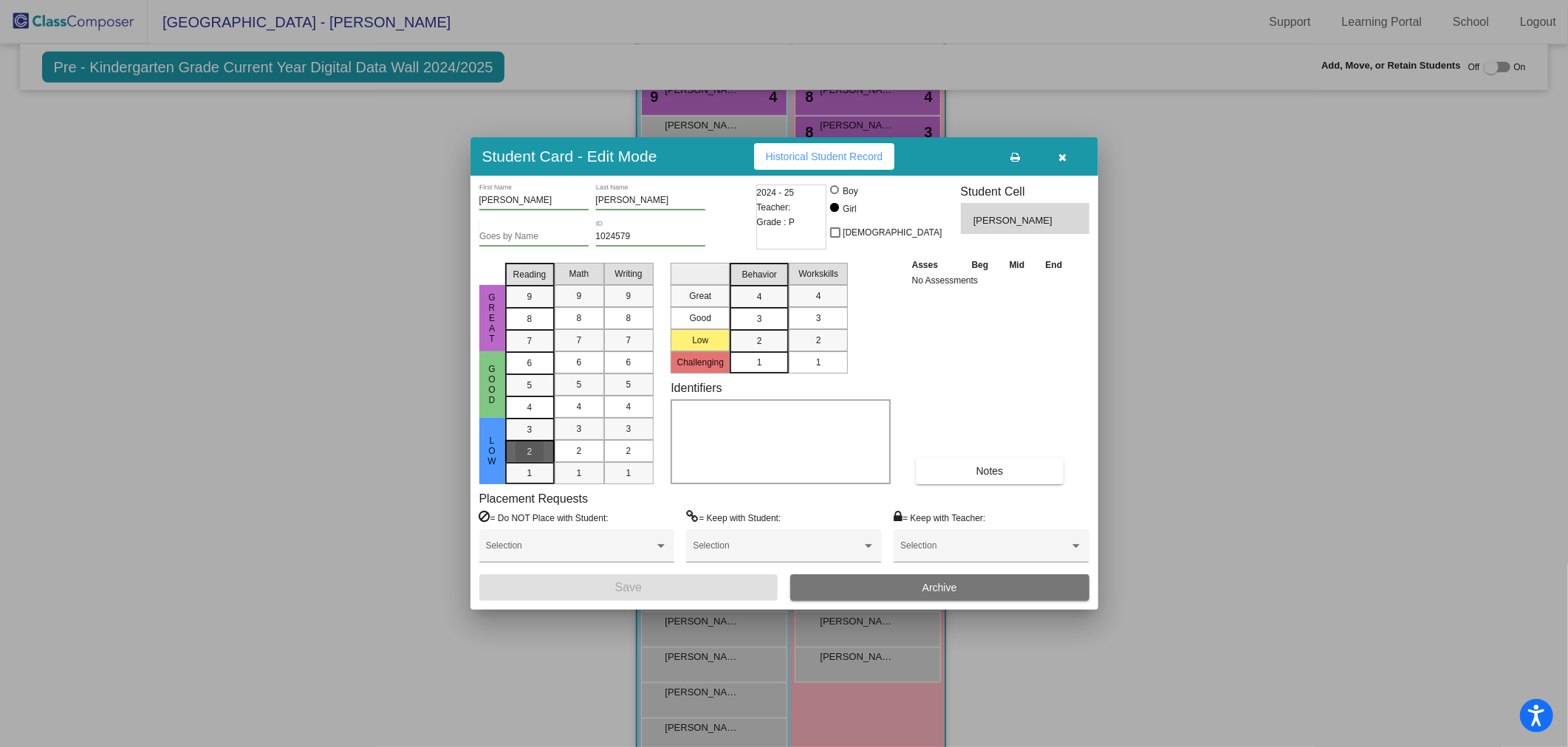 click on "2" at bounding box center (530, 430) 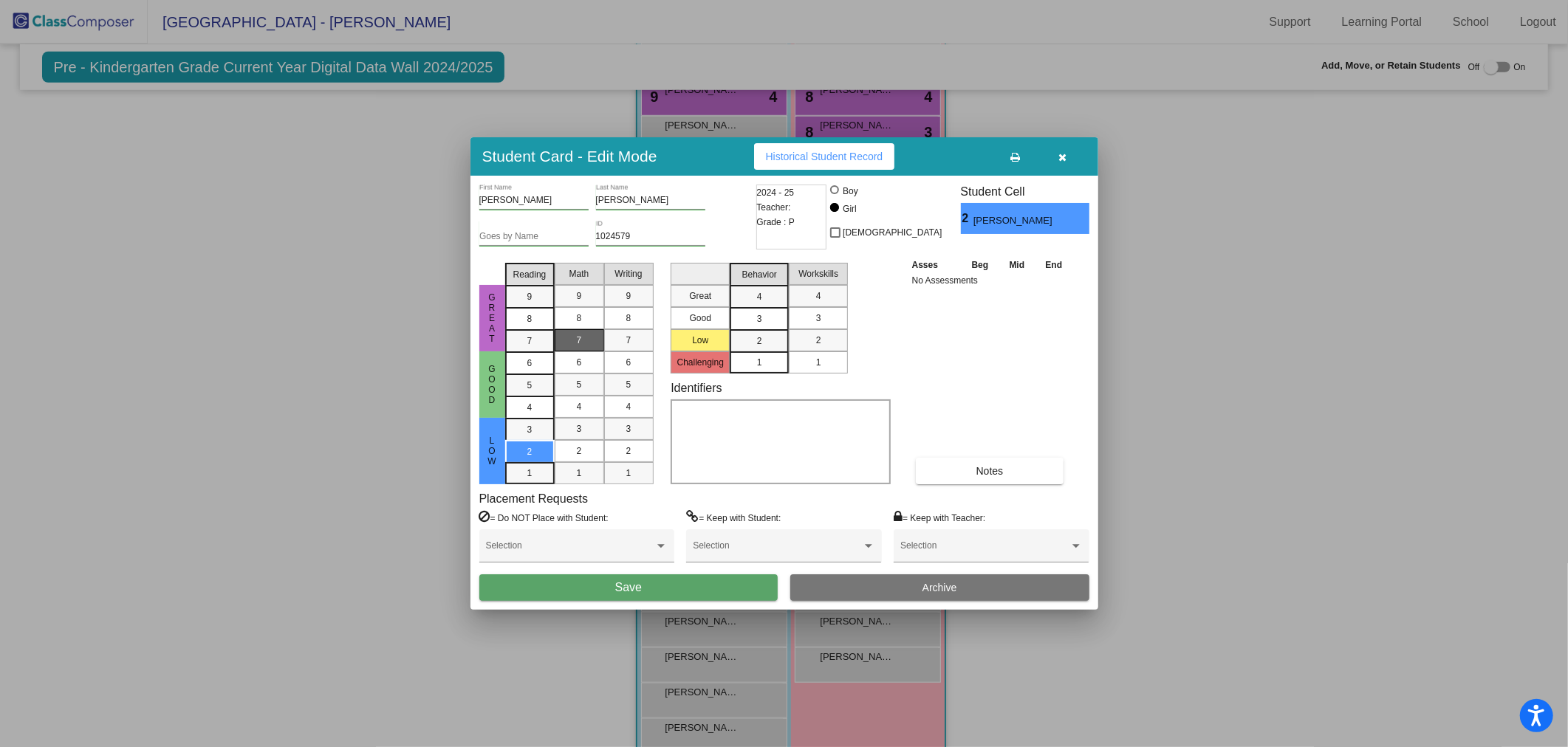 click on "7" at bounding box center [579, 340] 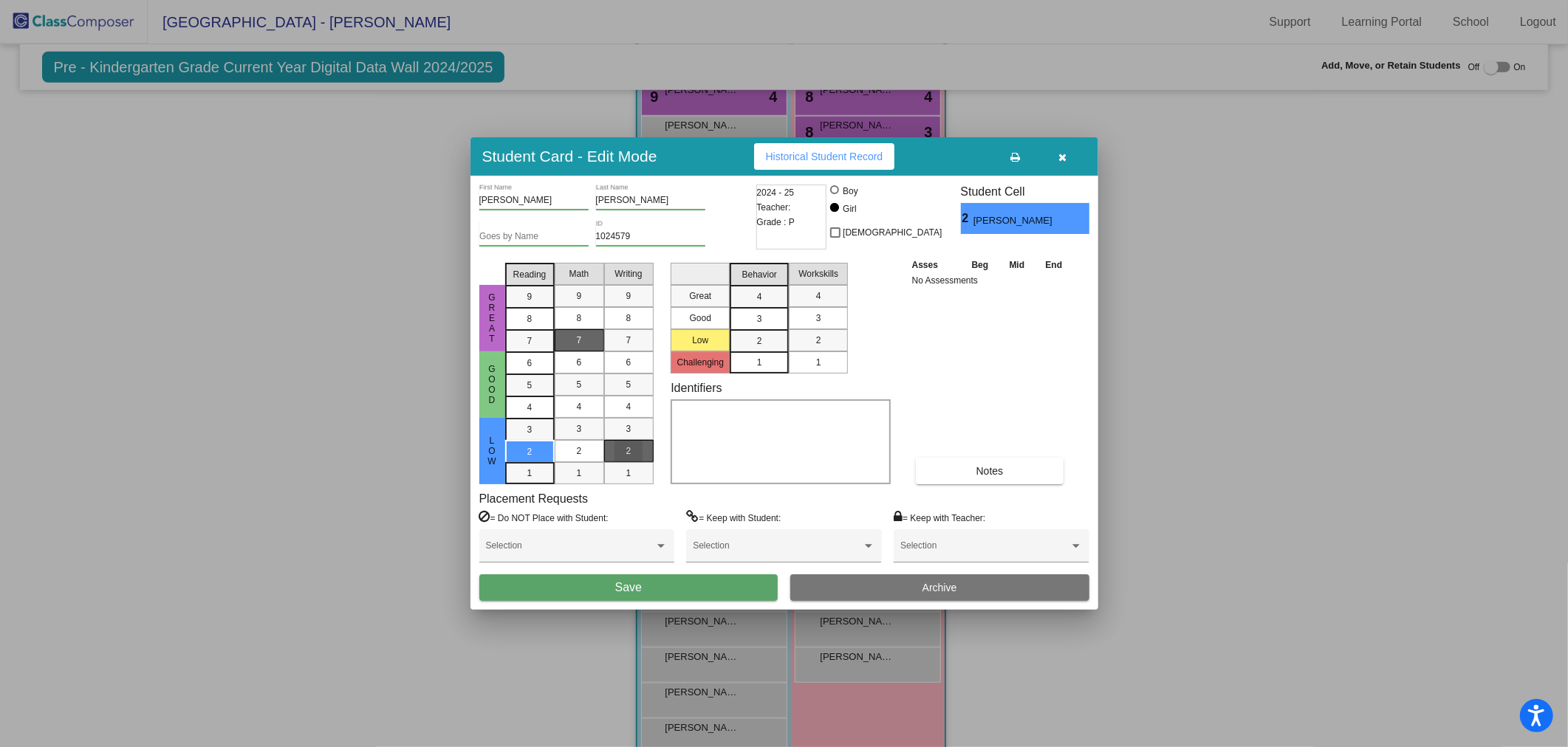 click on "2" at bounding box center [629, 451] 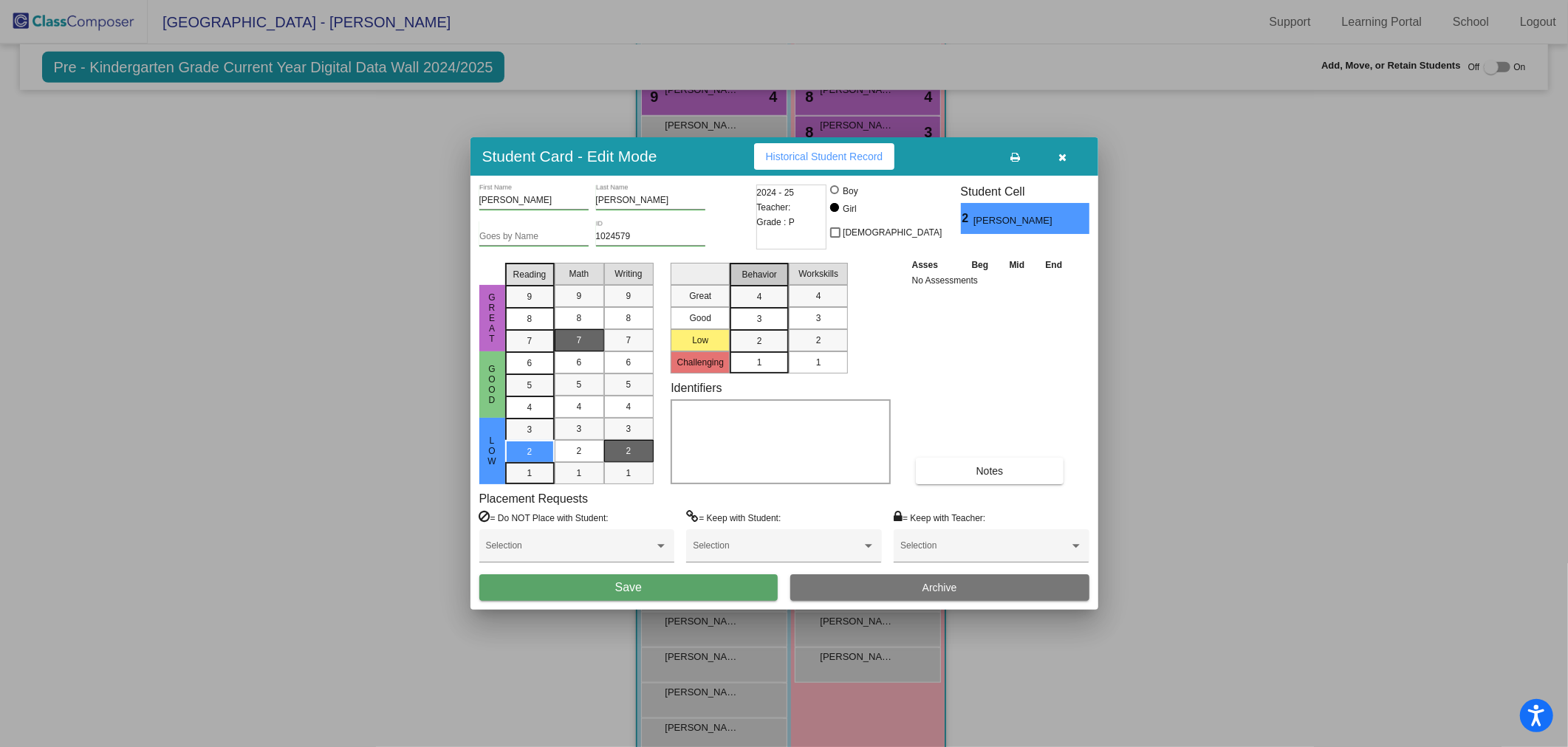 click on "Behavior" at bounding box center [759, 275] 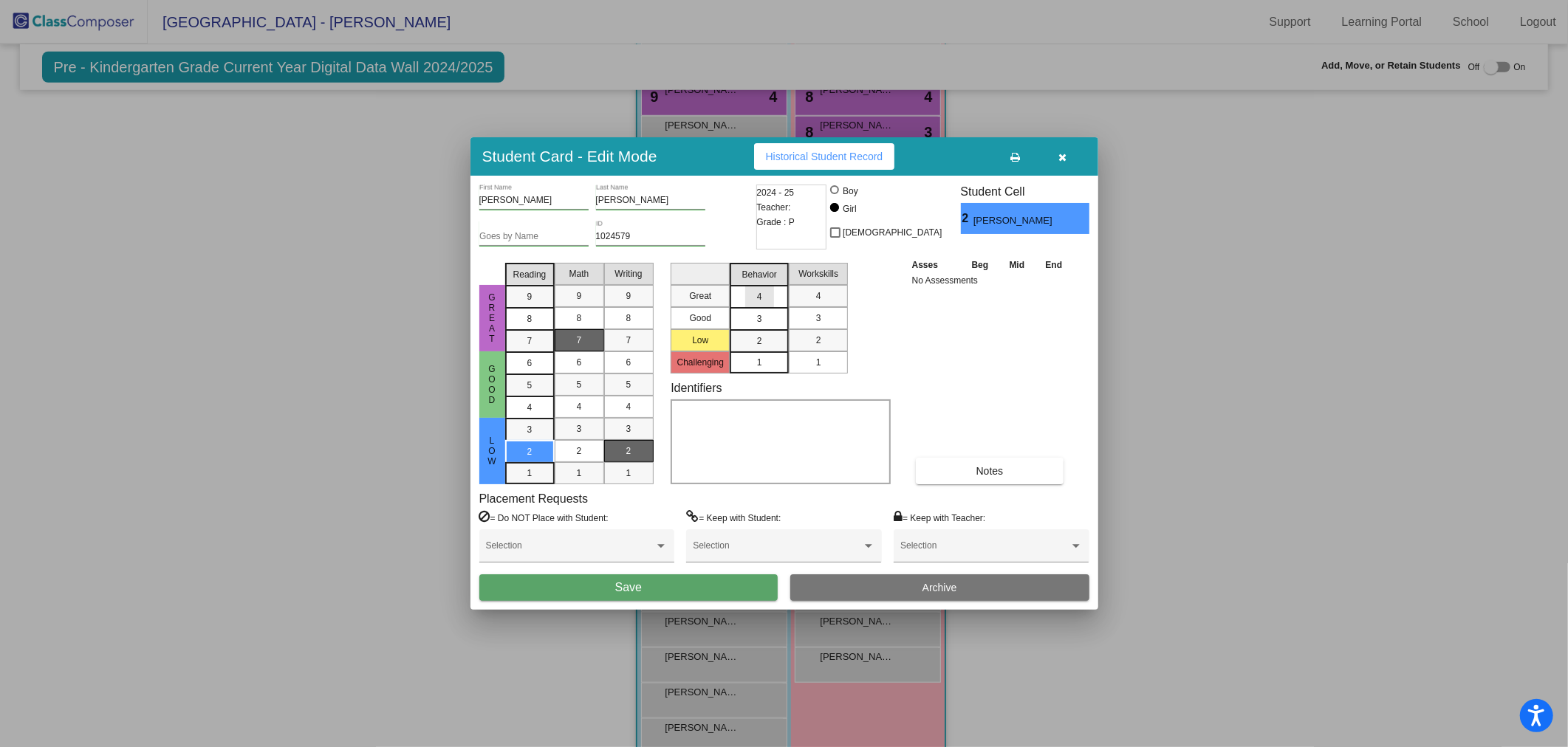 click on "4" at bounding box center (759, 297) 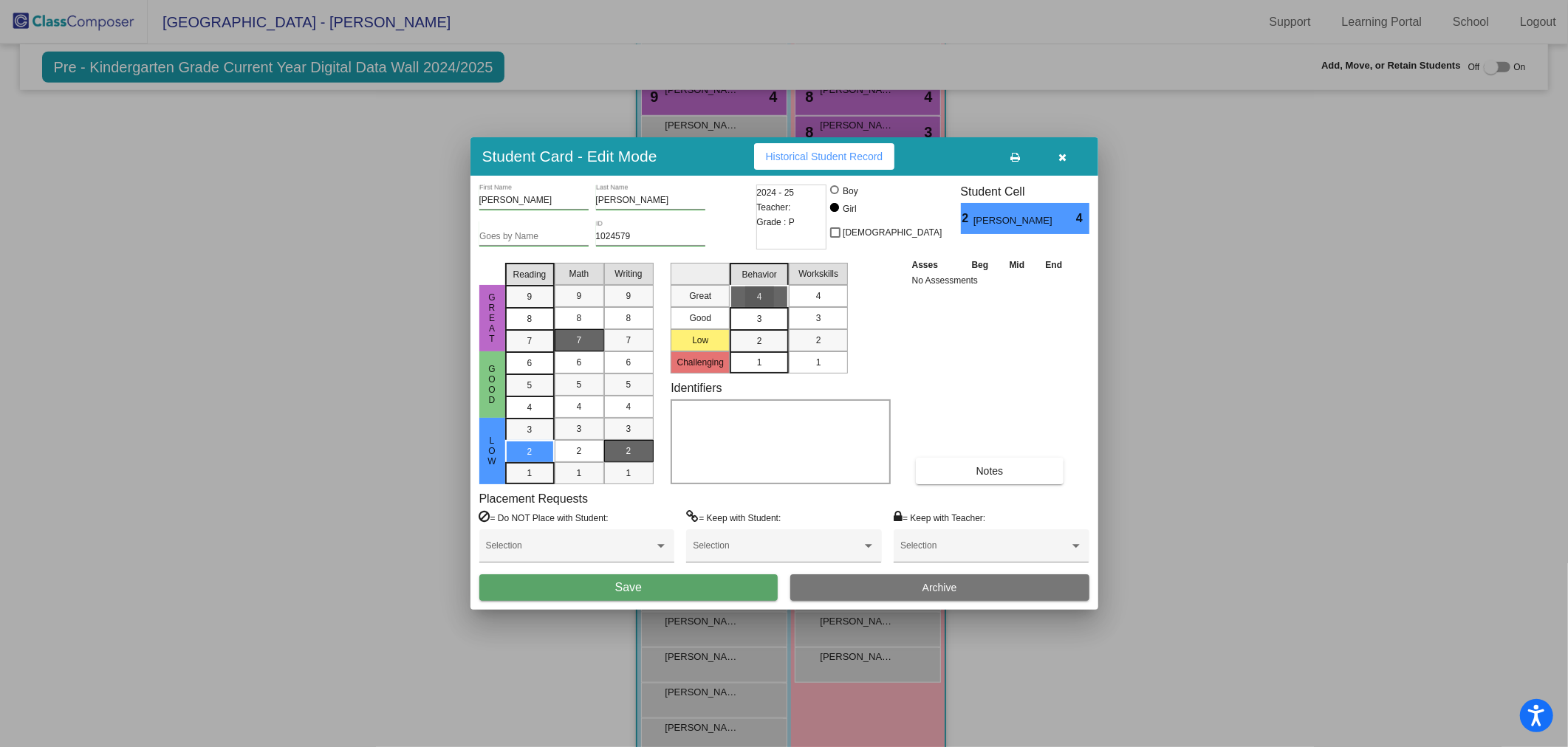 click on "4" at bounding box center (818, 296) 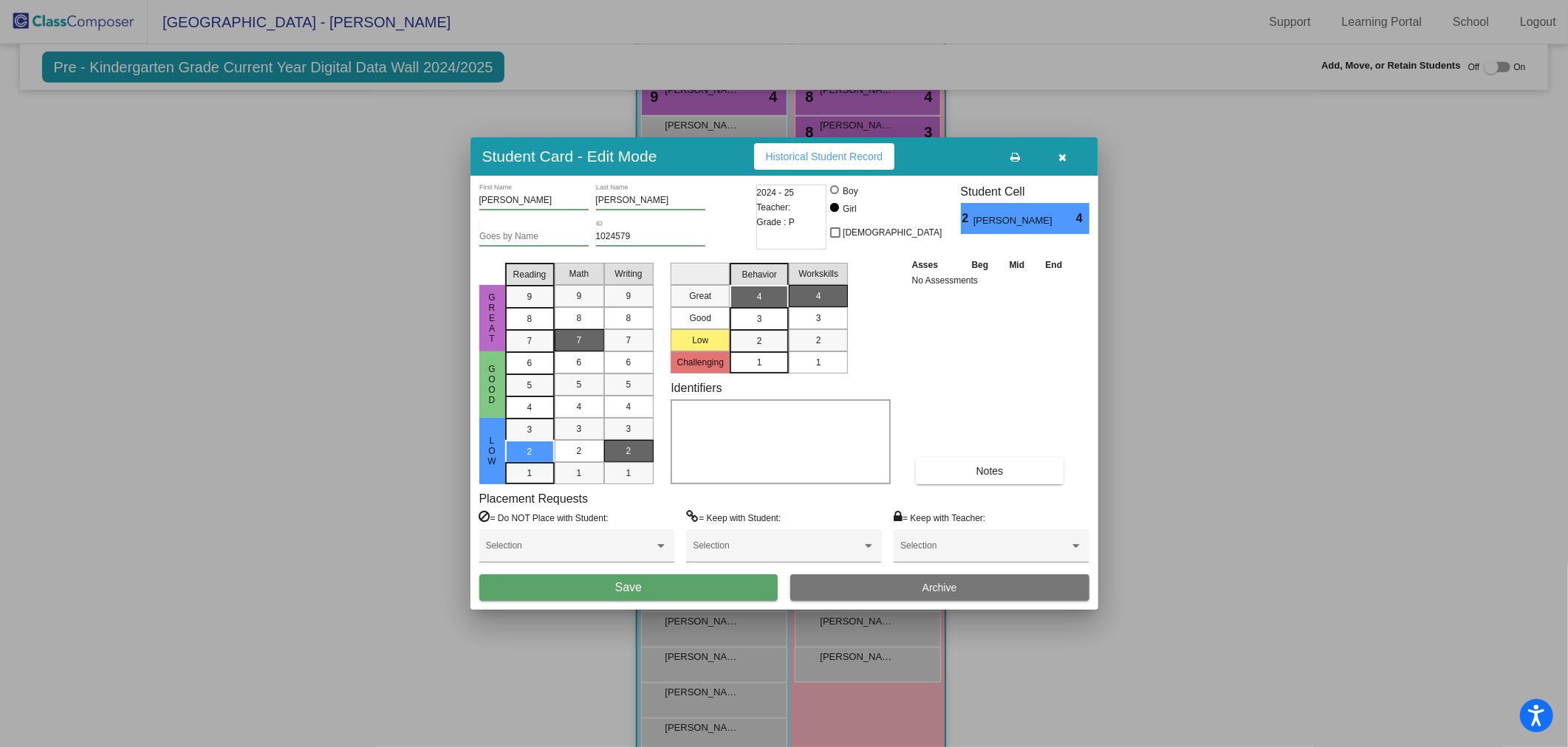 click on "Save" at bounding box center (629, 588) 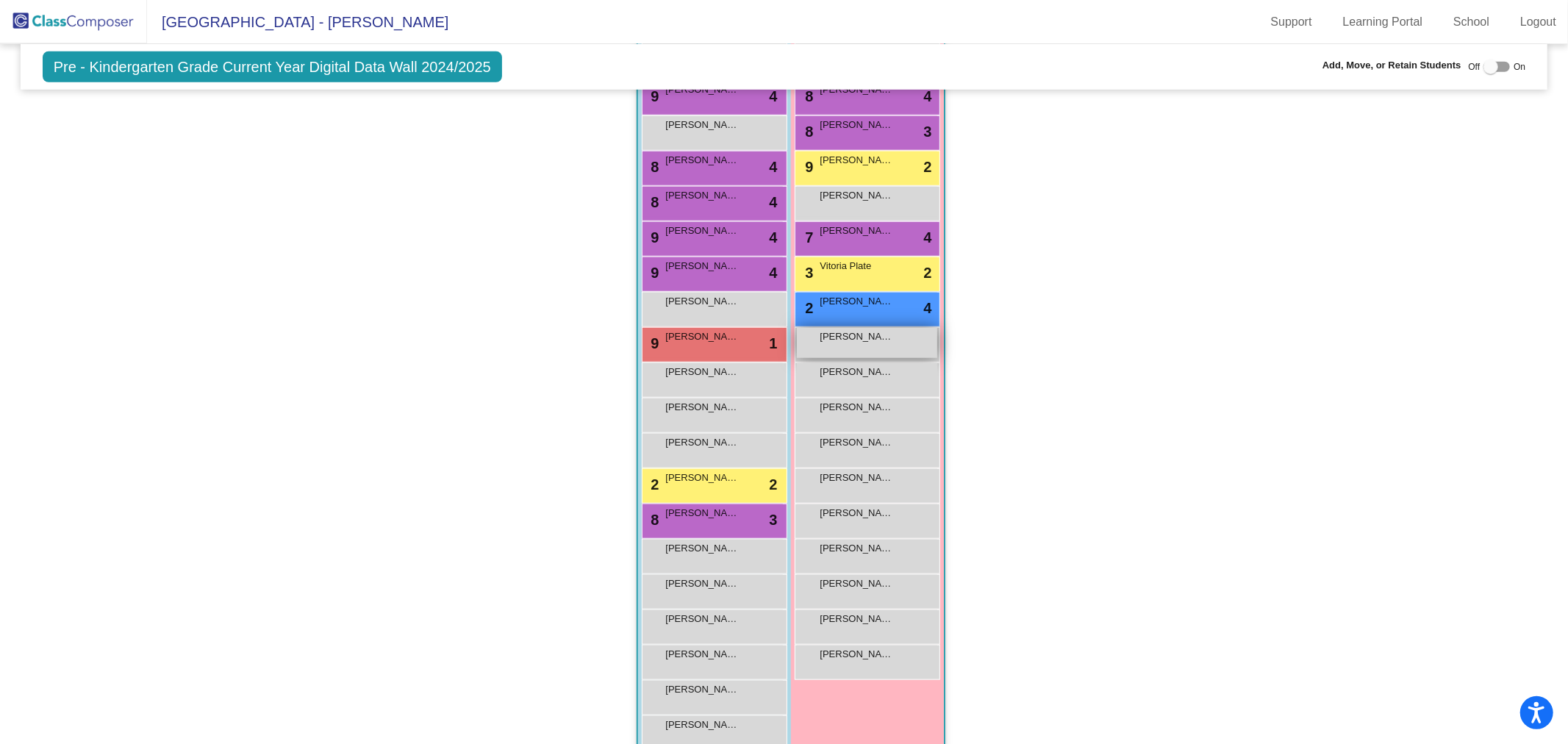 click on "[PERSON_NAME] lock do_not_disturb_alt" at bounding box center (867, 343) 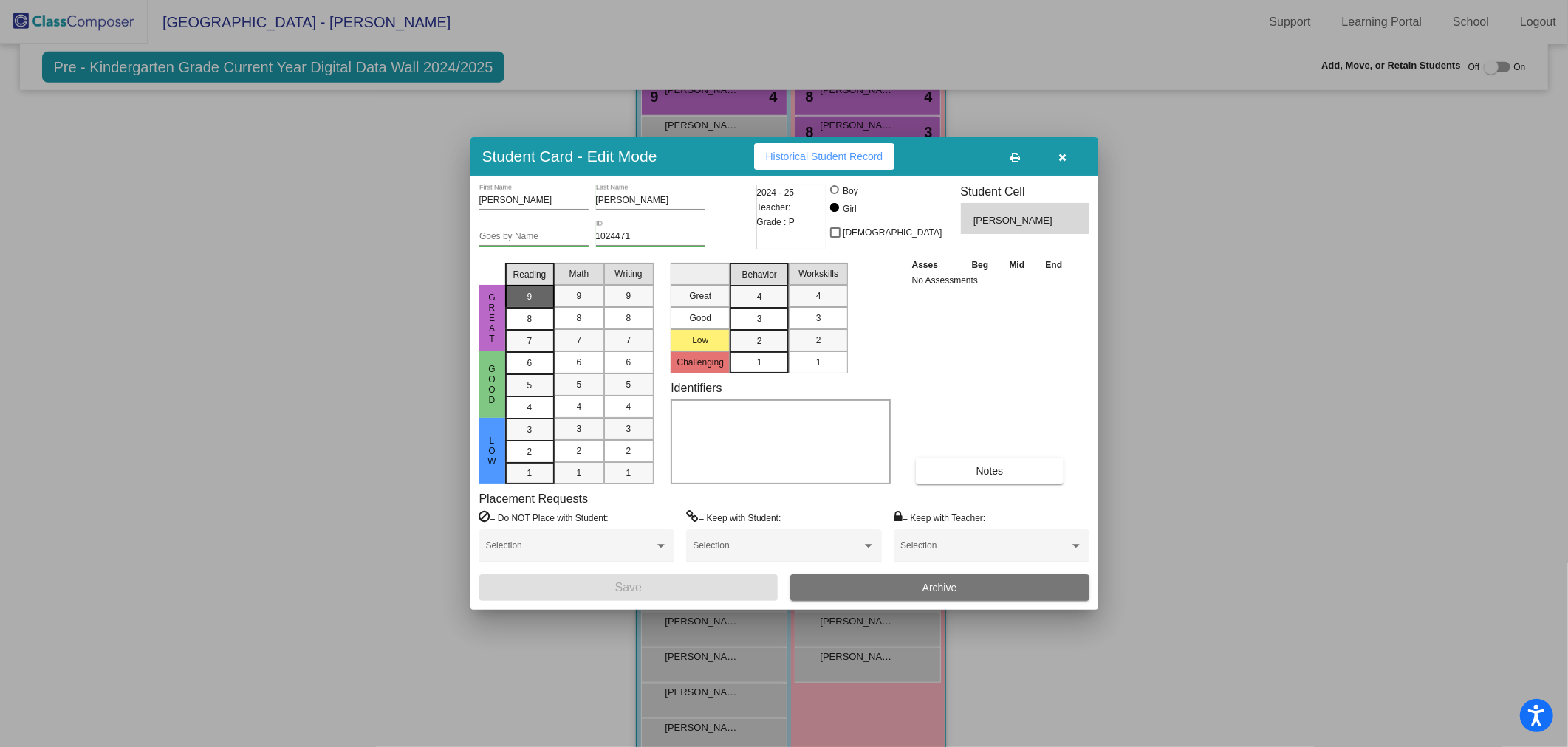 click on "9" at bounding box center [530, 297] 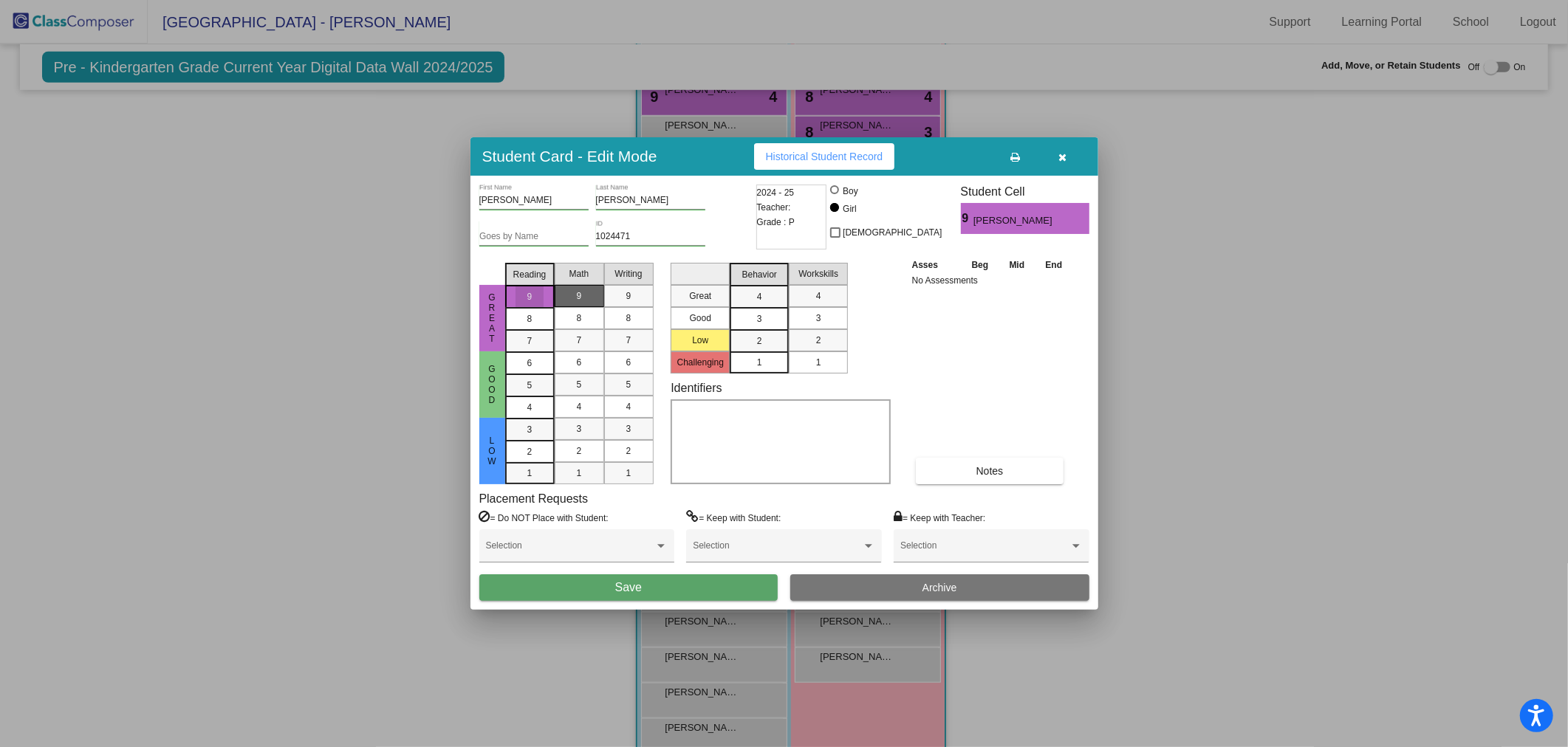 click on "9" at bounding box center (579, 296) 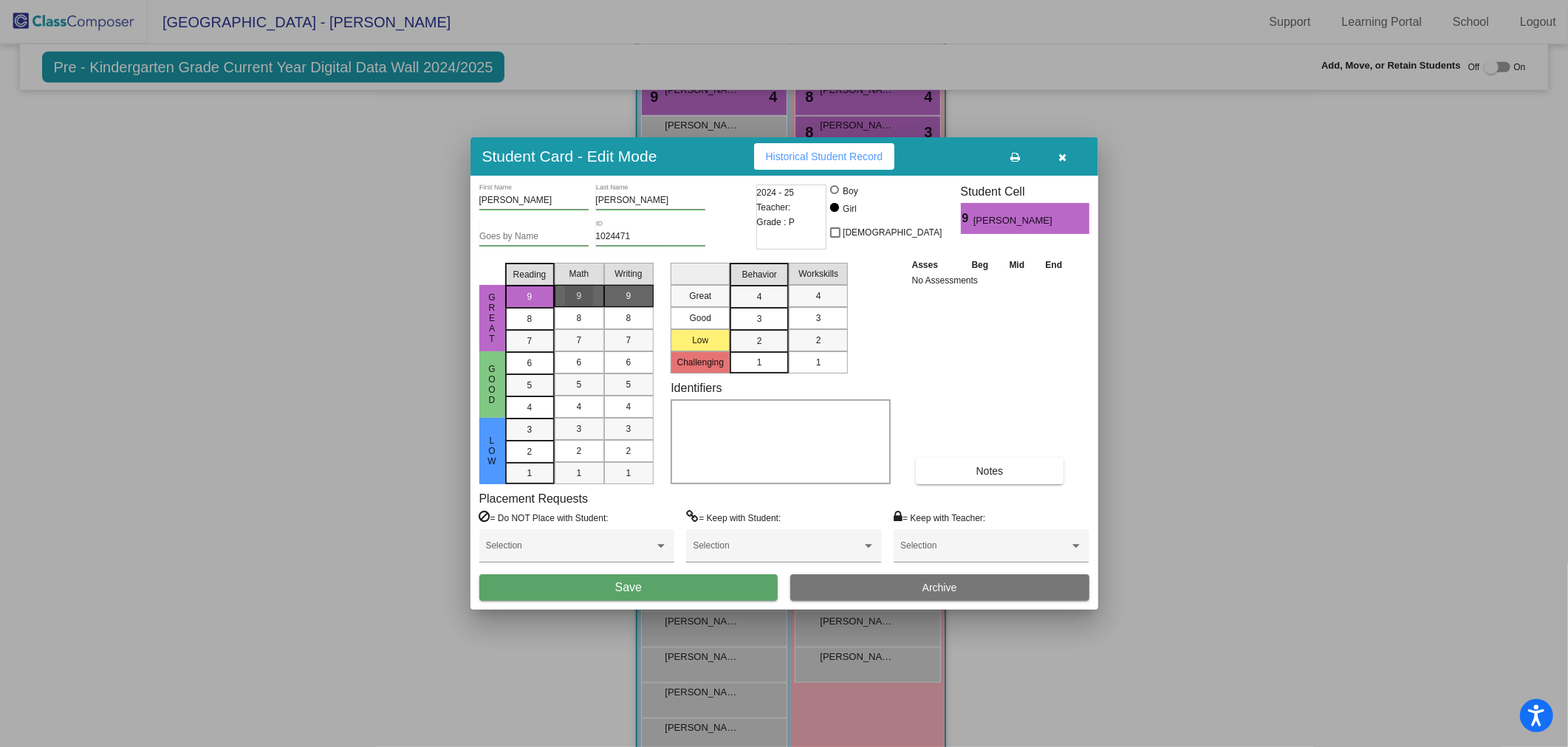 click on "9" at bounding box center (629, 296) 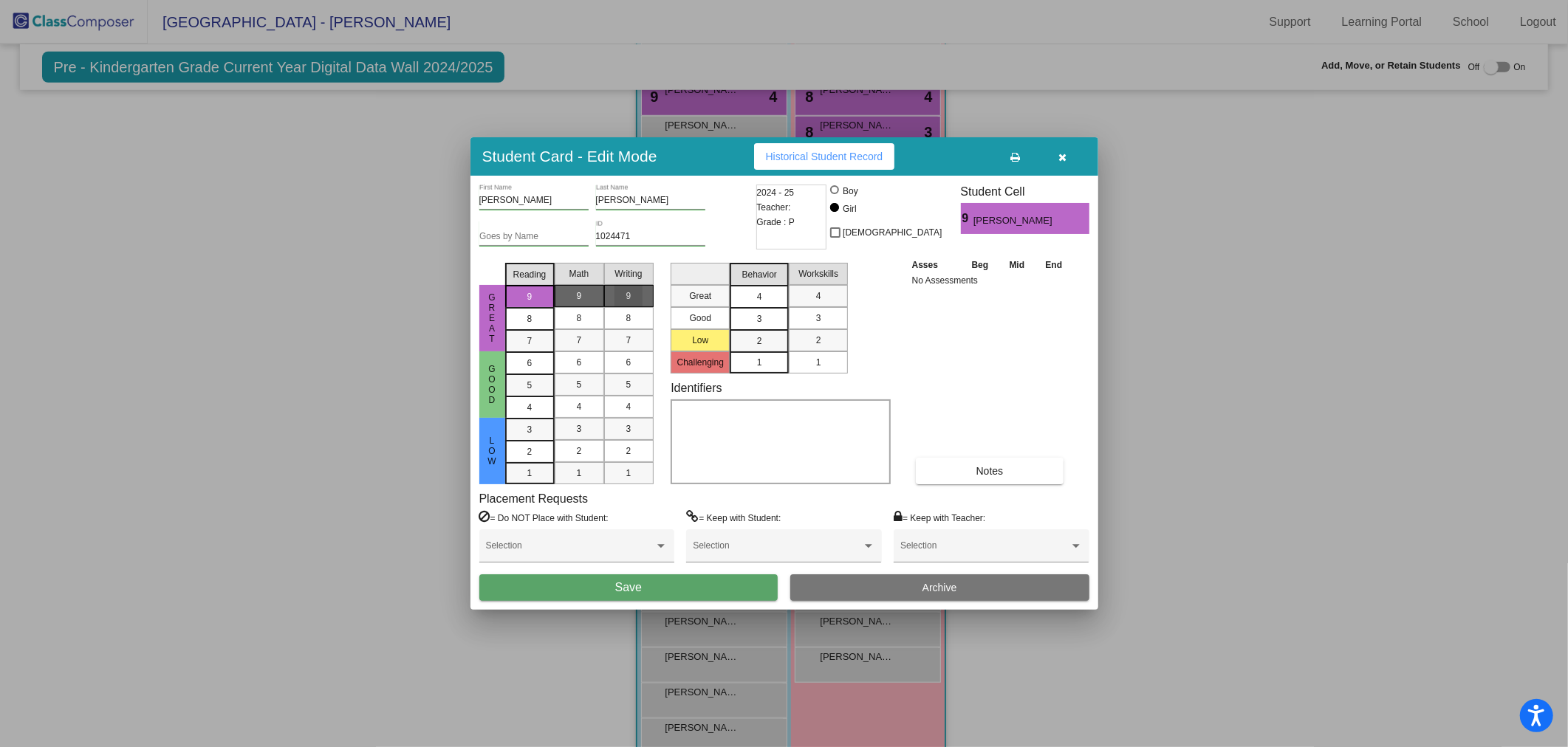 click on "4" at bounding box center (759, 297) 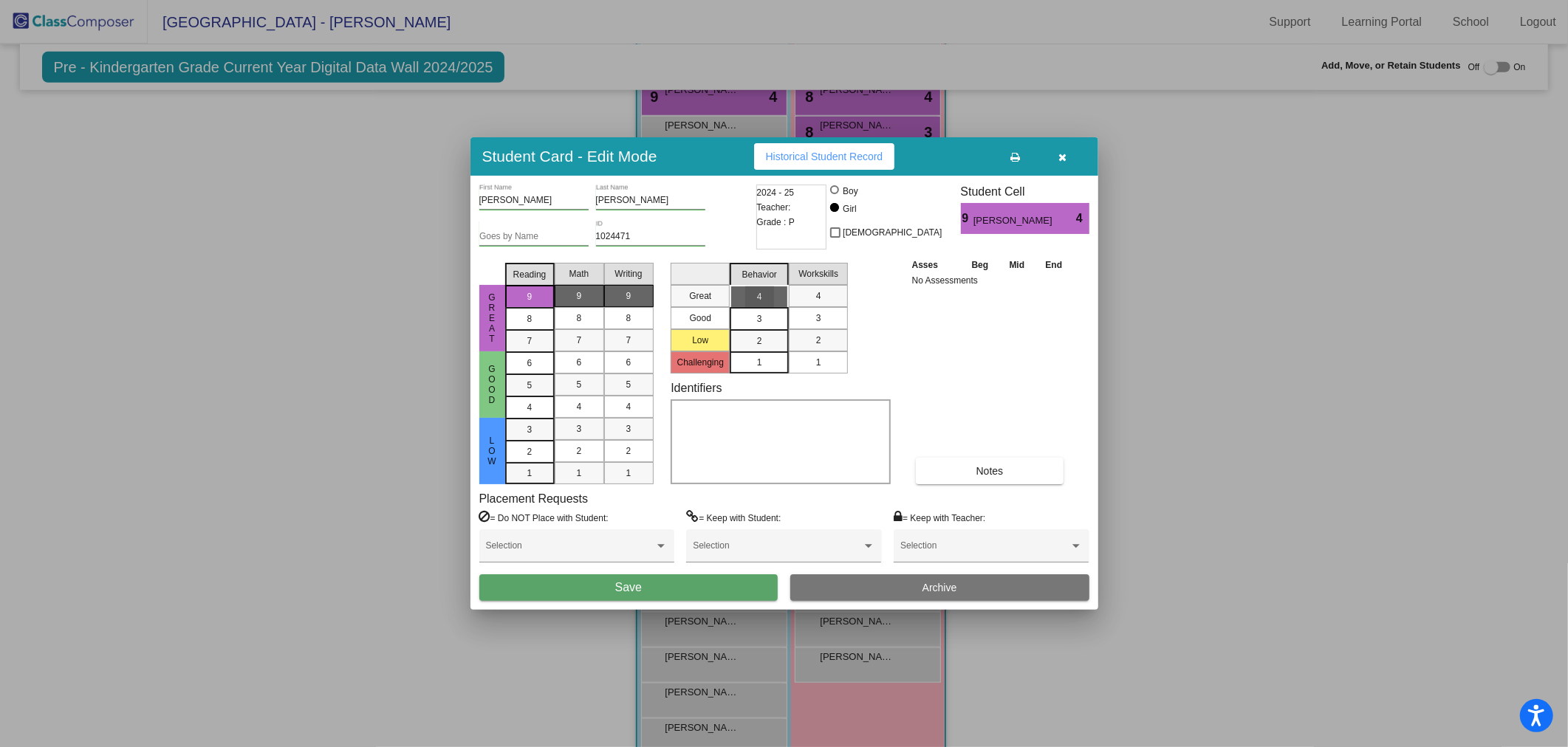 click on "Great Good Low Challenging Behavior 4 3 2 1 Workskills 4 3 2 1" at bounding box center (780, 315) 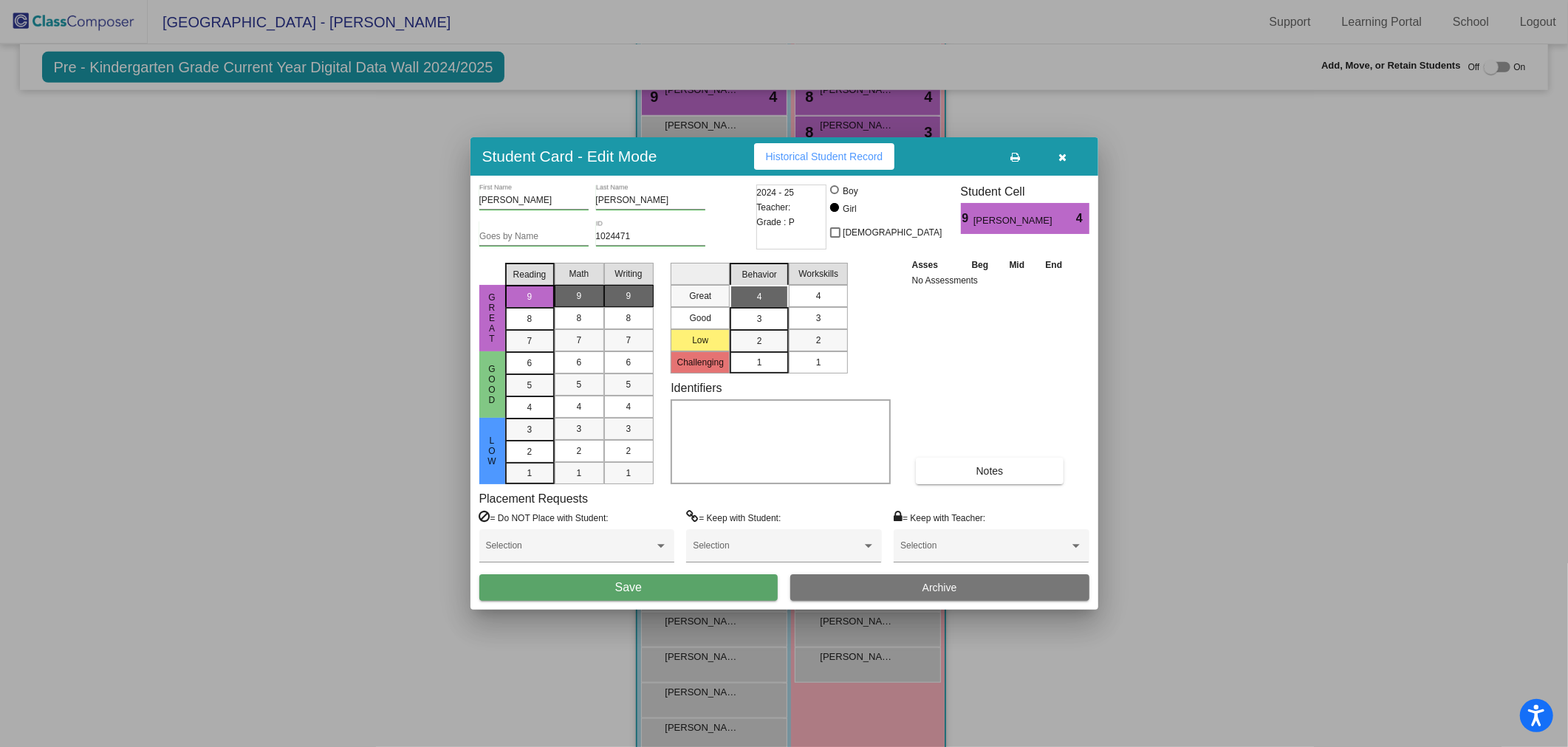 click on "4" at bounding box center [818, 296] 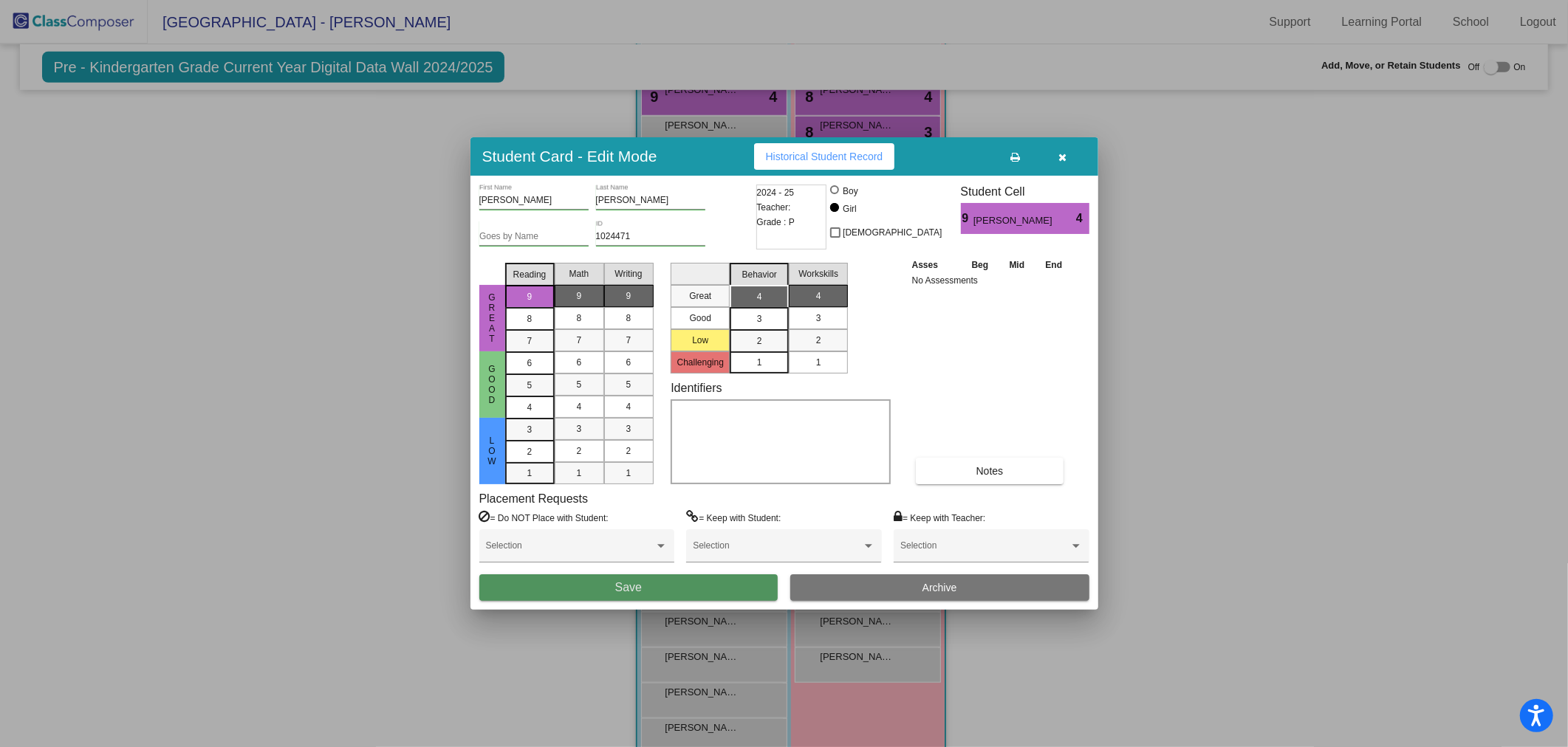 click on "Save" at bounding box center [629, 588] 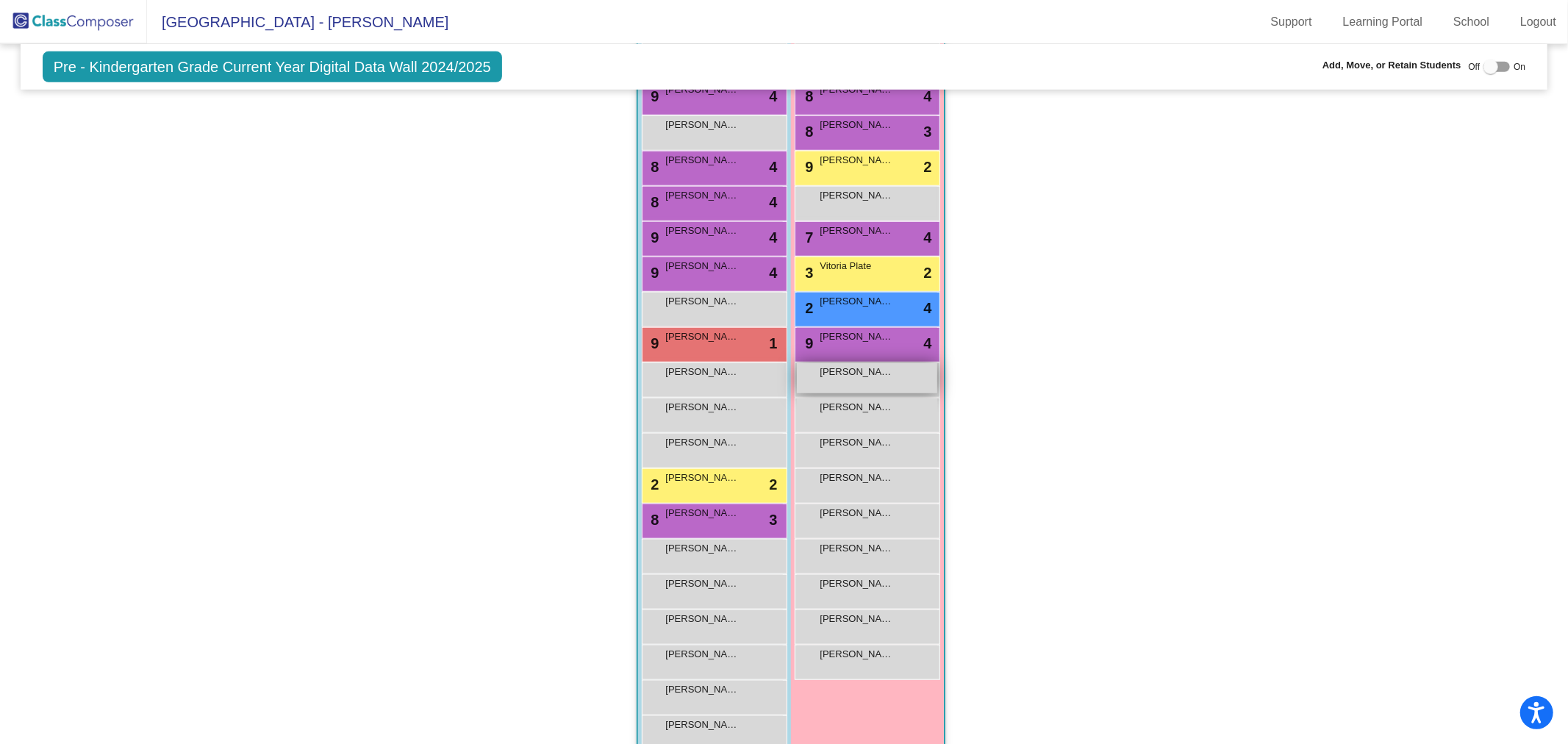 click on "[PERSON_NAME] lock do_not_disturb_alt" at bounding box center (867, 378) 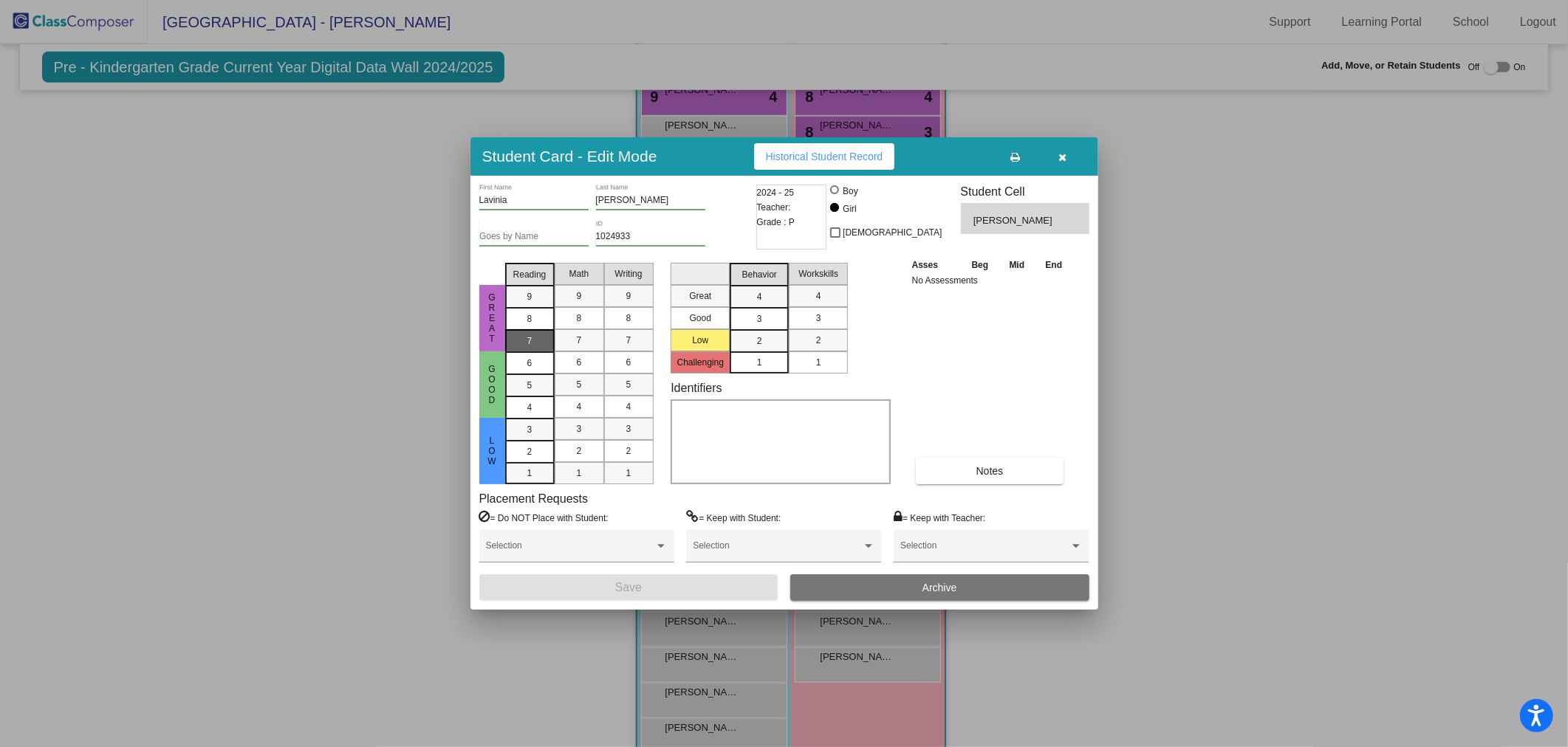 drag, startPoint x: 535, startPoint y: 336, endPoint x: 559, endPoint y: 313, distance: 33.24154 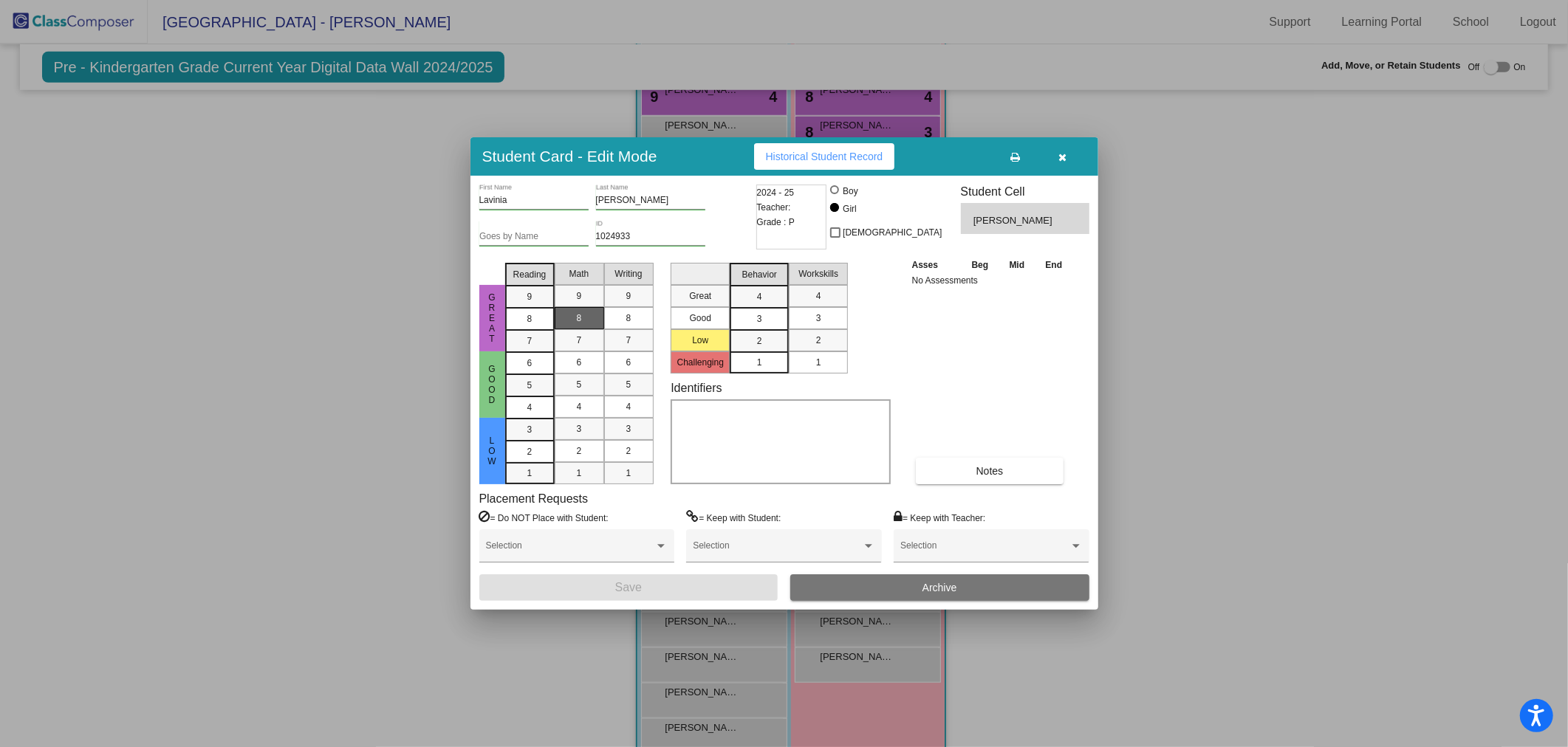click on "7" at bounding box center [530, 297] 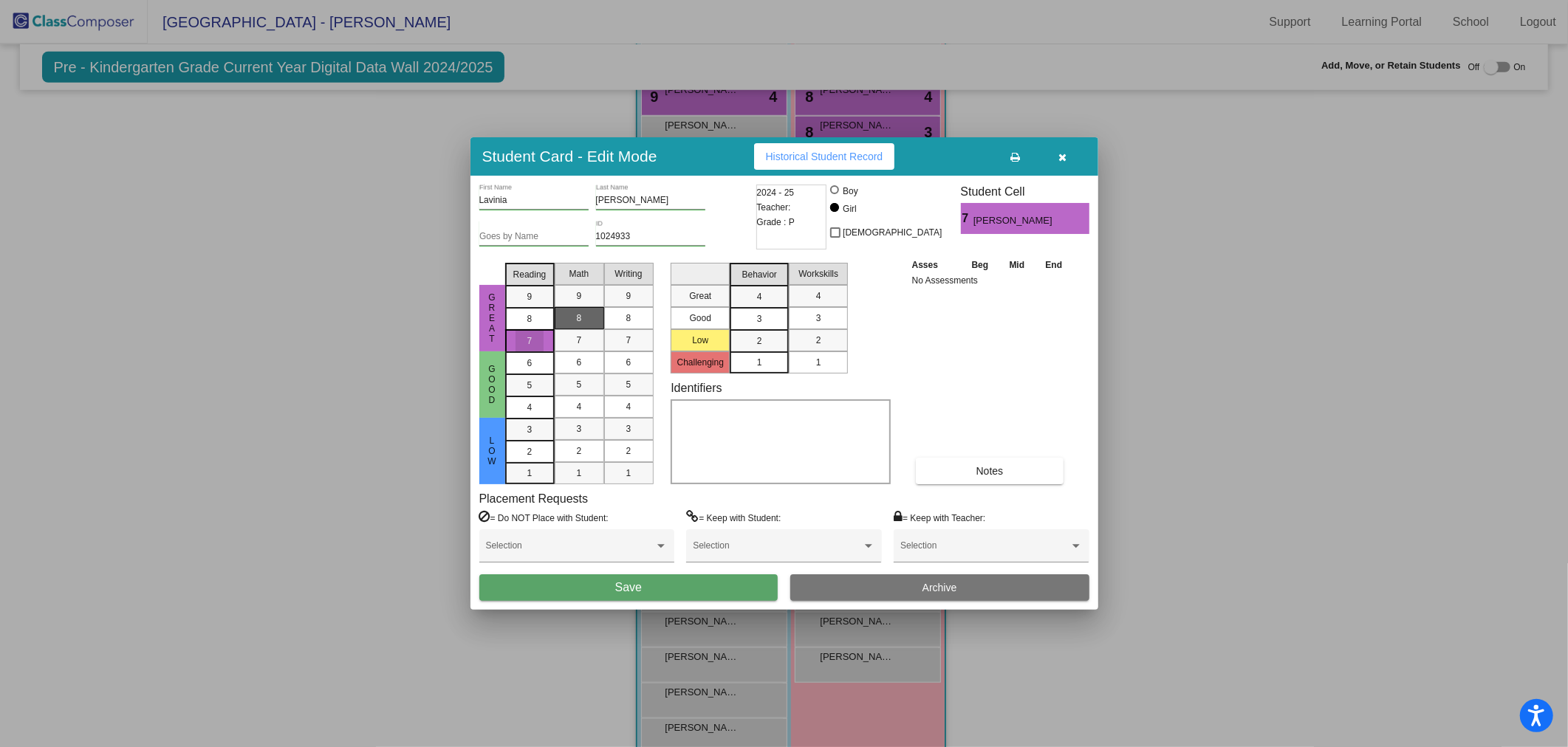 click on "8" at bounding box center (579, 318) 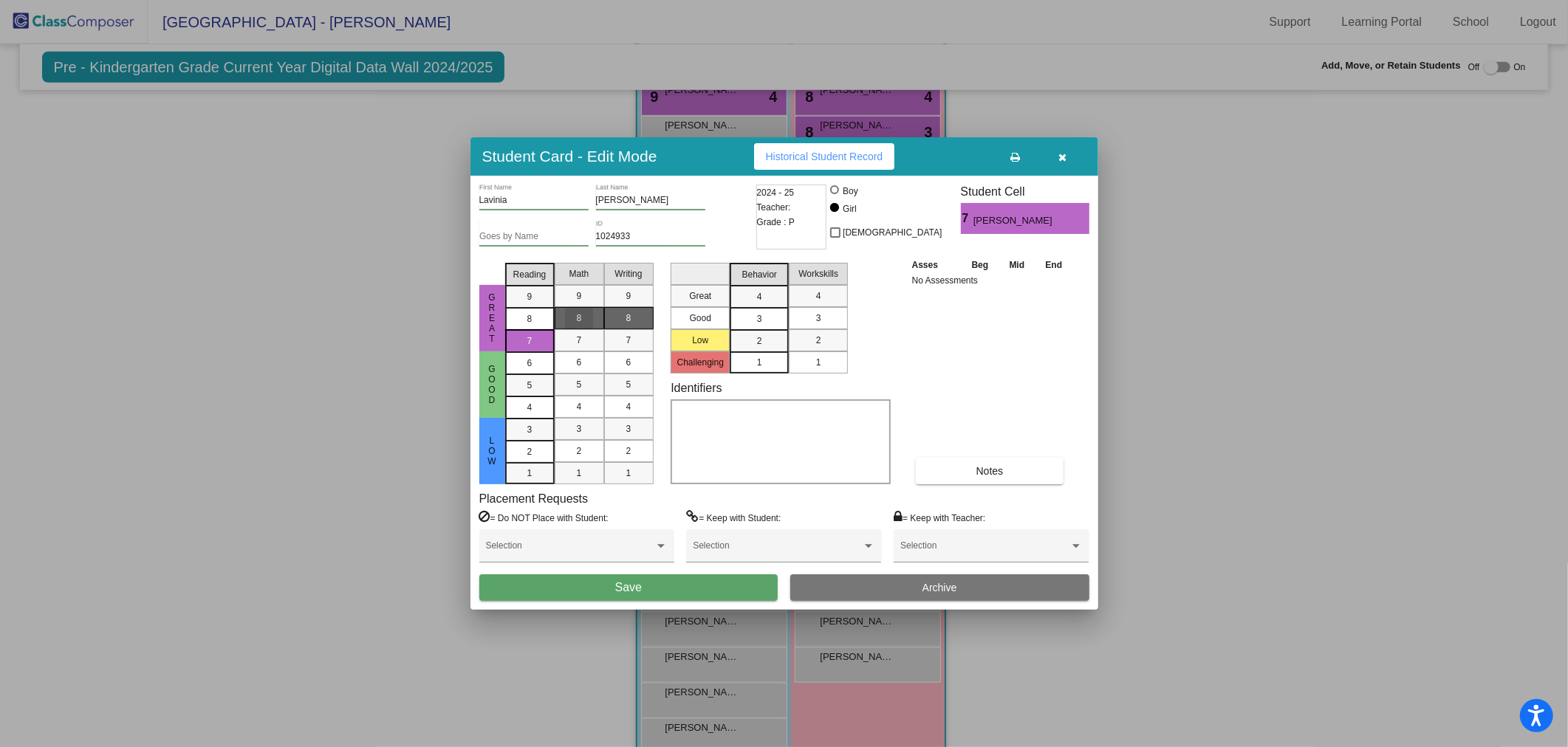 drag, startPoint x: 621, startPoint y: 330, endPoint x: 636, endPoint y: 326, distance: 15.524175 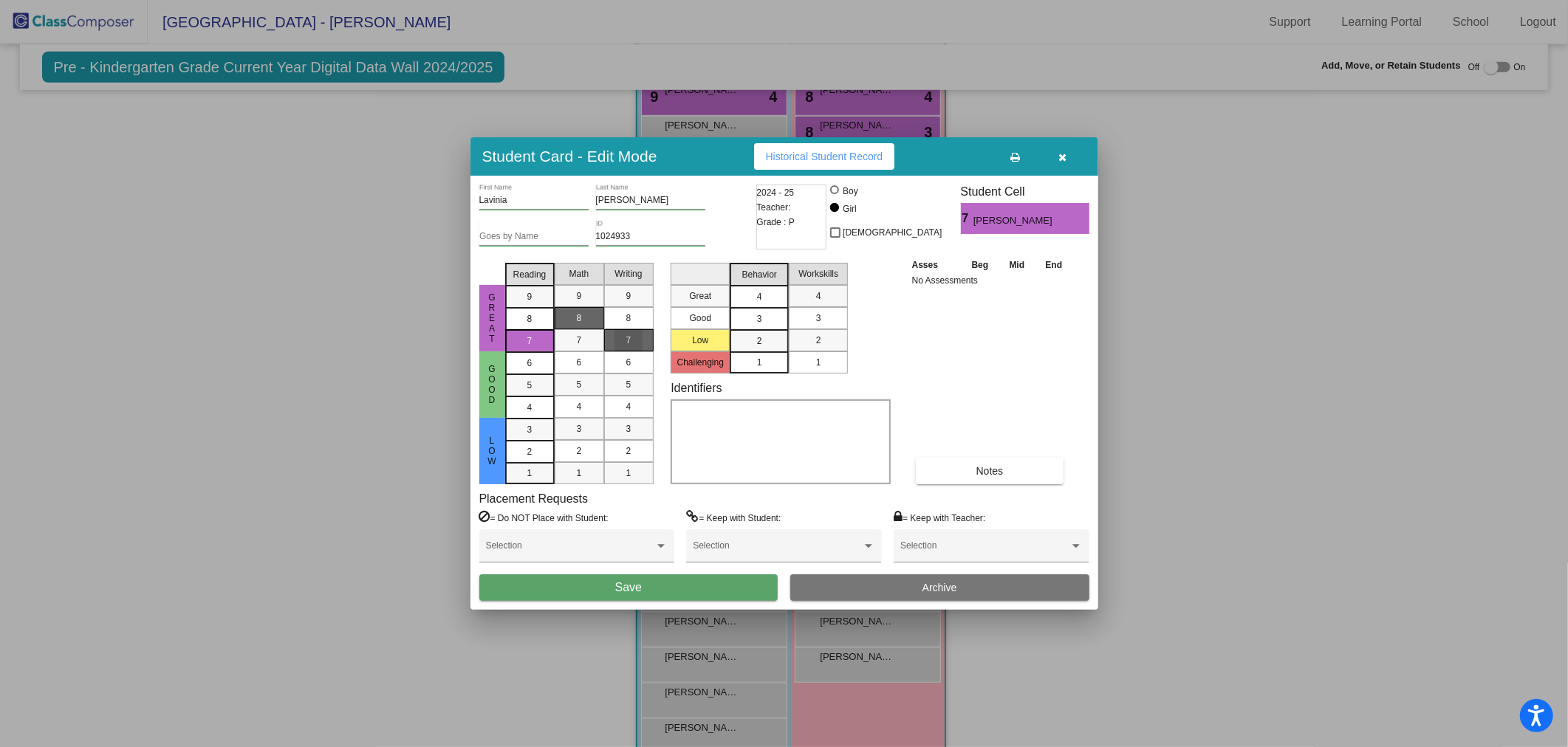 click on "4" at bounding box center [759, 297] 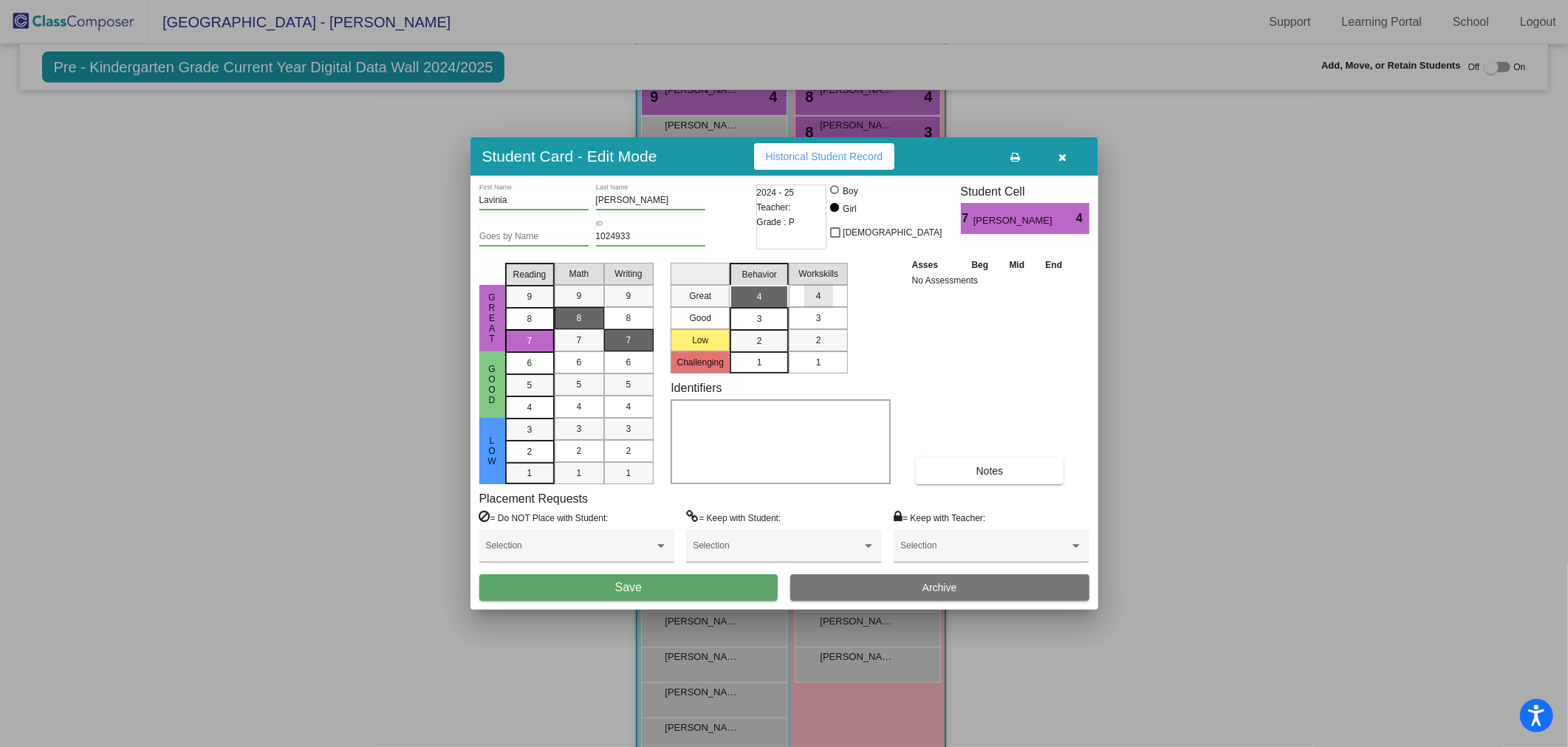 click on "4" at bounding box center [818, 296] 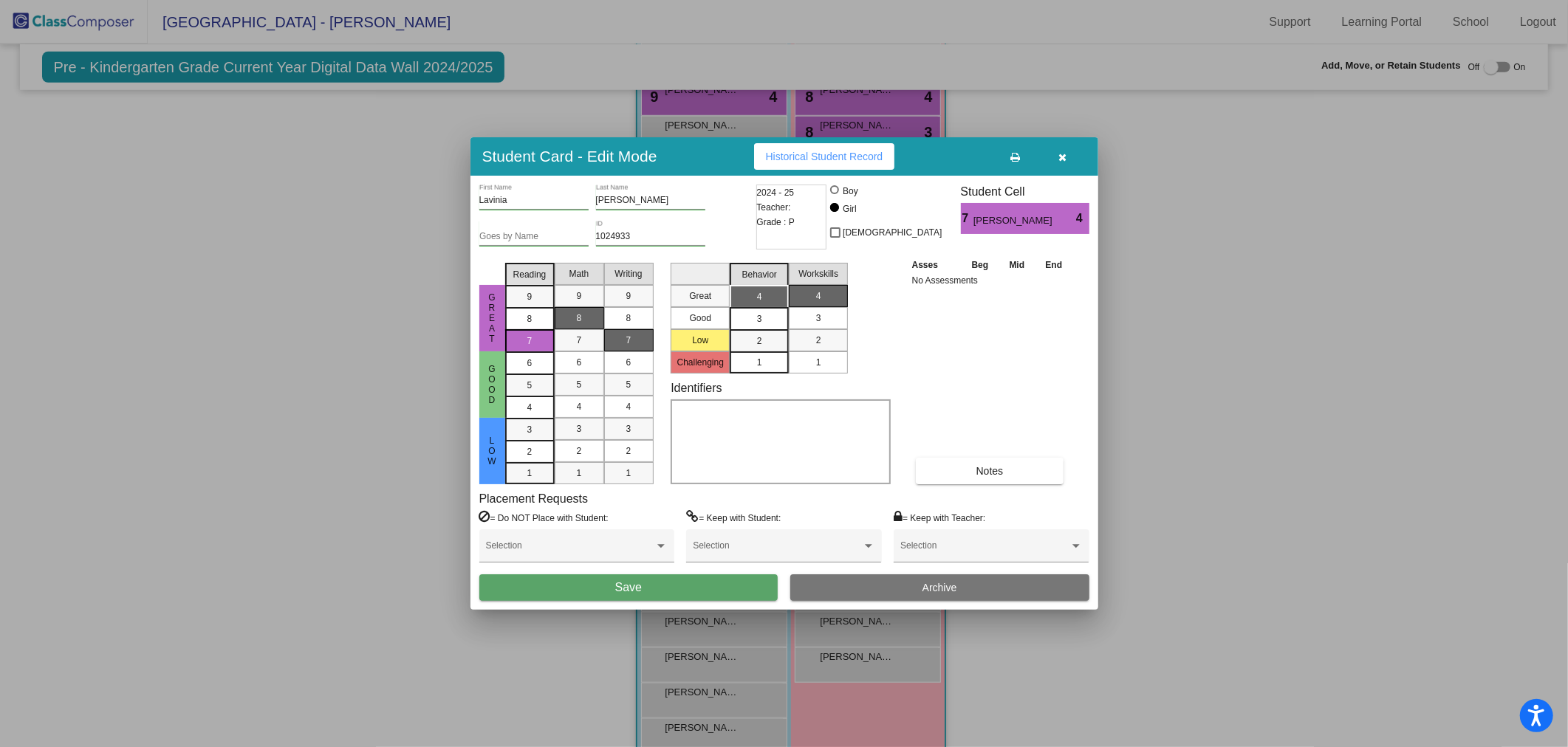 click on "Save" at bounding box center (629, 588) 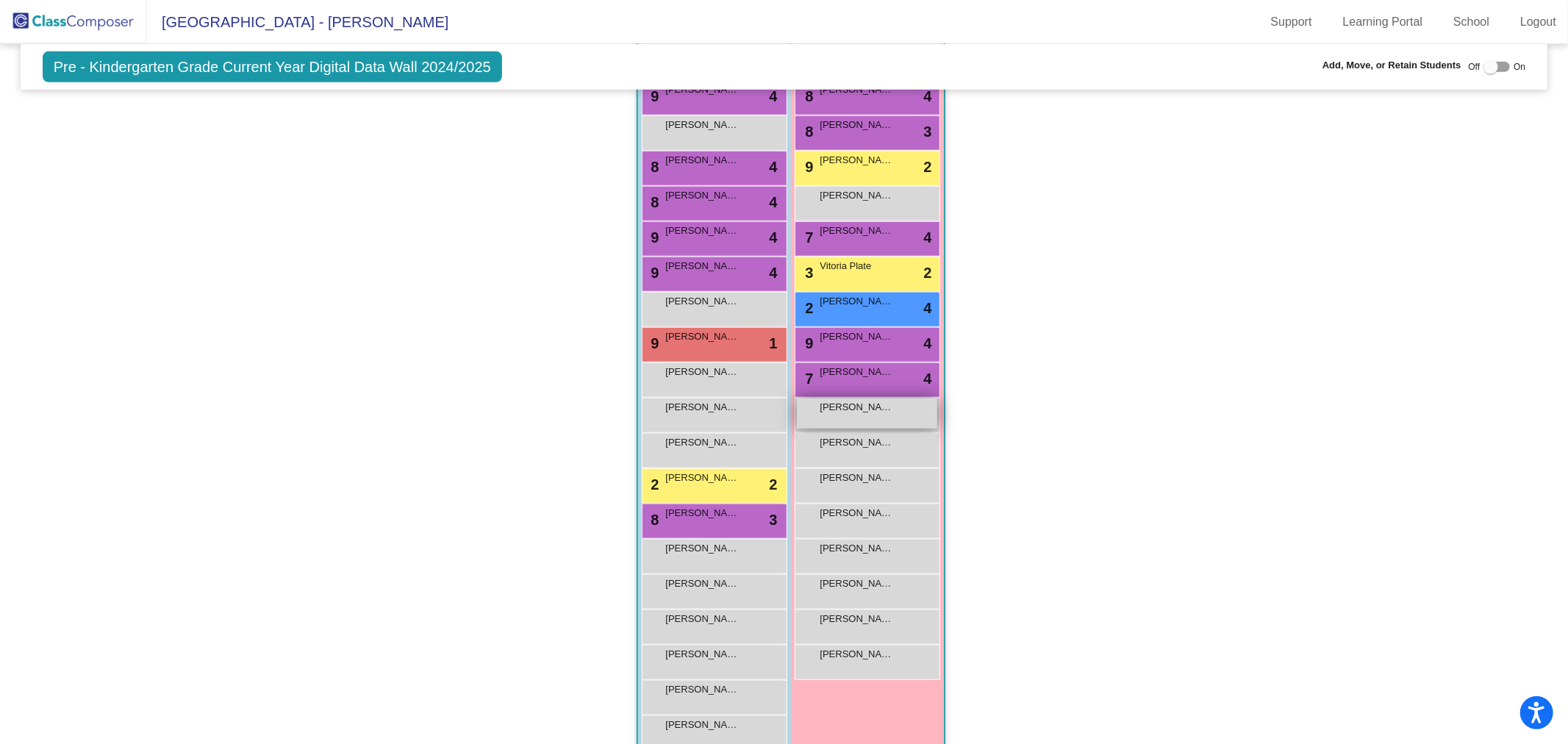 click on "[PERSON_NAME]" at bounding box center [856, 407] 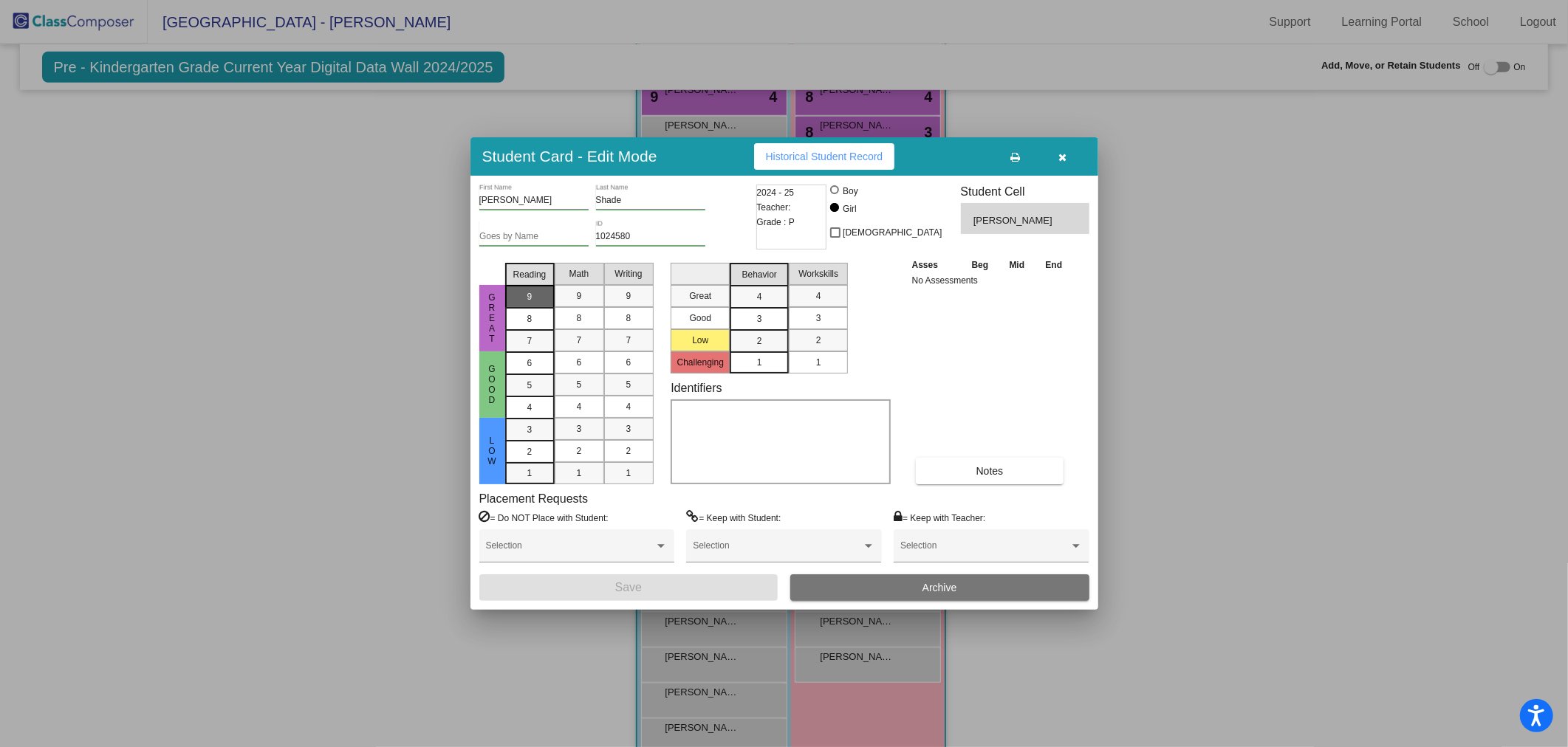 click on "9" at bounding box center [530, 297] 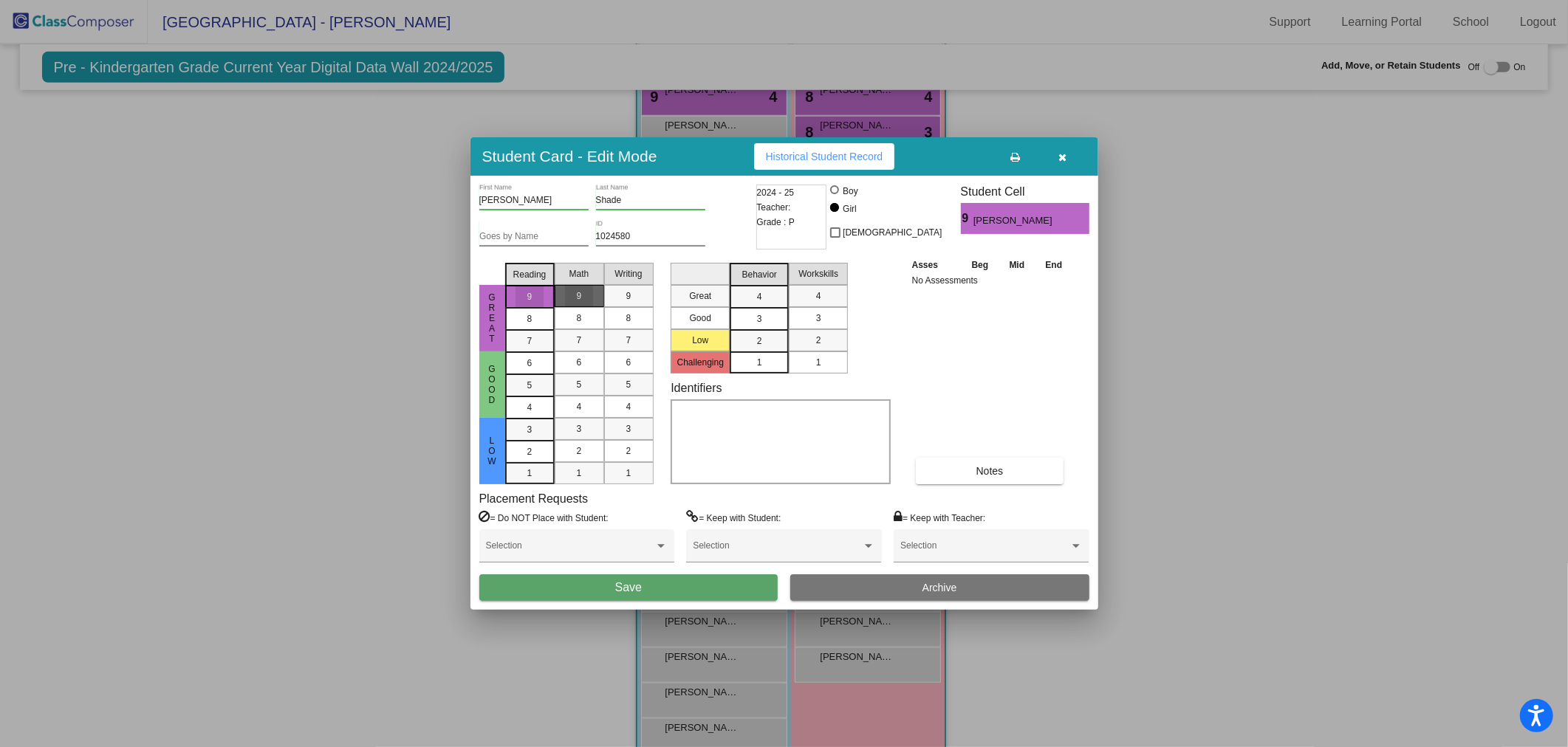 click on "9" at bounding box center (579, 296) 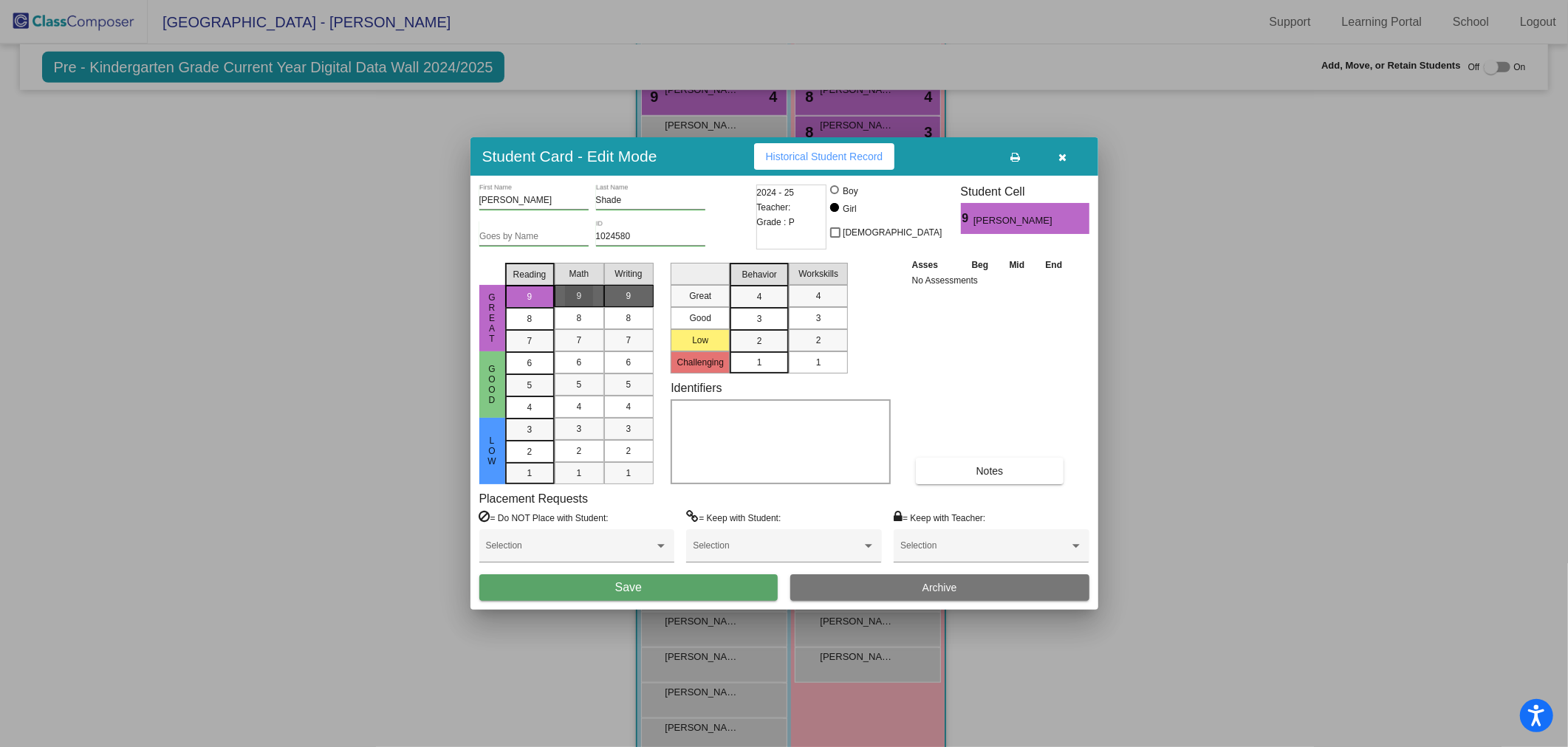 click on "9" at bounding box center (629, 296) 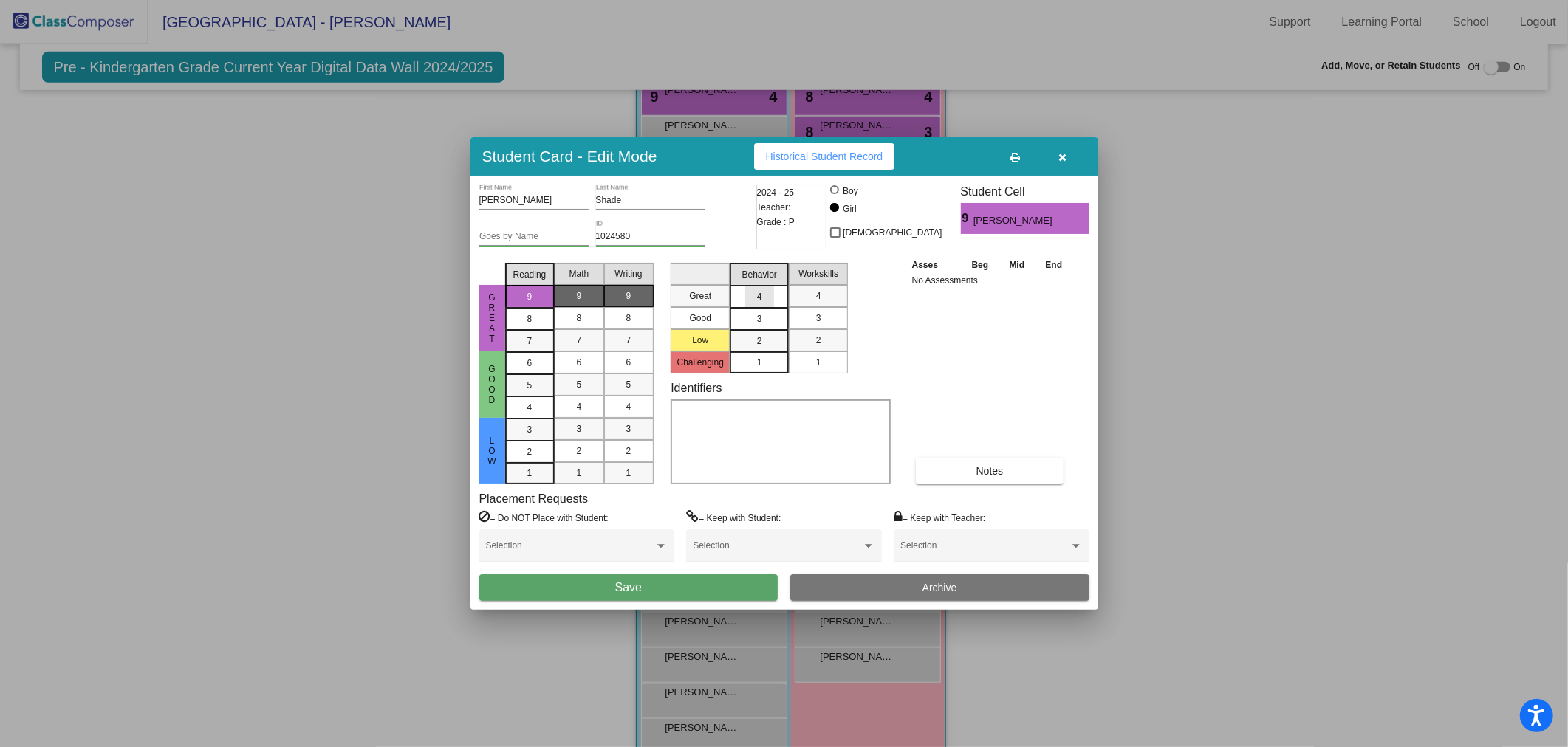 click on "4" at bounding box center [759, 296] 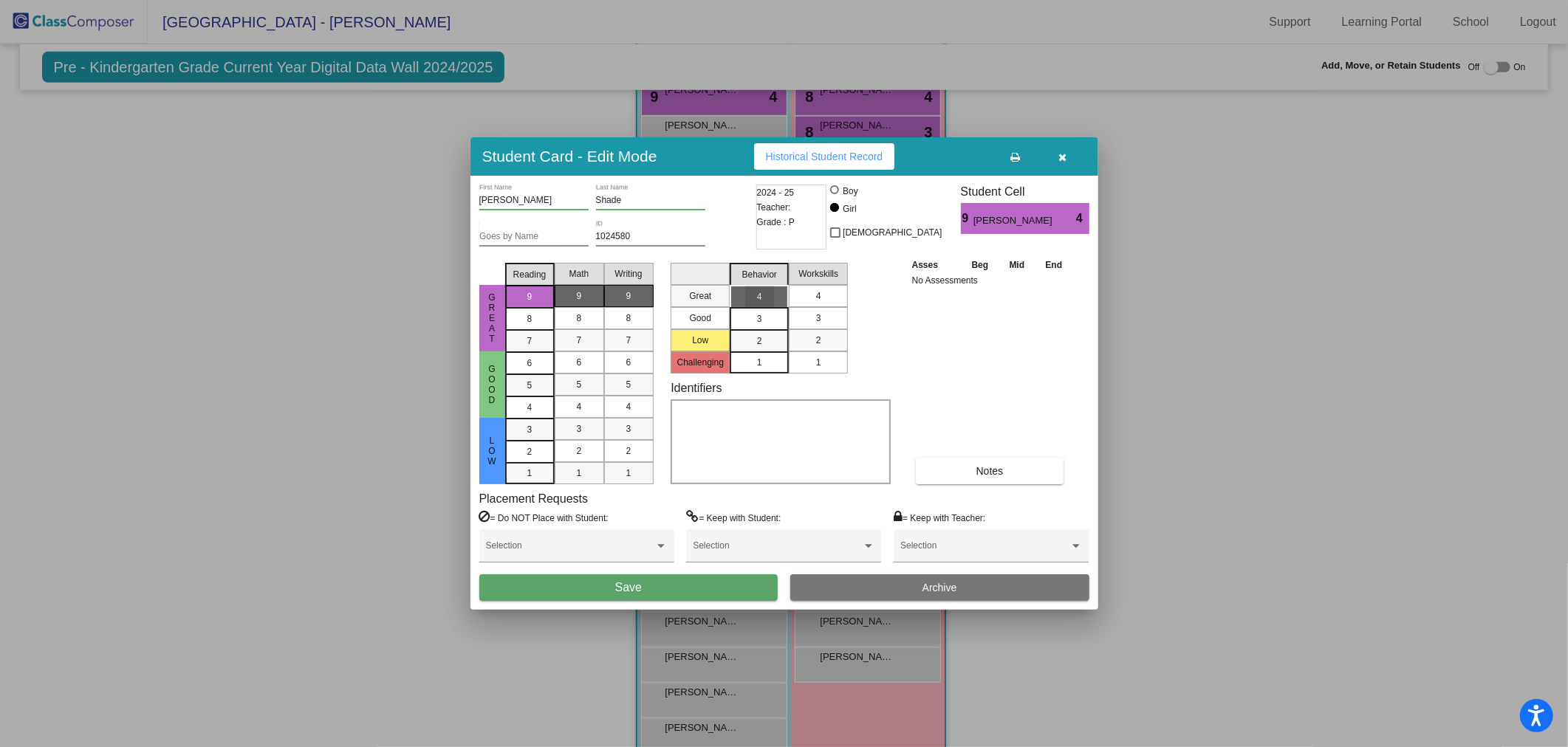 click on "4" at bounding box center (818, 296) 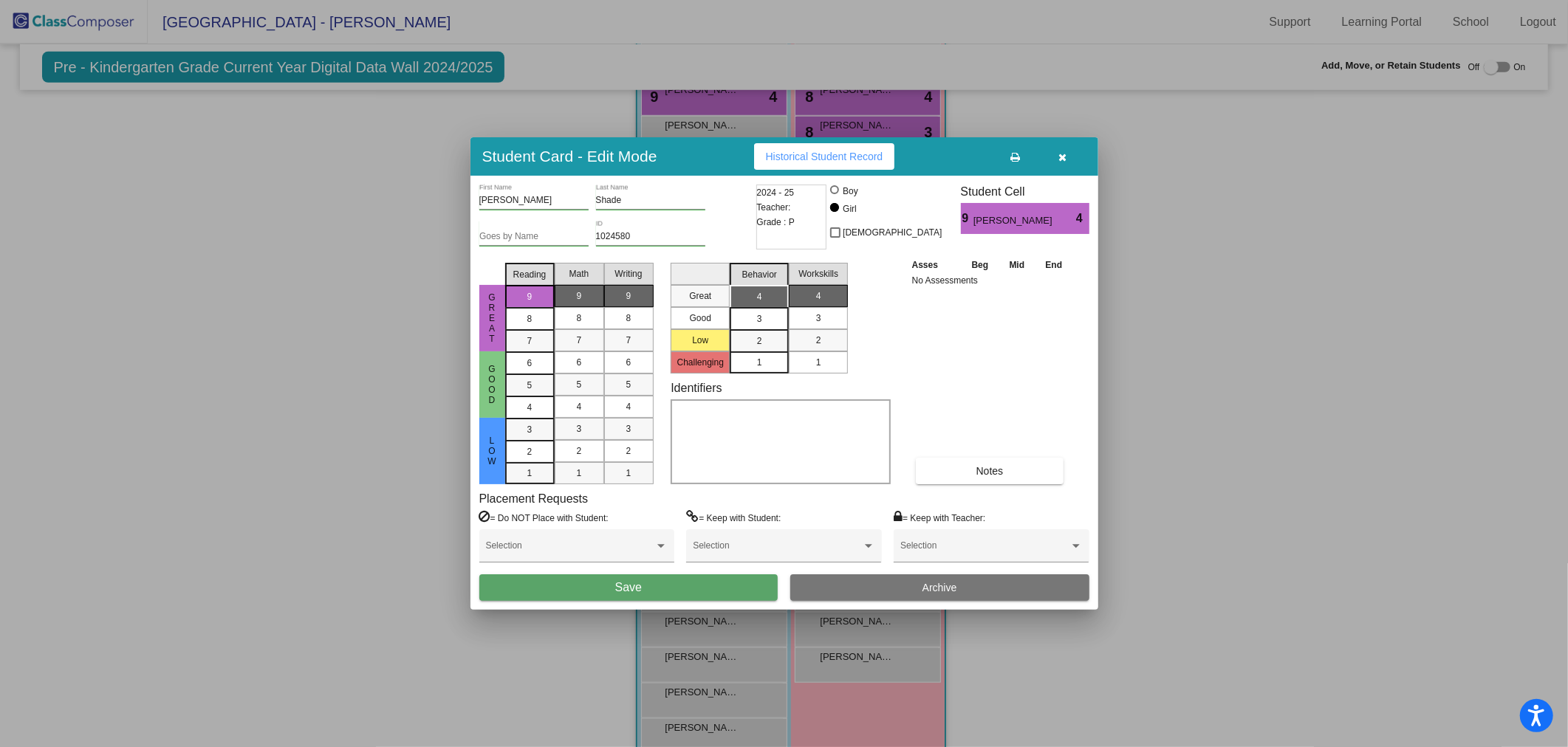 click on "Save" at bounding box center [629, 588] 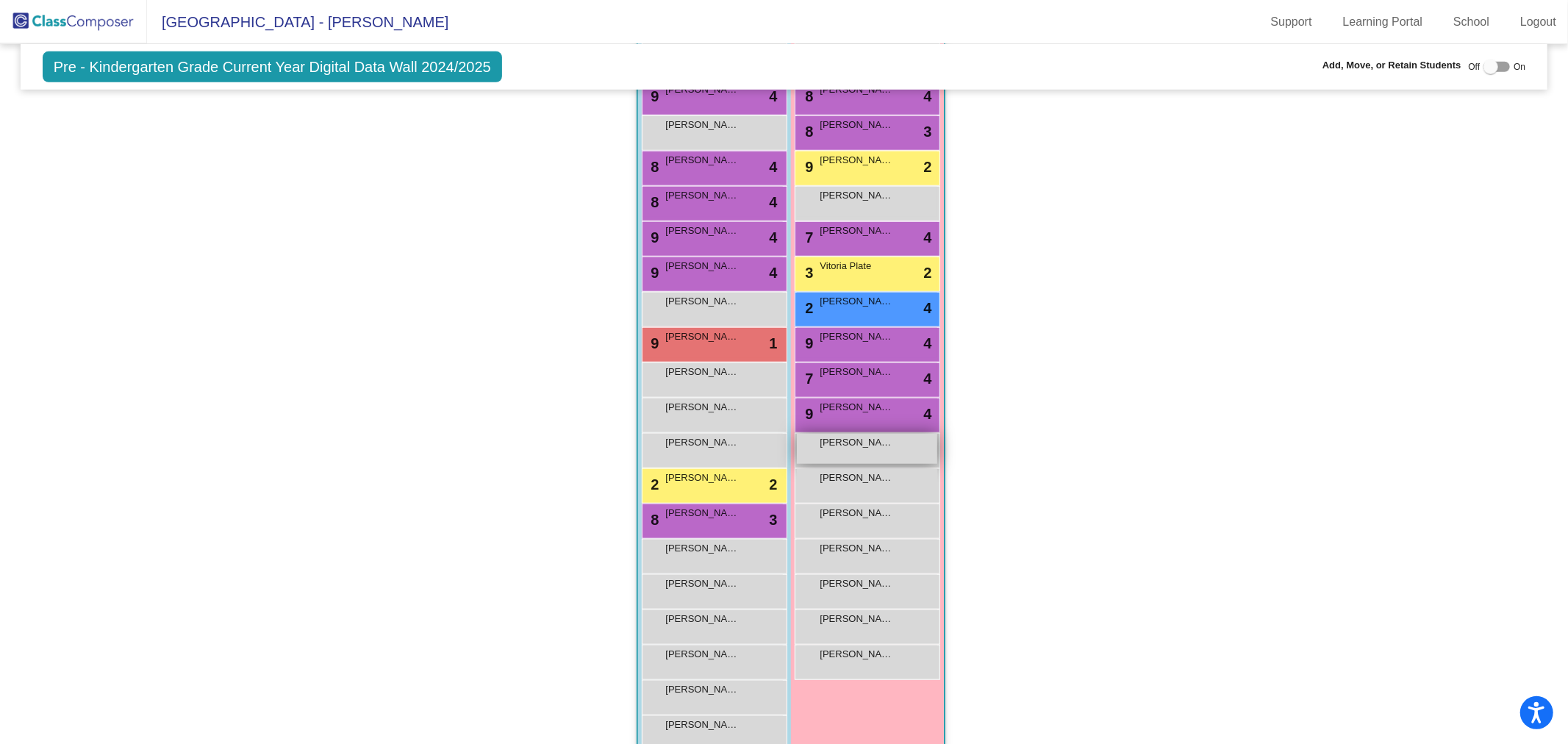 click on "[PERSON_NAME]" at bounding box center [856, 443] 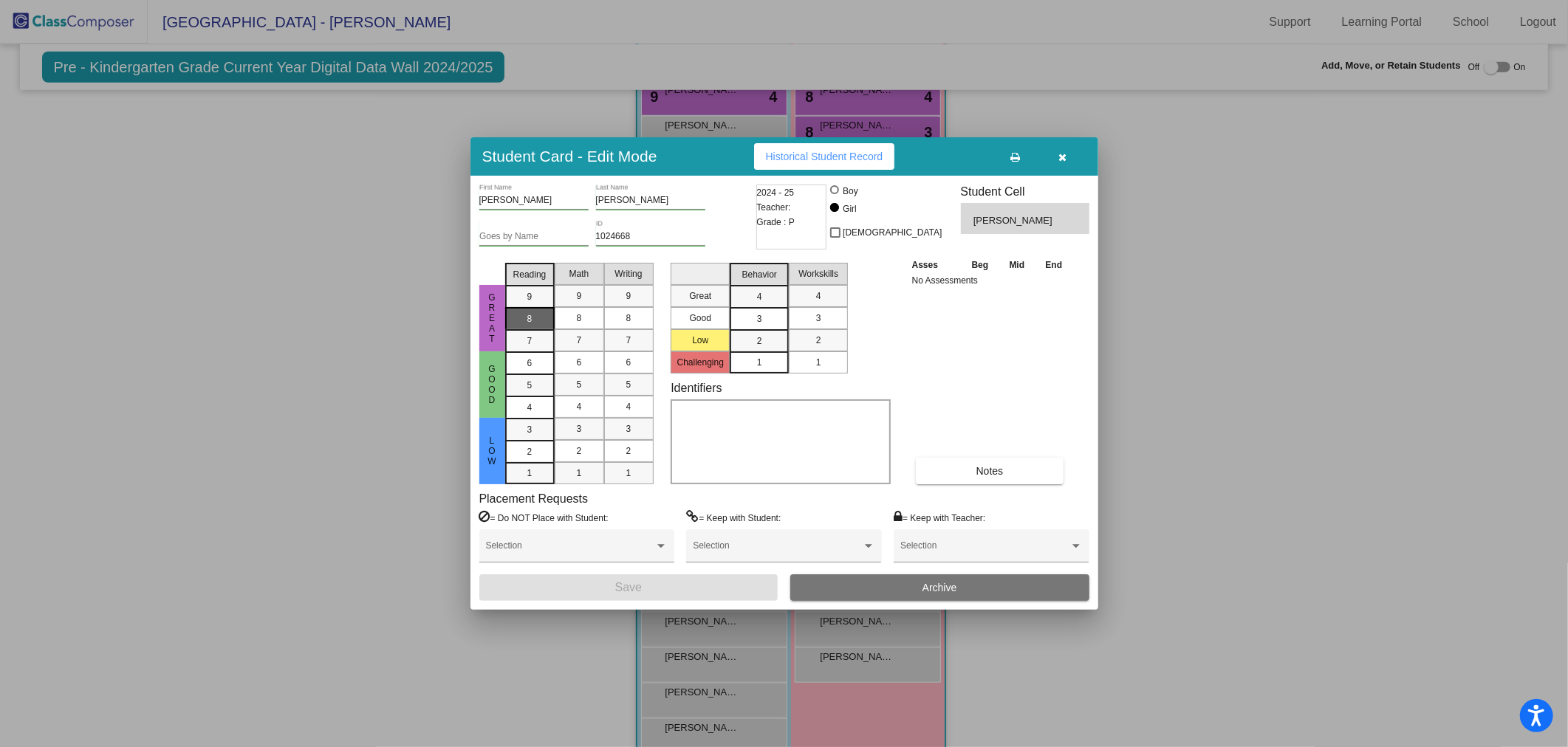 click on "8" at bounding box center (530, 297) 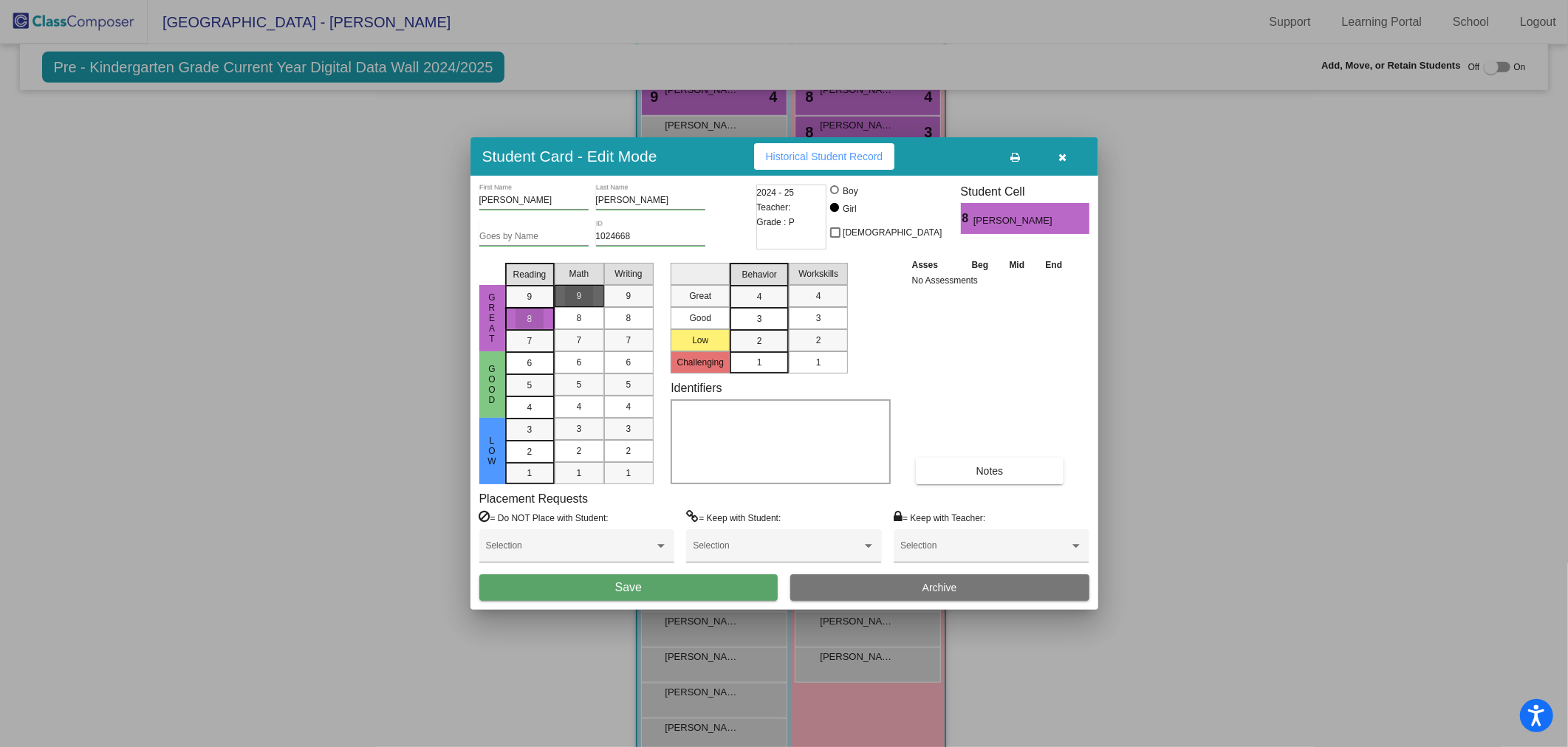 click on "9" at bounding box center (579, 296) 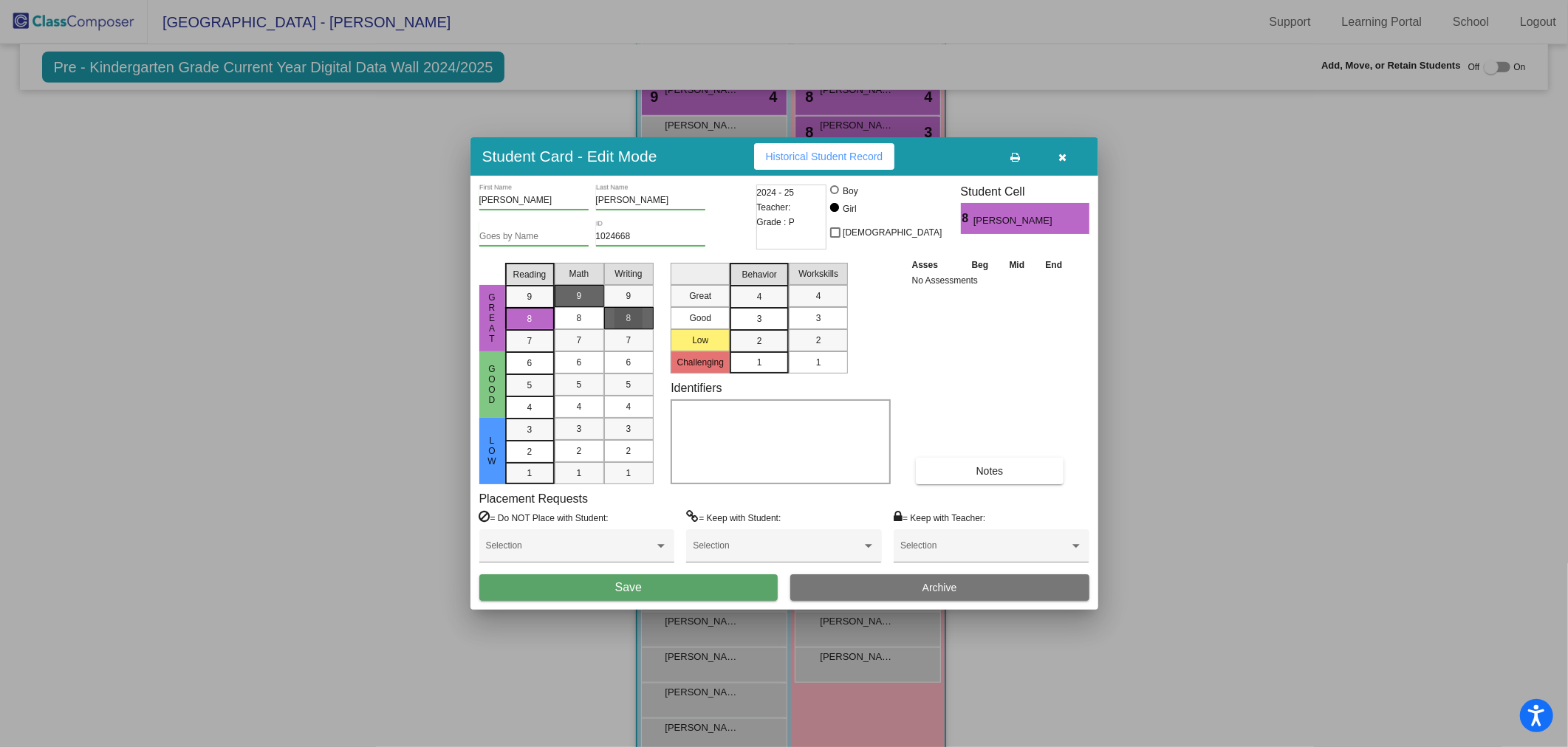 click on "8" at bounding box center (629, 318) 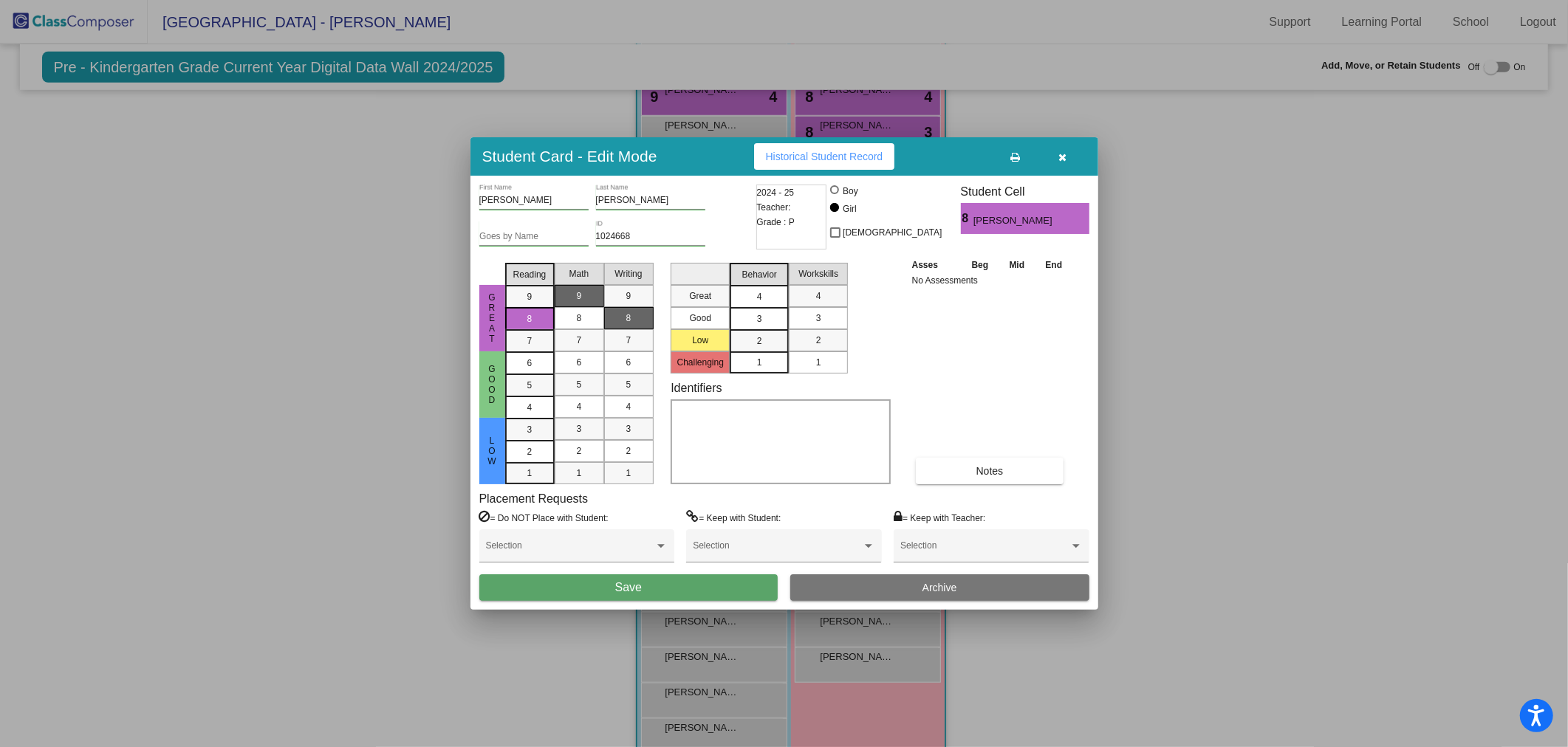 click on "4" at bounding box center (759, 297) 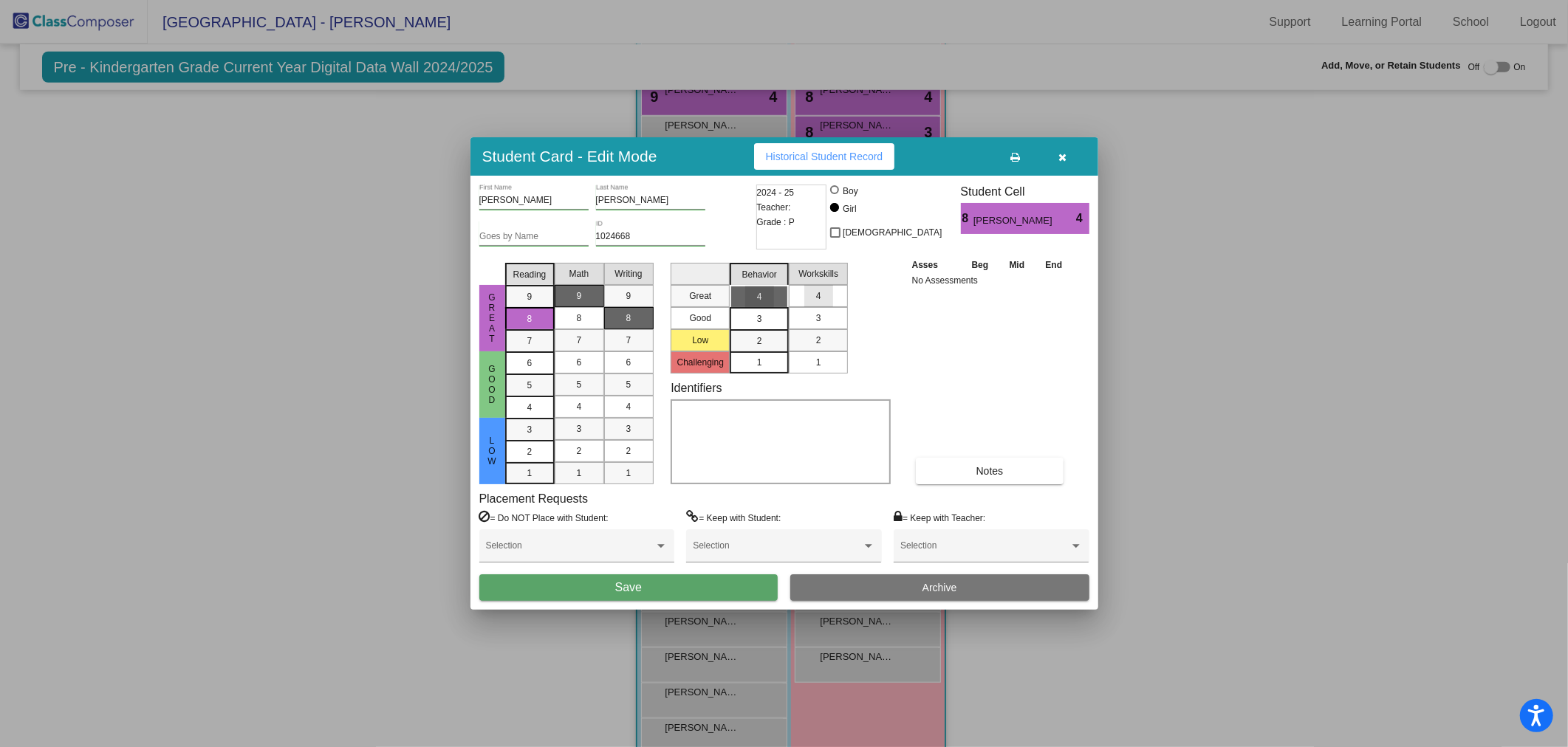 click on "4" at bounding box center [818, 296] 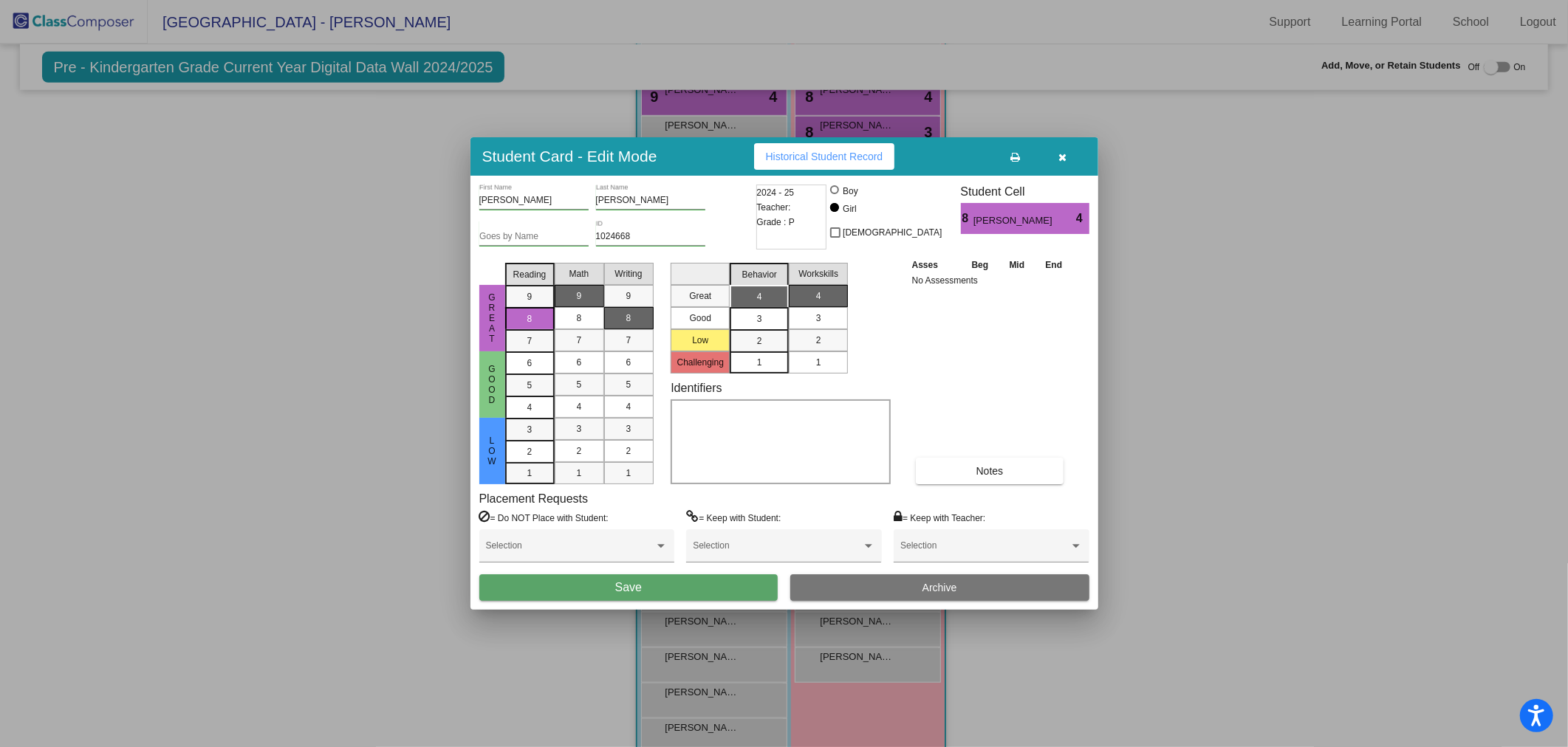 click on "Save" at bounding box center (629, 588) 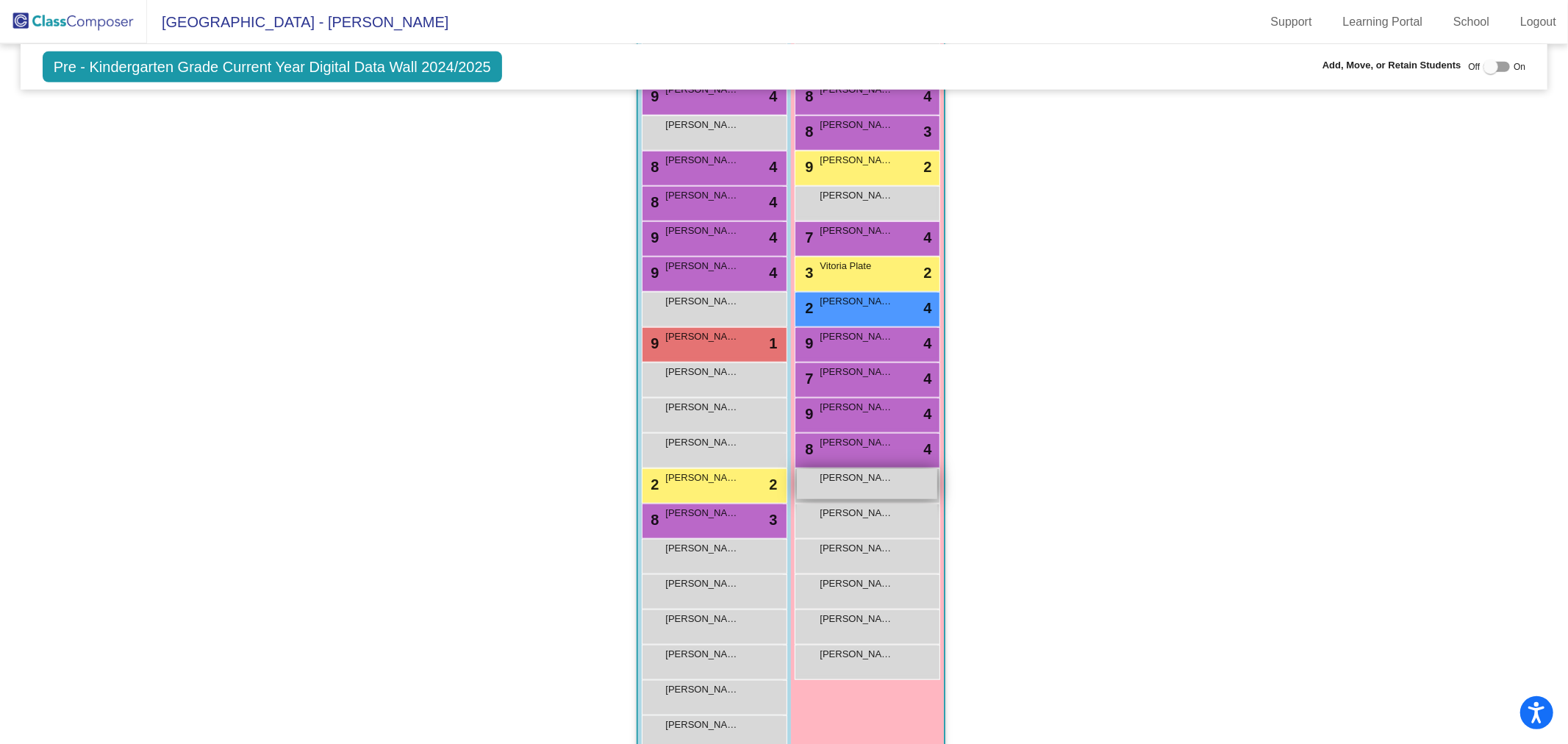 click on "[PERSON_NAME]" at bounding box center (856, 478) 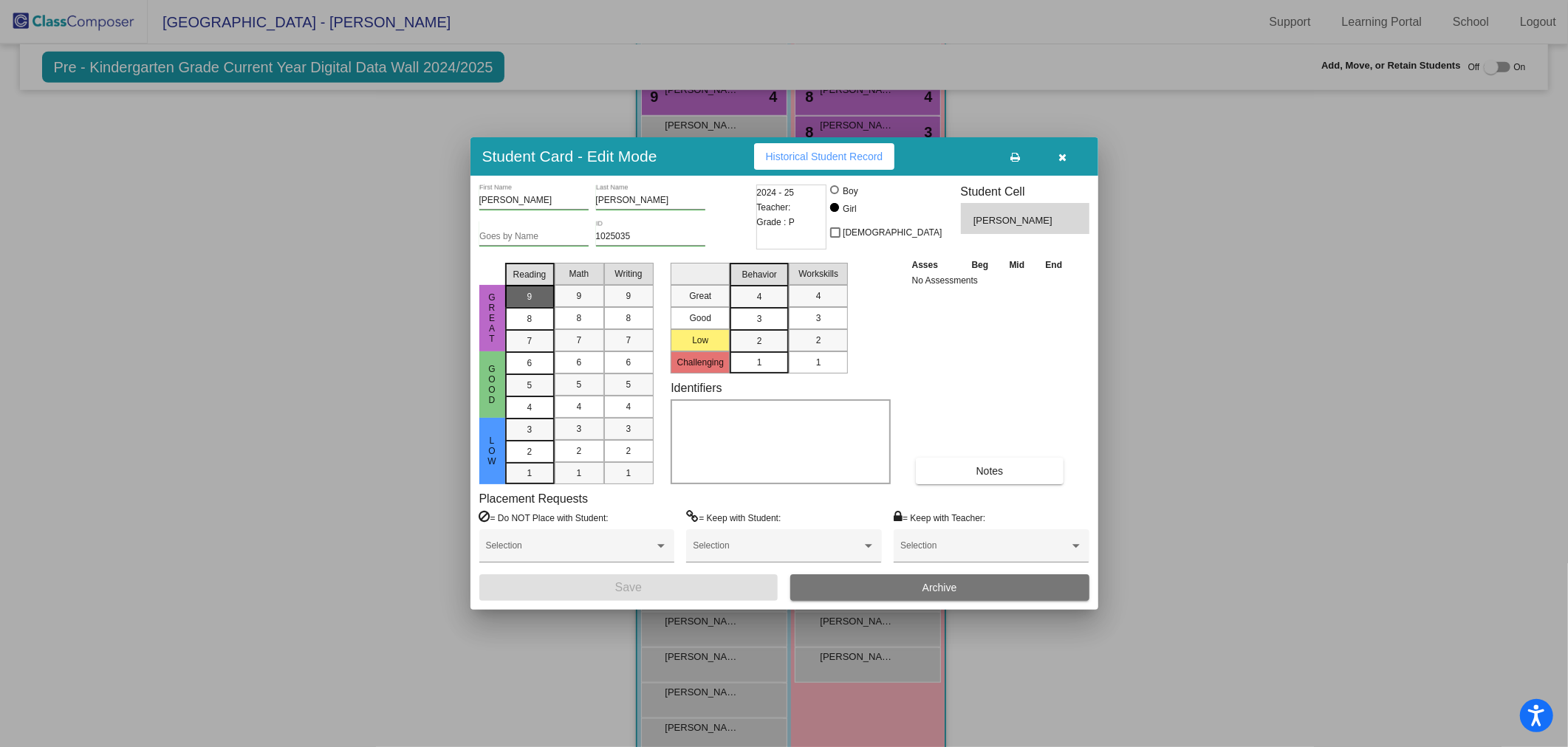 click on "9" at bounding box center (530, 297) 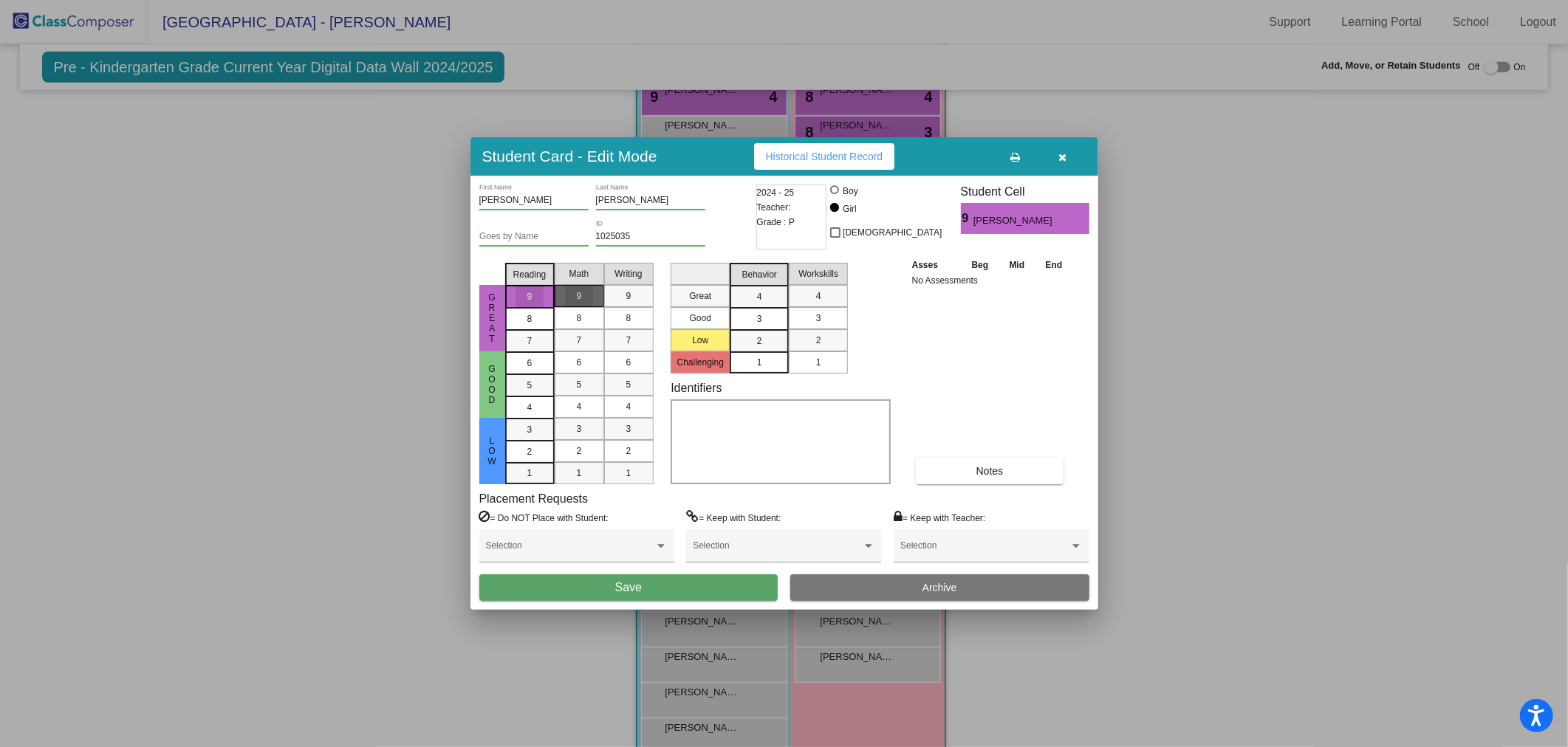 click on "9" at bounding box center (579, 296) 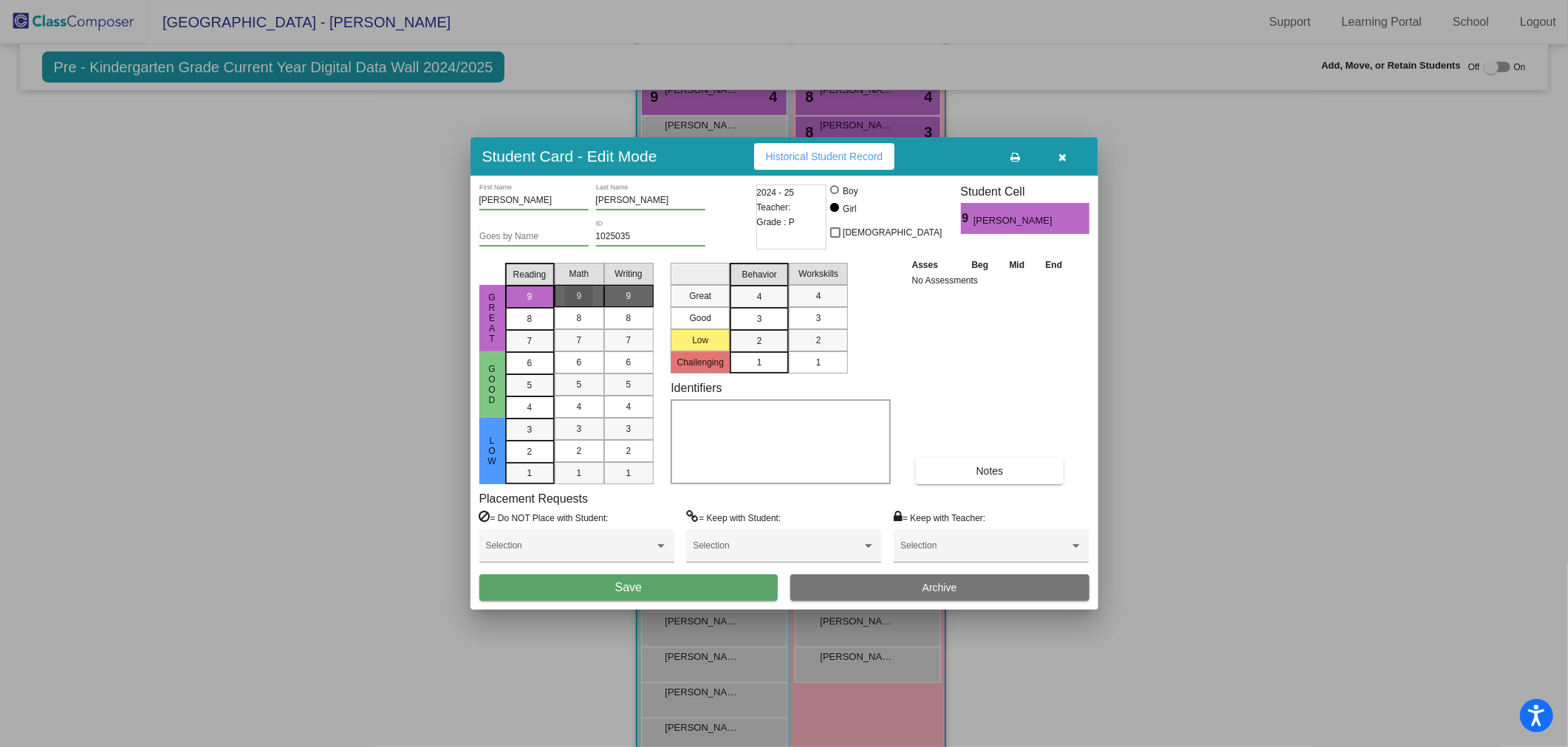 click on "9" at bounding box center [629, 296] 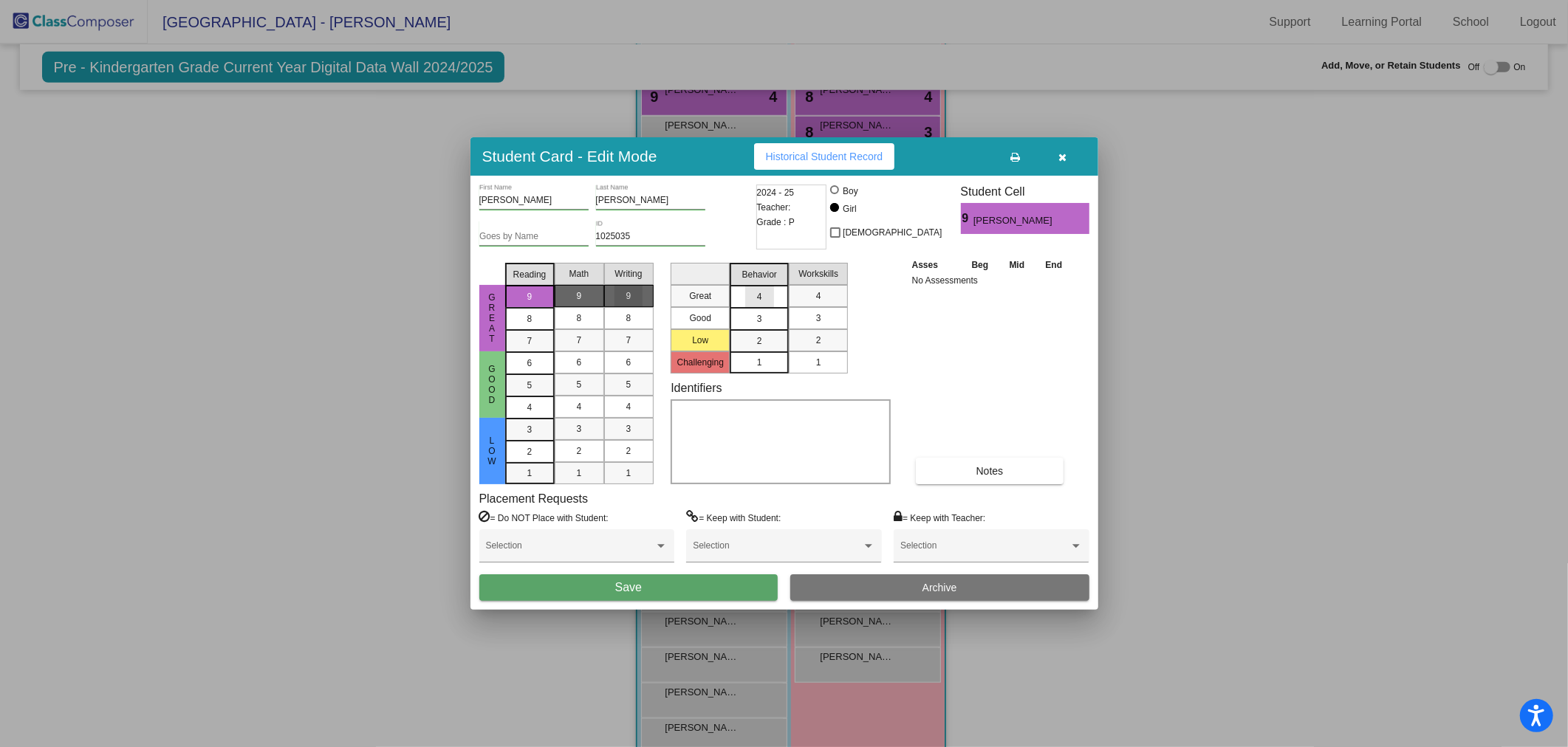 click on "4" at bounding box center (759, 297) 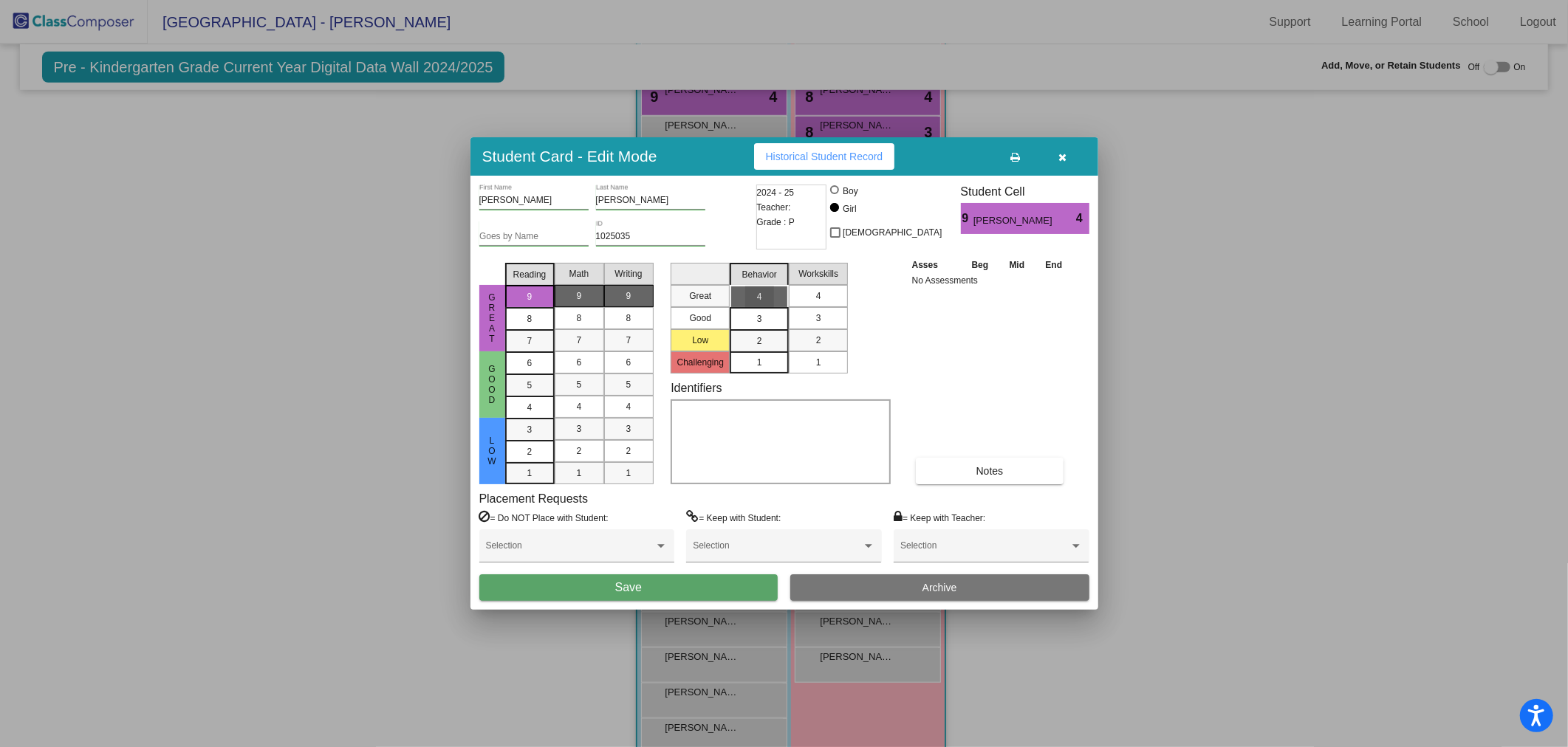 click on "4" at bounding box center [818, 296] 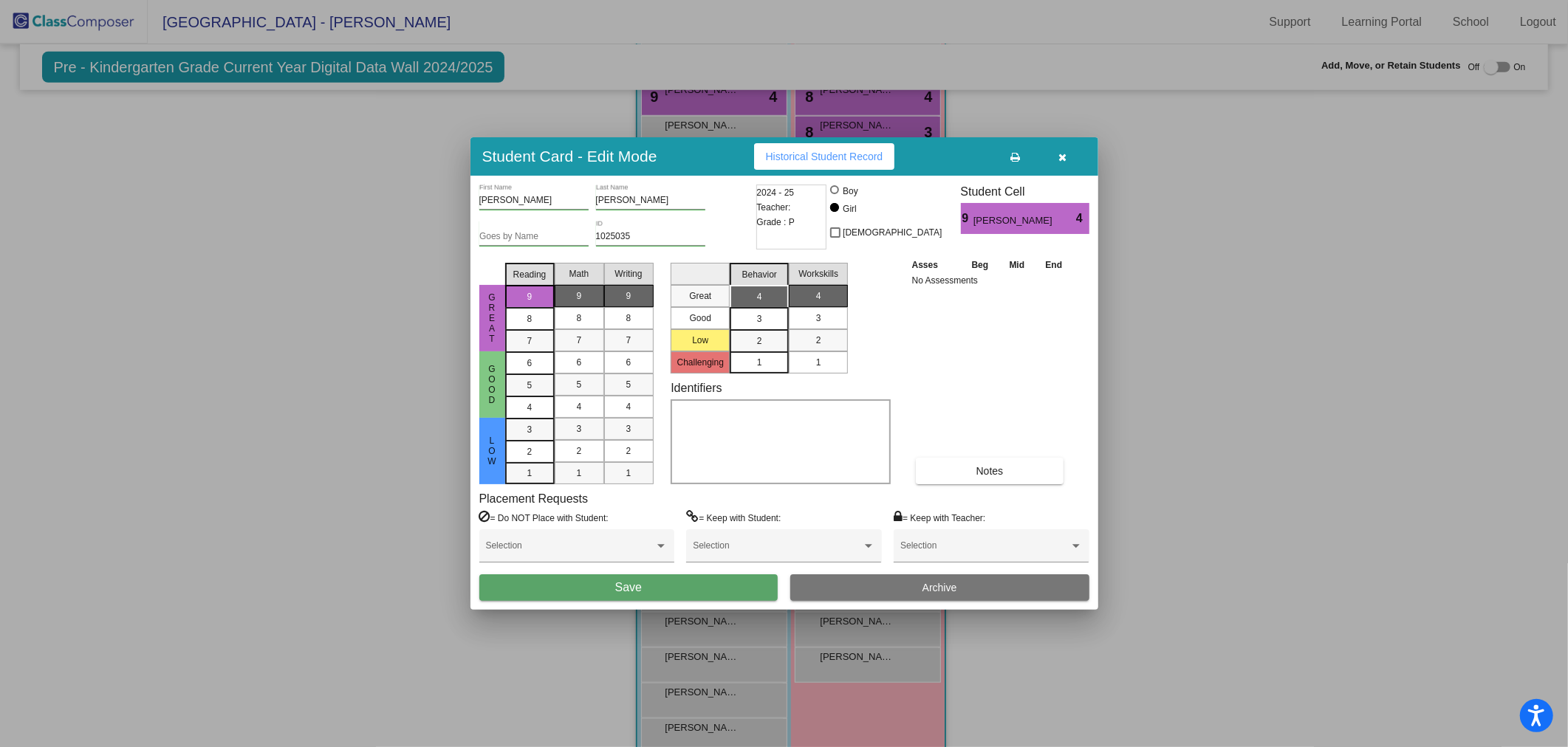 click on "Save" at bounding box center [629, 588] 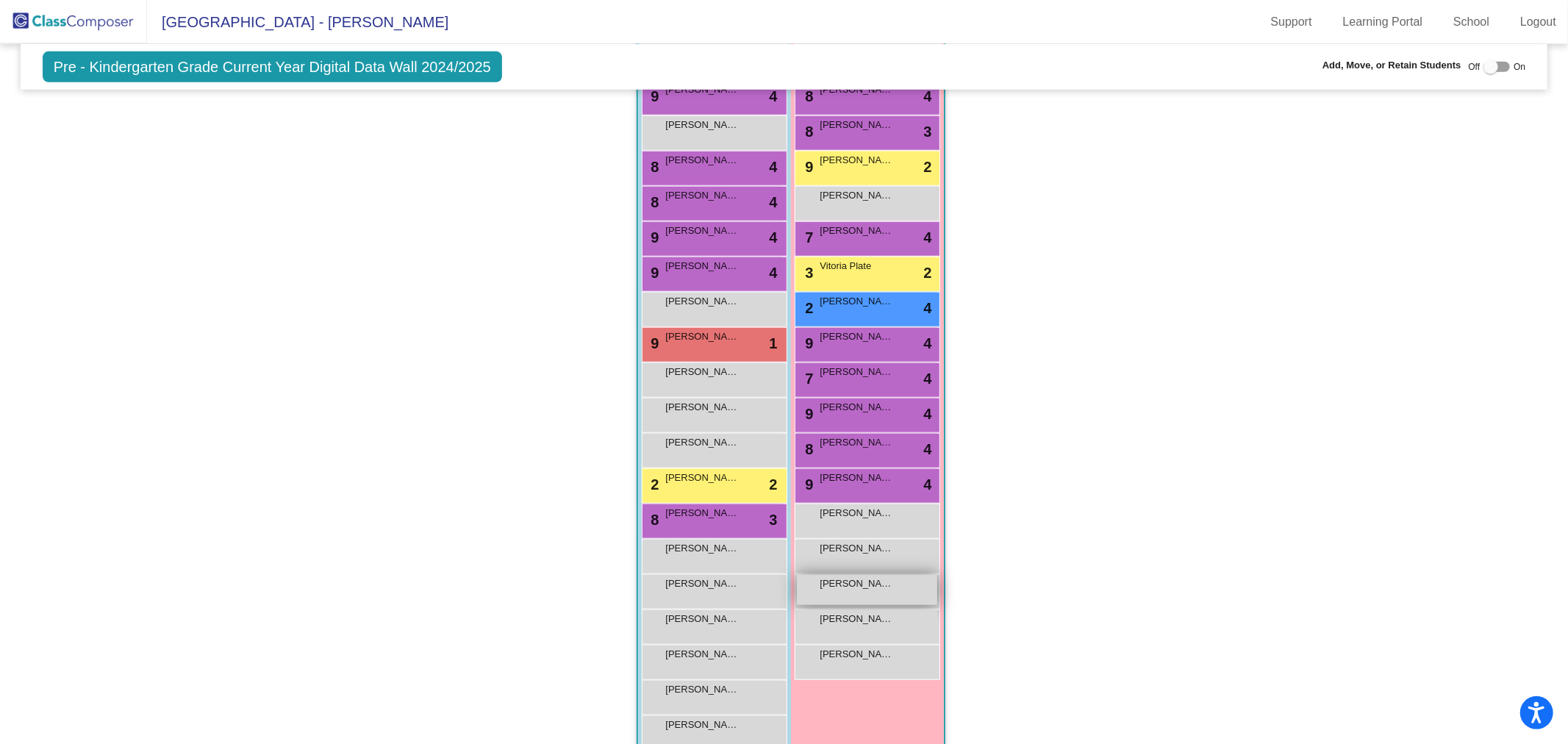 click on "[PERSON_NAME] [DEMOGRAPHIC_DATA]" at bounding box center [856, 584] 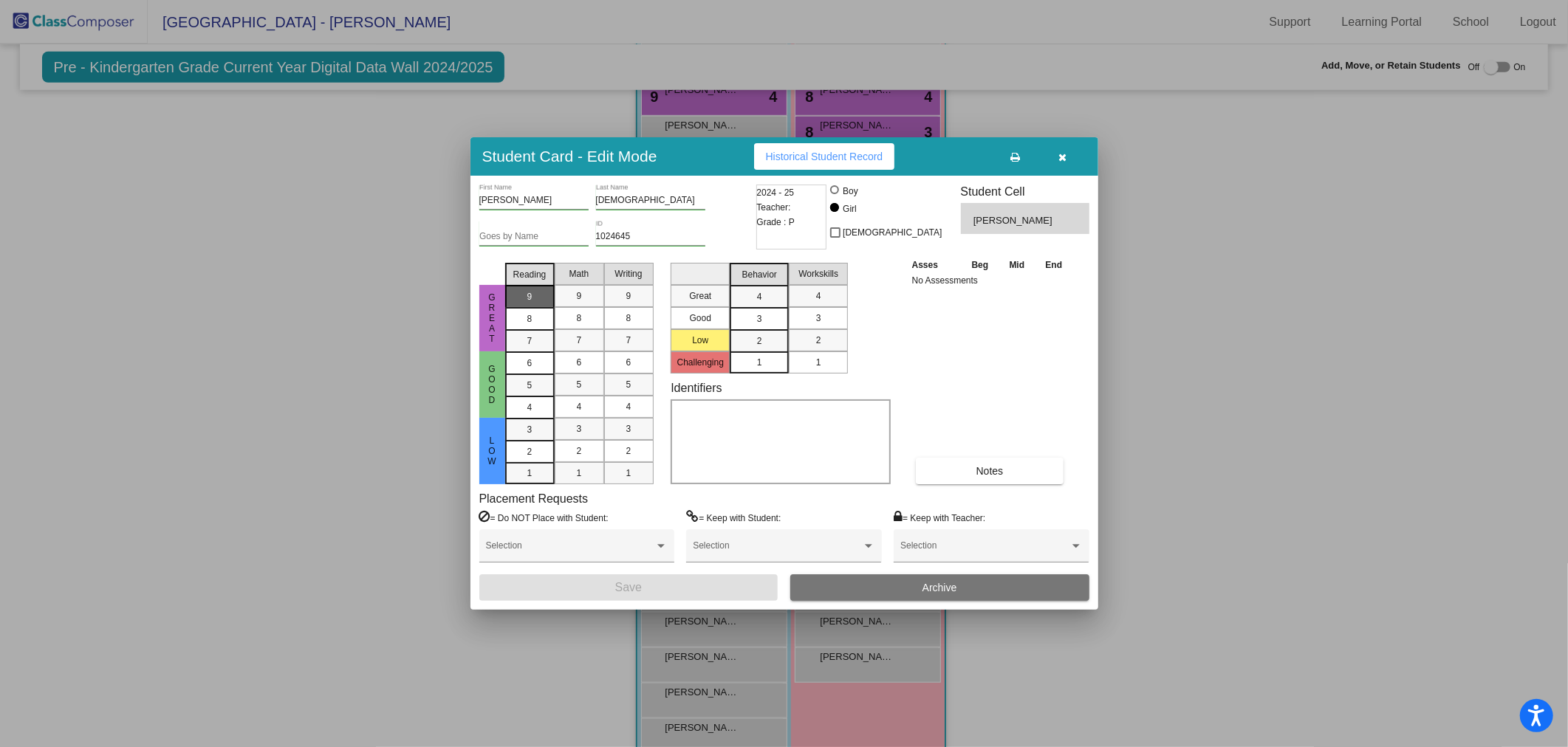 click on "9" at bounding box center [530, 297] 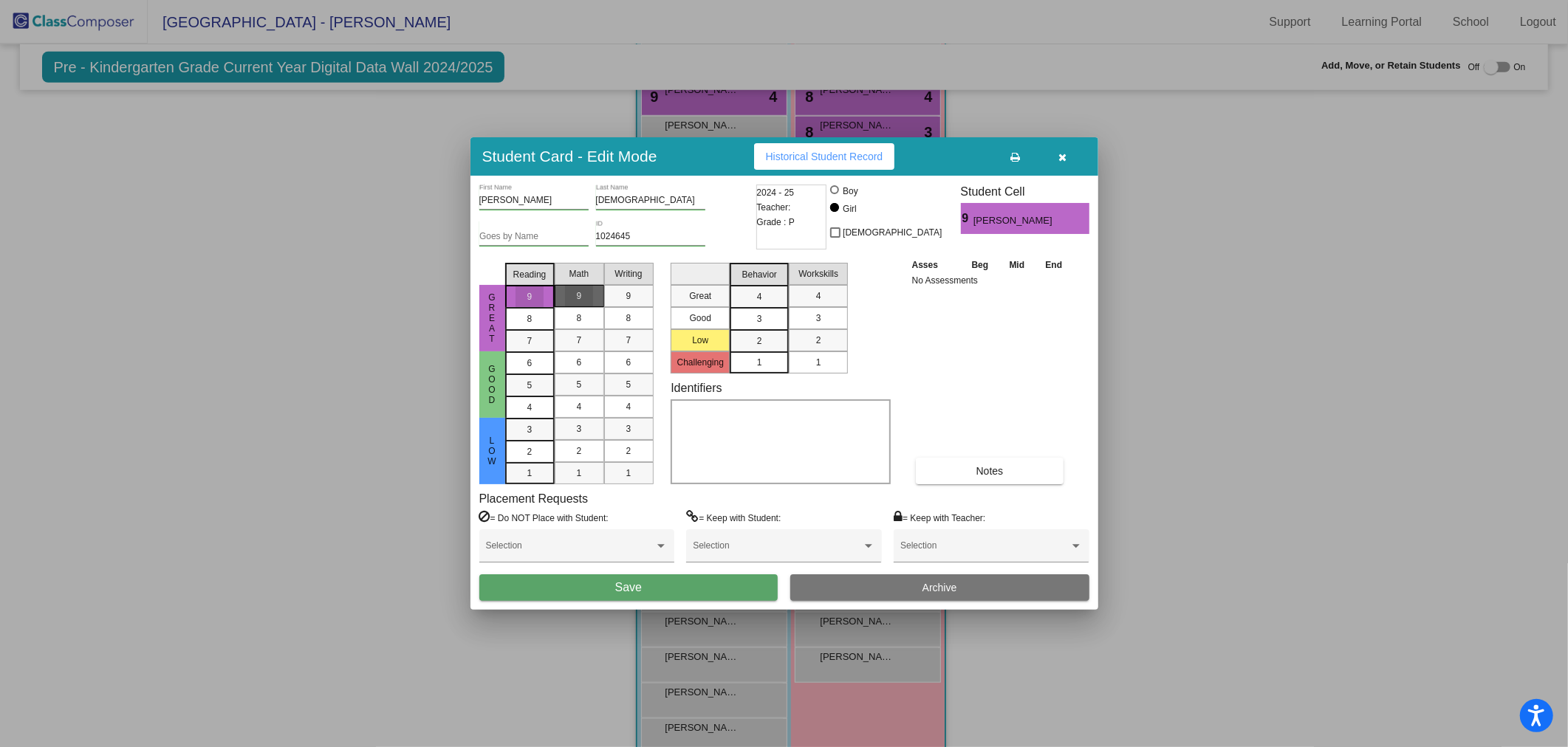 click on "9" at bounding box center [579, 296] 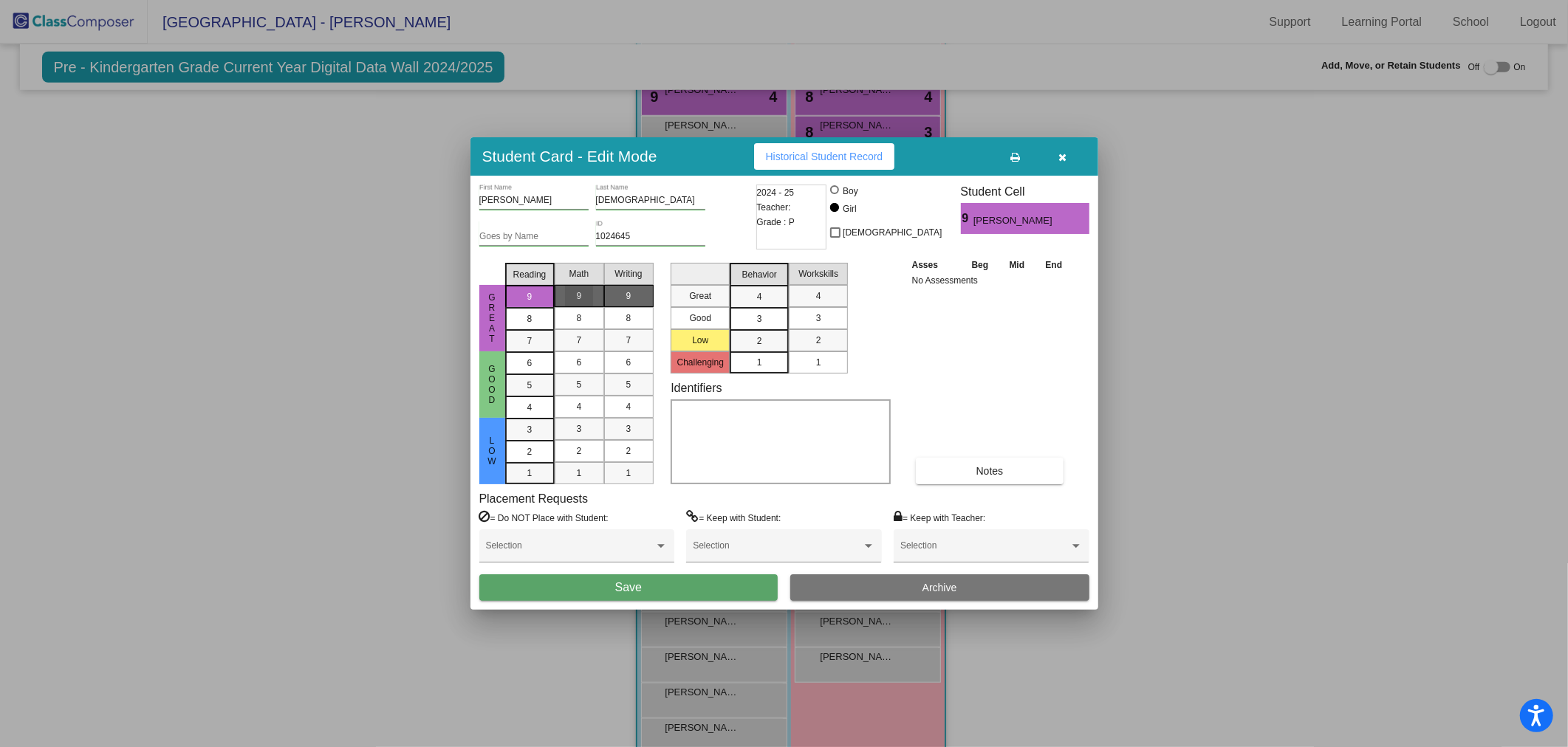 click on "9" at bounding box center [629, 296] 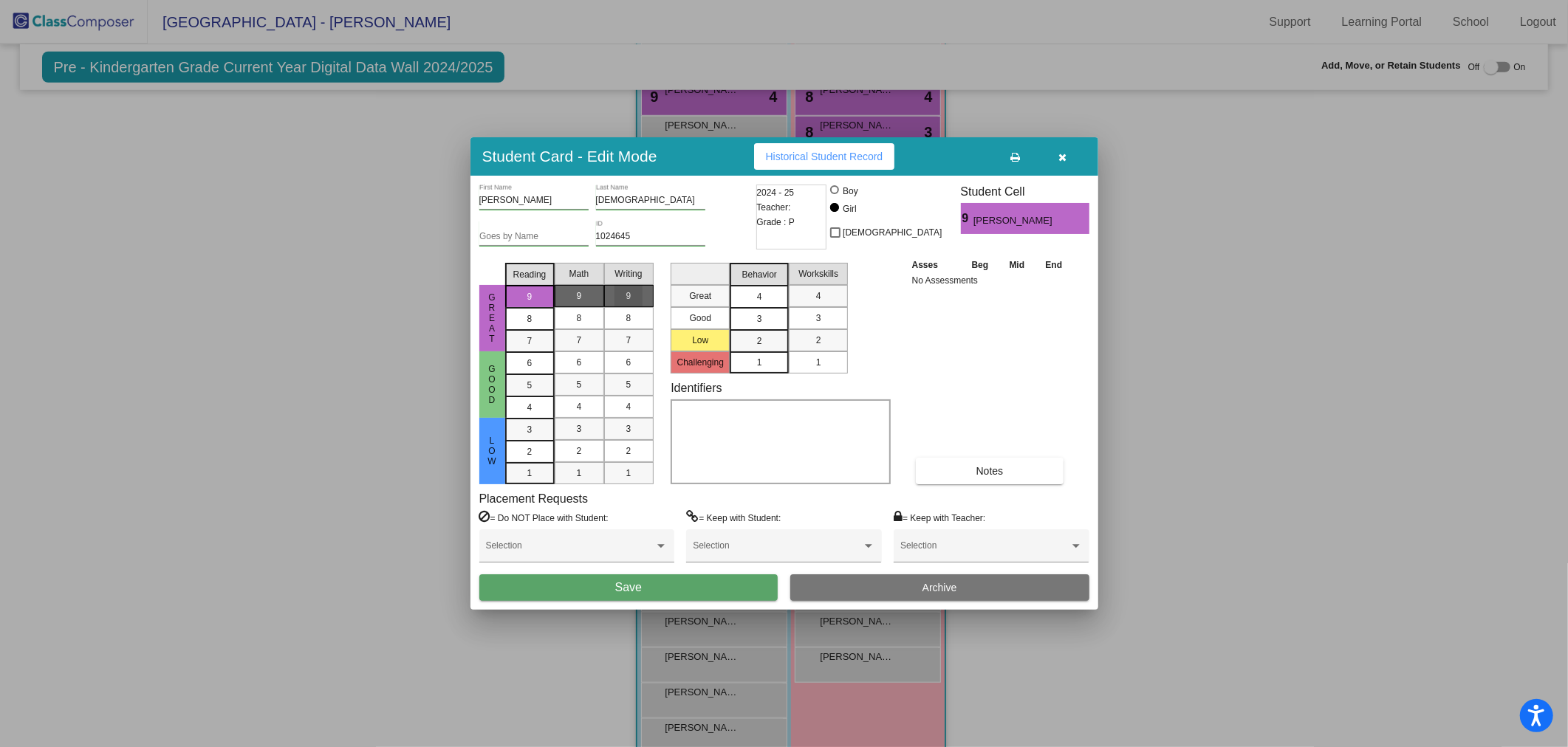 click on "4" at bounding box center (759, 297) 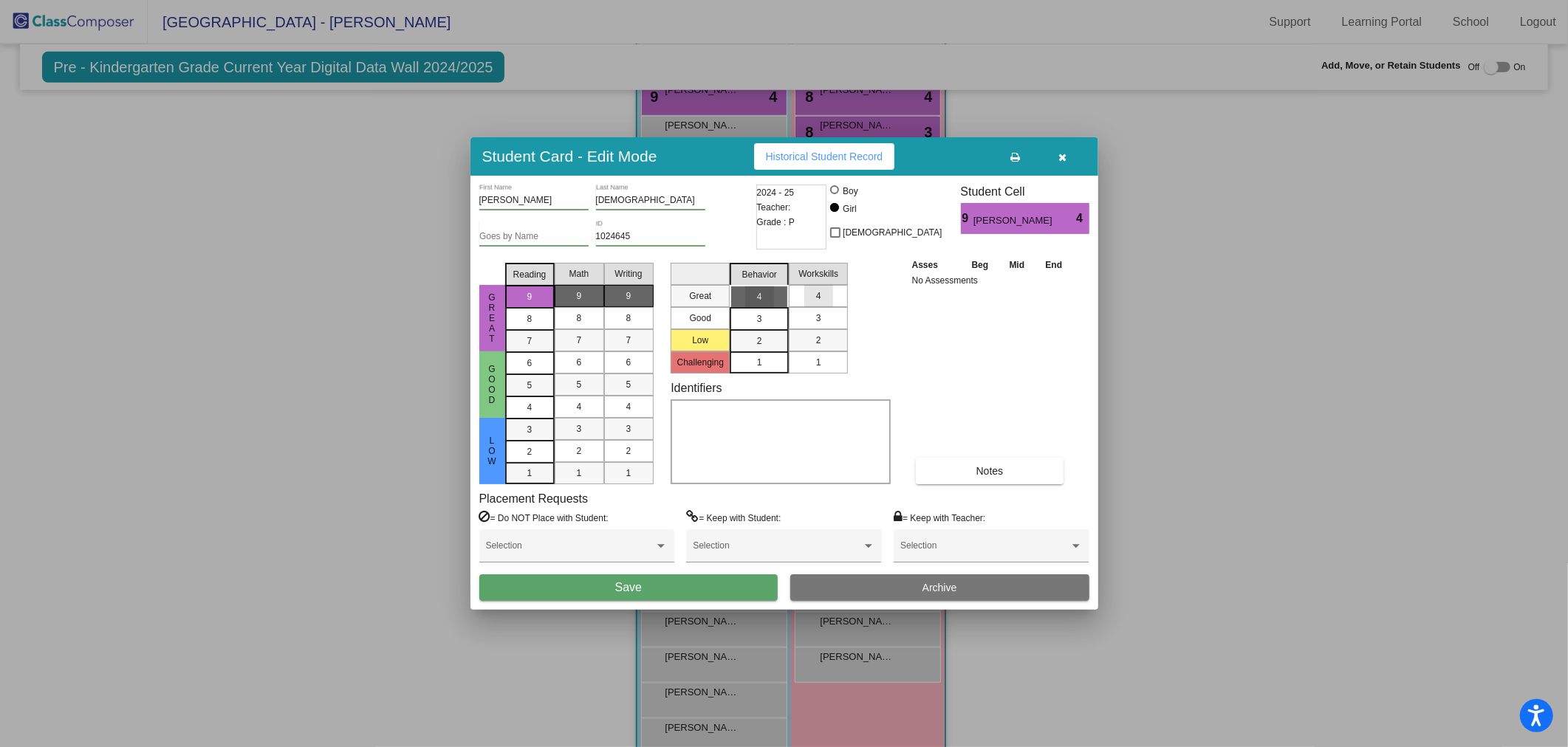 click on "4" at bounding box center [818, 296] 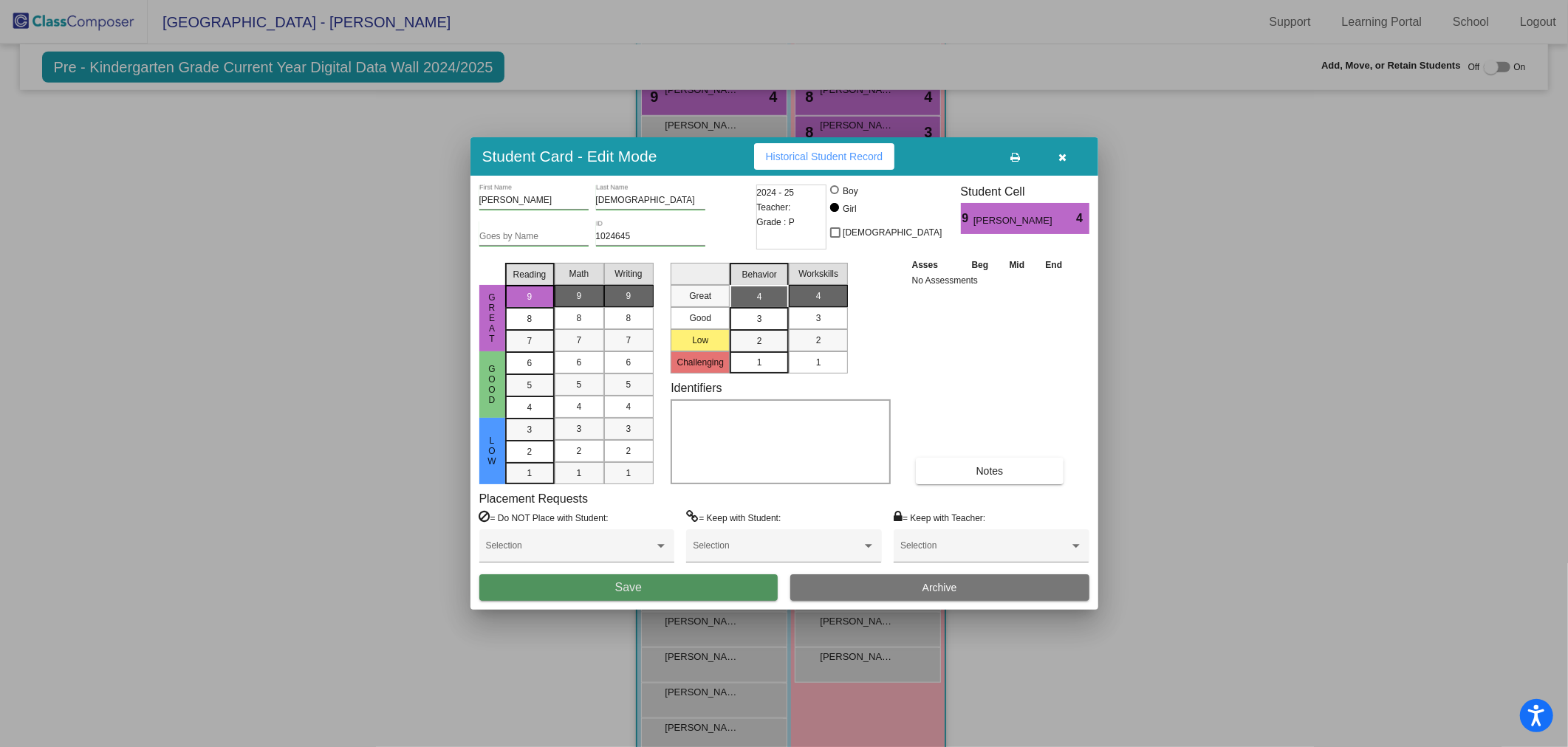 click on "Save" at bounding box center [629, 588] 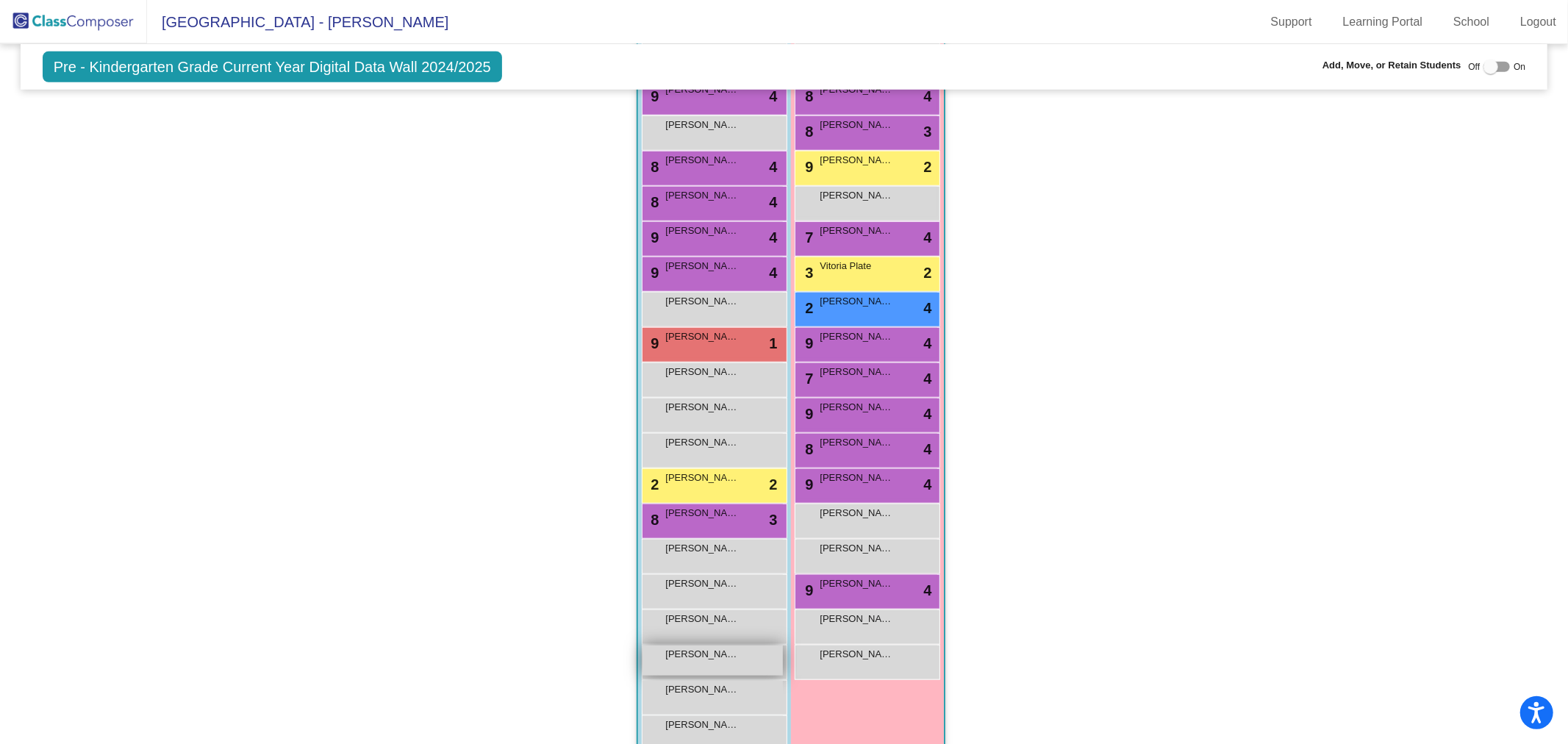 click on "[PERSON_NAME]" at bounding box center [702, 654] 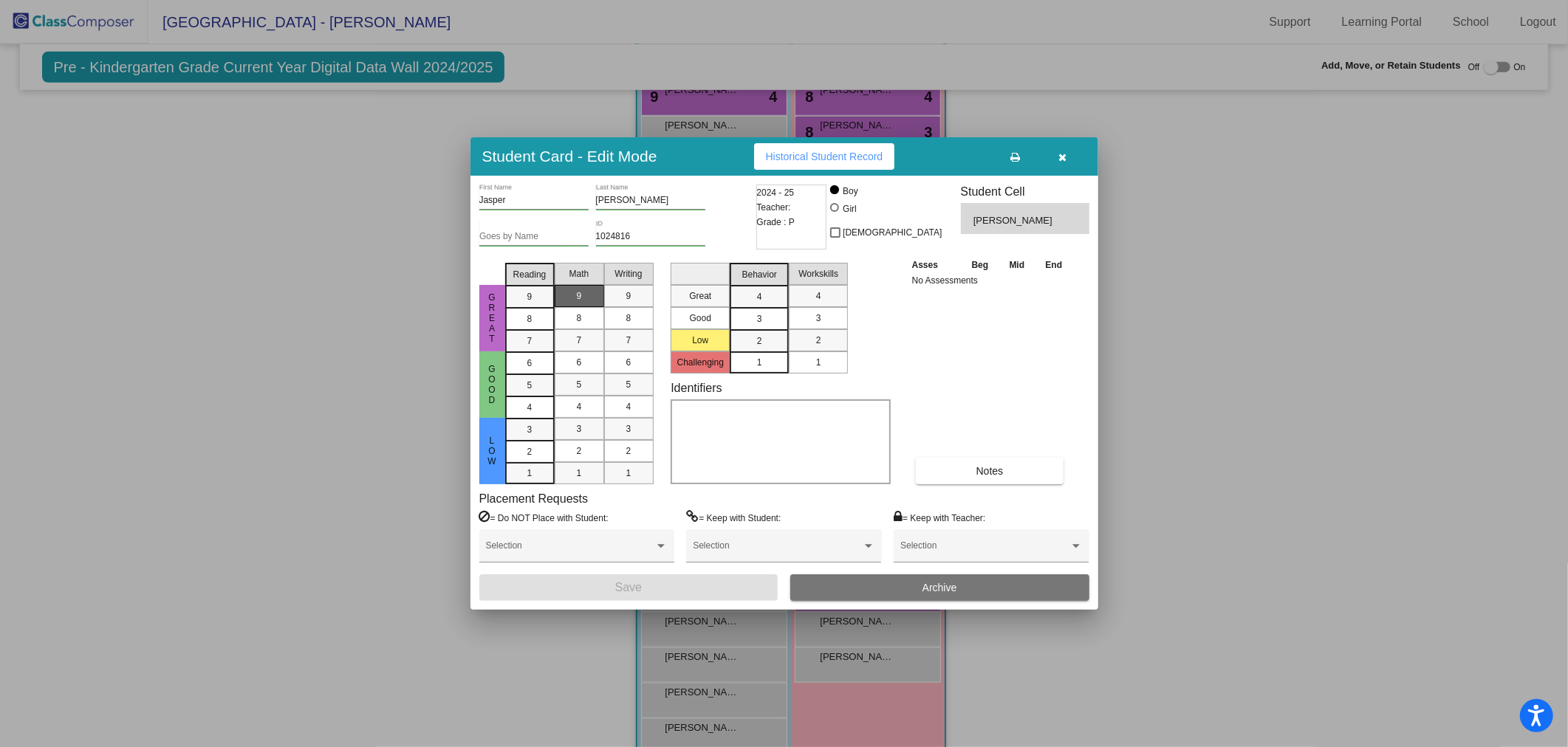 drag, startPoint x: 530, startPoint y: 291, endPoint x: 557, endPoint y: 292, distance: 27.01851 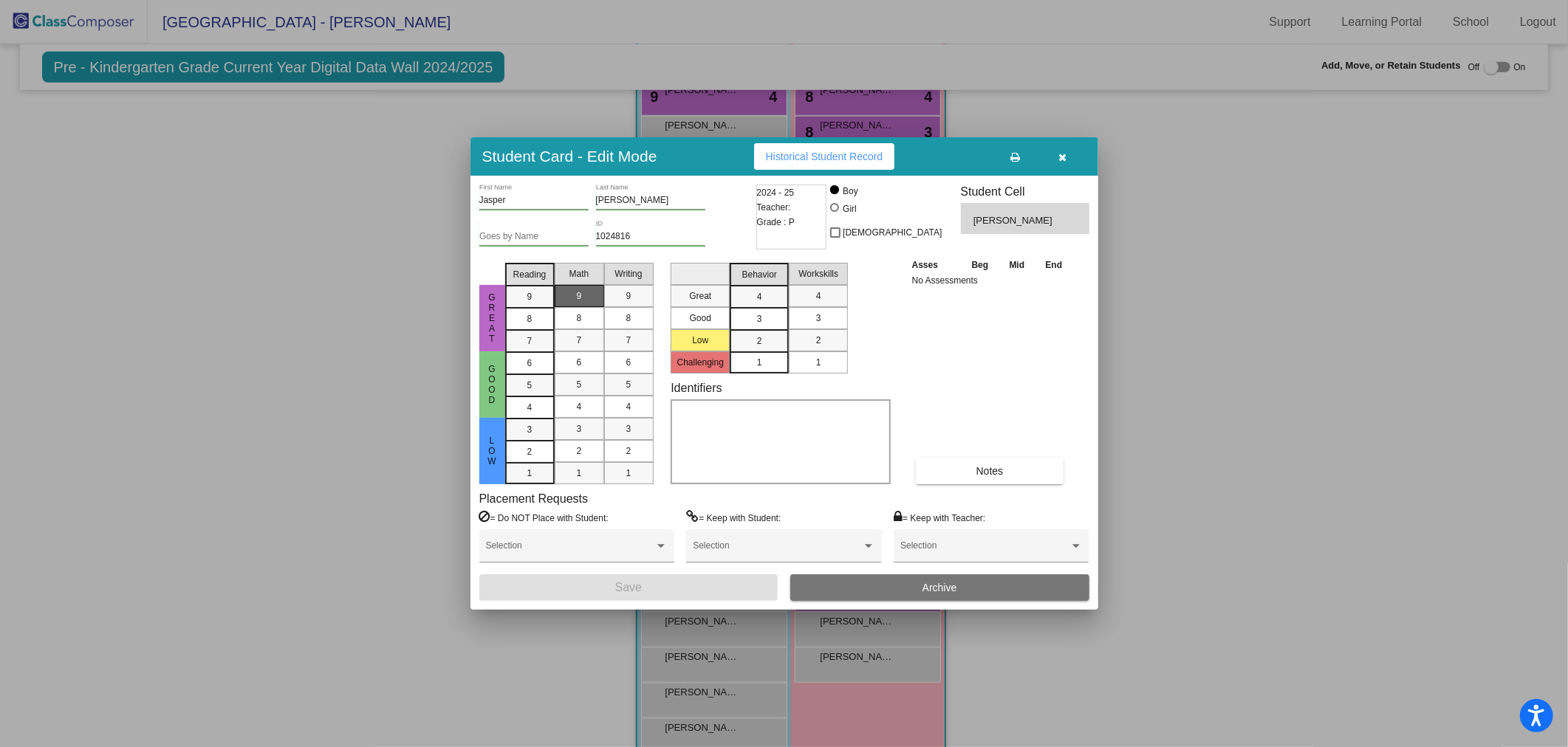 click on "9" at bounding box center [530, 297] 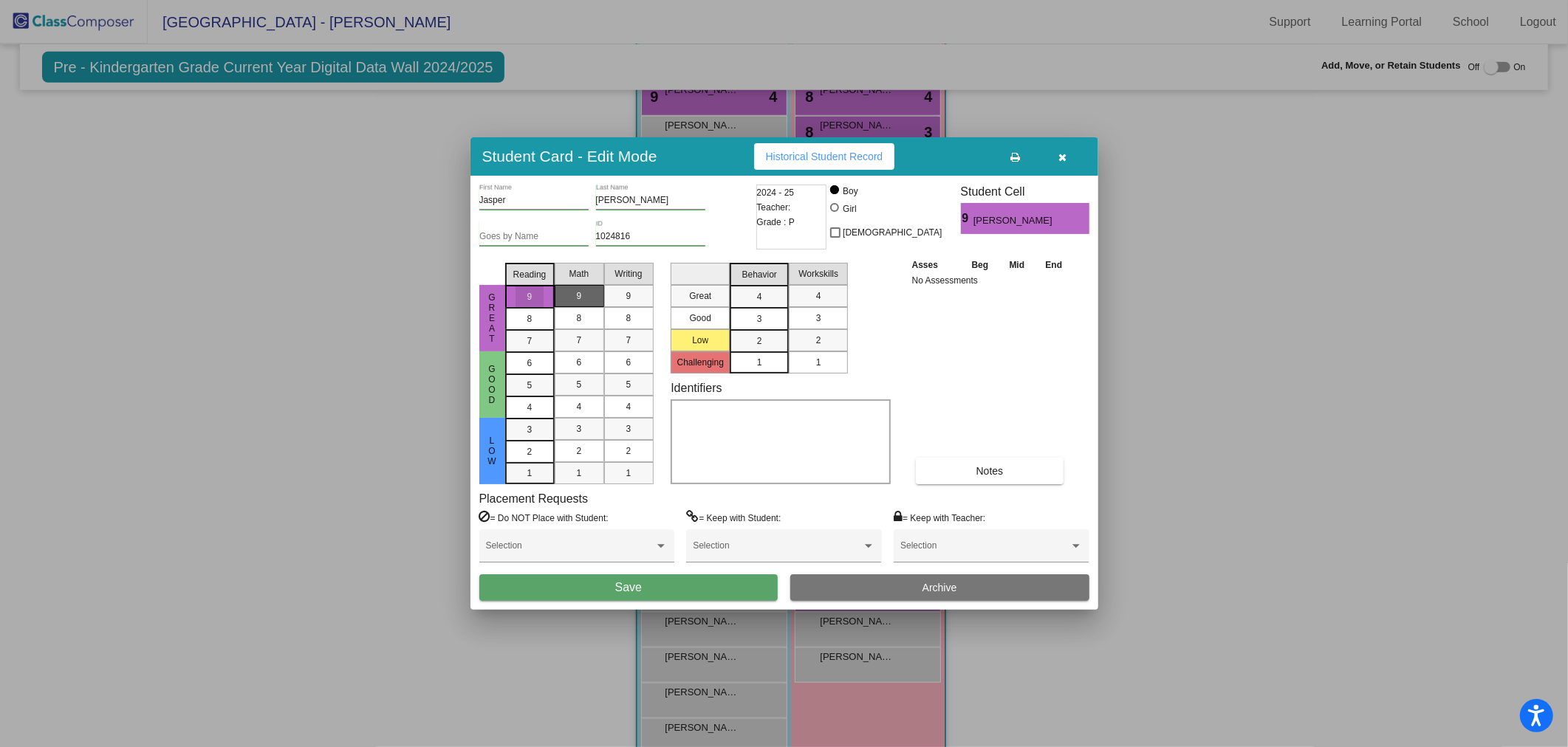 click on "9" at bounding box center (579, 296) 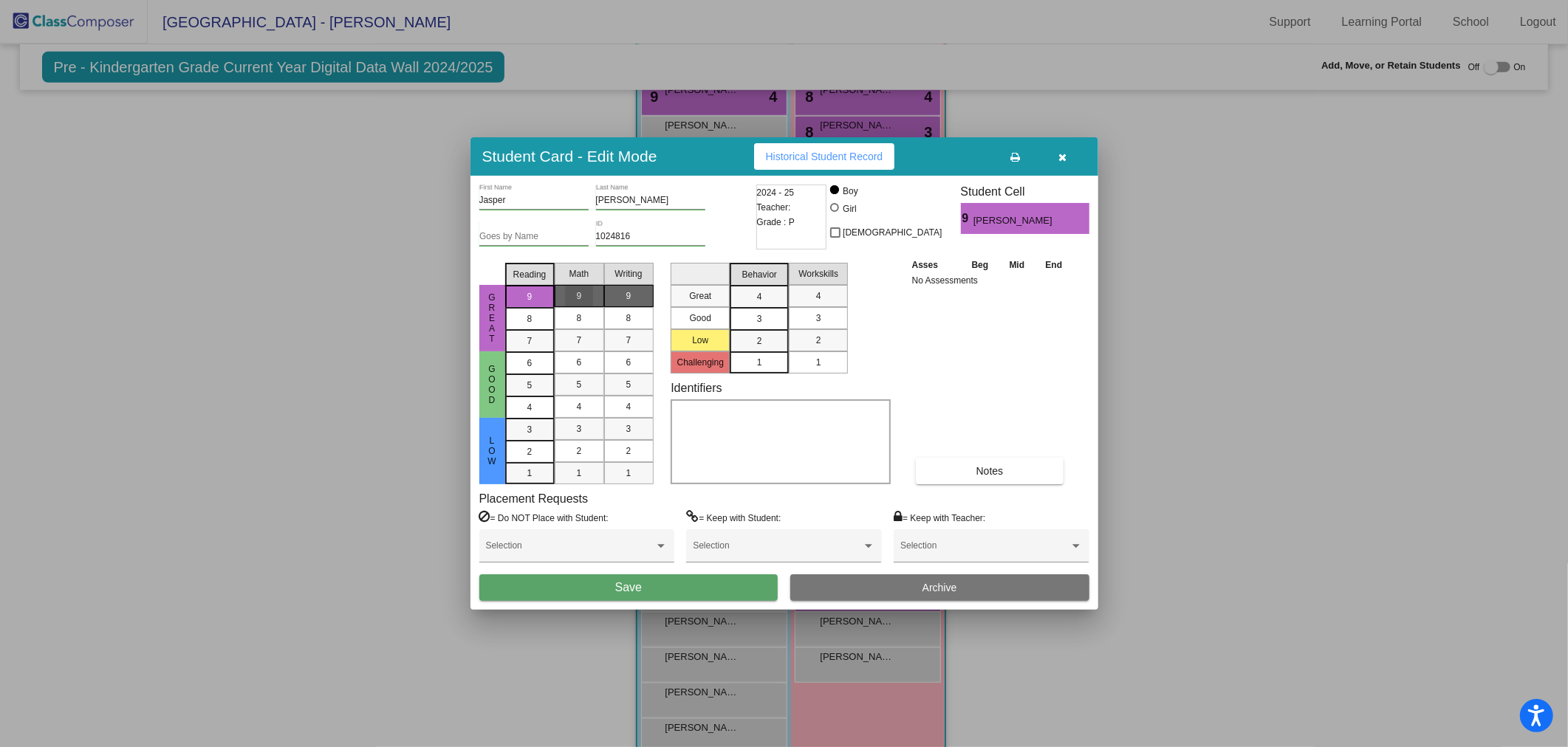 click on "9" at bounding box center [629, 296] 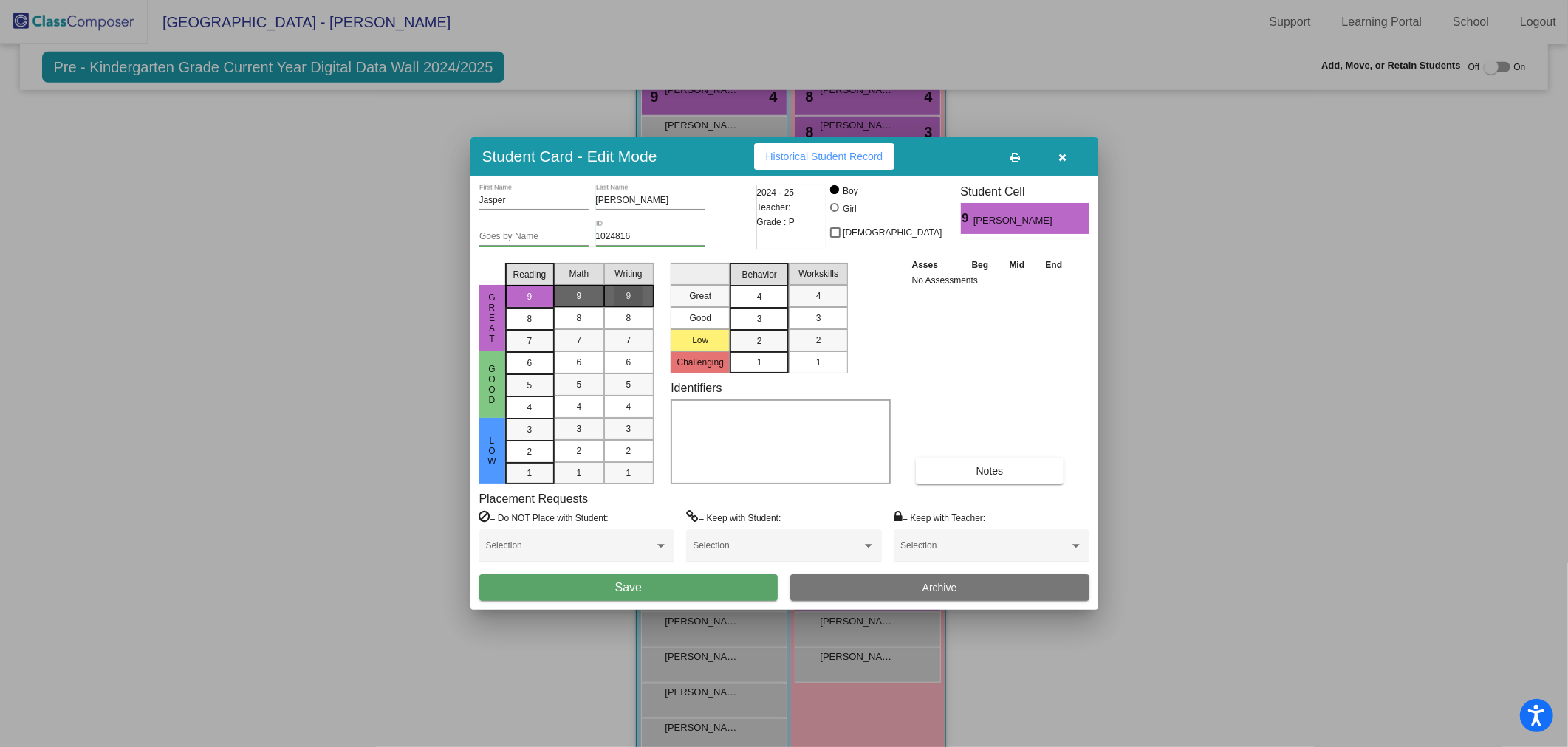 click on "4" at bounding box center (759, 296) 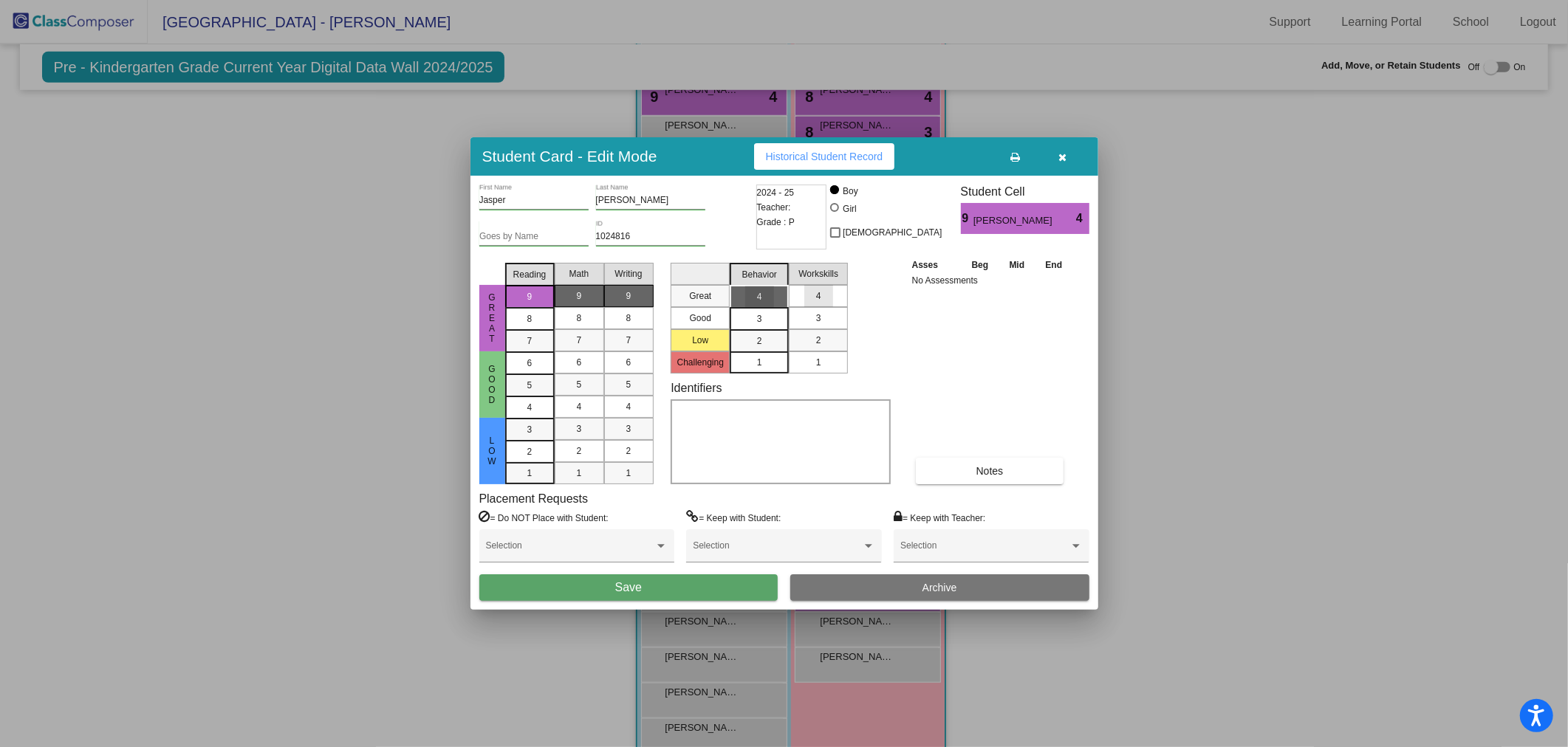 click on "4" at bounding box center (818, 296) 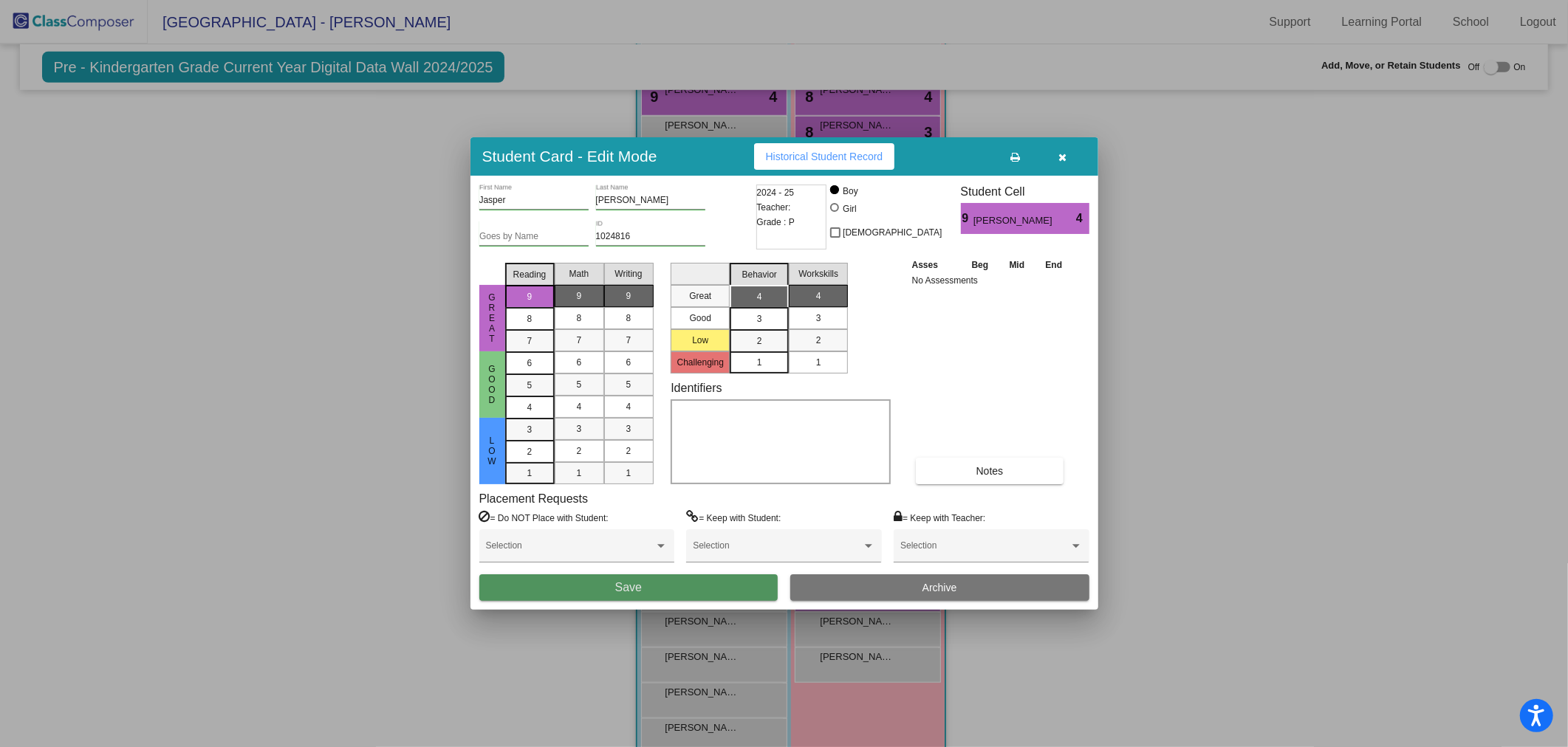 click on "Save" at bounding box center (629, 588) 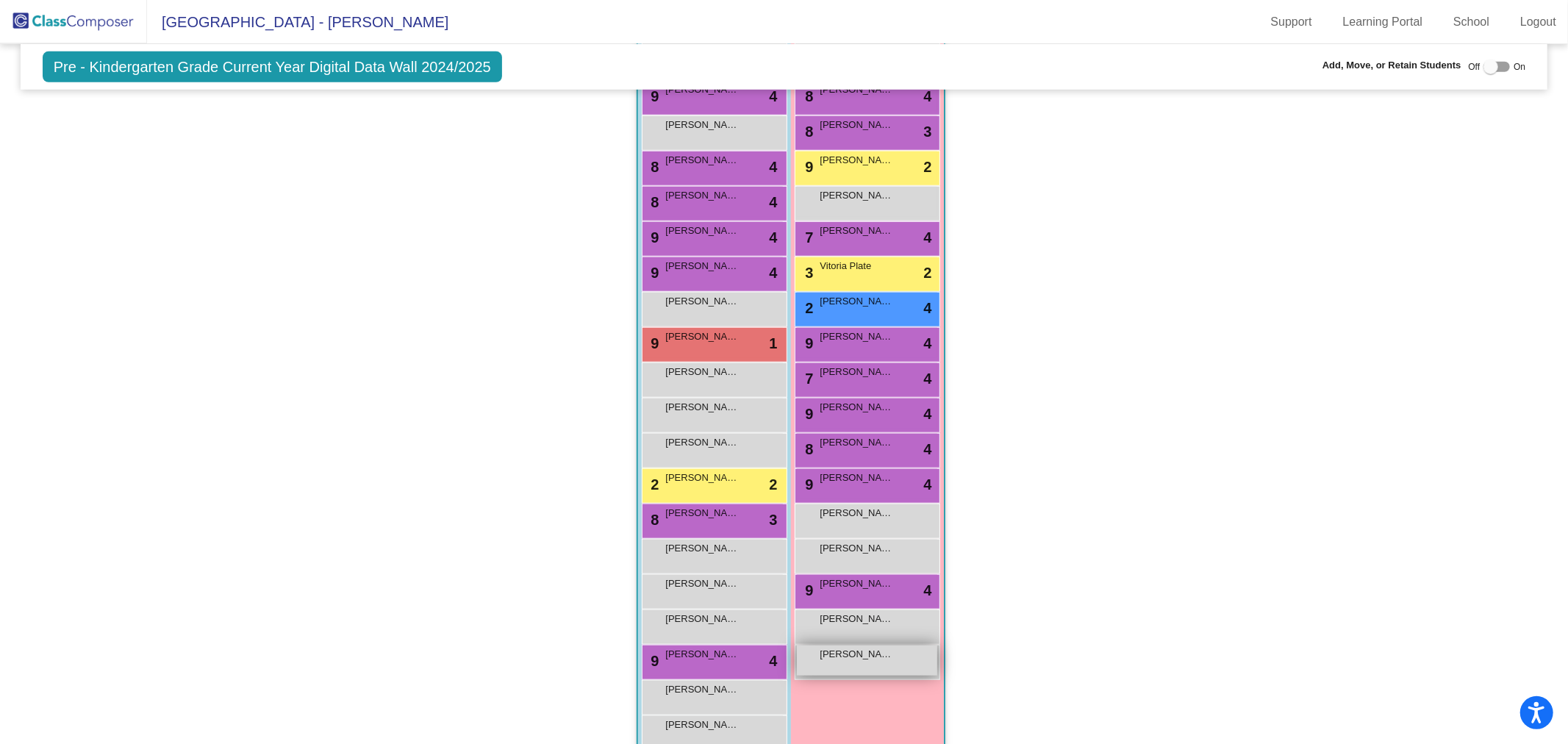 click on "Serene Yu lock do_not_disturb_alt" at bounding box center [867, 660] 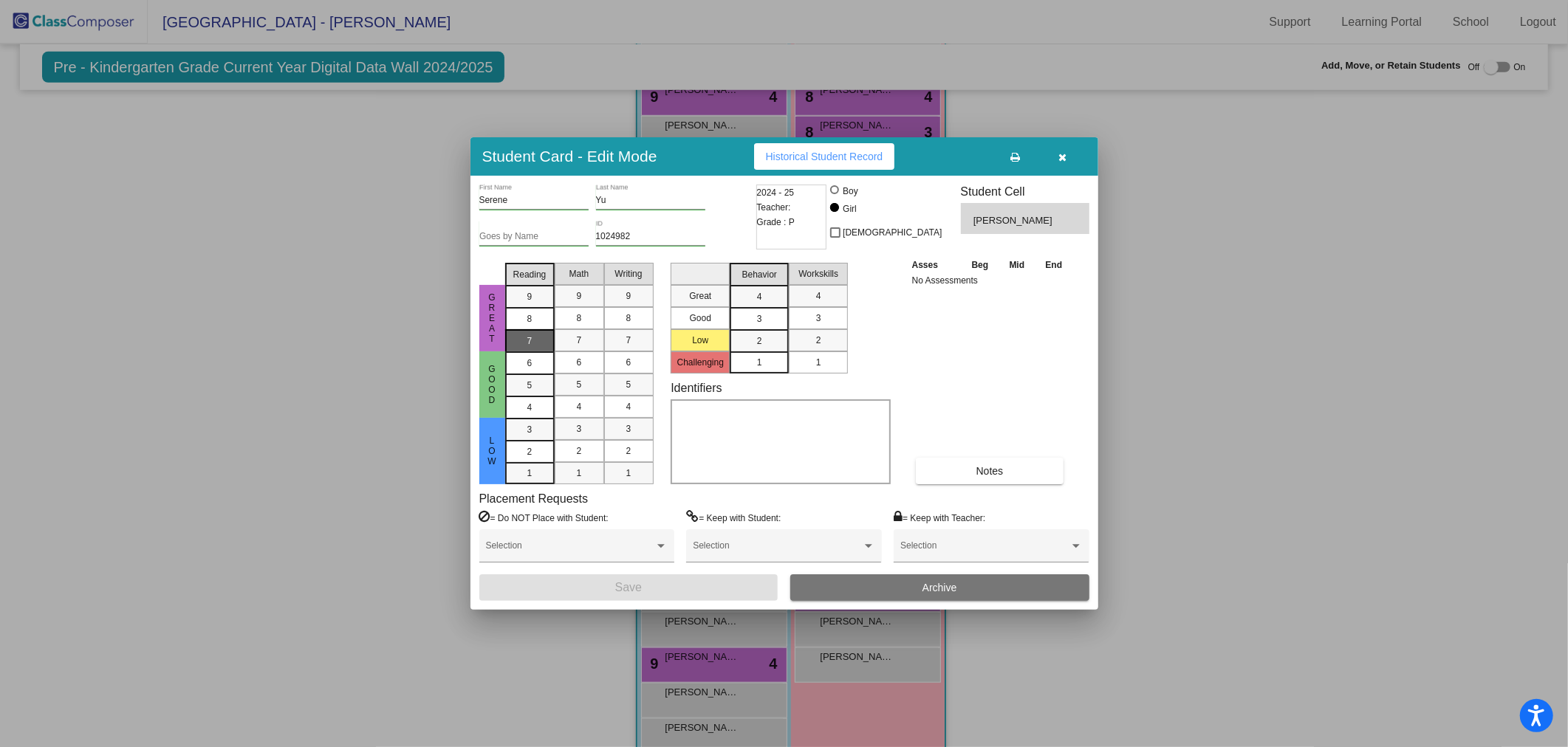 click on "7" at bounding box center (530, 297) 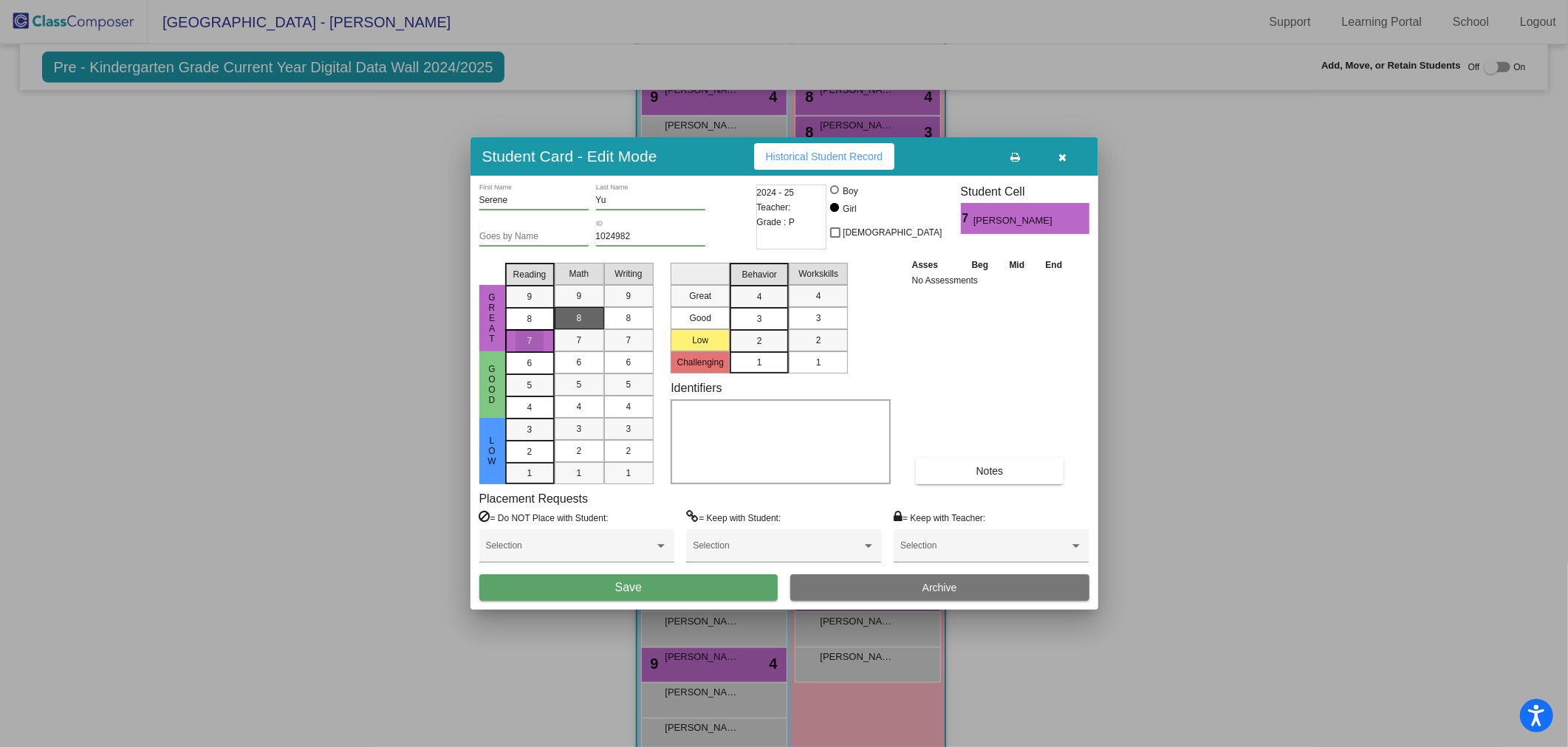 drag, startPoint x: 584, startPoint y: 314, endPoint x: 599, endPoint y: 328, distance: 20.518285 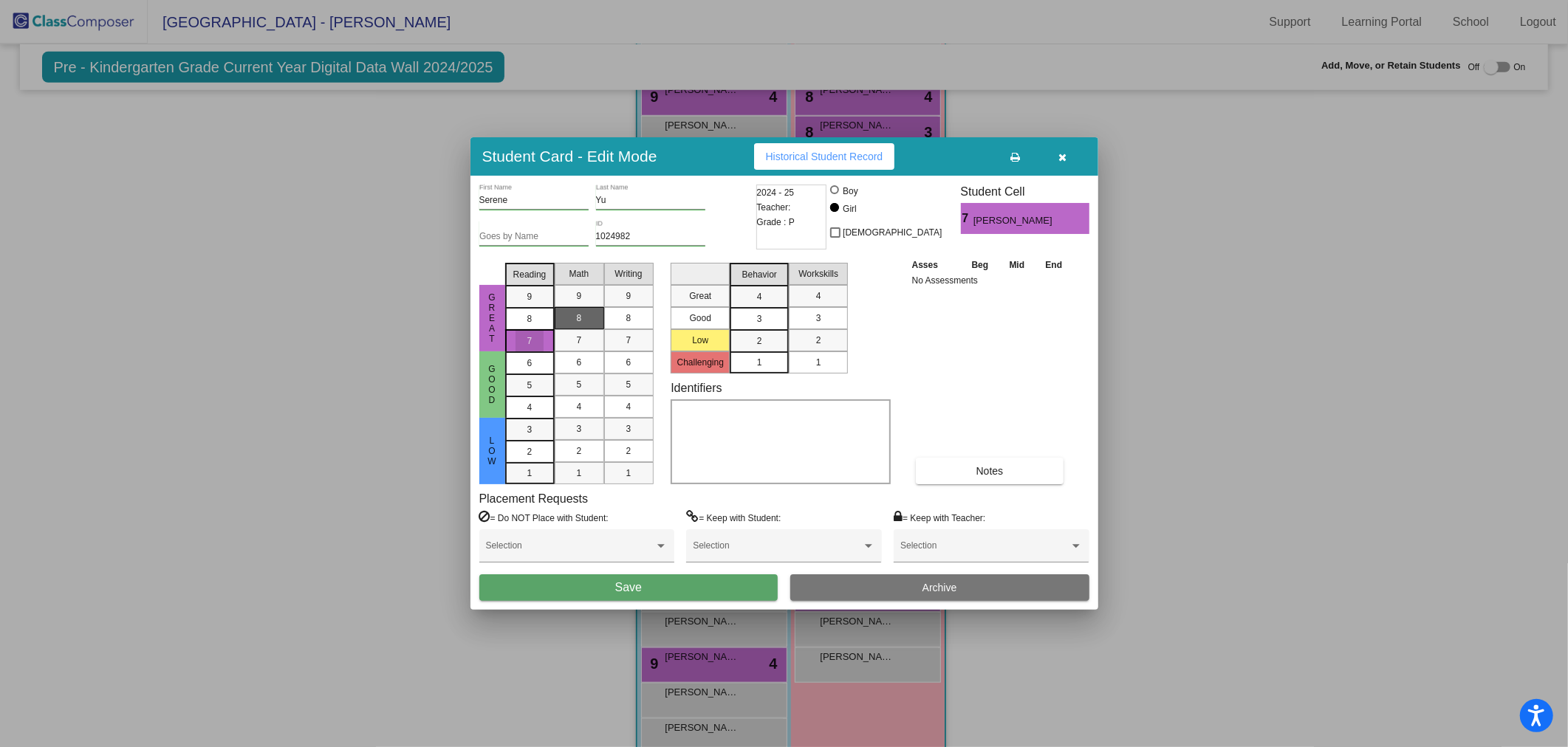 click on "8" at bounding box center [579, 318] 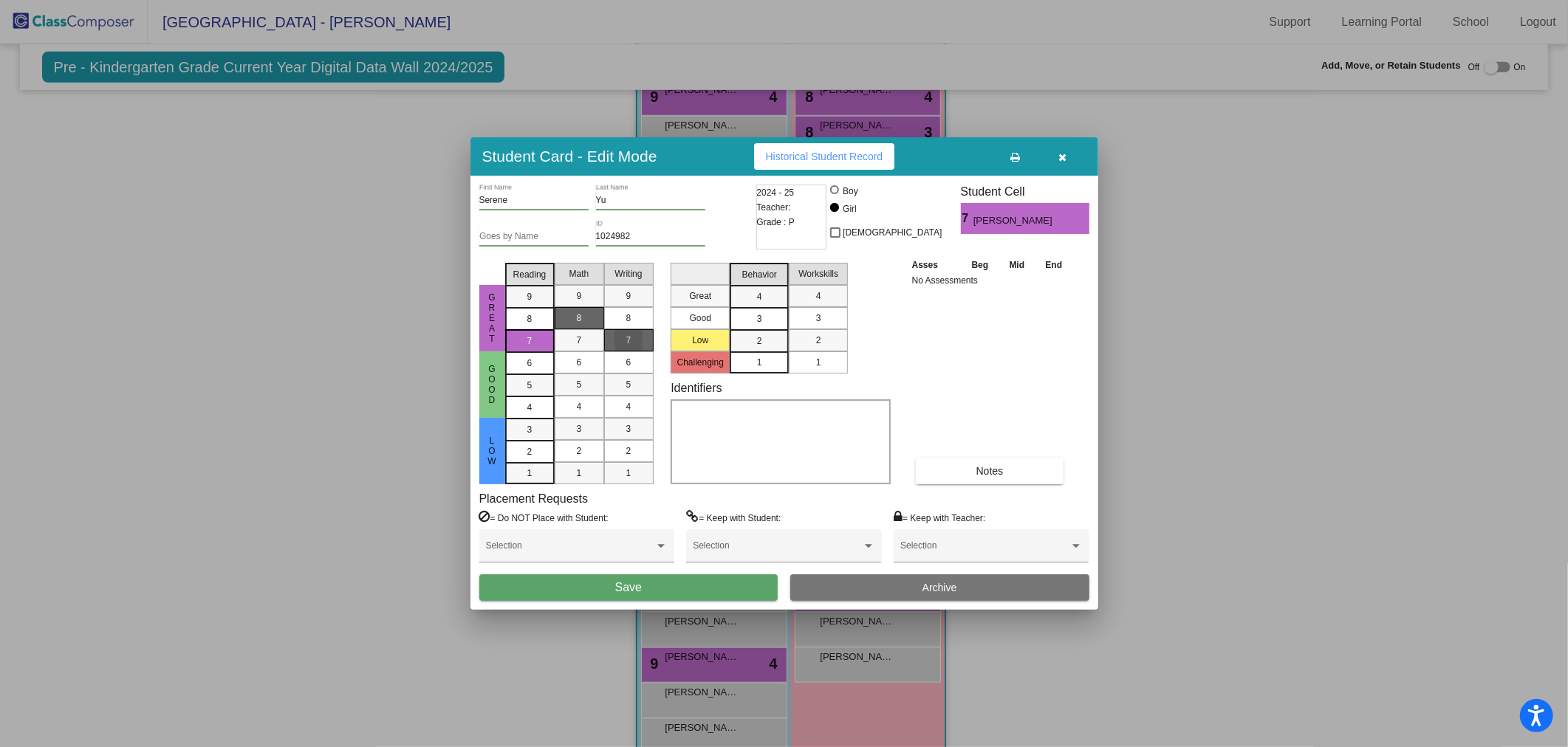 click on "7" at bounding box center (629, 340) 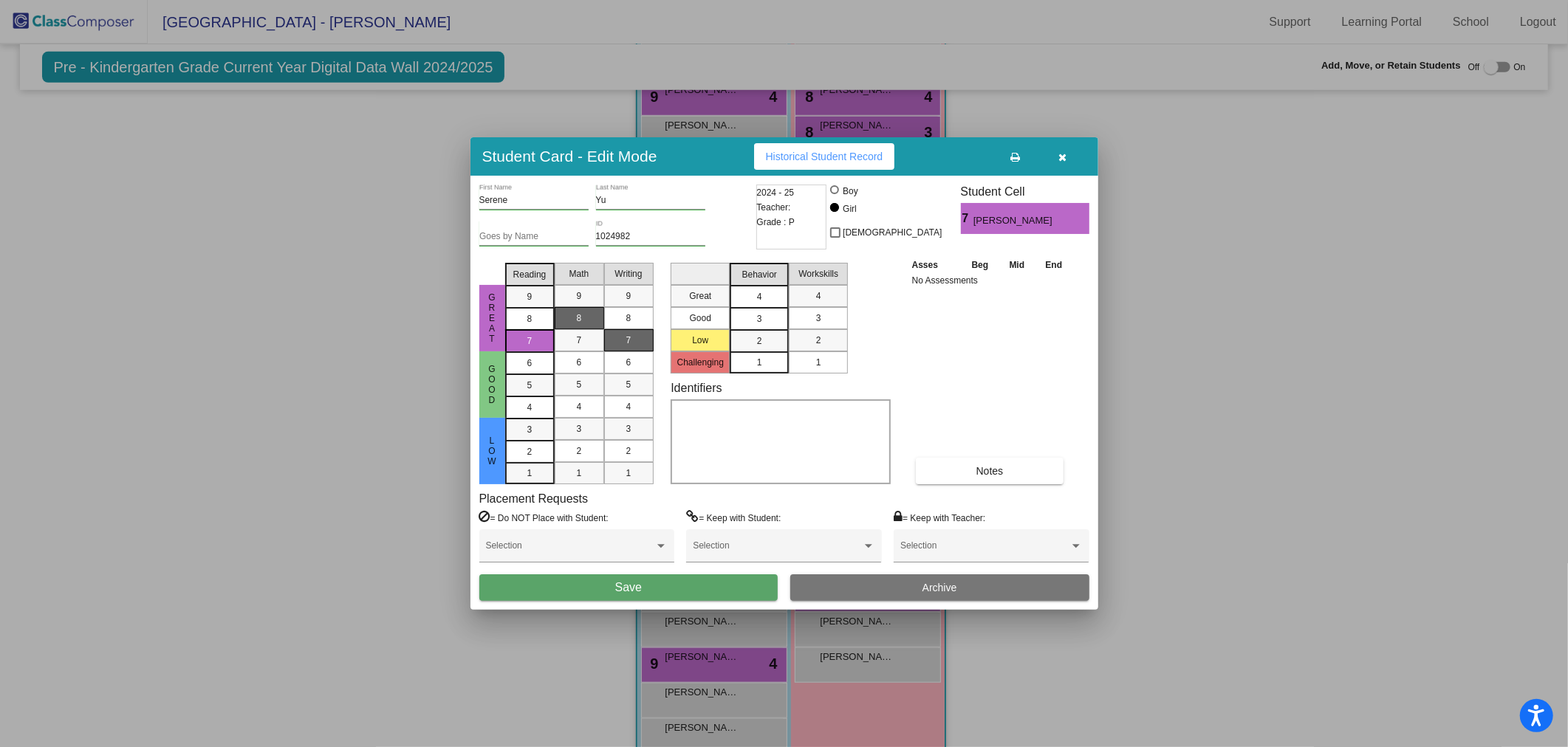 click on "4" at bounding box center (759, 297) 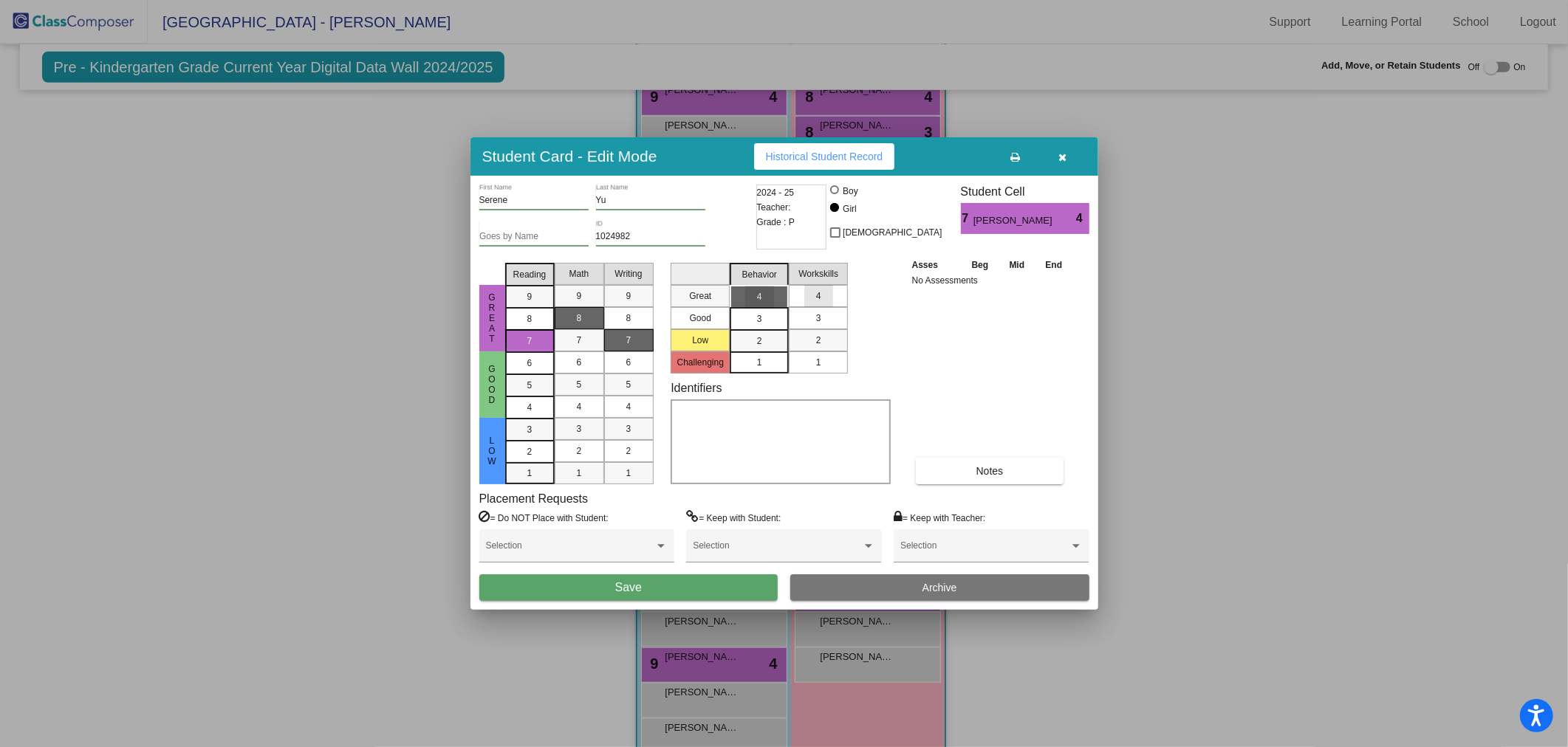 click on "4" at bounding box center [818, 296] 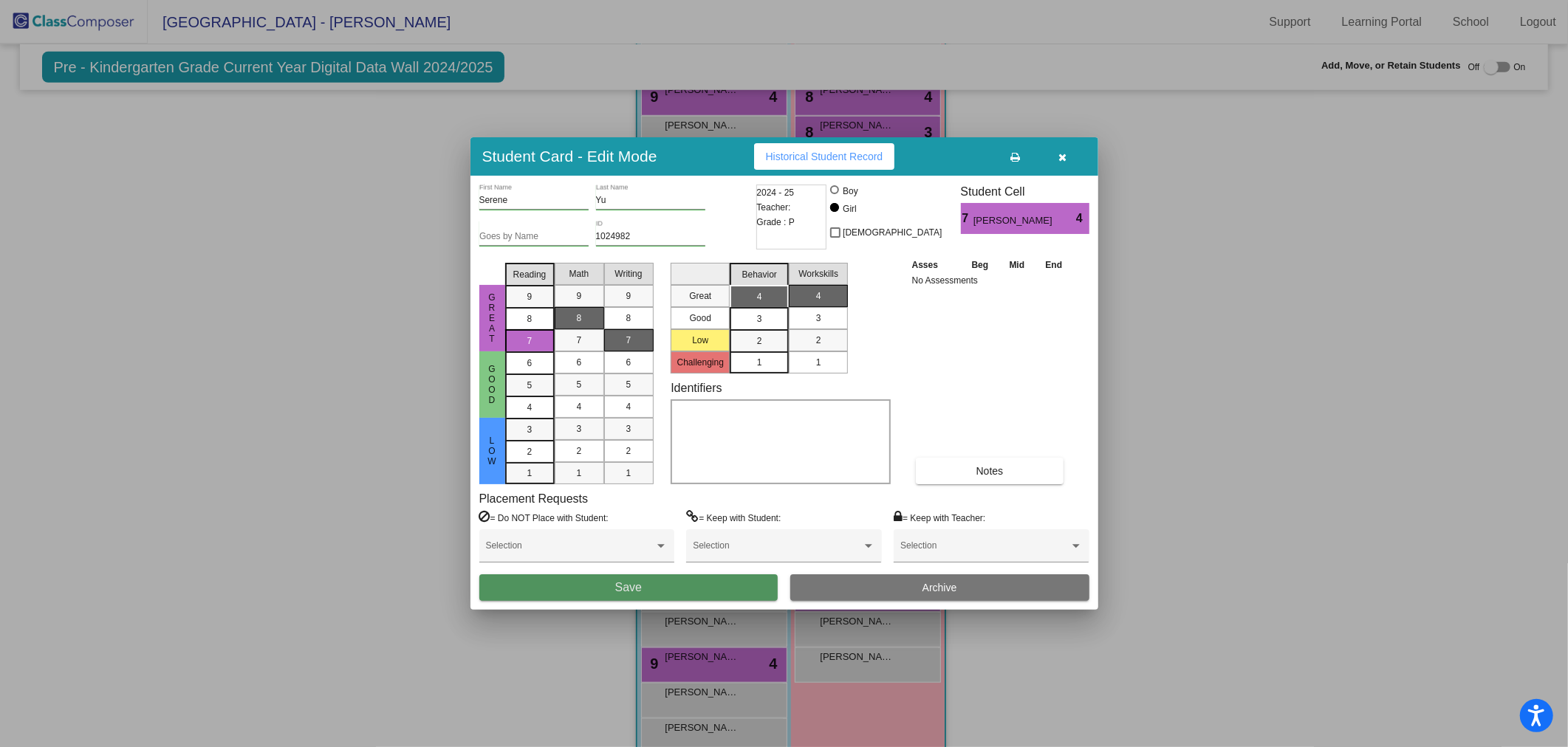 click on "Save" at bounding box center [629, 588] 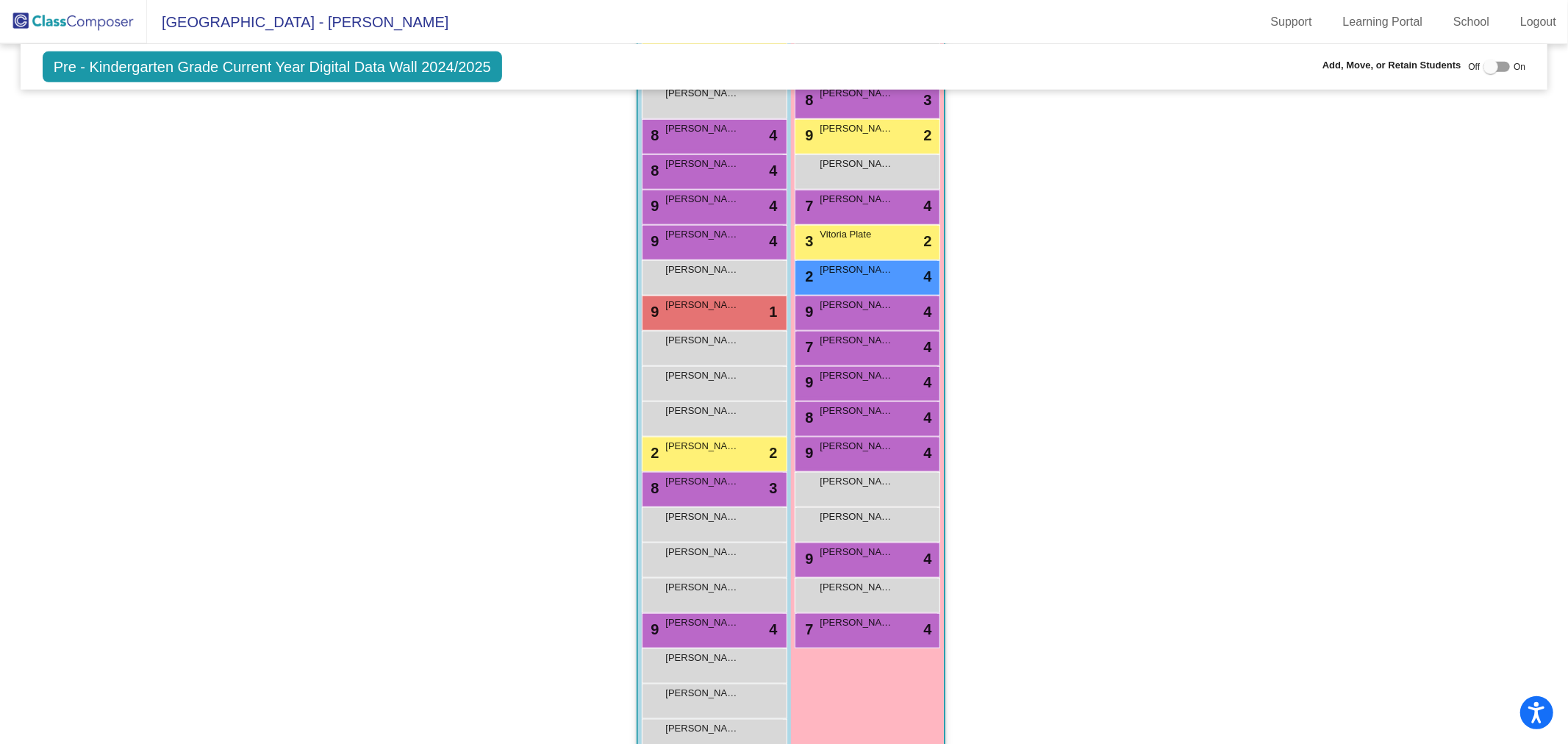 scroll, scrollTop: 959, scrollLeft: 0, axis: vertical 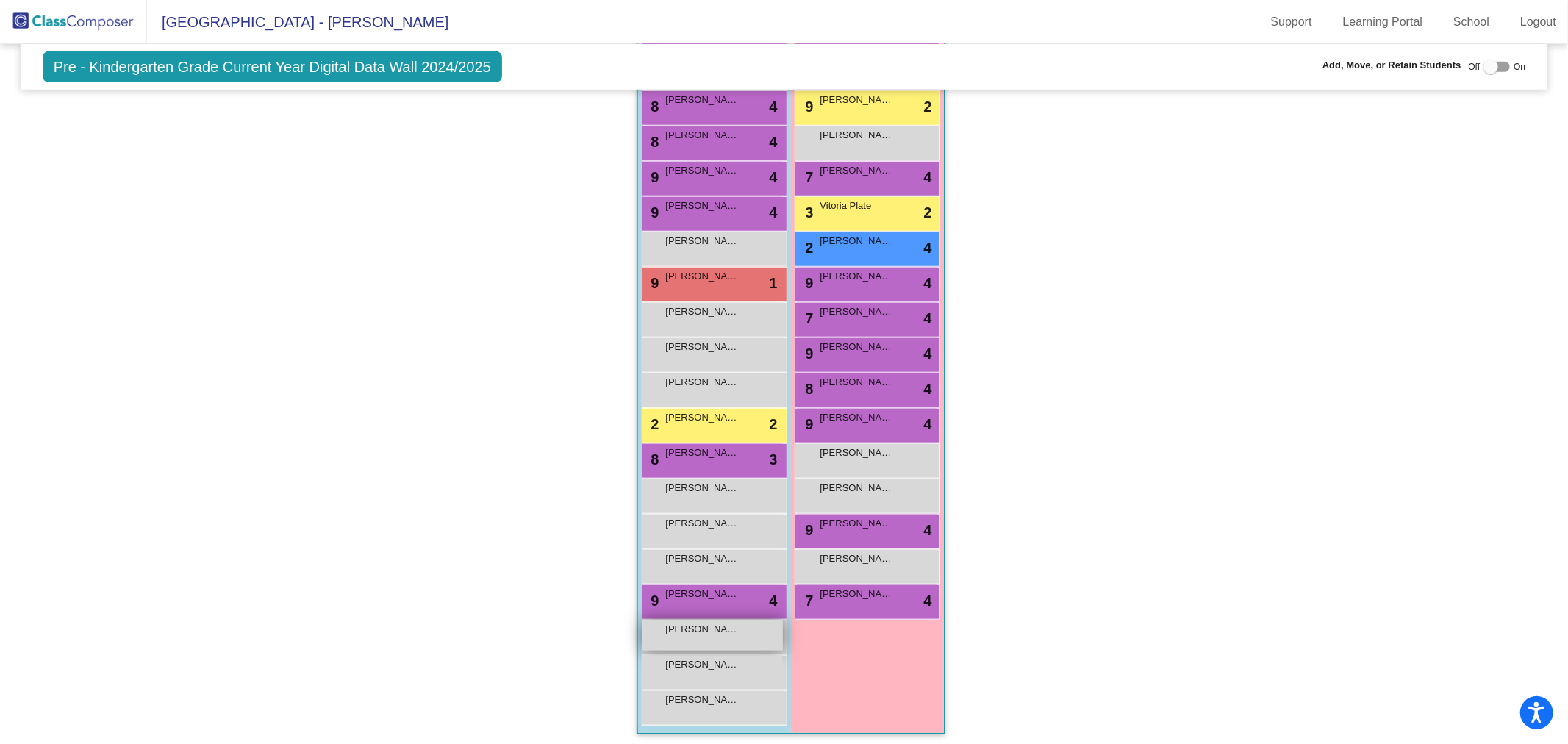 click on "[PERSON_NAME]" at bounding box center [702, 629] 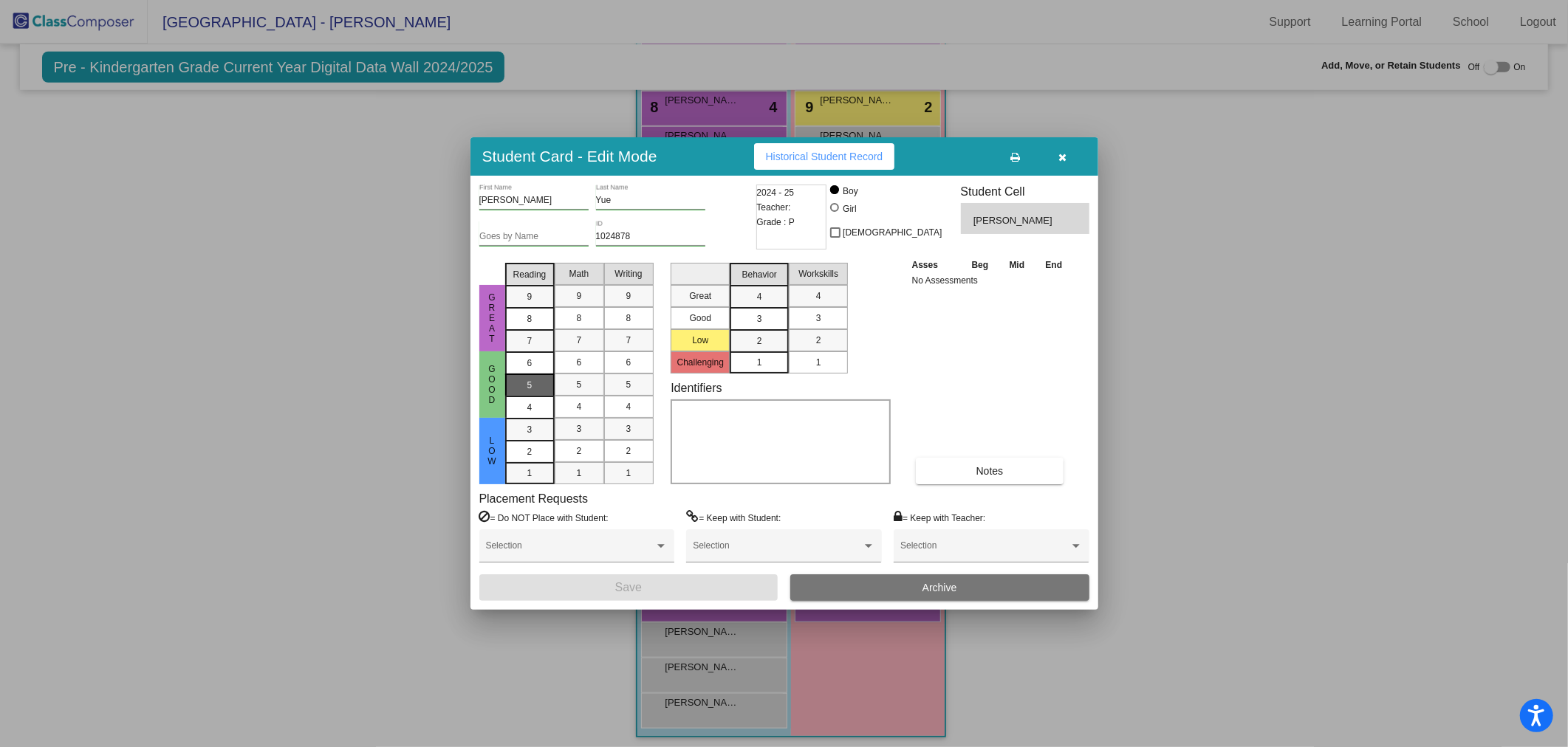 click on "5" at bounding box center [530, 363] 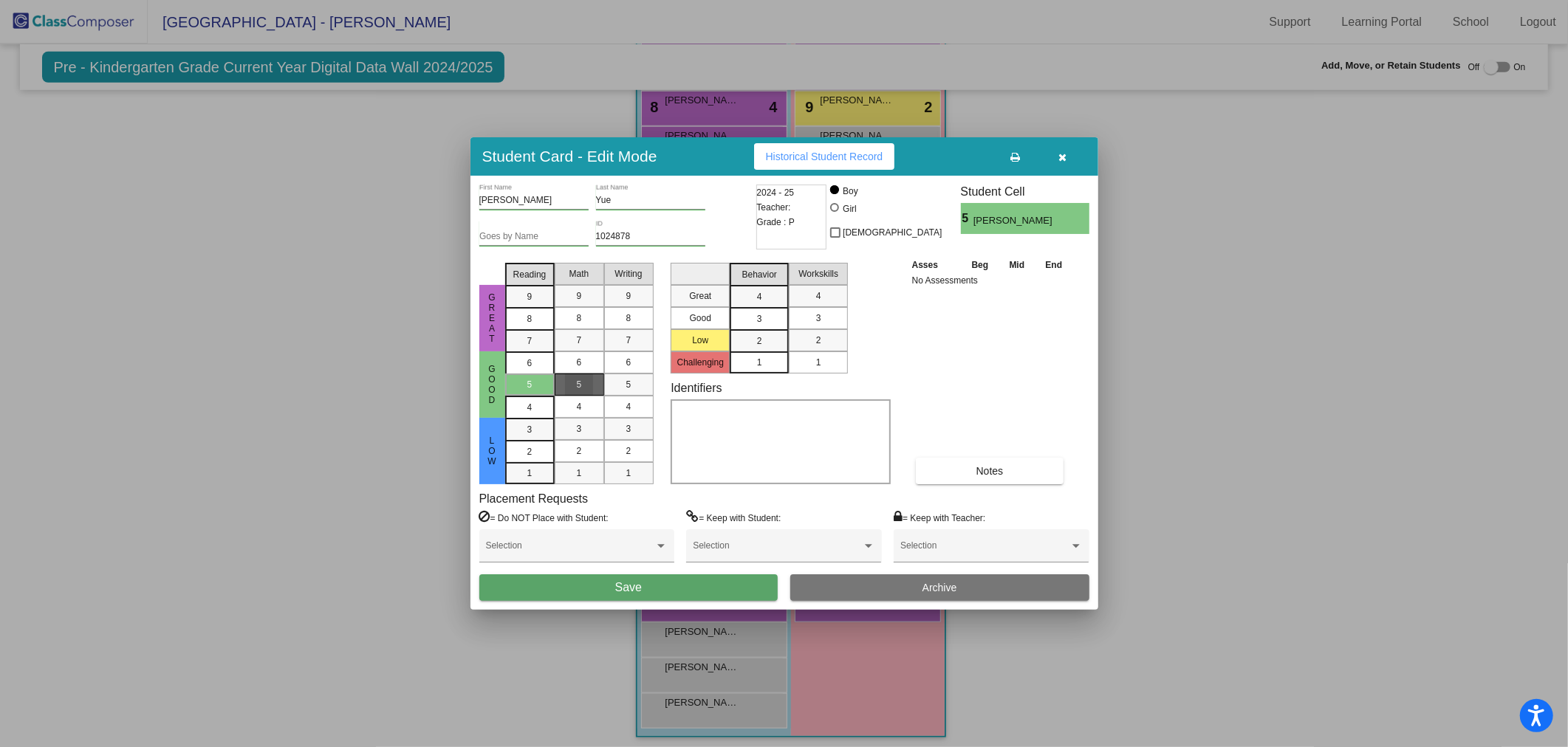 click on "5" at bounding box center (579, 385) 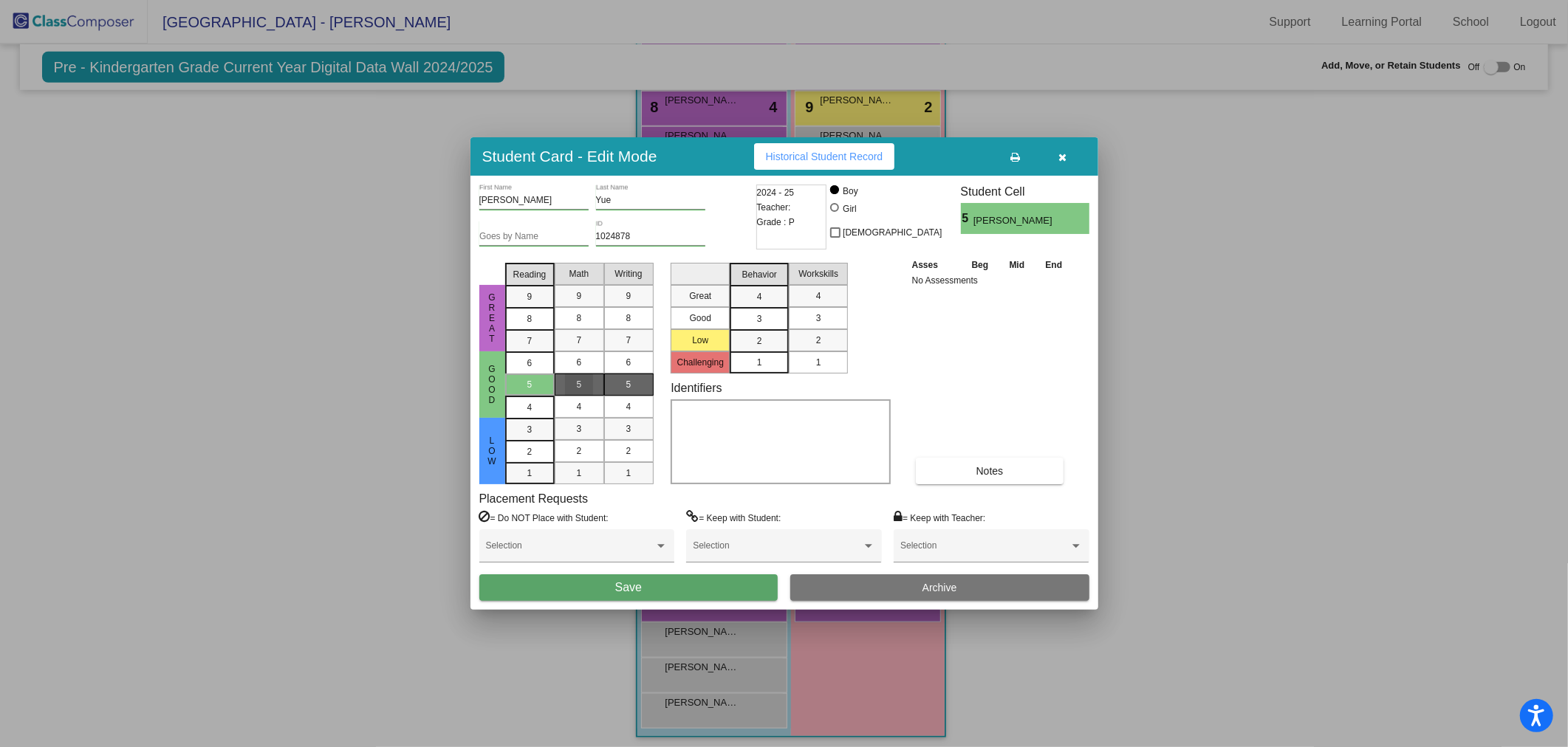 click on "5" at bounding box center [629, 385] 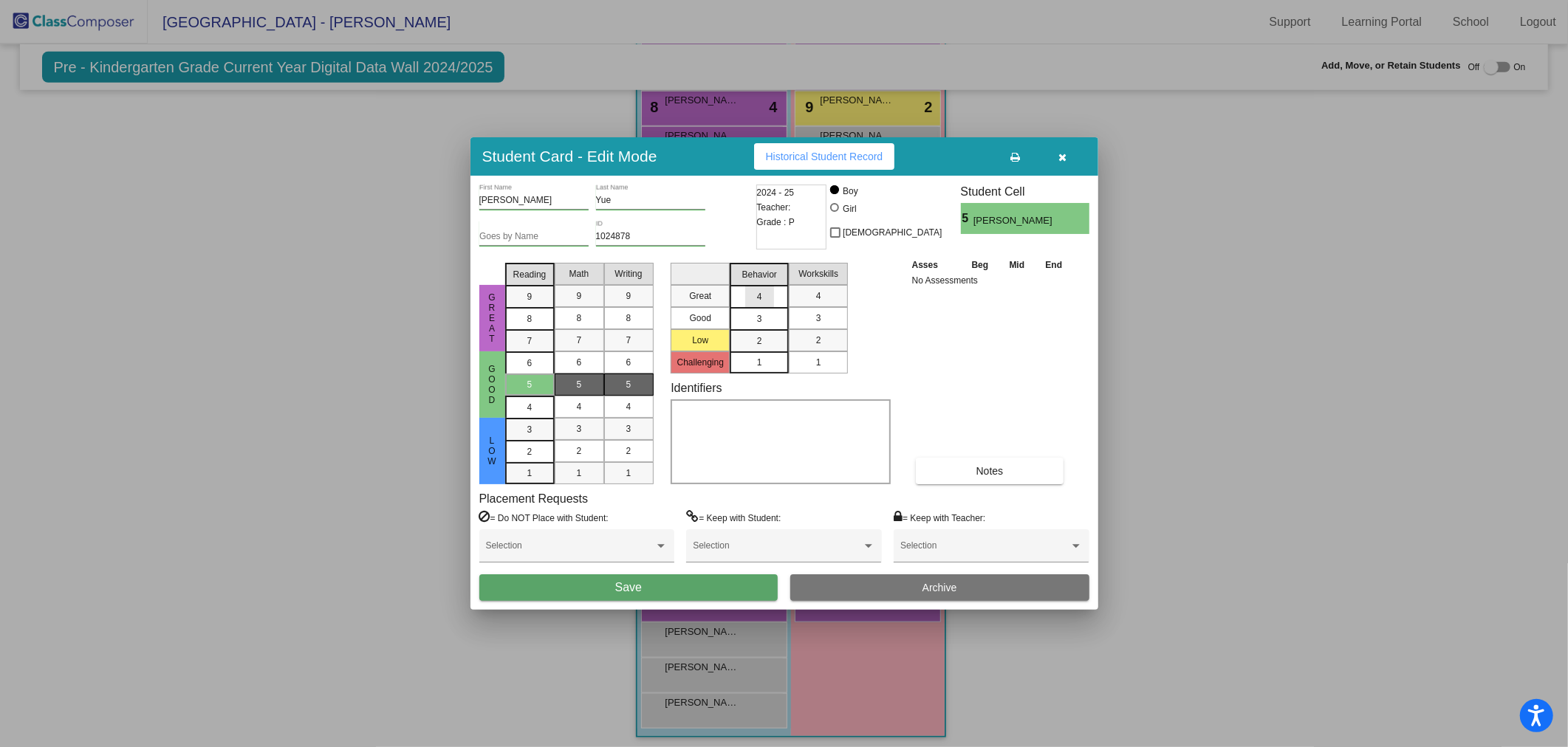 click on "4" at bounding box center (759, 296) 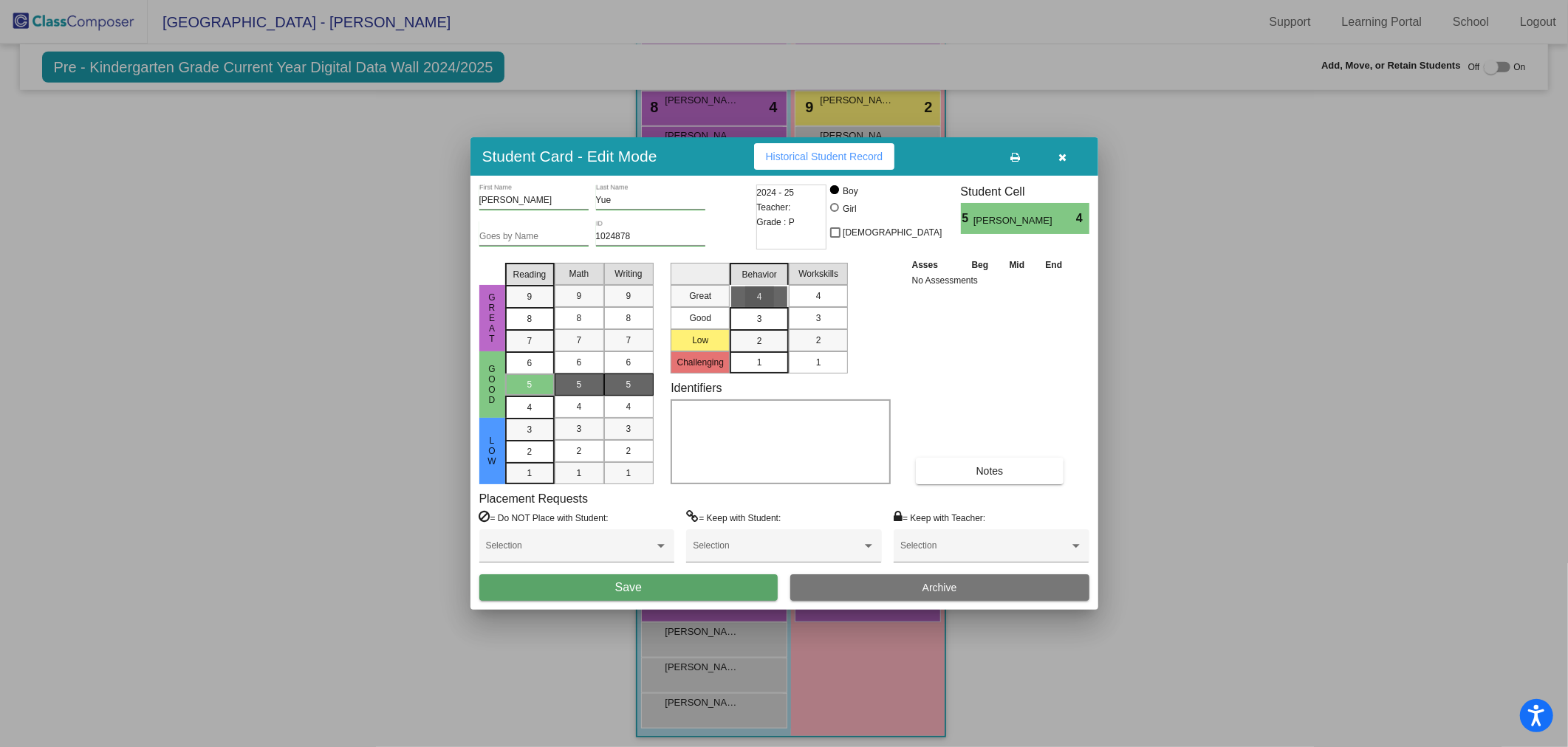 click on "4" at bounding box center [818, 296] 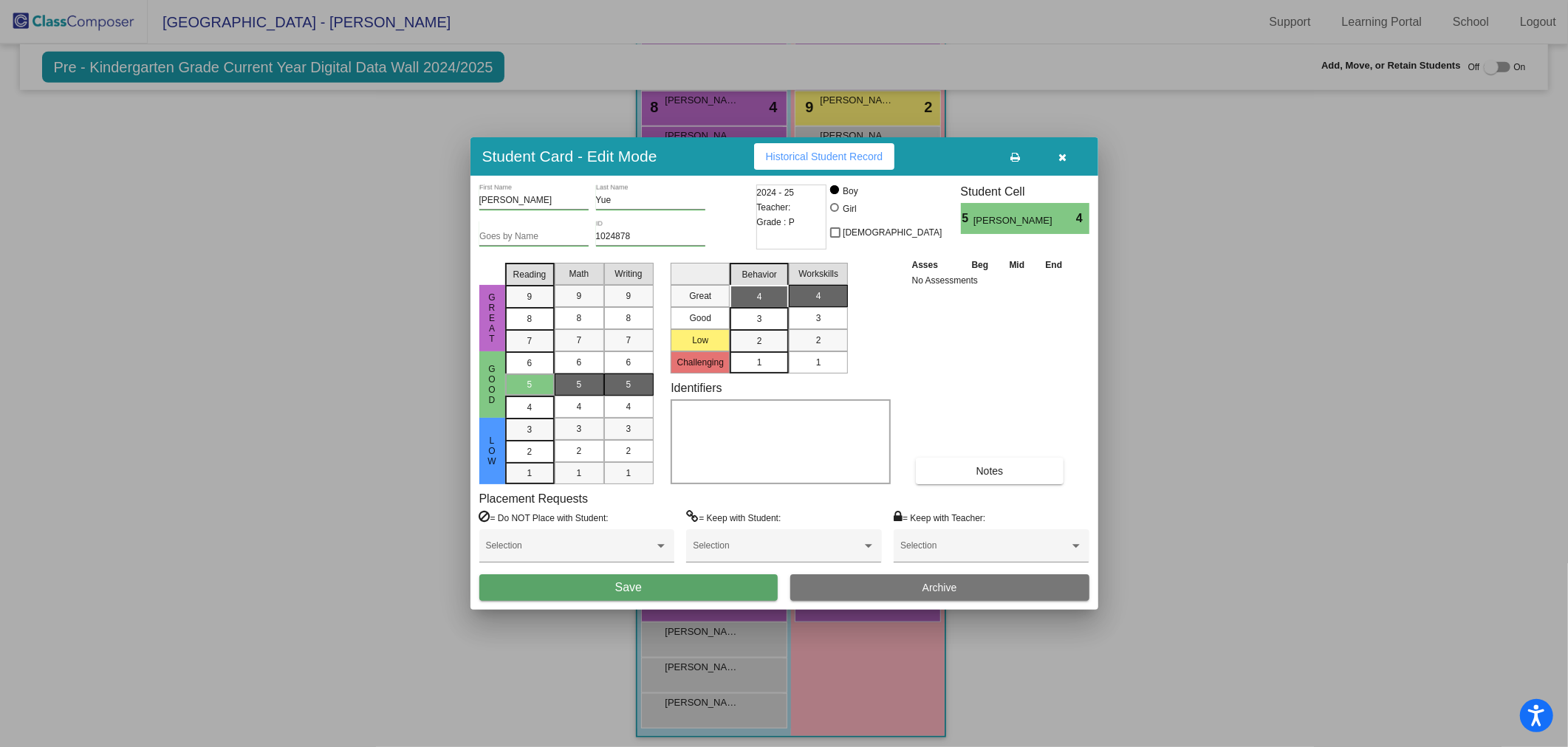 click on "Save" at bounding box center (629, 588) 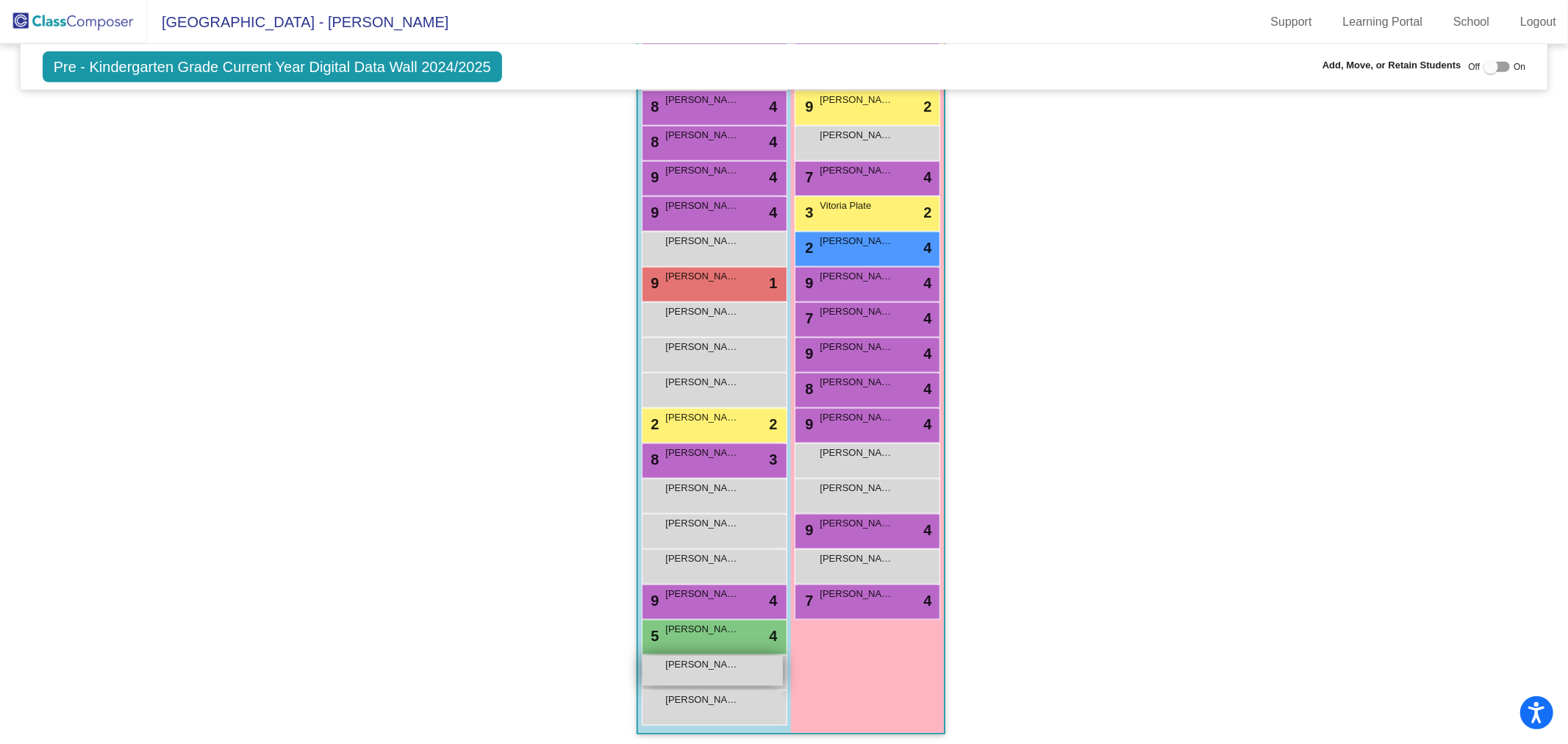 click on "[PERSON_NAME] lock do_not_disturb_alt" at bounding box center [712, 670] 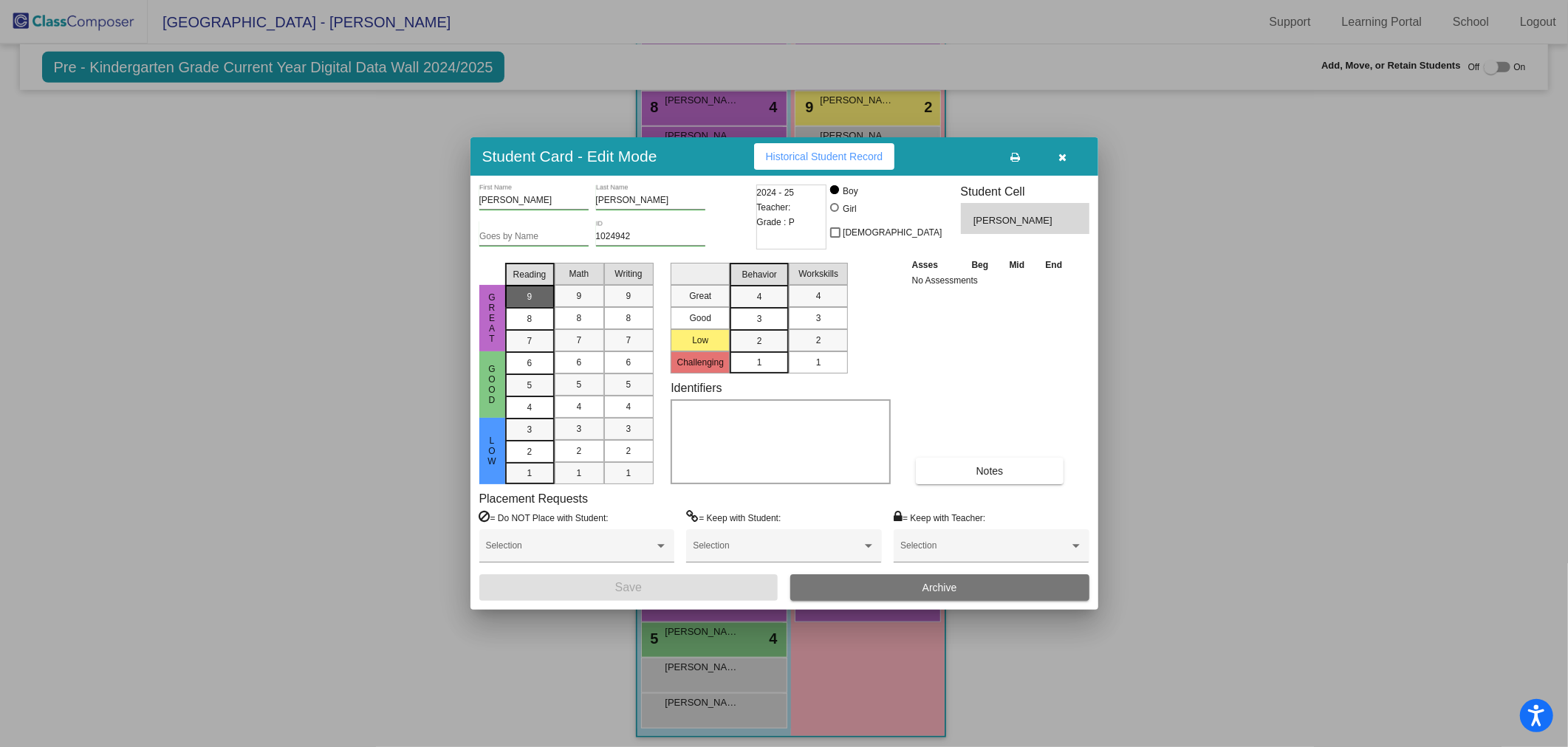 click on "9" at bounding box center (530, 297) 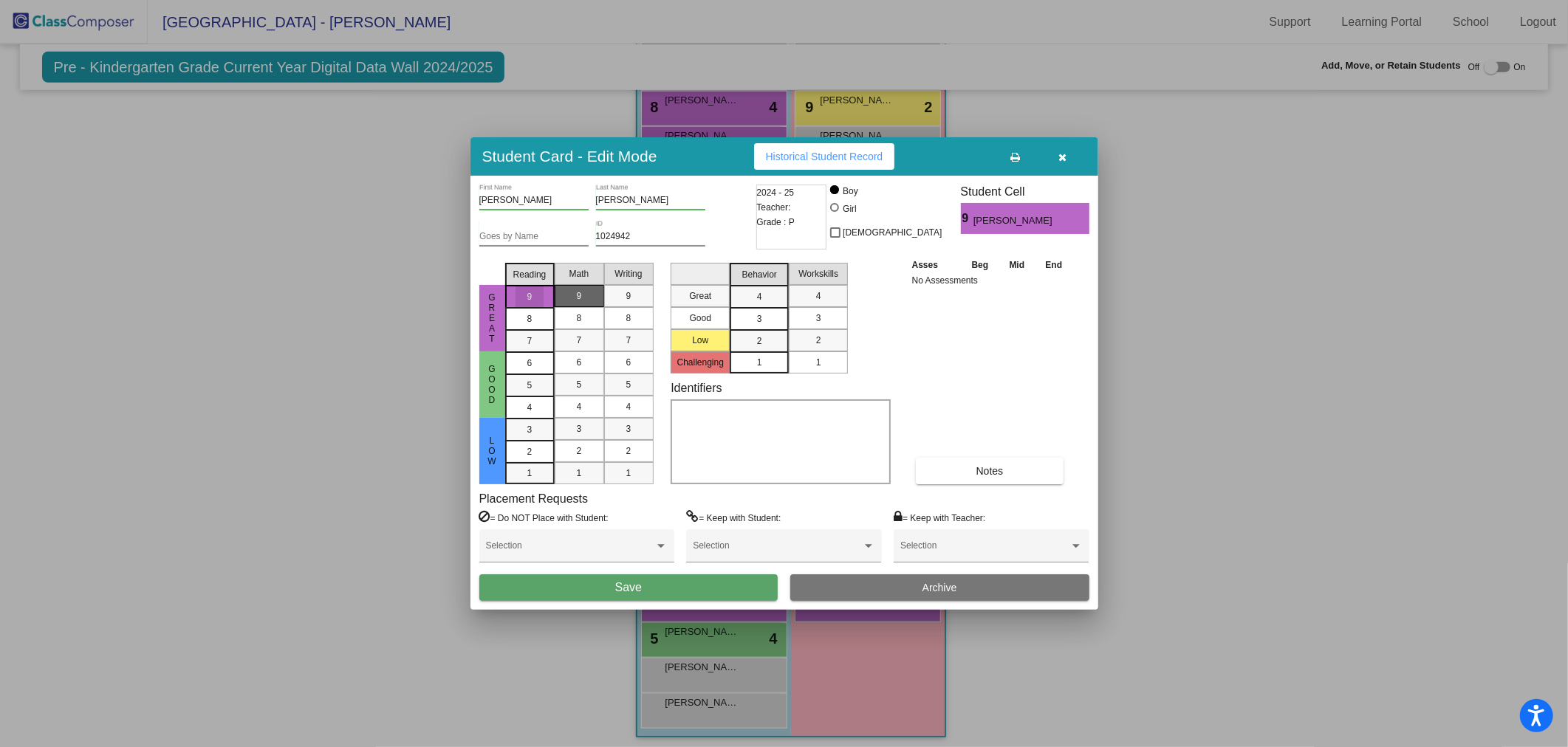 drag, startPoint x: 574, startPoint y: 295, endPoint x: 589, endPoint y: 294, distance: 15.033296 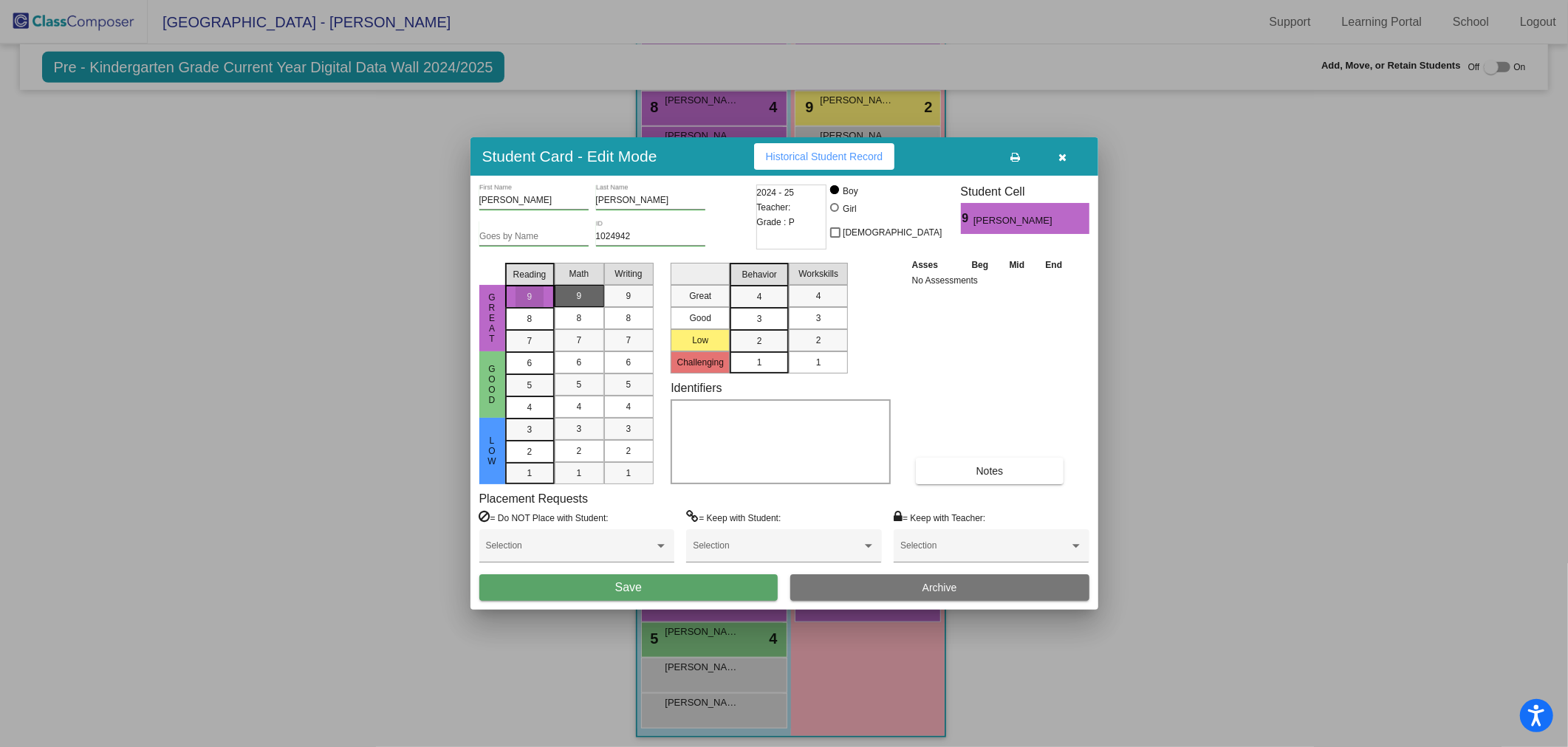 click on "9" at bounding box center [579, 296] 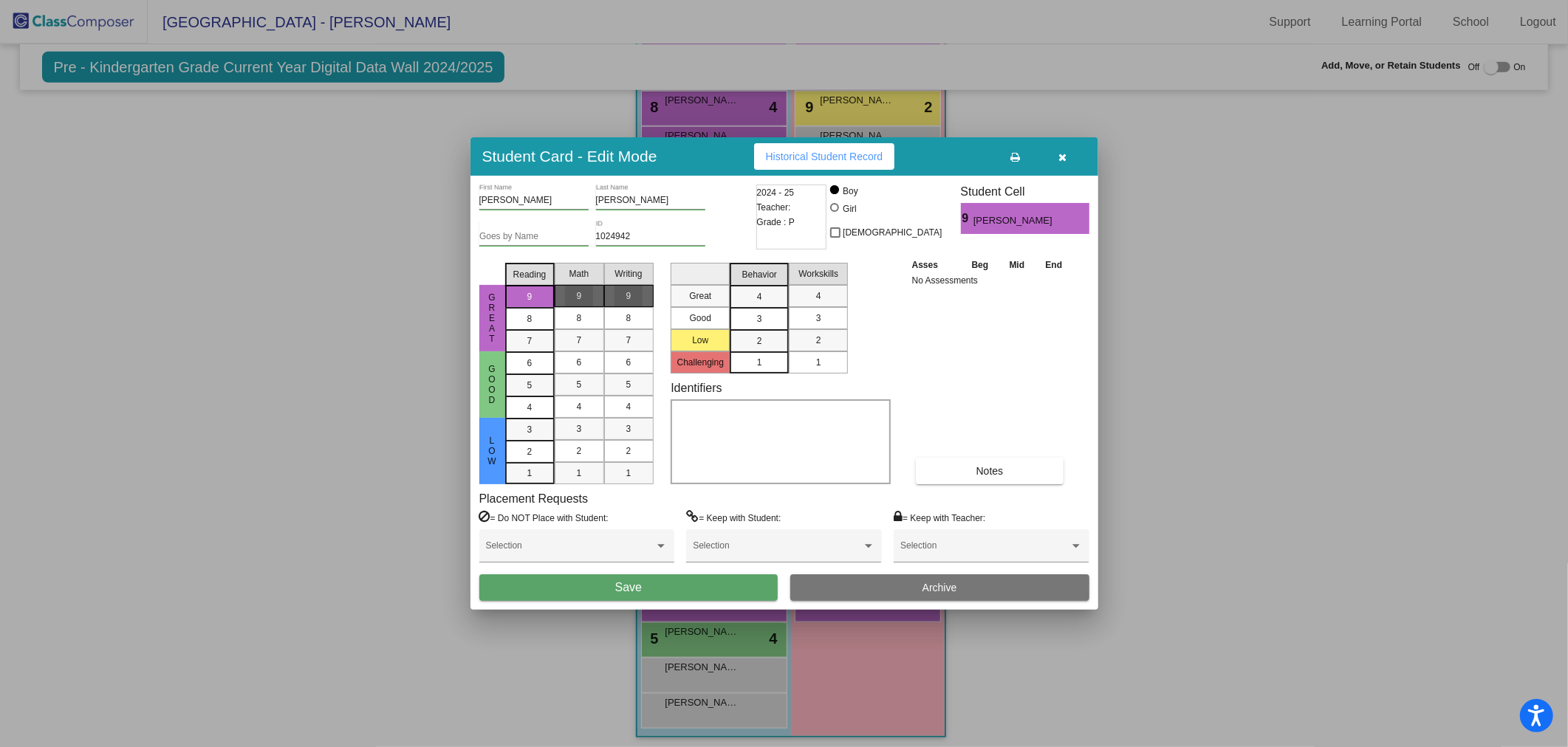 click on "9" at bounding box center [629, 296] 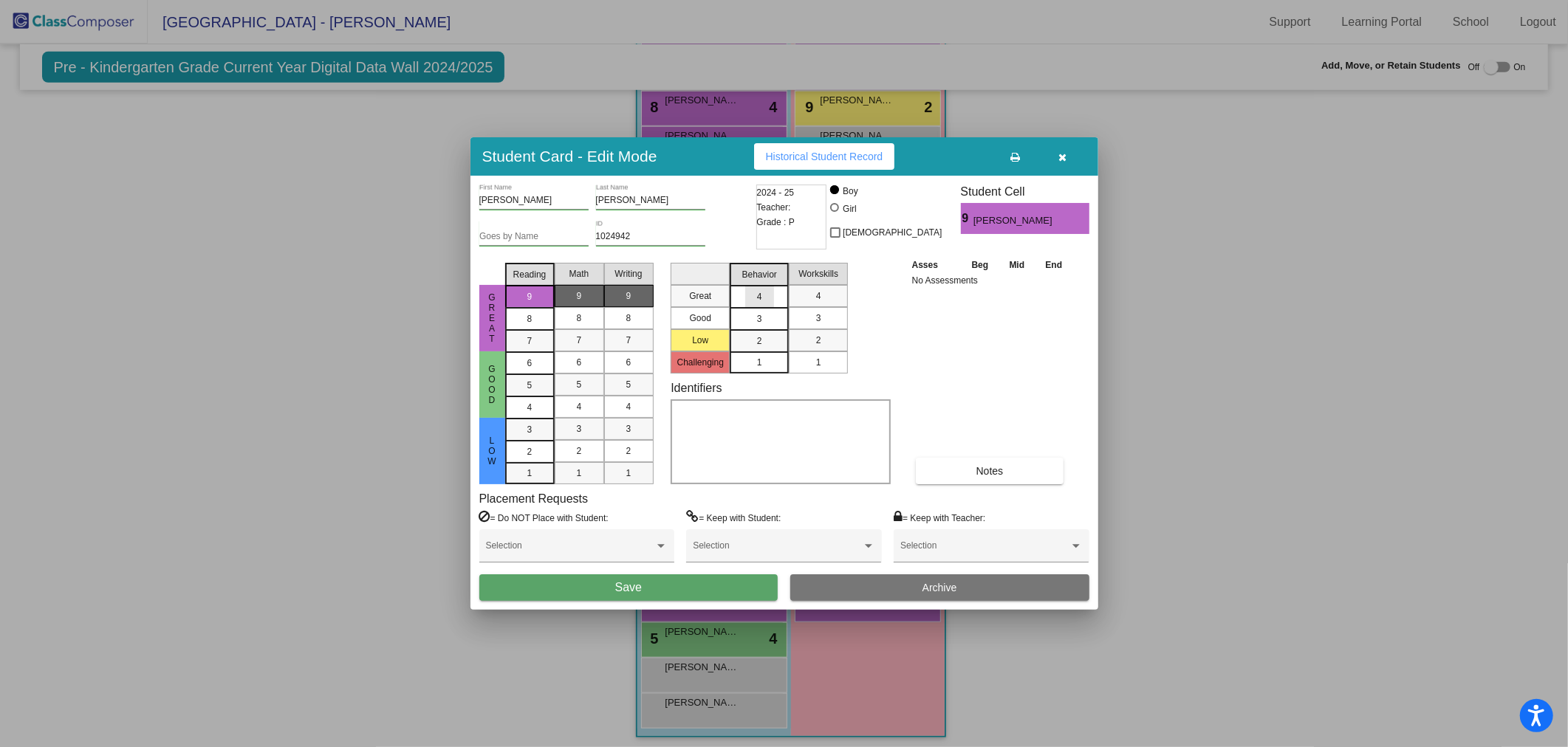 click on "4" at bounding box center [759, 297] 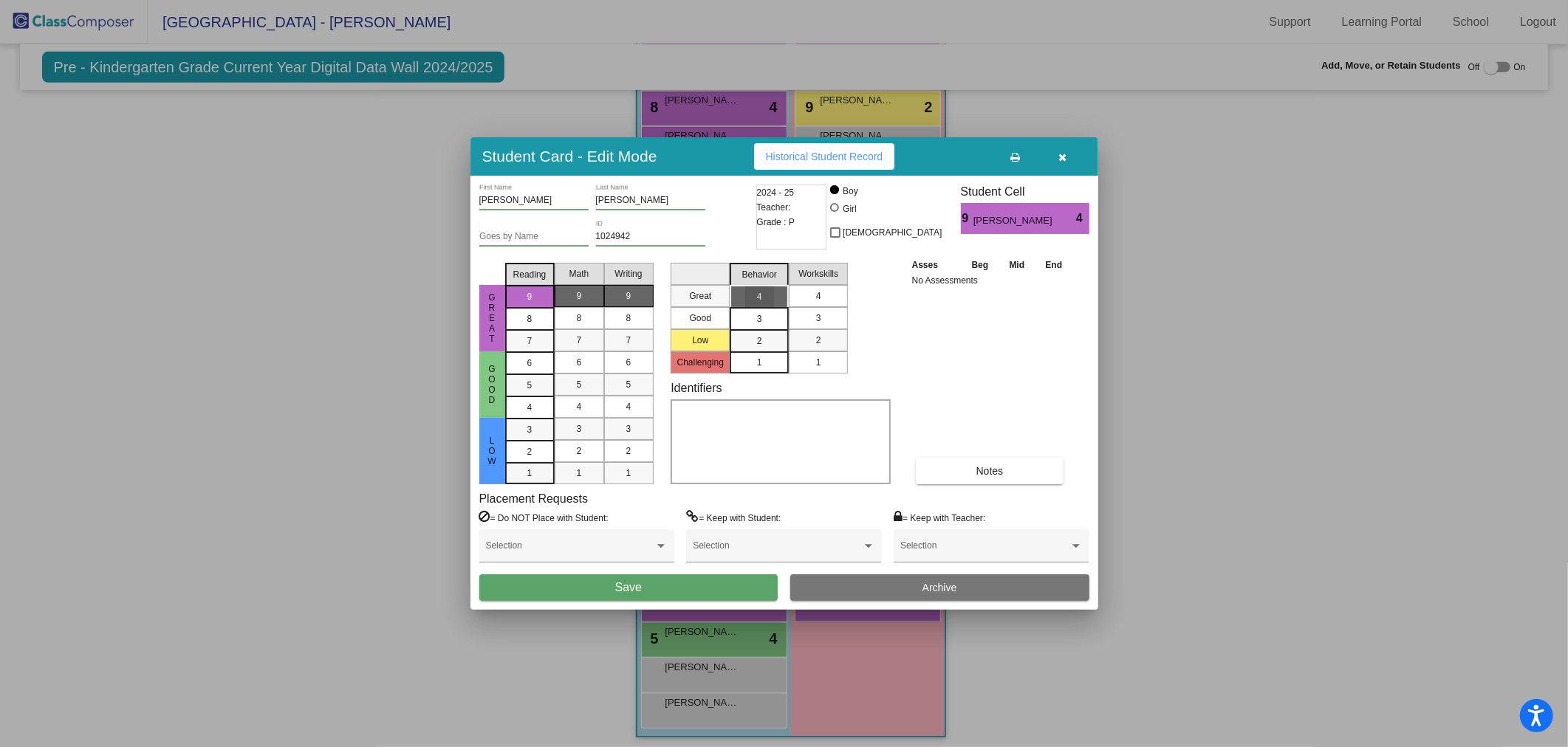 click on "4" at bounding box center [818, 296] 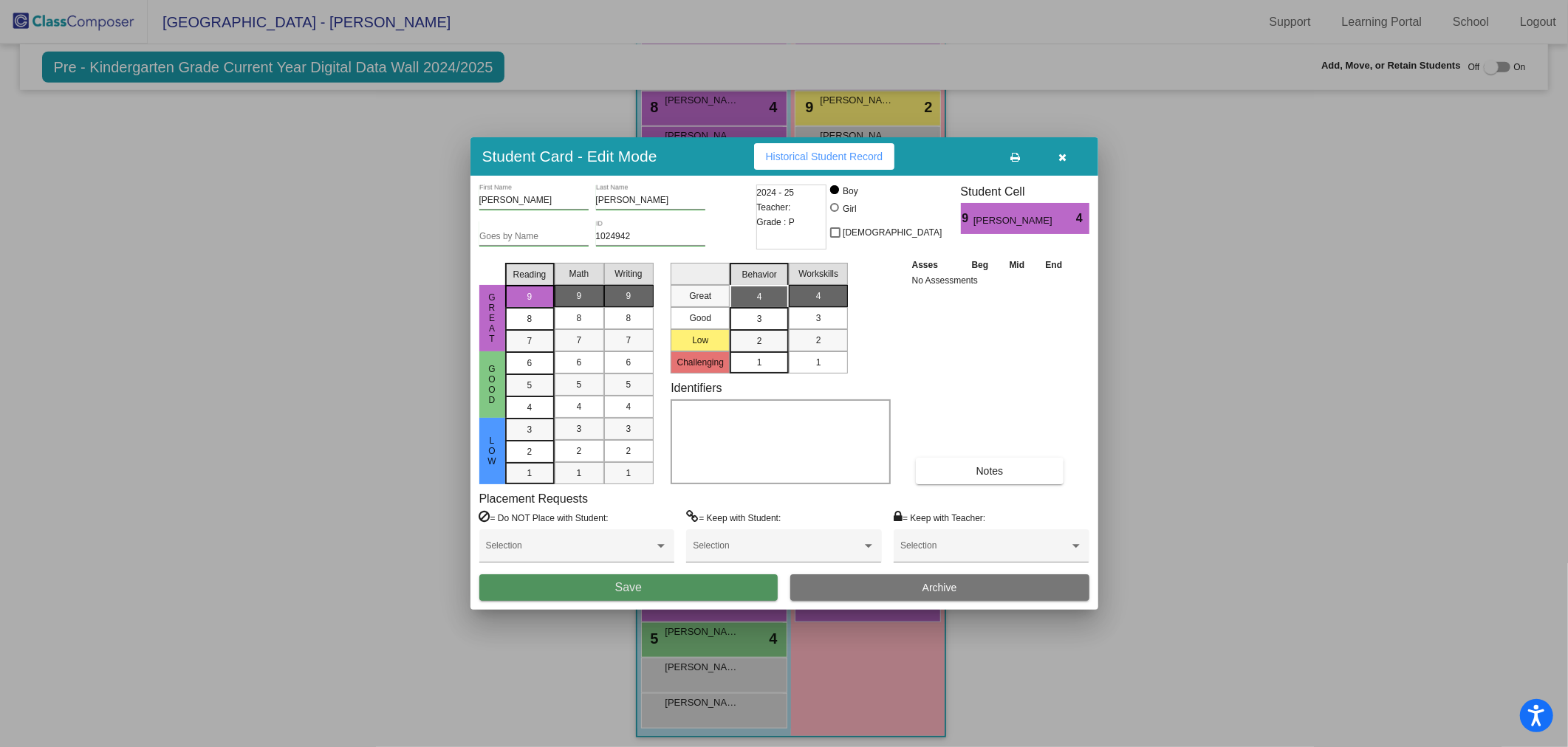 click on "Save" at bounding box center [629, 588] 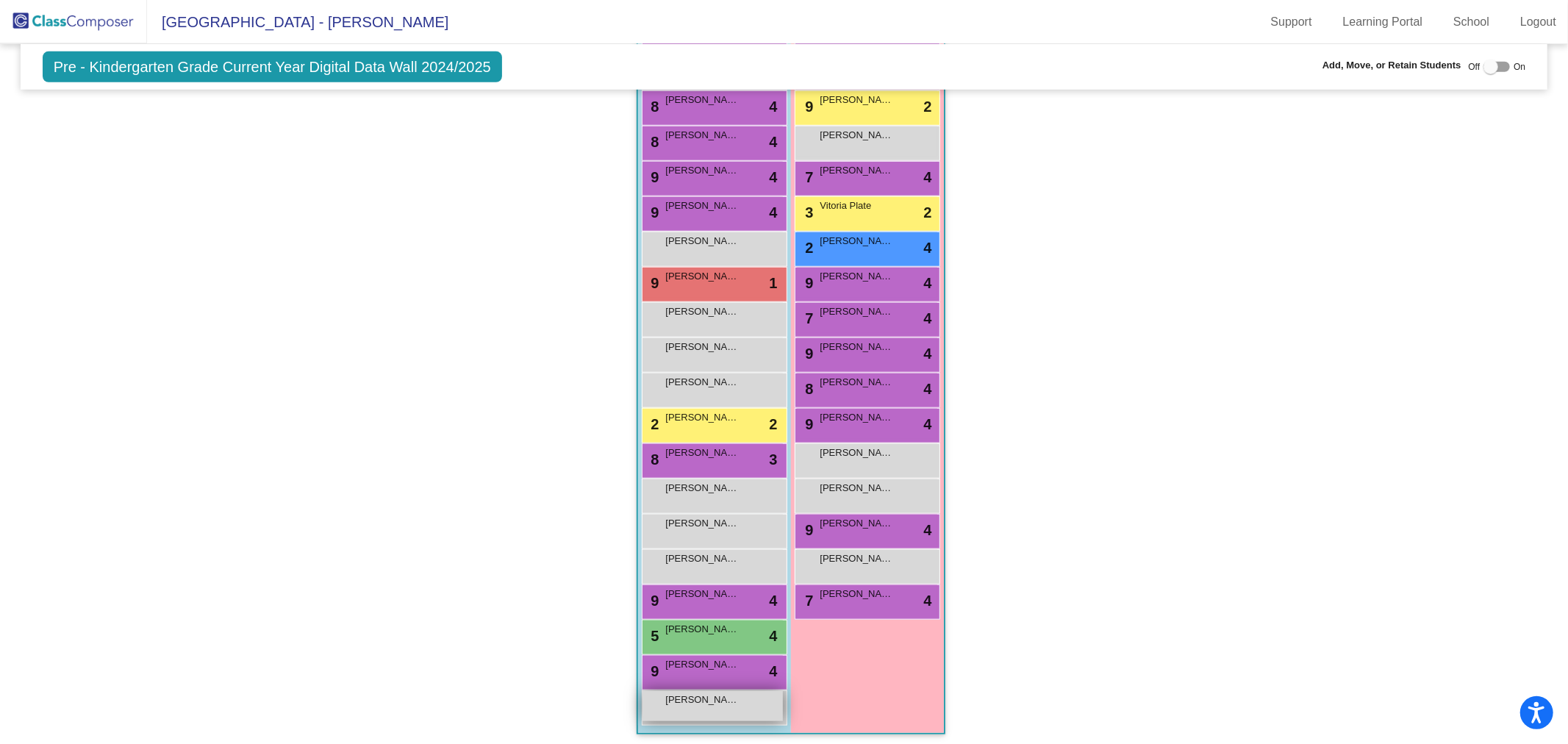 click on "[PERSON_NAME] lock do_not_disturb_alt" at bounding box center (712, 706) 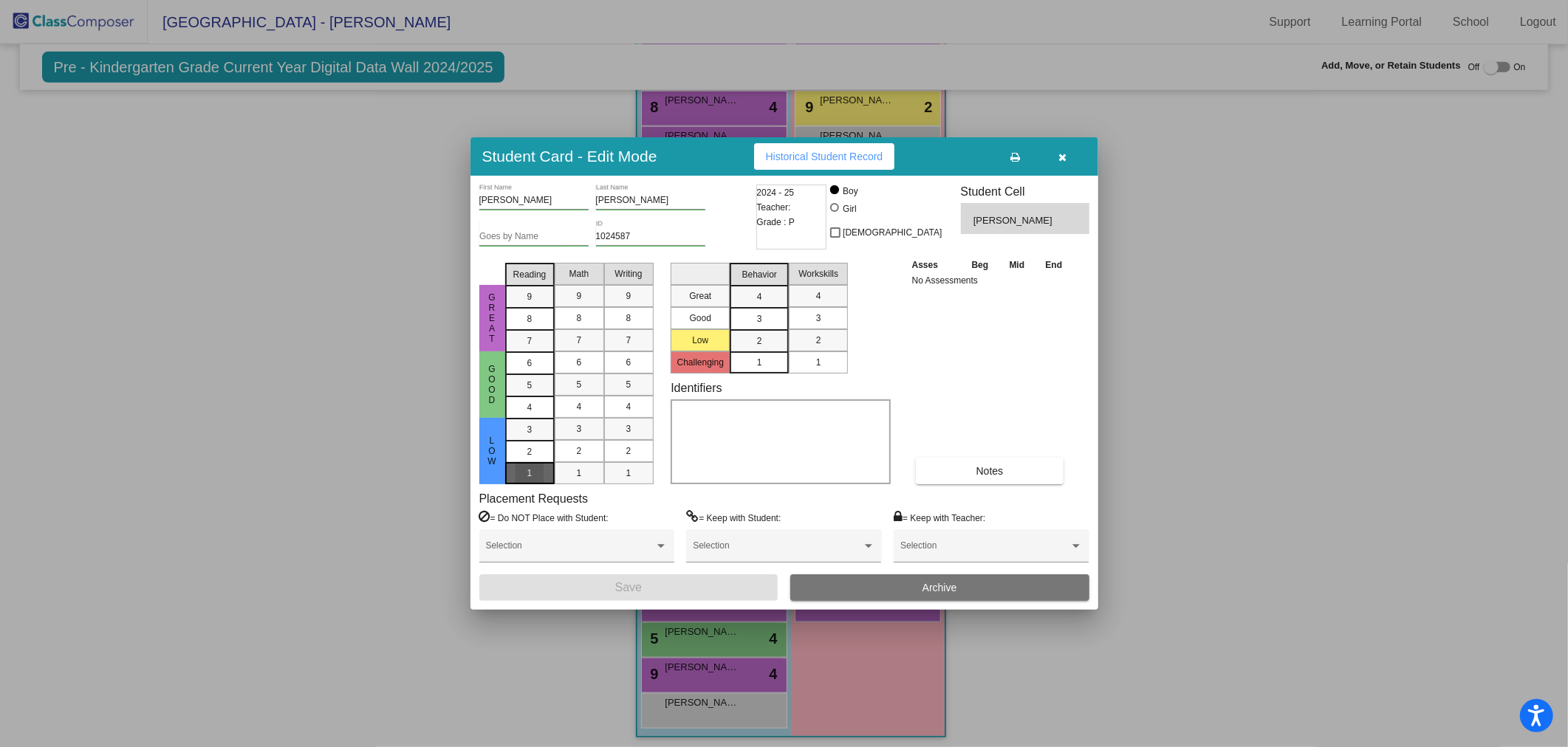 click on "1" at bounding box center [530, 430] 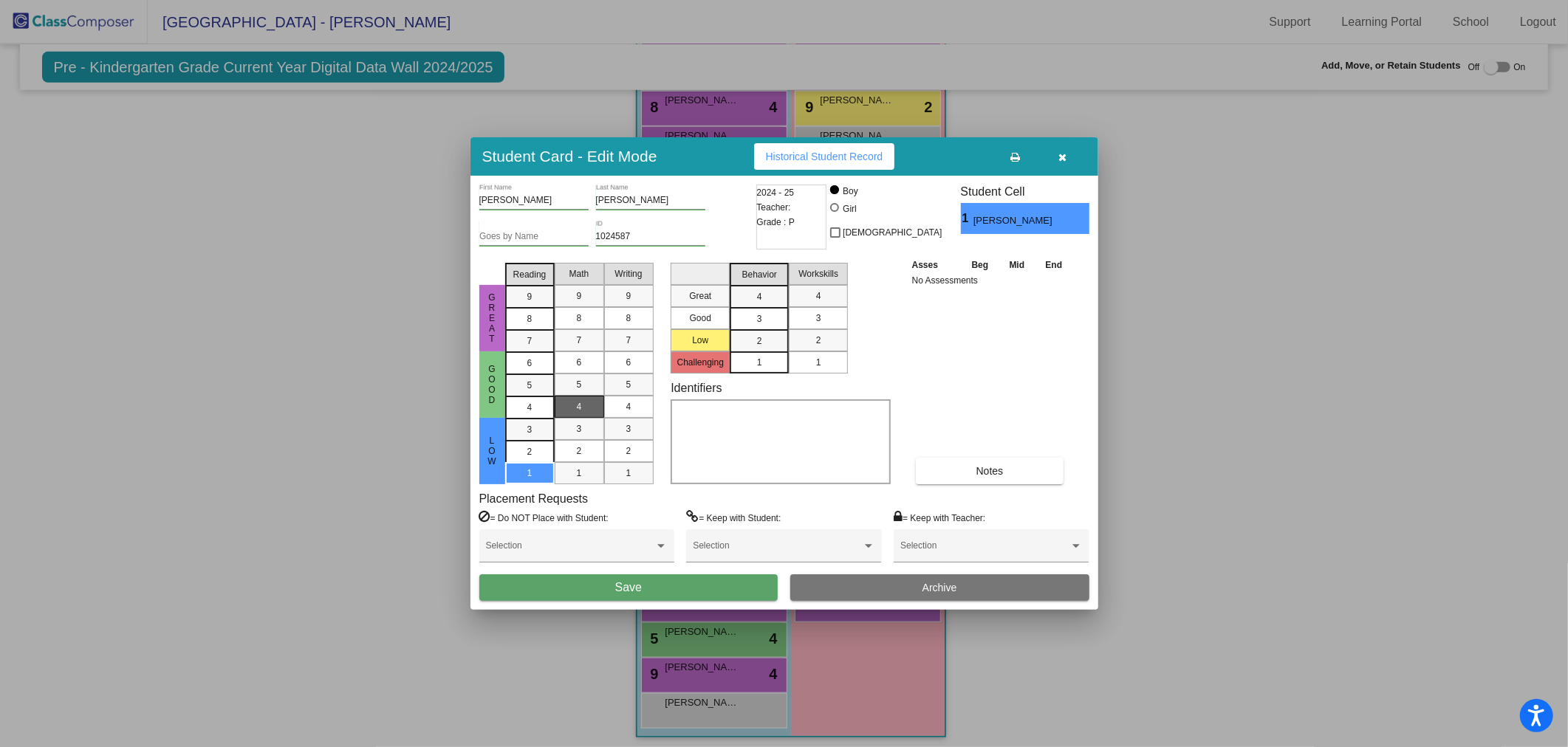 click on "4" at bounding box center [579, 407] 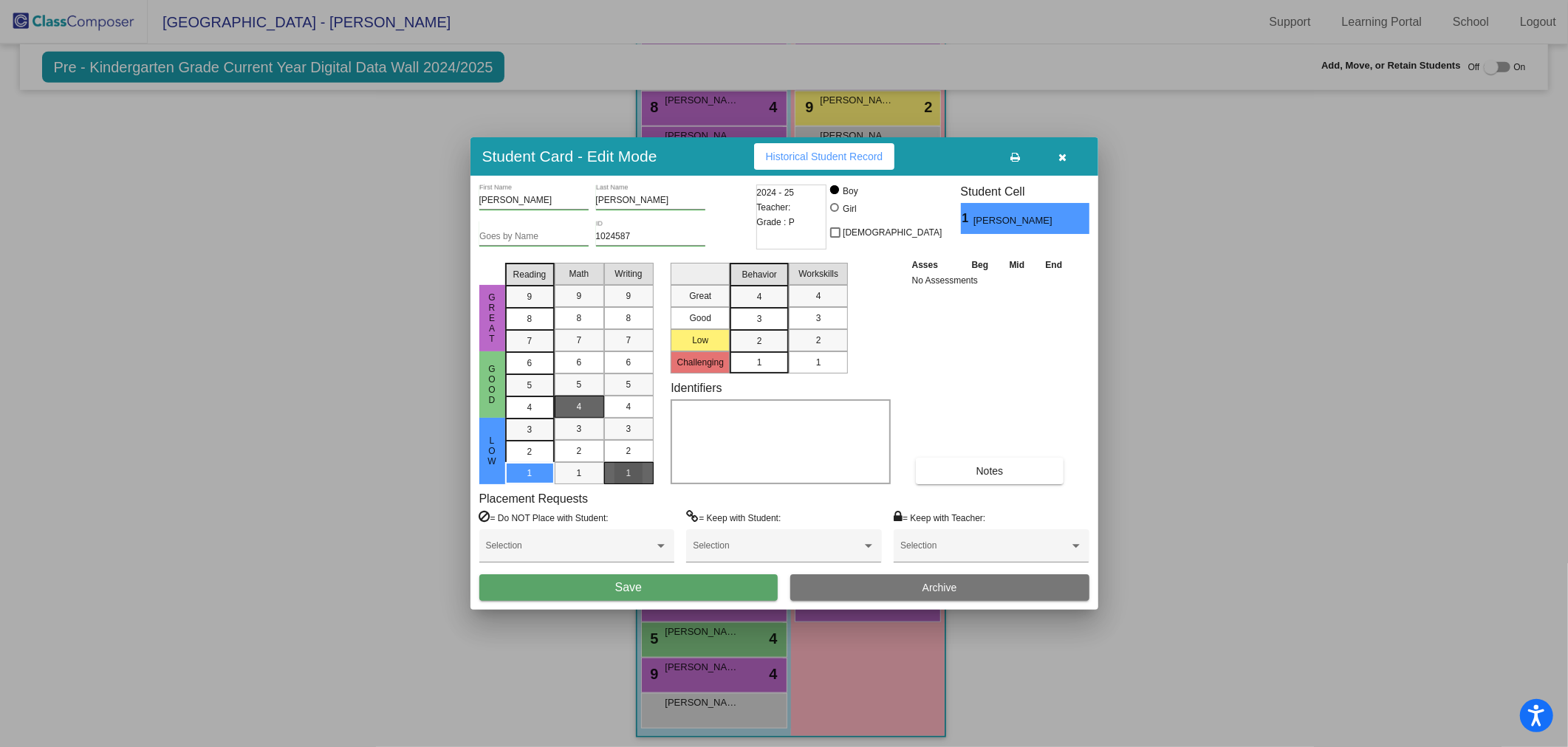 click on "1" at bounding box center [629, 473] 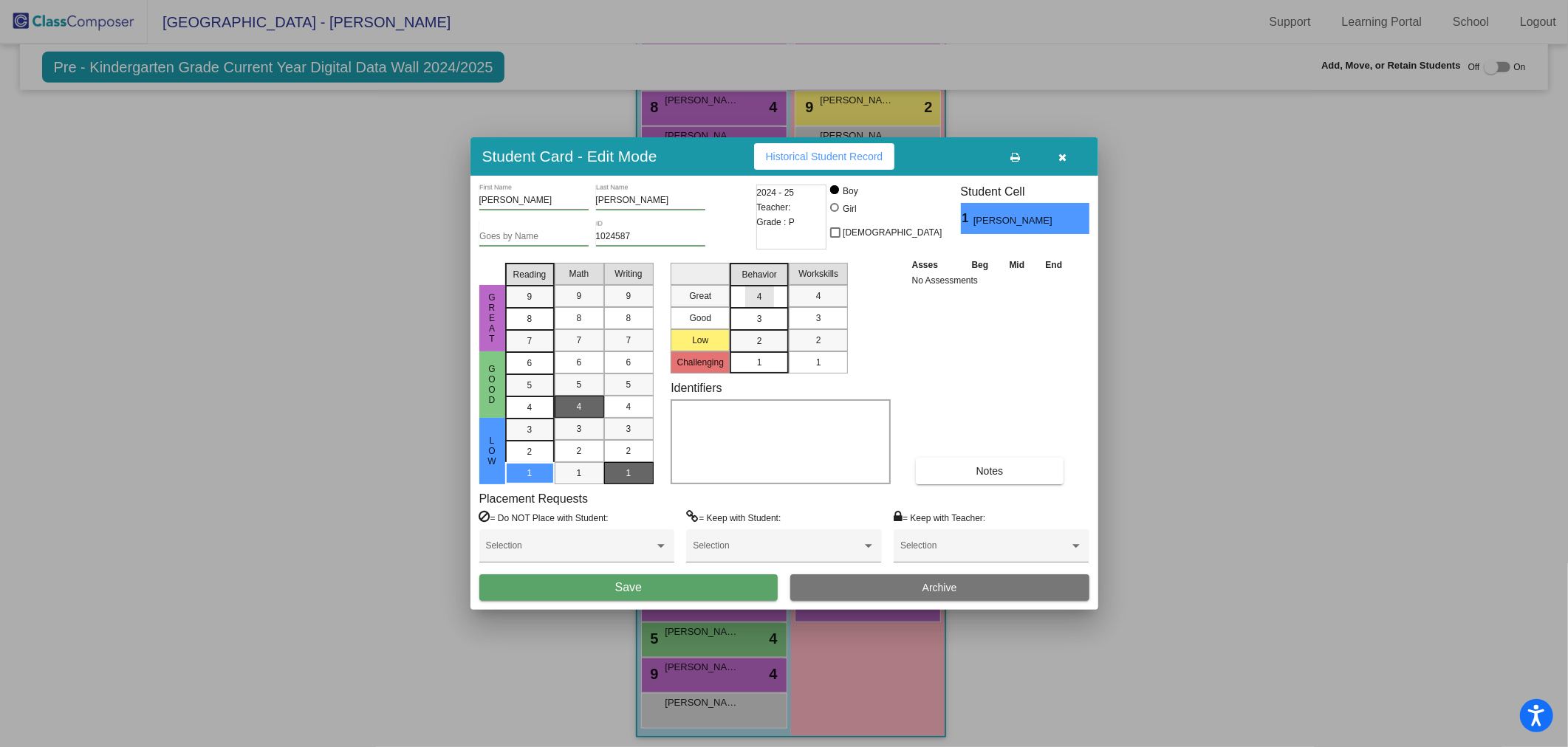 click on "4" at bounding box center (759, 297) 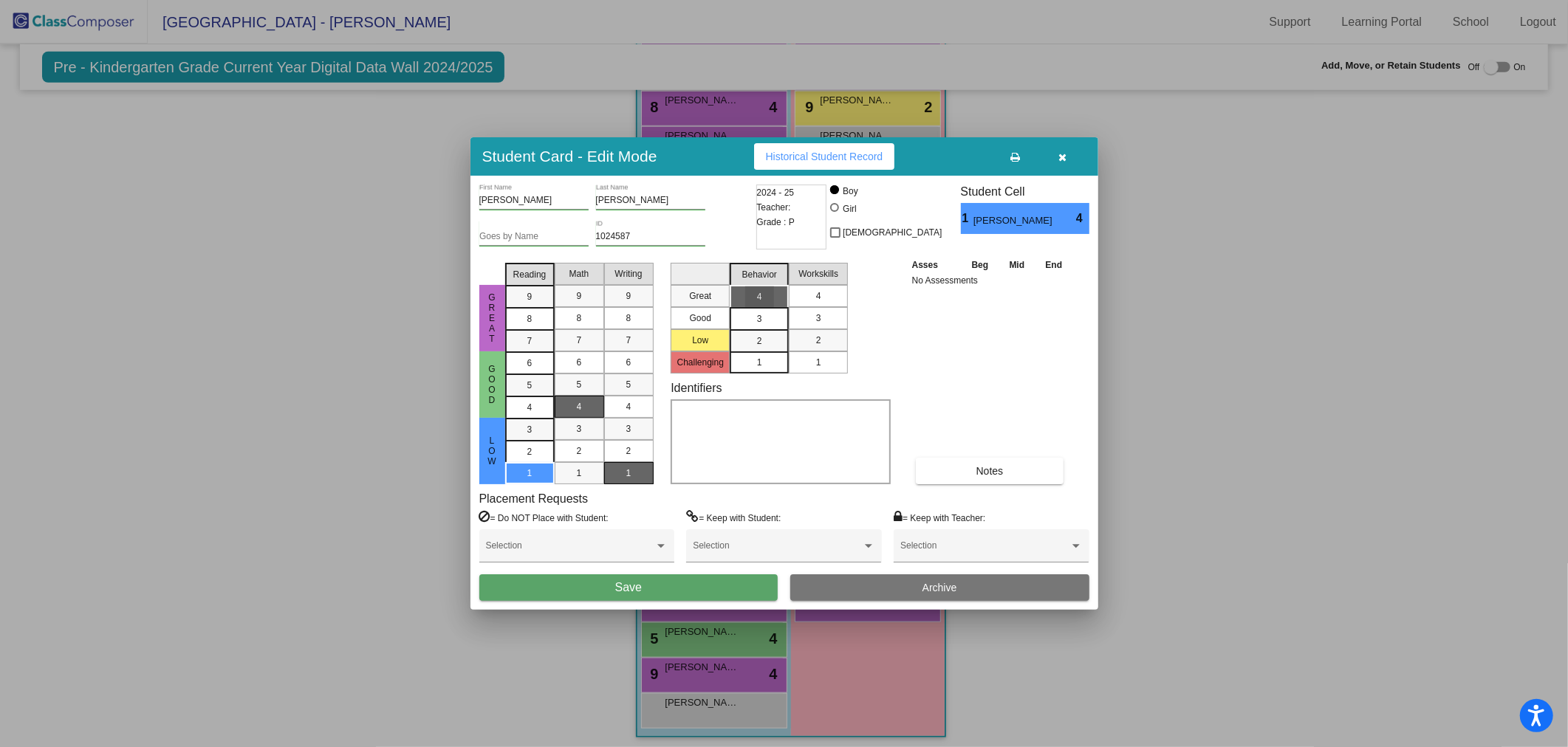 click on "4" at bounding box center (818, 296) 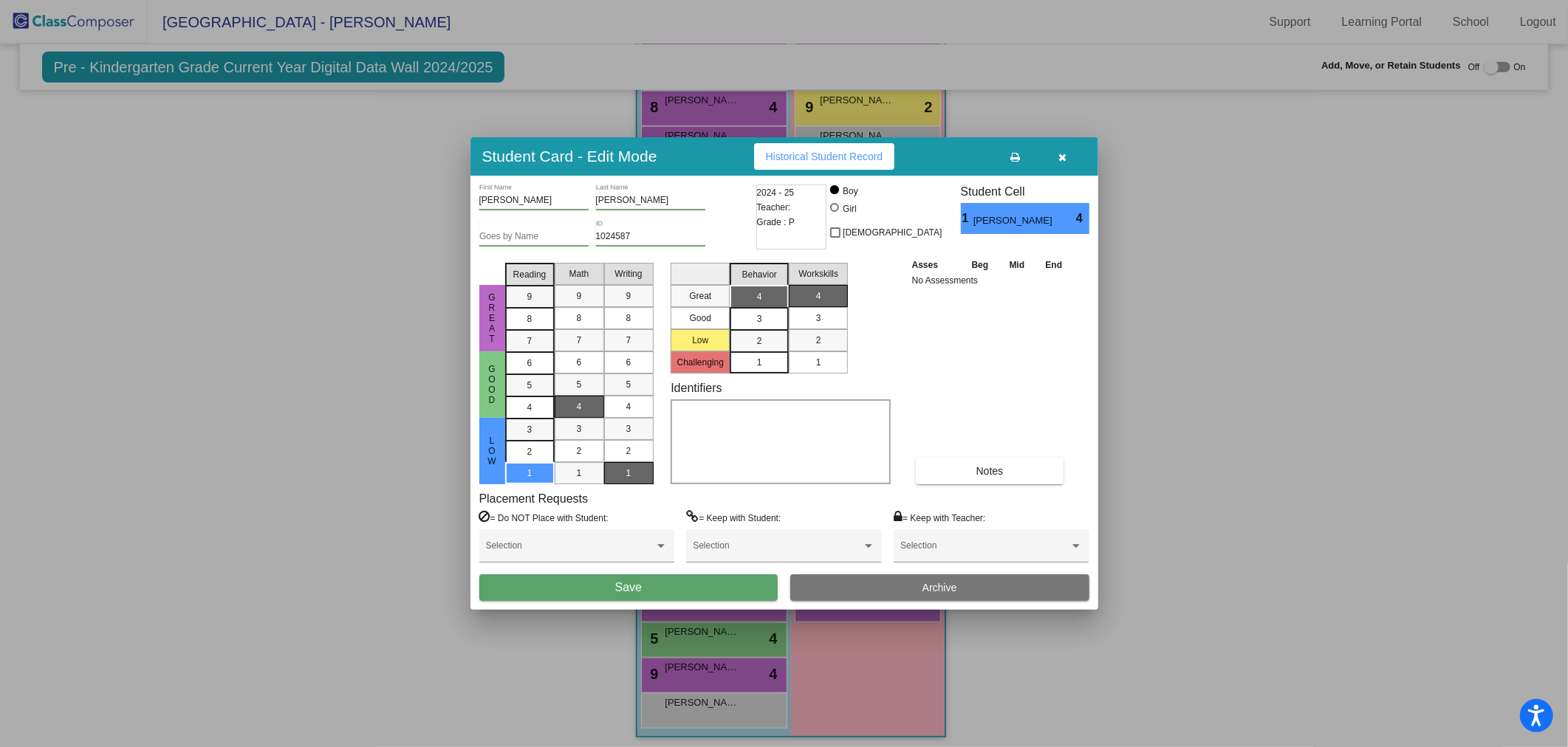 click on "Save" at bounding box center [629, 588] 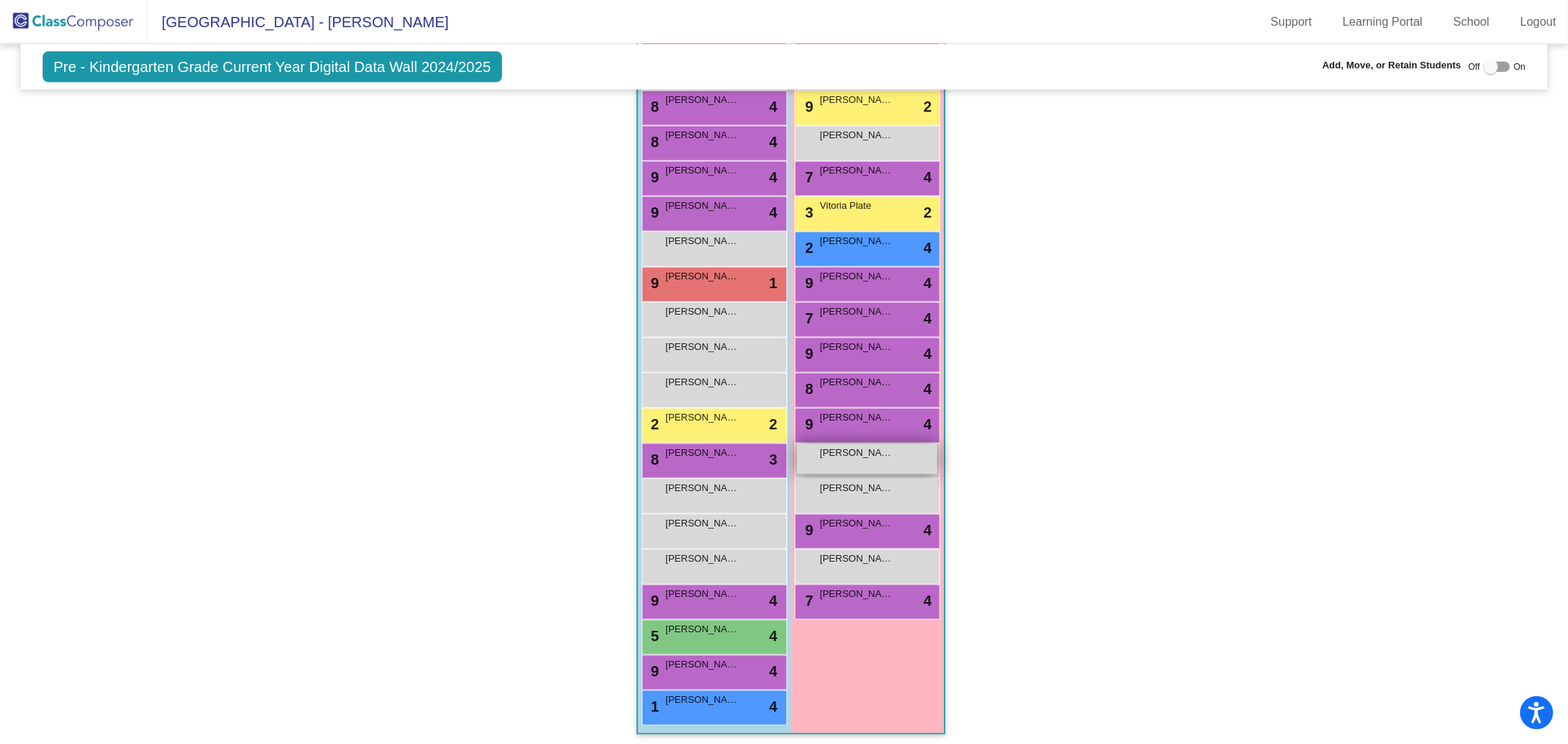 click on "[PERSON_NAME]" at bounding box center (856, 453) 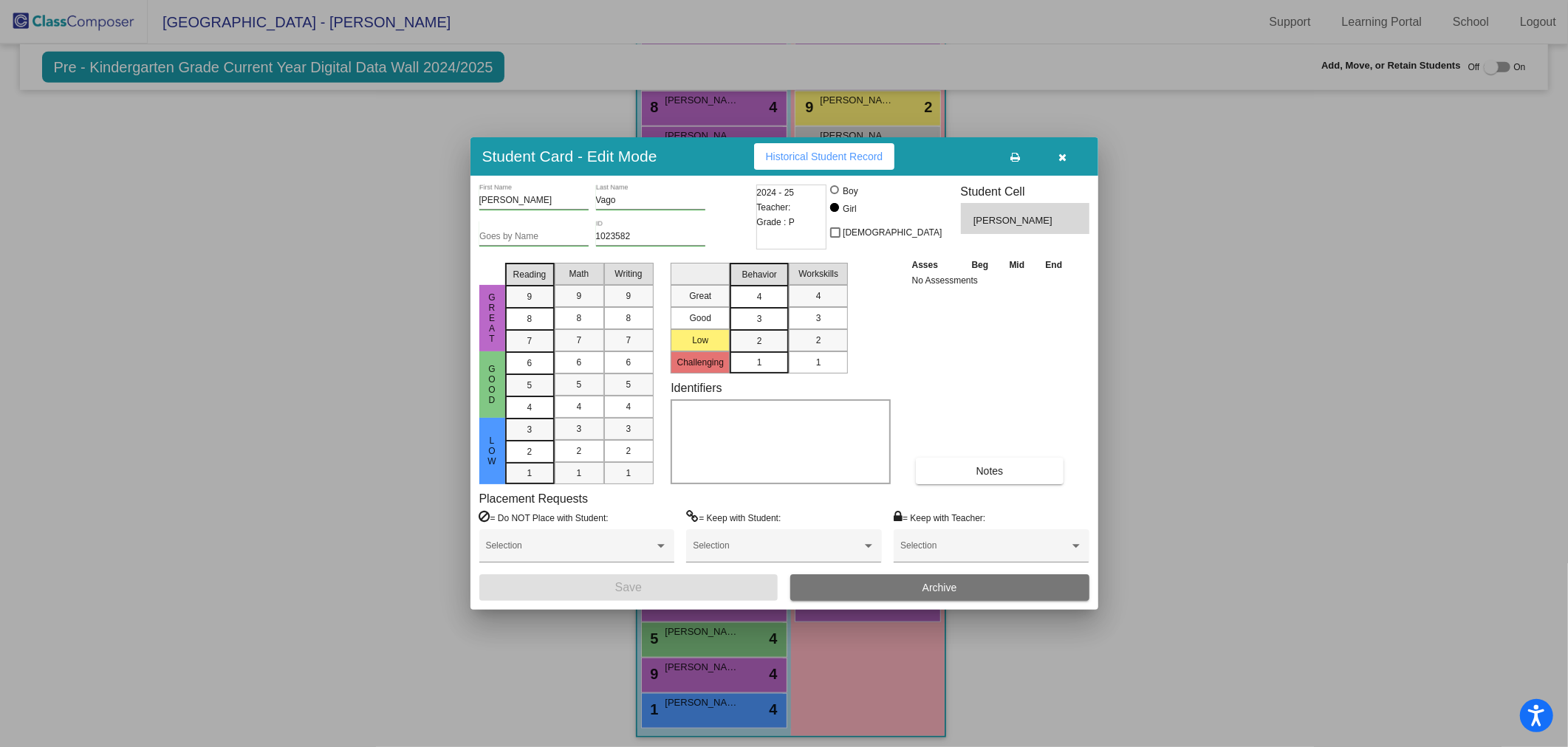 click on "4" at bounding box center [759, 297] 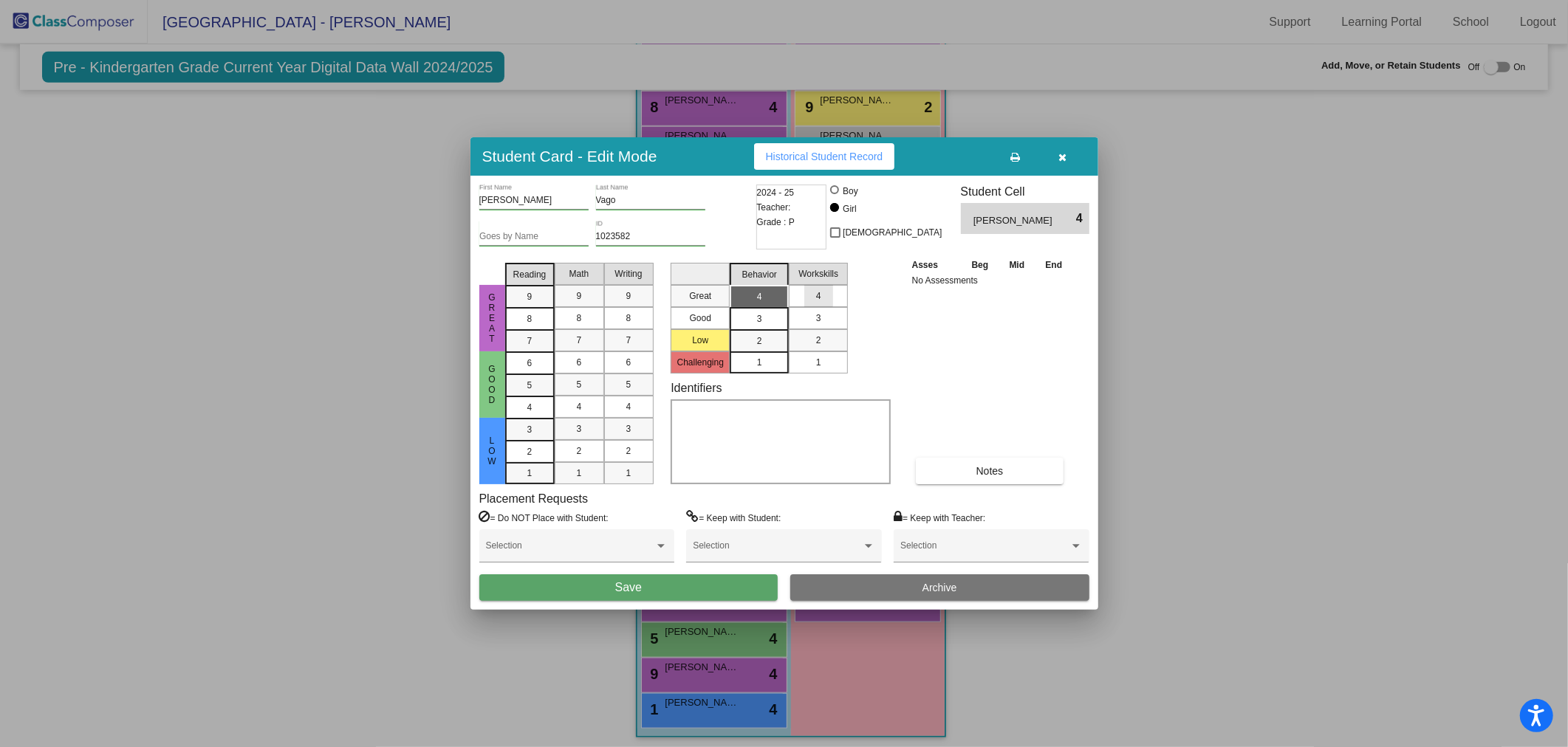 click on "4" at bounding box center [818, 296] 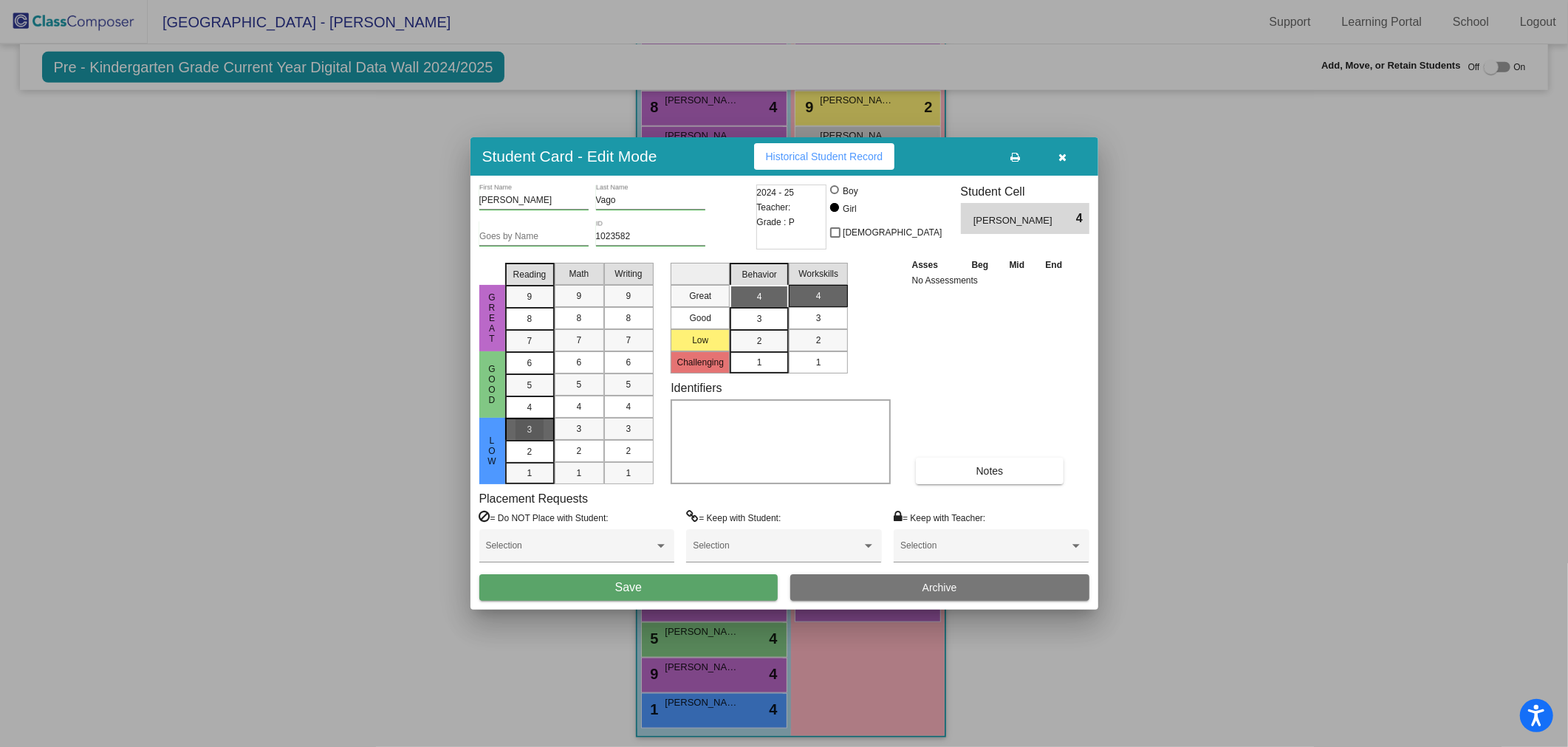 click on "3" at bounding box center (530, 430) 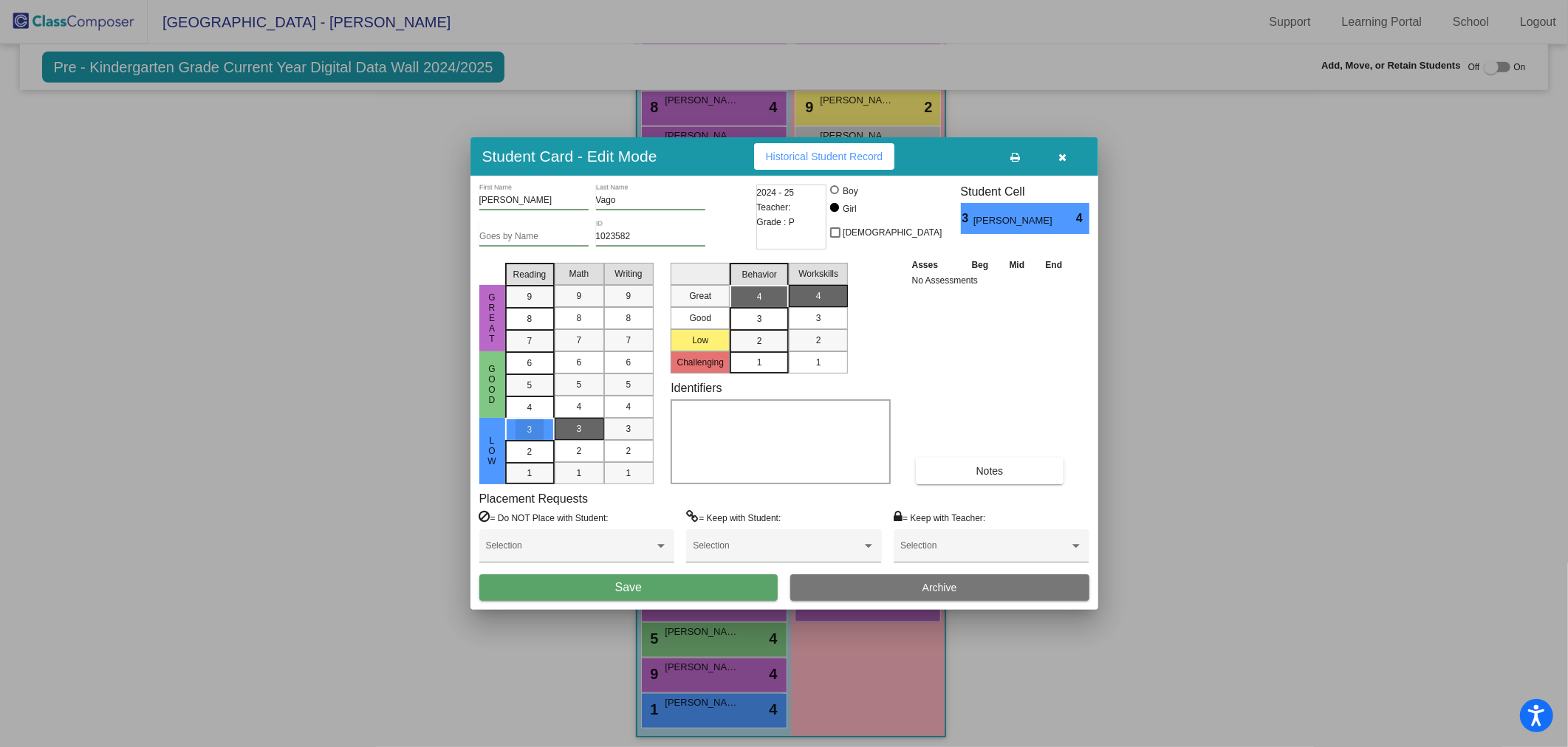 click on "3" at bounding box center (579, 429) 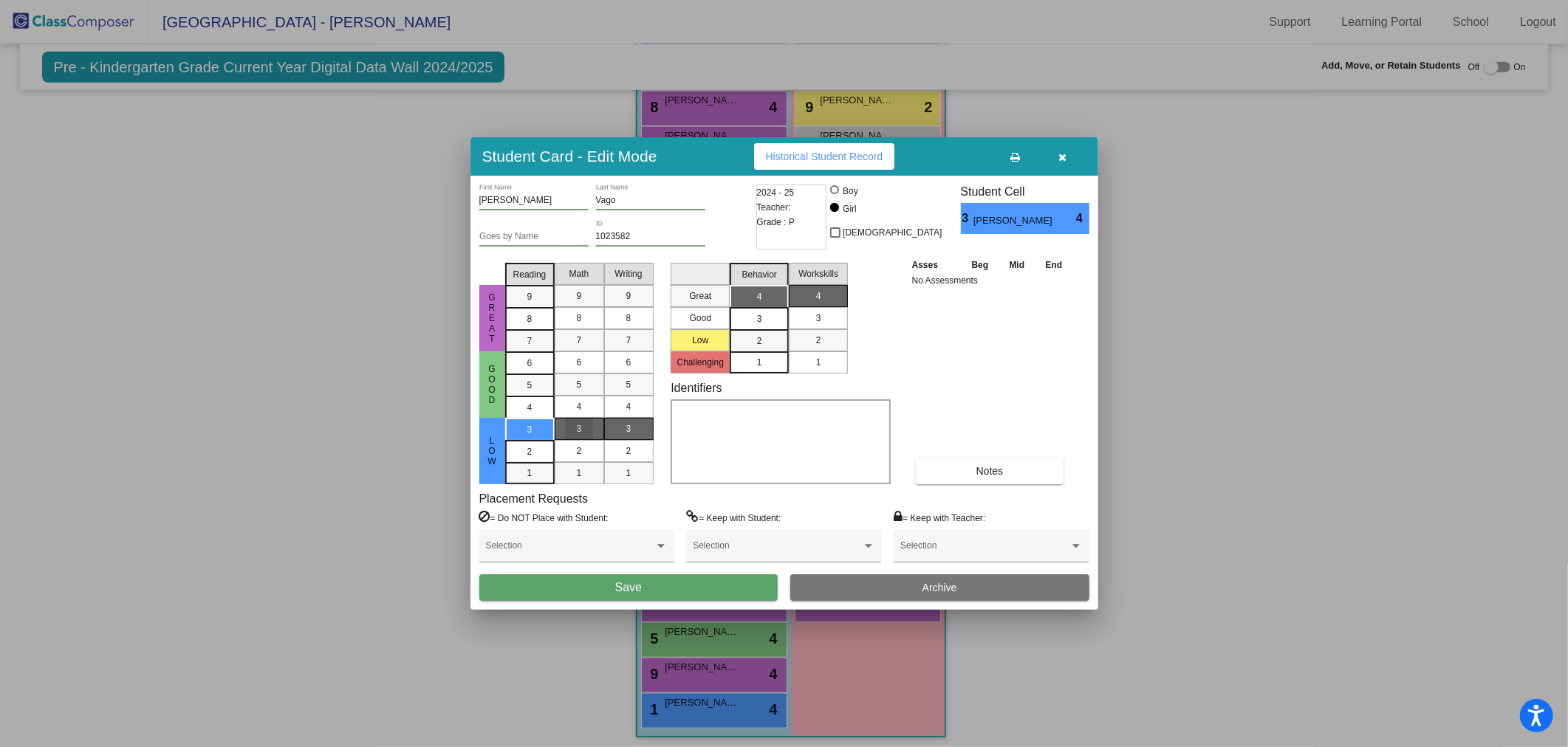 click on "3" at bounding box center [629, 429] 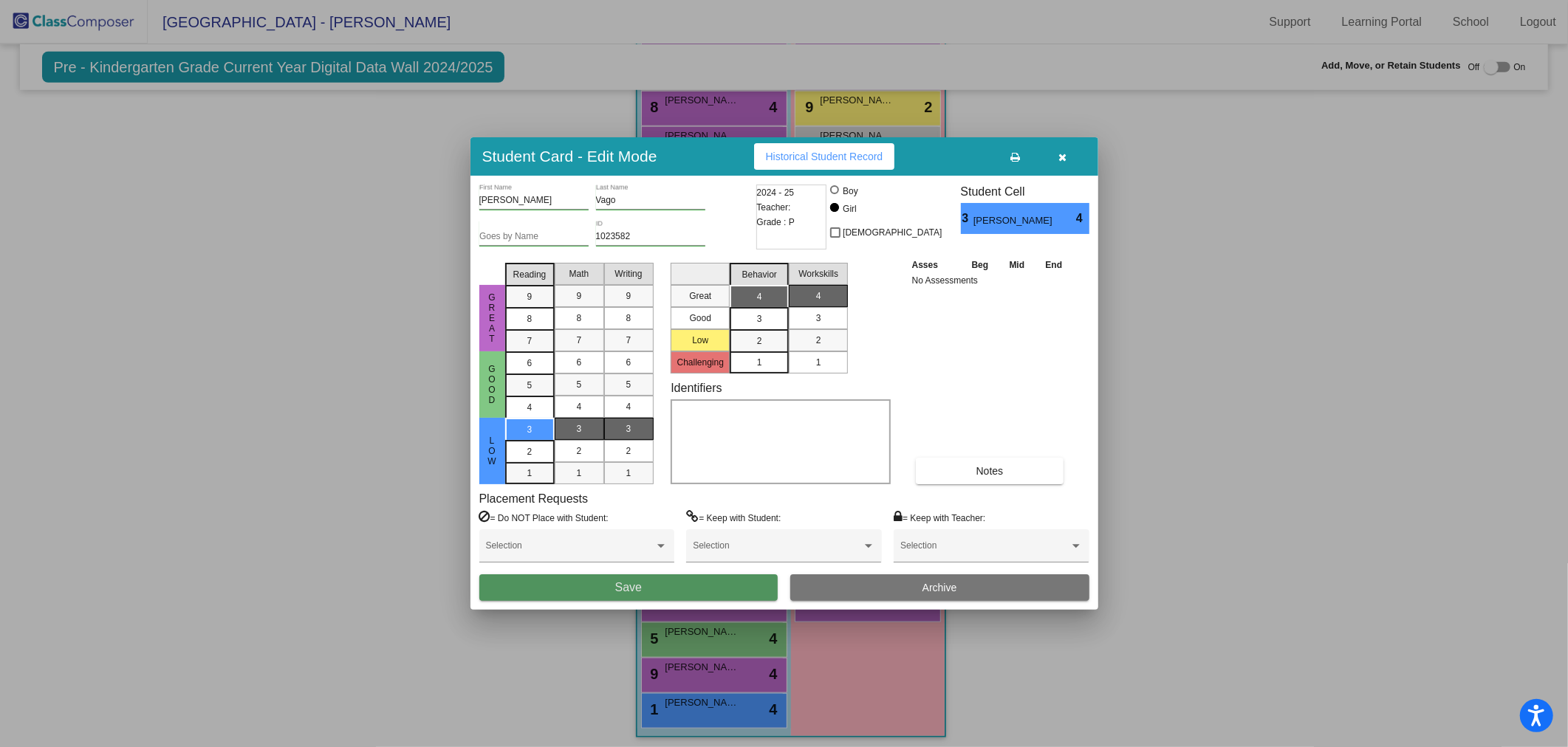 click on "Save" at bounding box center [629, 588] 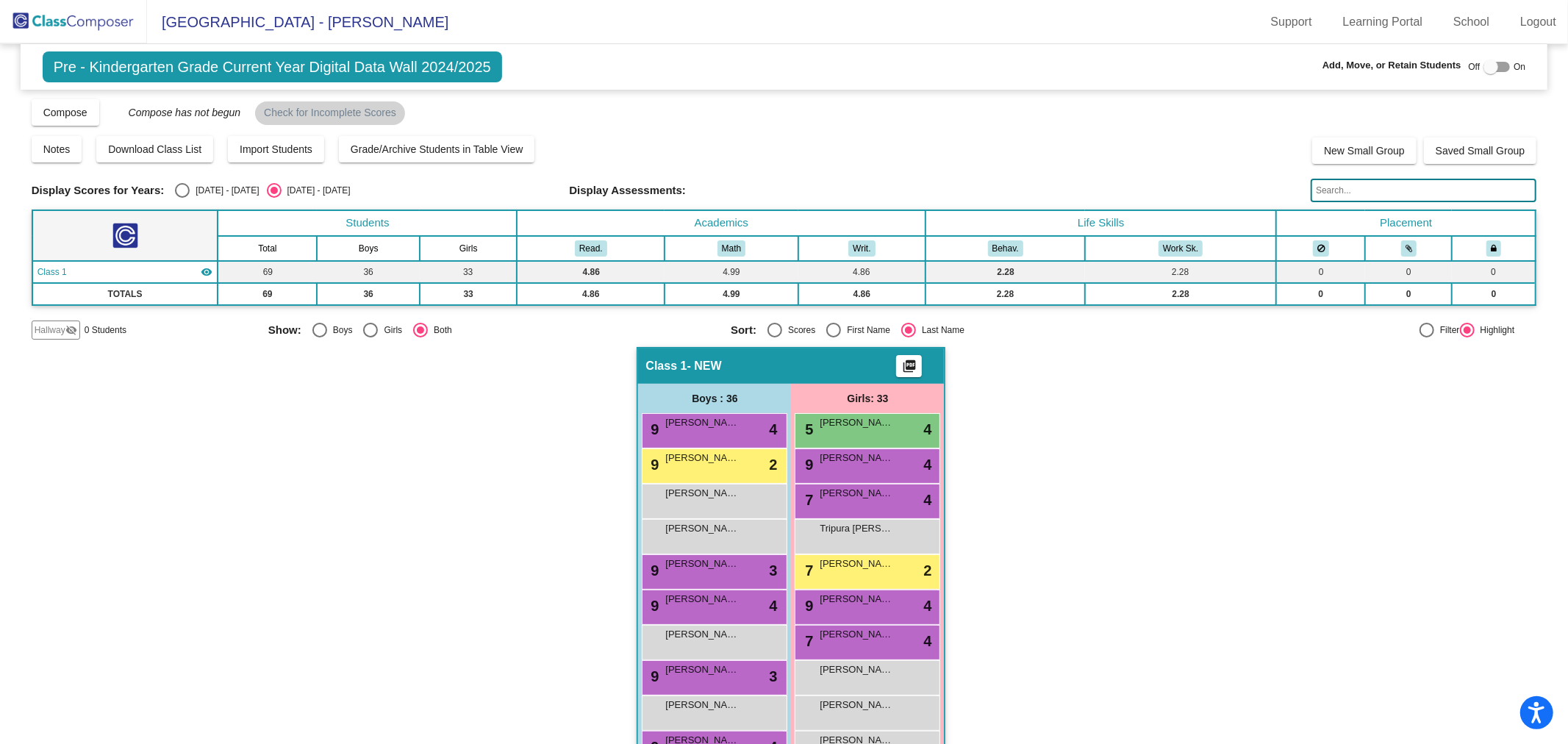 scroll, scrollTop: 0, scrollLeft: 0, axis: both 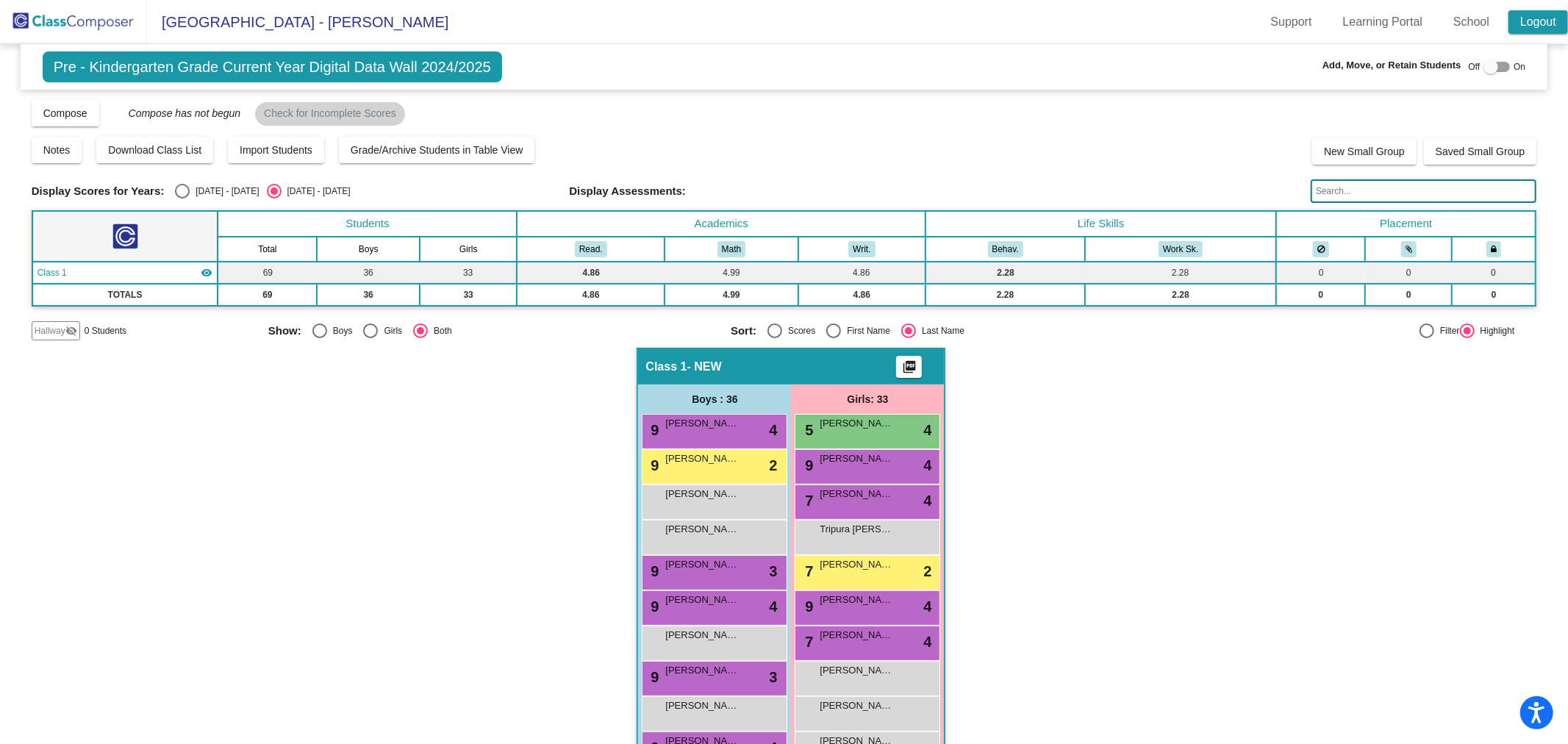 click on "Logout" 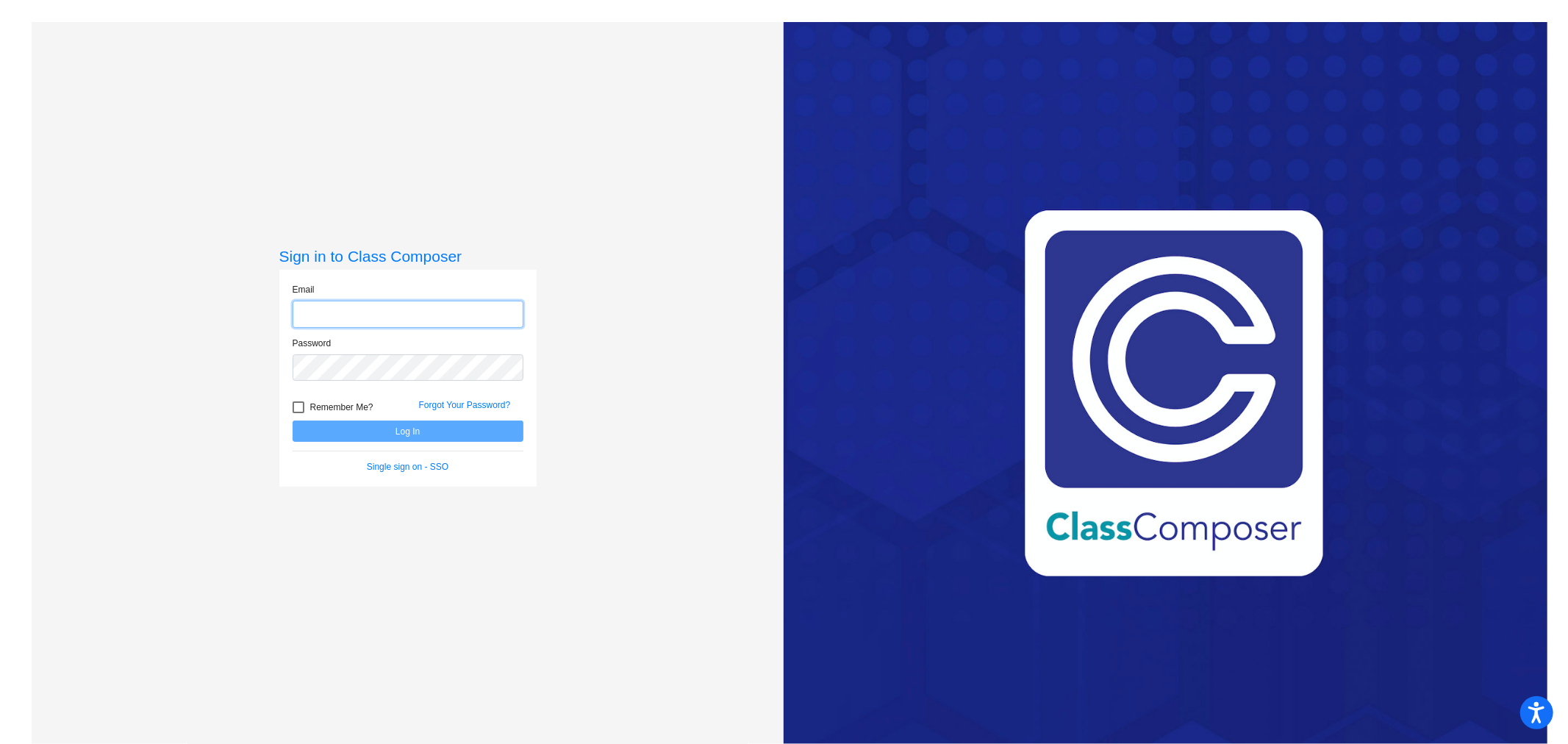 type on "[EMAIL_ADDRESS][DOMAIN_NAME]" 